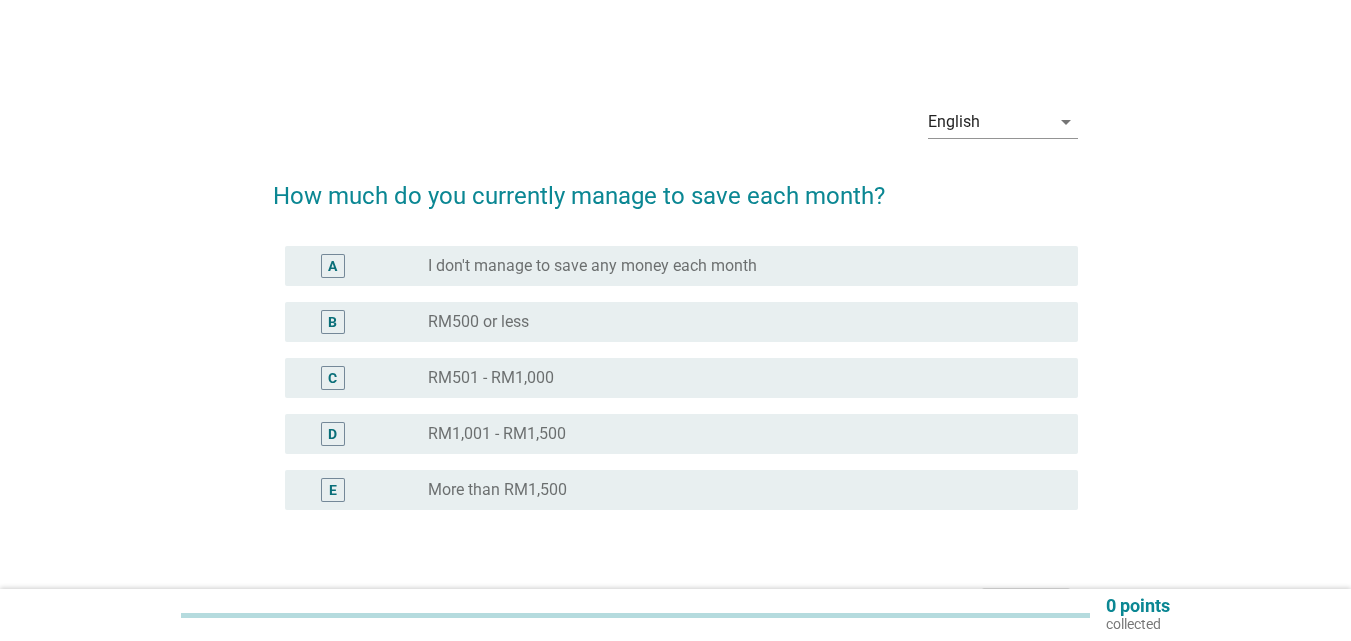 scroll, scrollTop: 0, scrollLeft: 0, axis: both 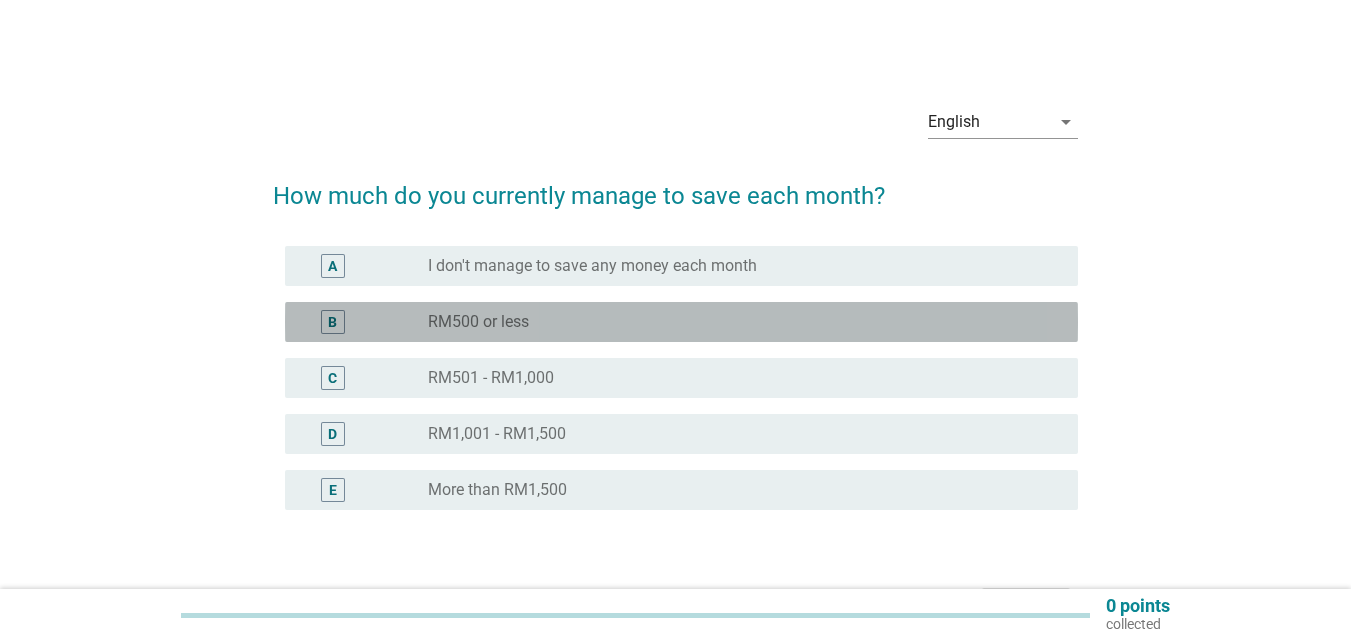 click on "radio_button_unchecked RM500 or less" at bounding box center (745, 322) 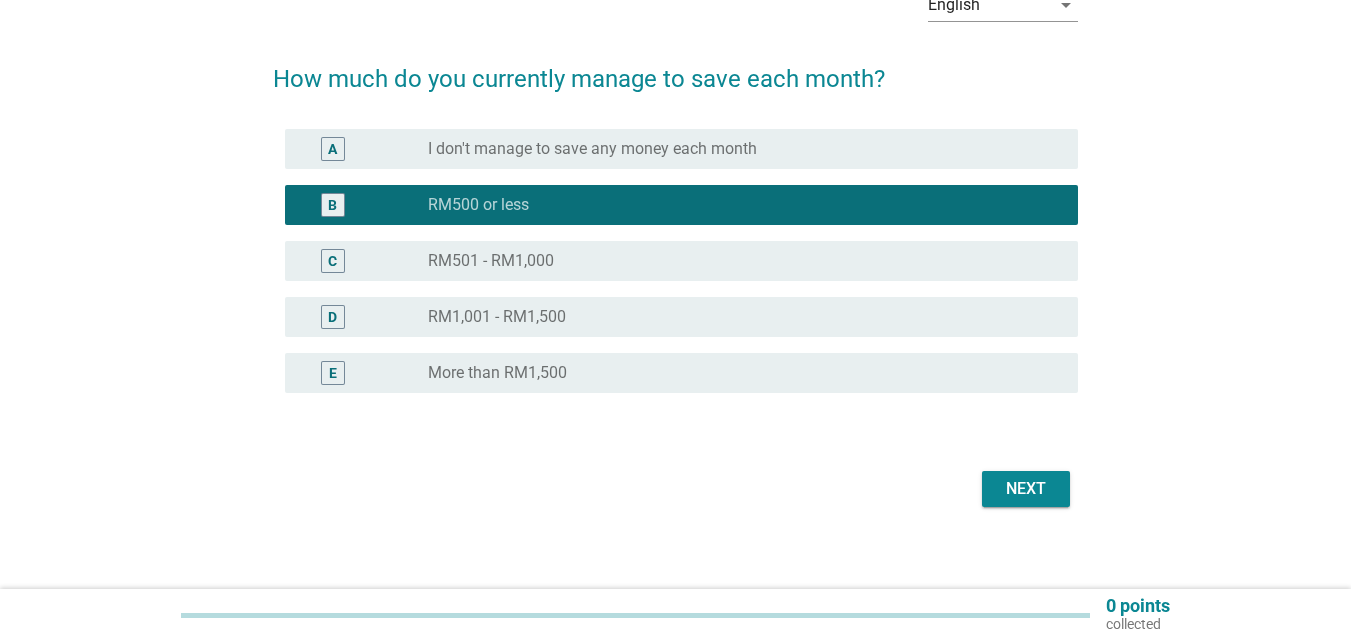 scroll, scrollTop: 131, scrollLeft: 0, axis: vertical 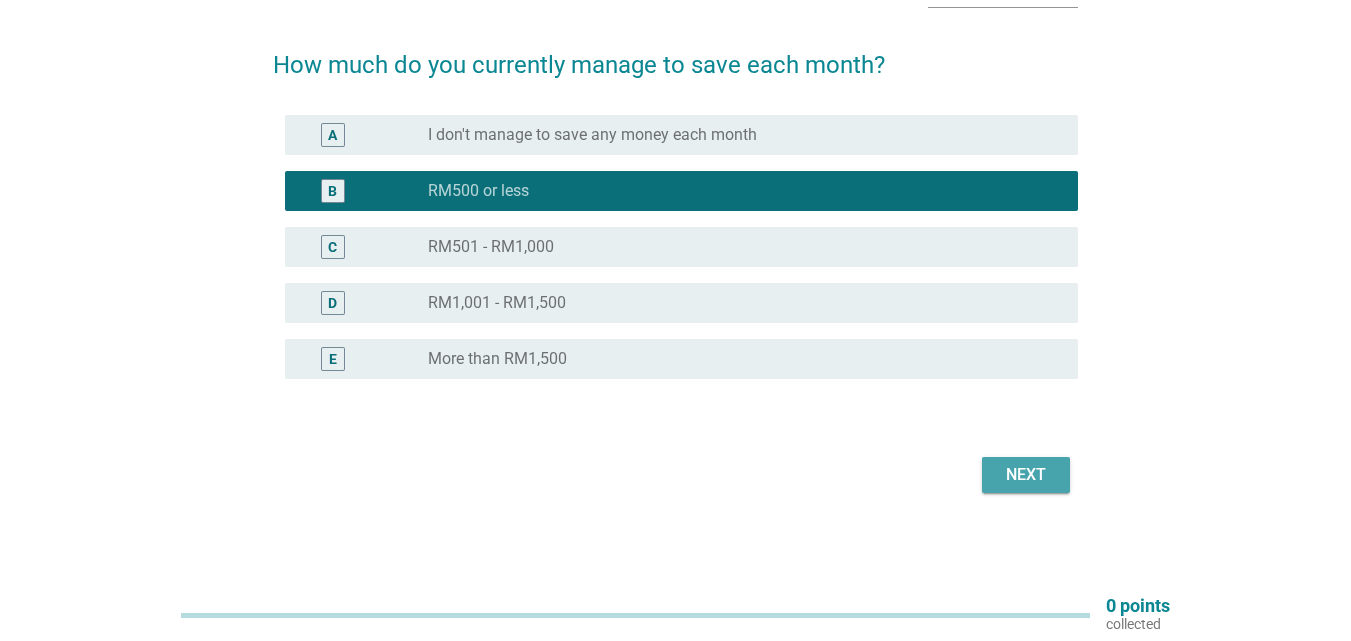 click on "Next" at bounding box center [1026, 475] 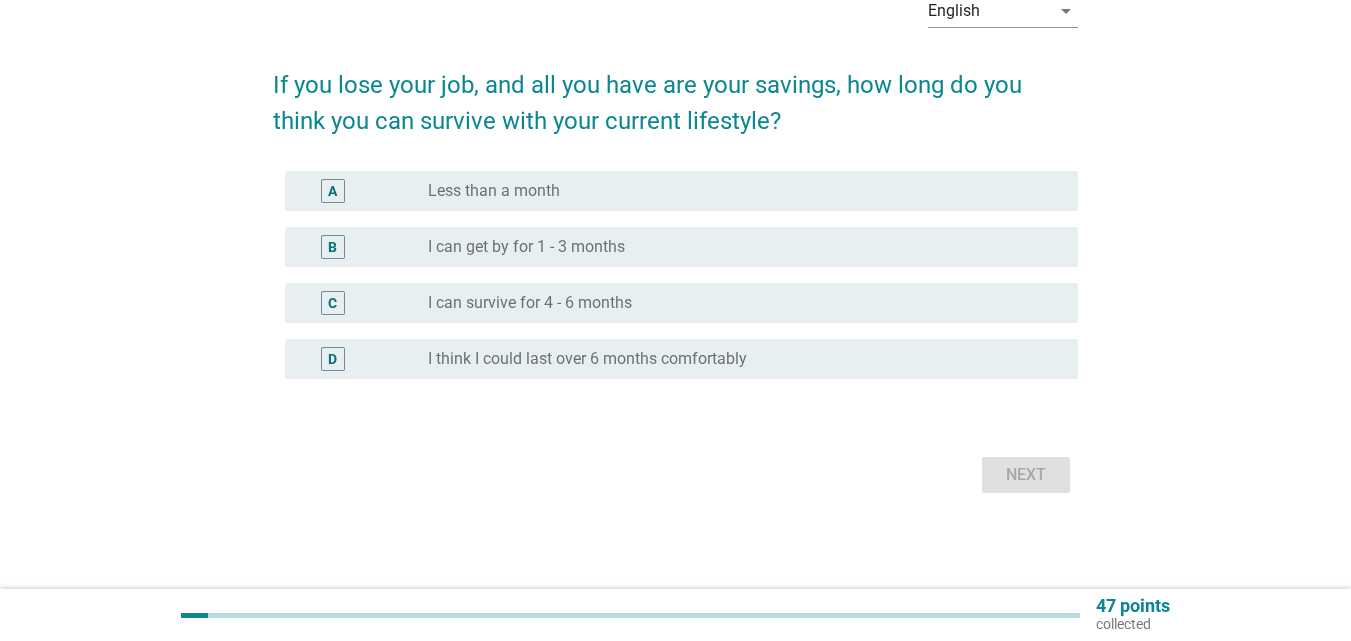 scroll, scrollTop: 0, scrollLeft: 0, axis: both 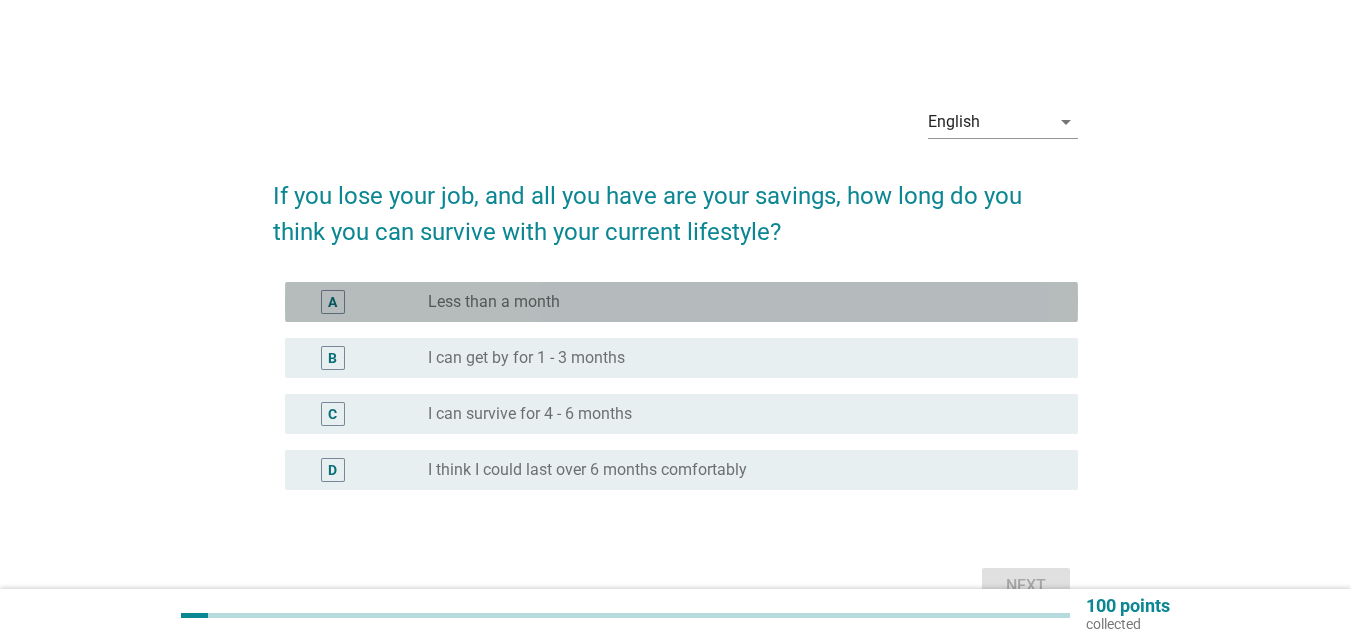 click on "radio_button_unchecked Less than a month" at bounding box center [737, 302] 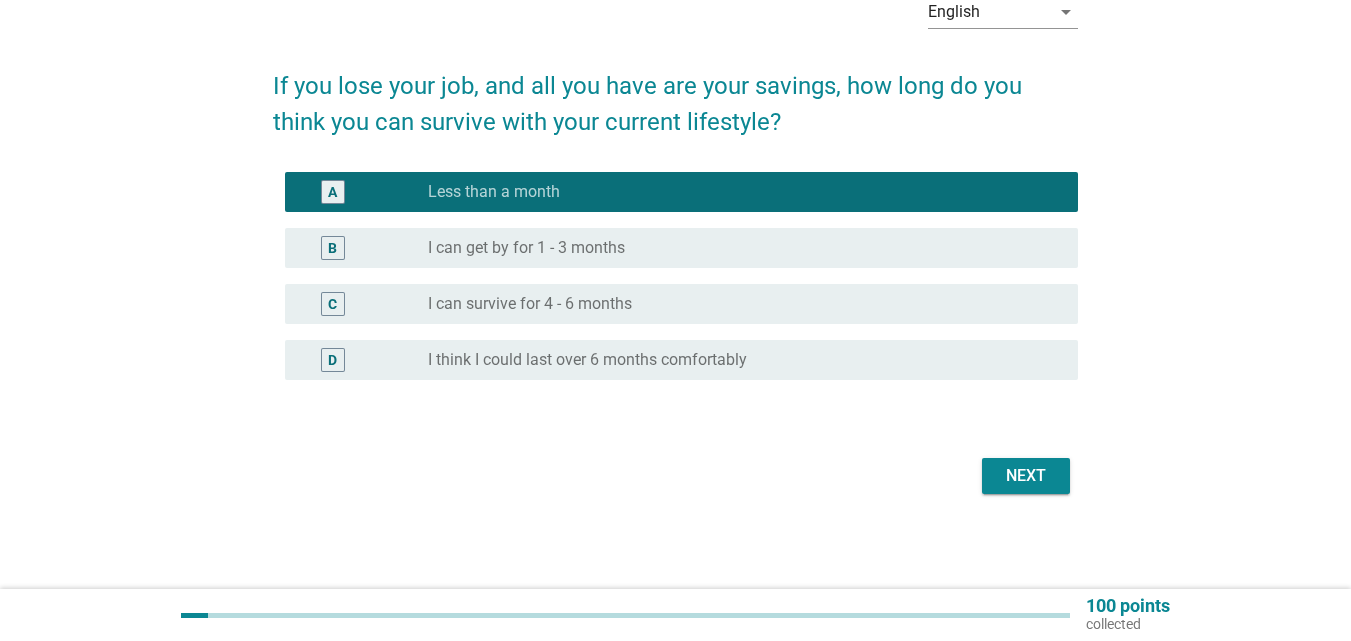 scroll, scrollTop: 111, scrollLeft: 0, axis: vertical 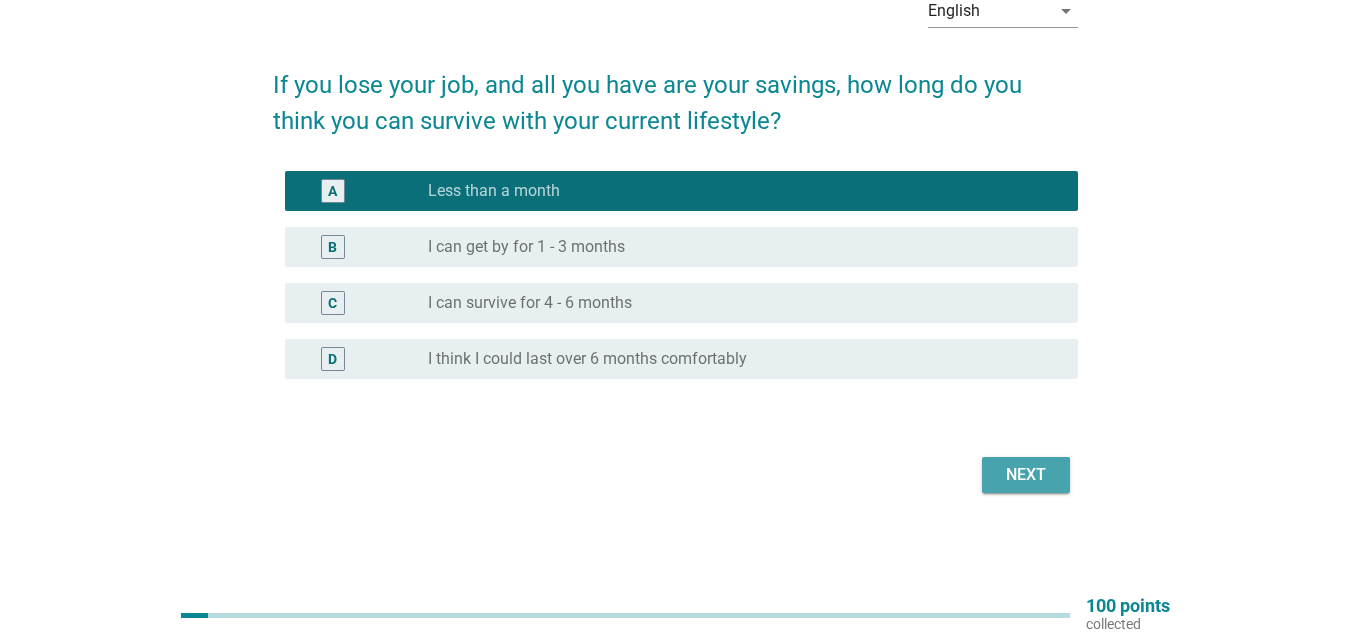 click on "Next" at bounding box center (1026, 475) 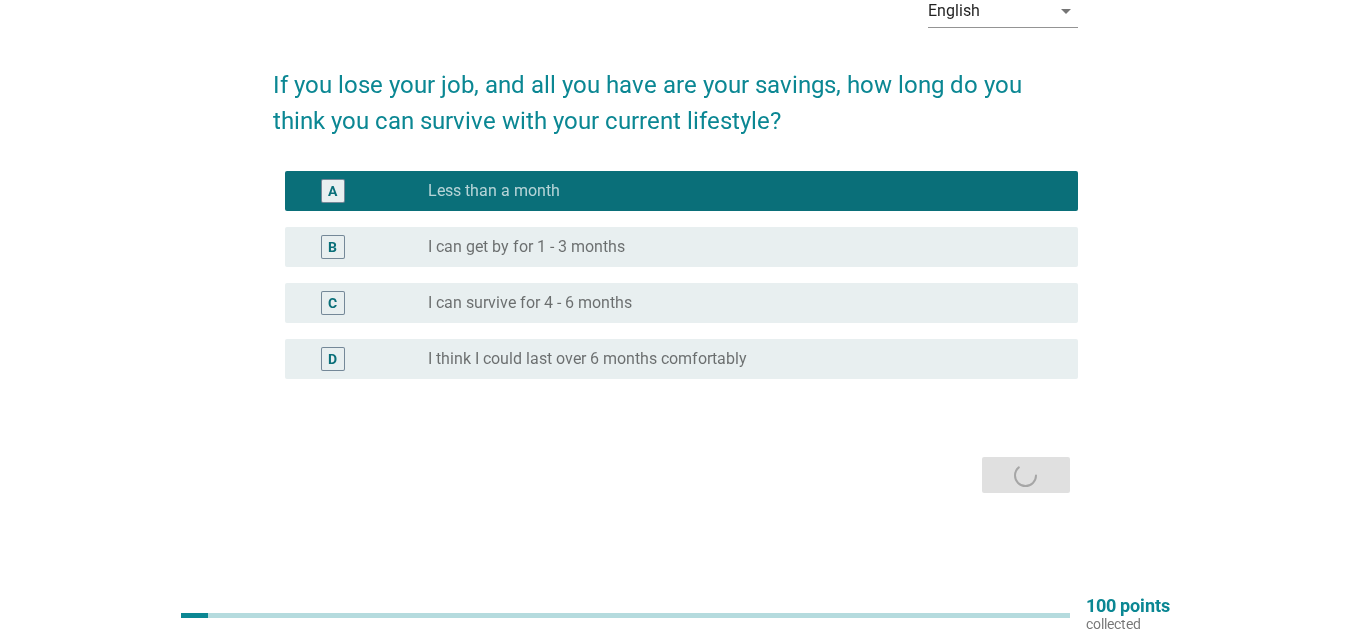 scroll, scrollTop: 0, scrollLeft: 0, axis: both 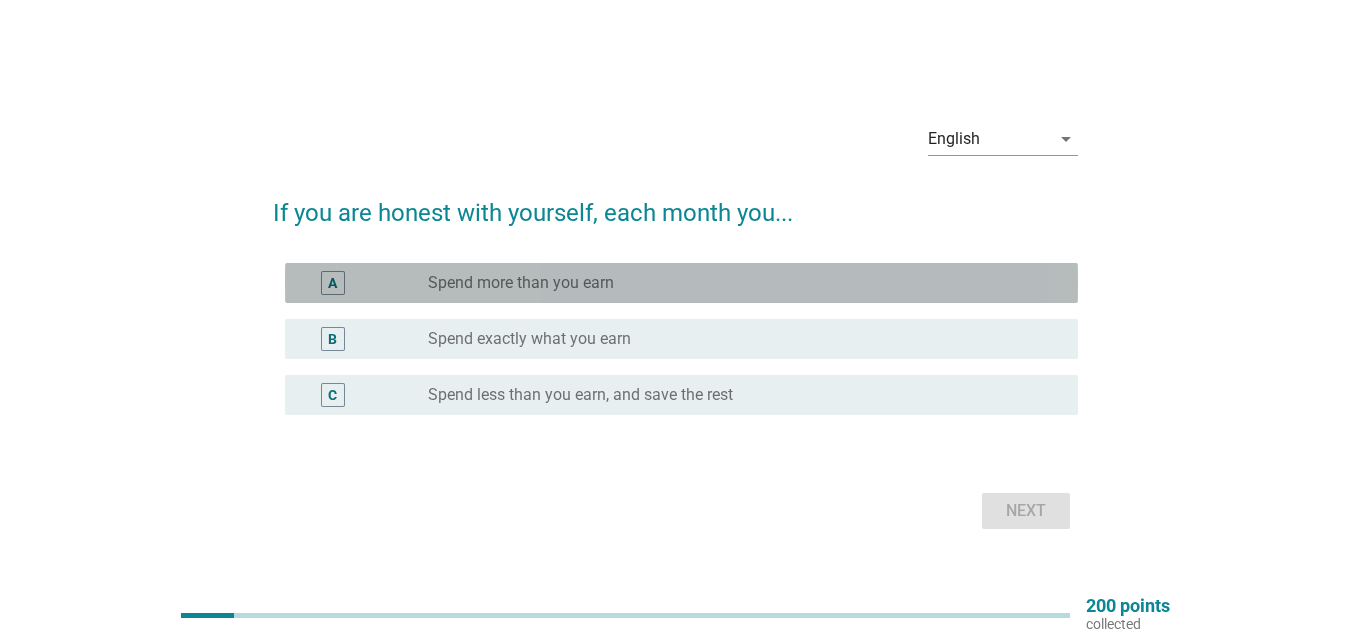 click on "radio_button_unchecked Spend more than you earn" at bounding box center [737, 283] 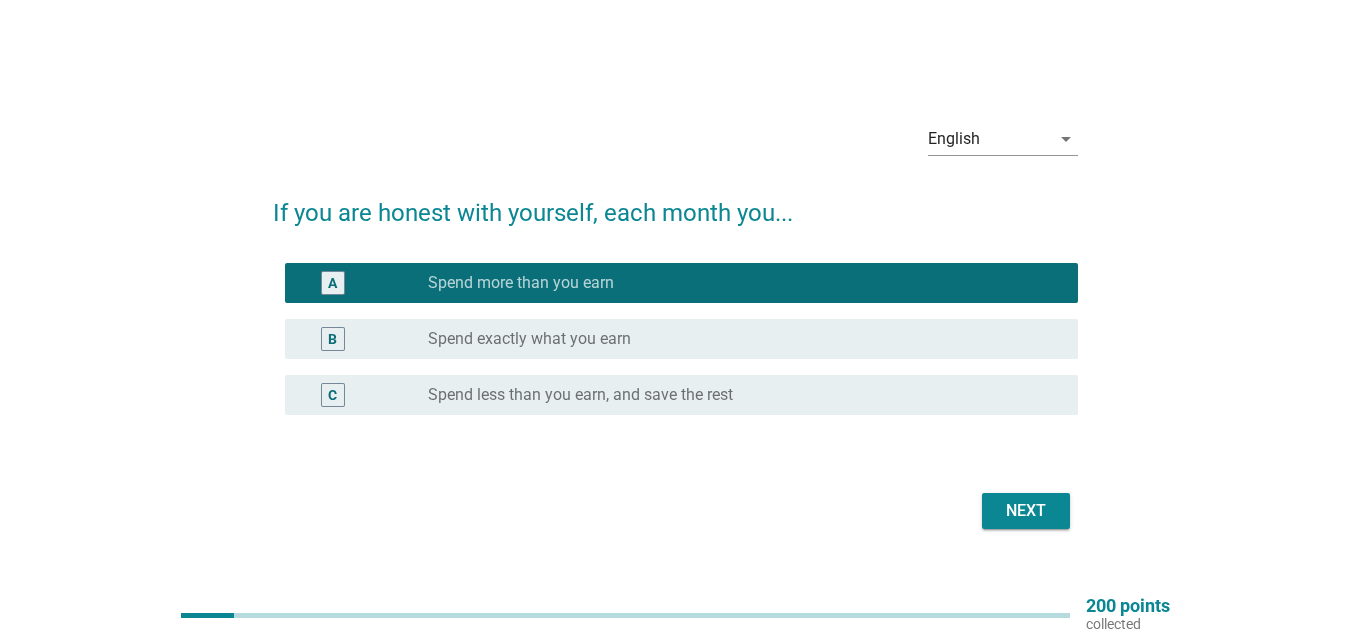 click on "Next" at bounding box center [1026, 511] 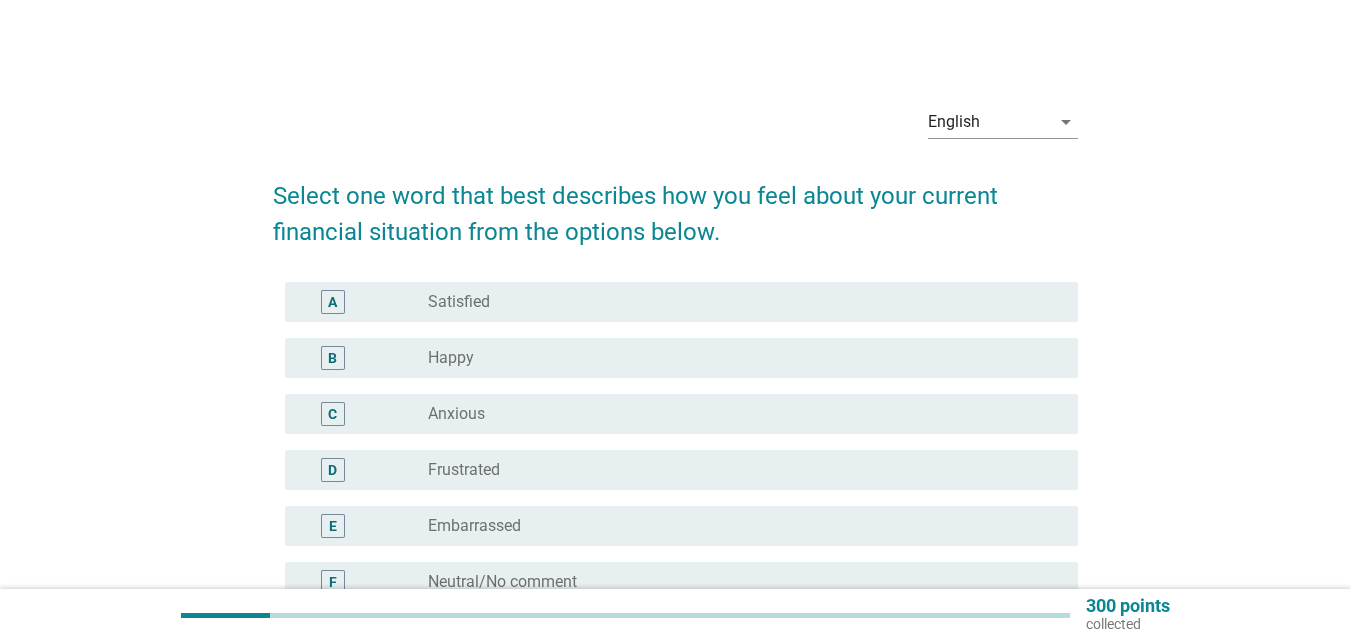 scroll, scrollTop: 100, scrollLeft: 0, axis: vertical 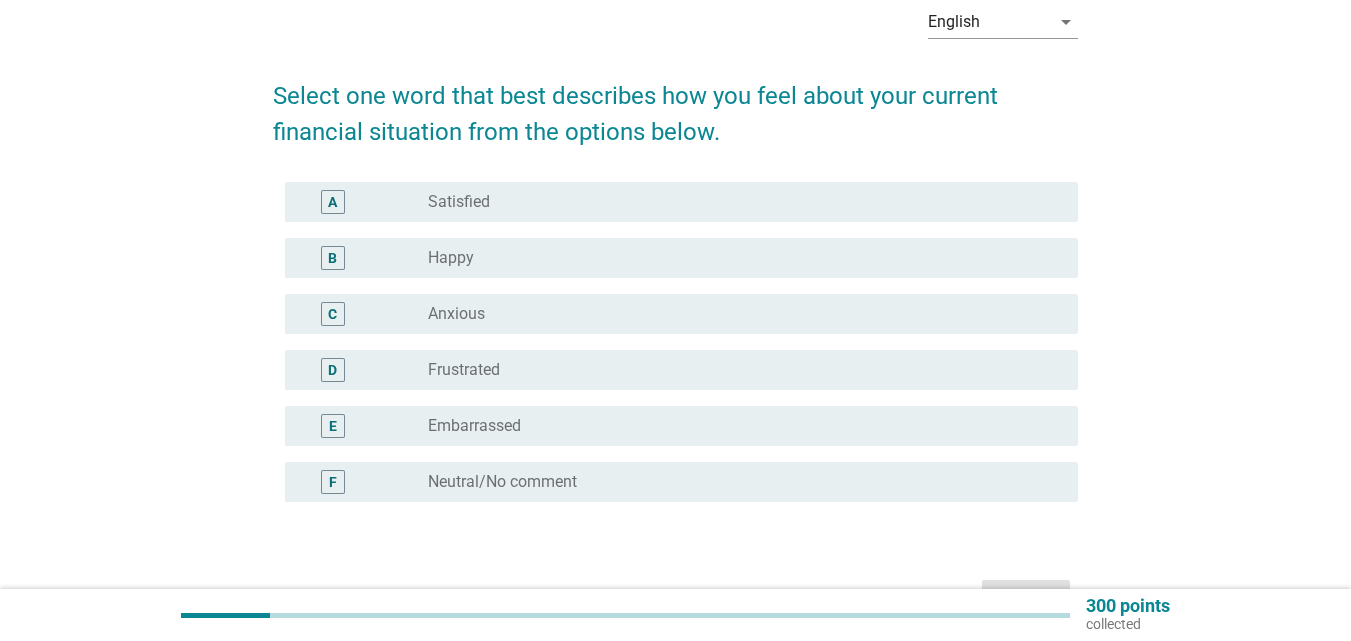 click on "Frustrated" at bounding box center [464, 370] 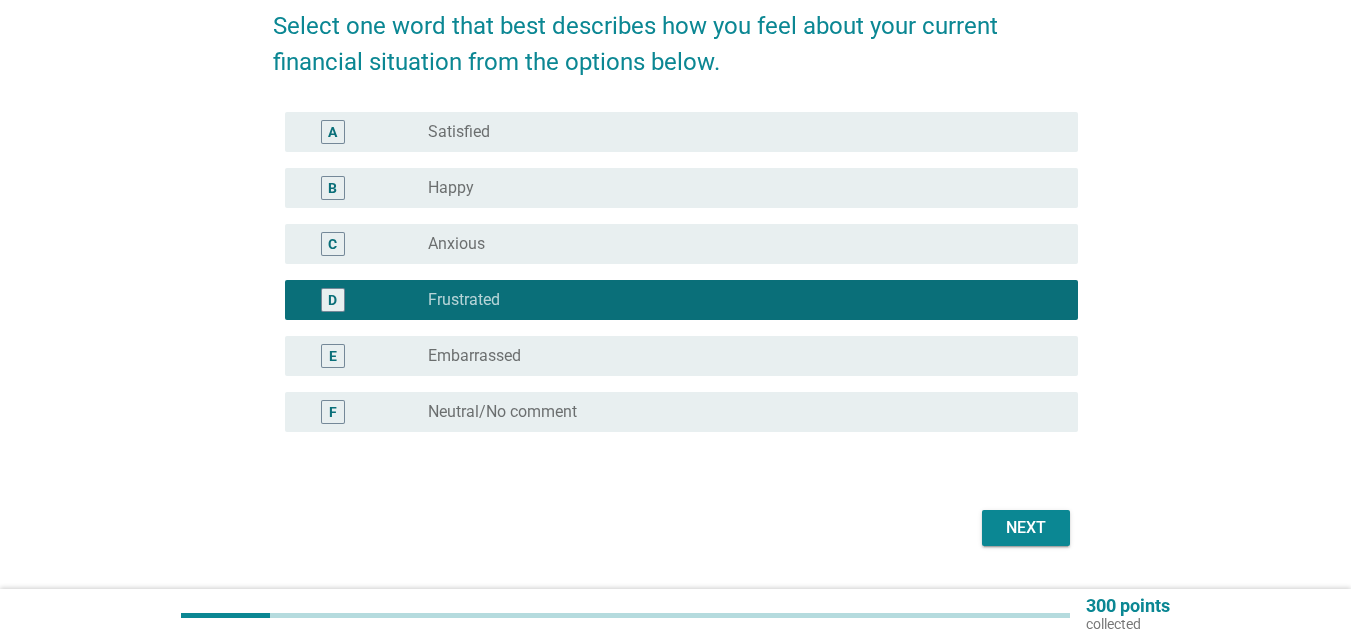 scroll, scrollTop: 200, scrollLeft: 0, axis: vertical 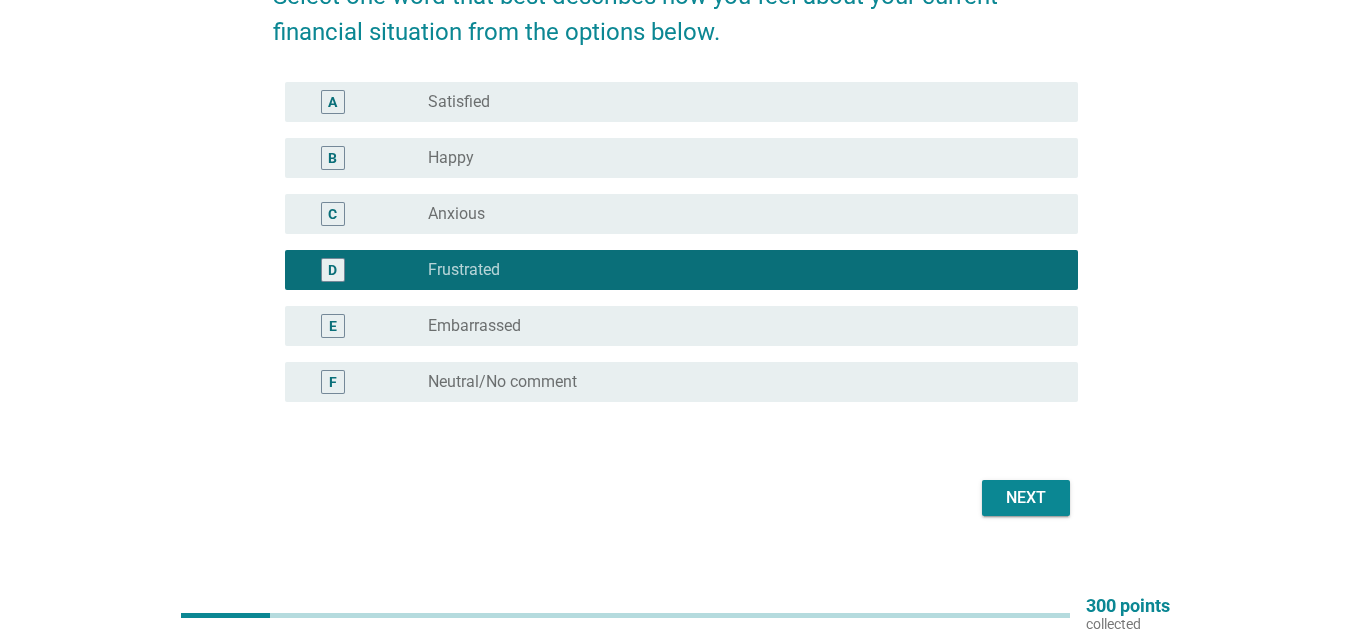 click on "Next" at bounding box center (1026, 498) 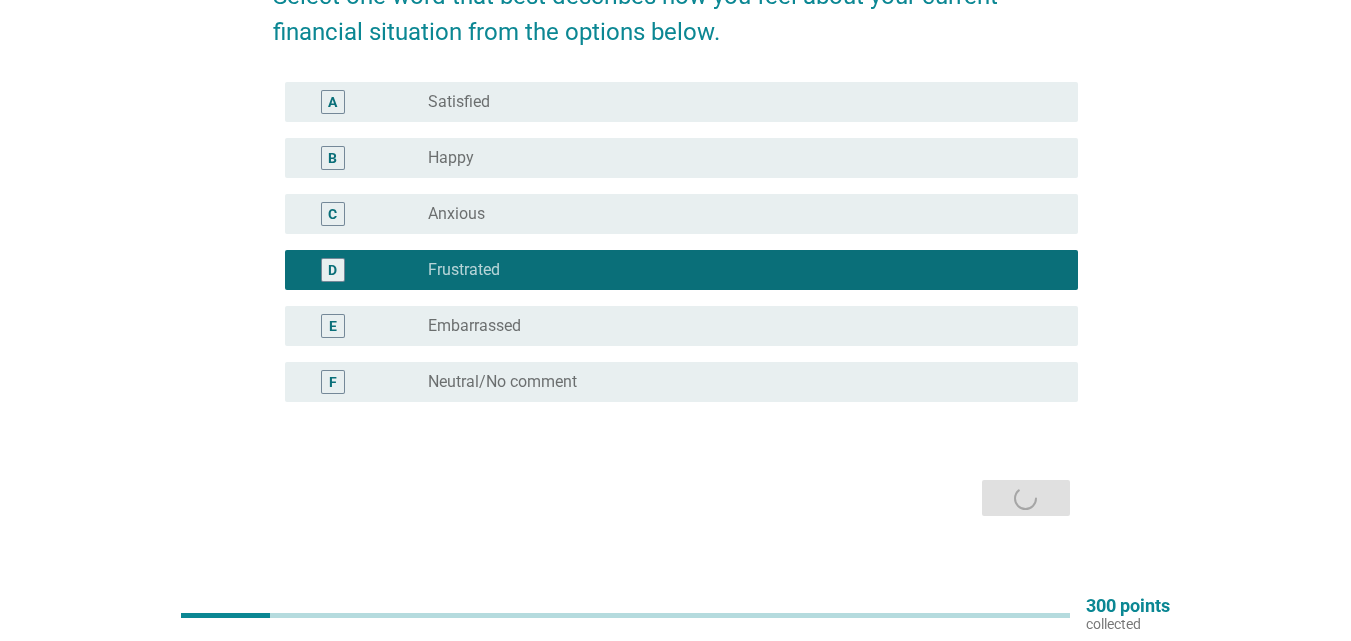 scroll, scrollTop: 0, scrollLeft: 0, axis: both 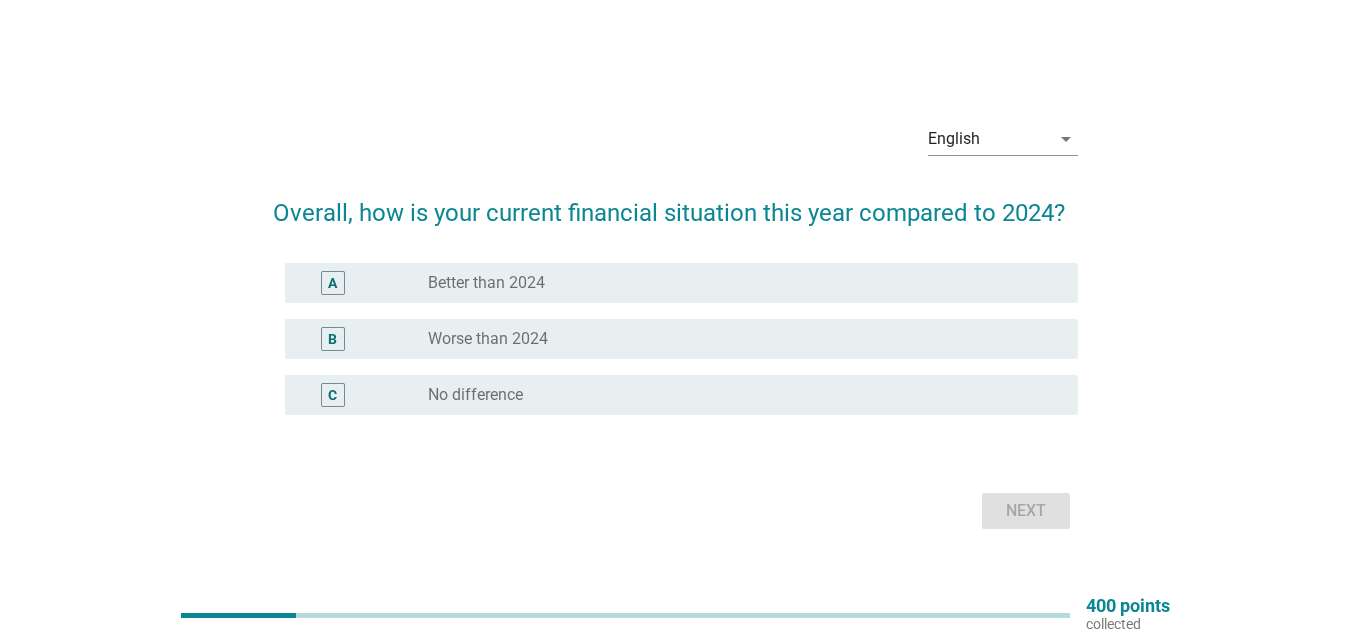 click on "radio_button_unchecked No difference" at bounding box center (737, 395) 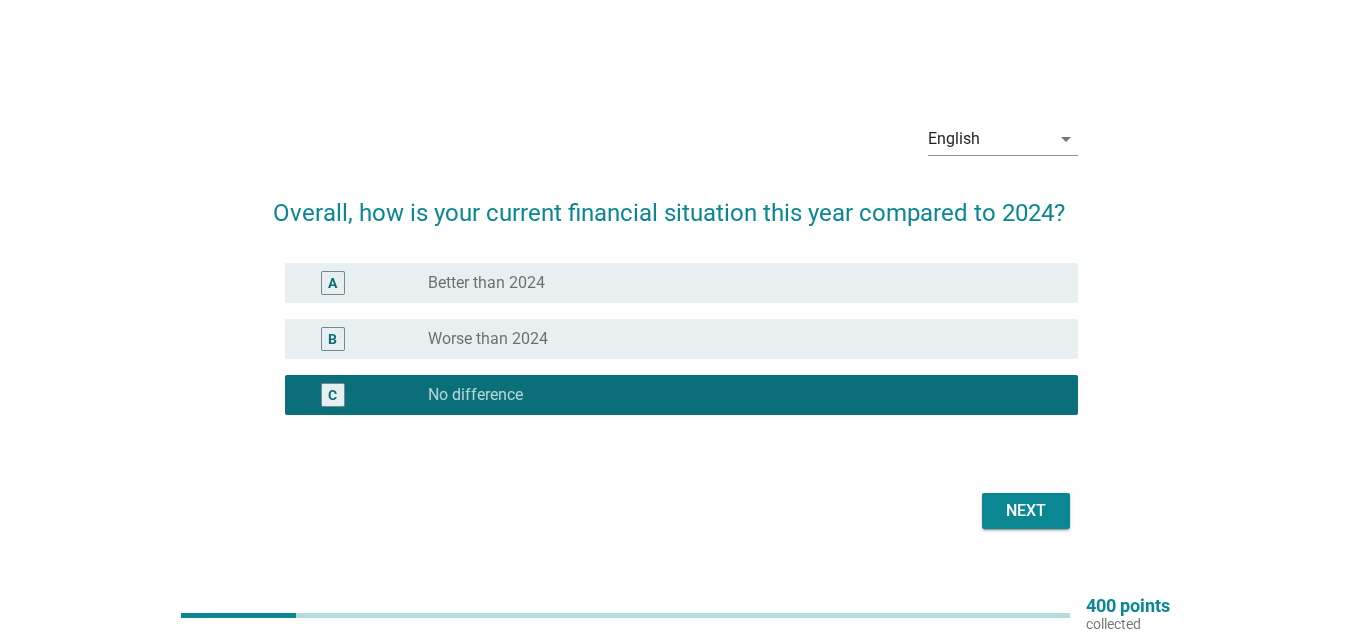 click on "Next" at bounding box center [1026, 511] 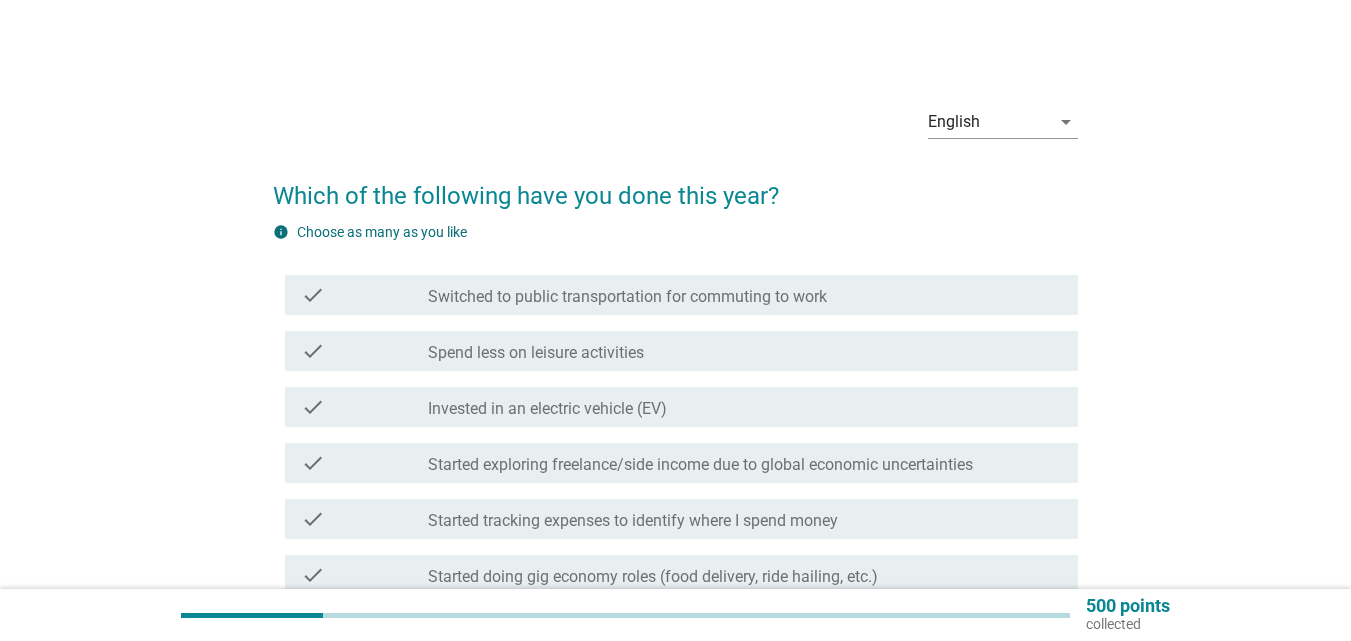click on "Which of the following have you done this year?      info   Choose as many as you like   check     check_box_outline_blank Switched to public transportation for commuting to work   check     check_box_outline_blank Spend less on leisure activities   check     check_box_outline_blank Invested in an electric vehicle (EV)   check     check_box_outline_blank Started exploring freelance/side income due to global economic uncertainties   check     check_box_outline_blank Started tracking expenses to identify where I spend money   check     check_box_outline_blank Started doing gig economy roles (food delivery, ride hailing, etc.)   check     check_box_outline_blank Reviewed and cut subscriptions (streaming, telco plans, gym, etc.)   check     check_box_outline_blank Actively applied for / Went to better paying jobs   check     check_box_outline_blank Eat out less frequently   check     check_box_outline_blank Invested in solar panel installation for my home   check     check_box_outline_blank None of the above" at bounding box center (675, 564) 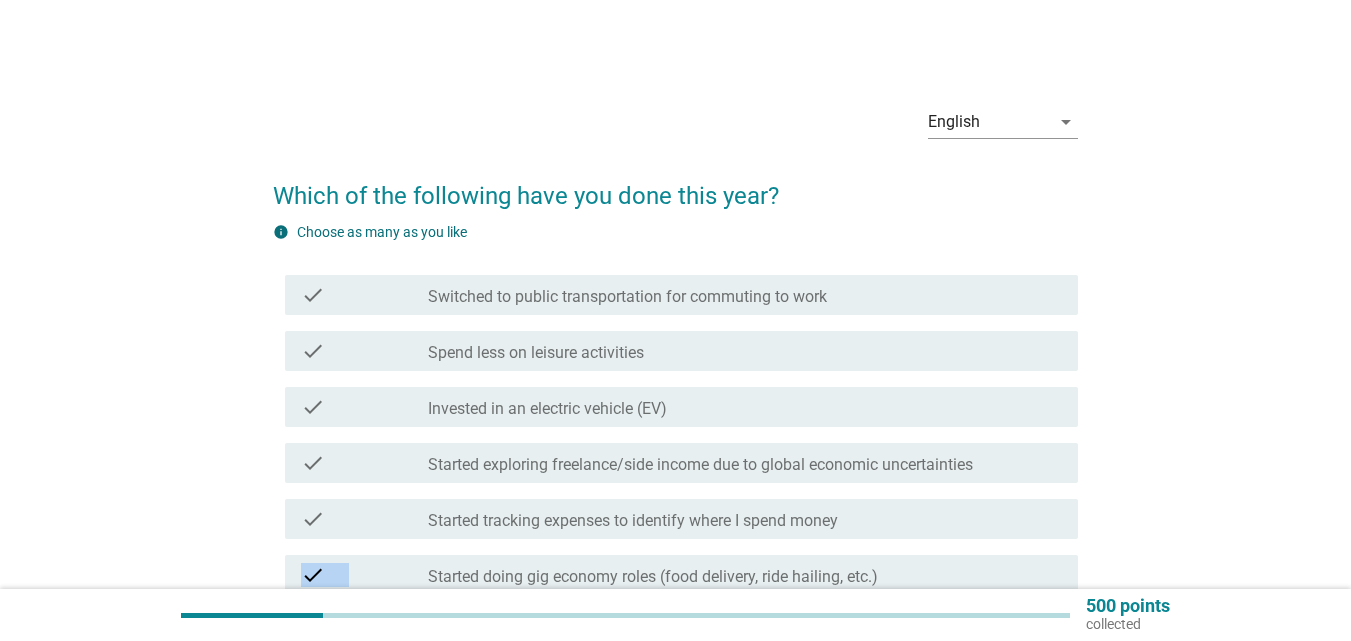 scroll, scrollTop: 100, scrollLeft: 0, axis: vertical 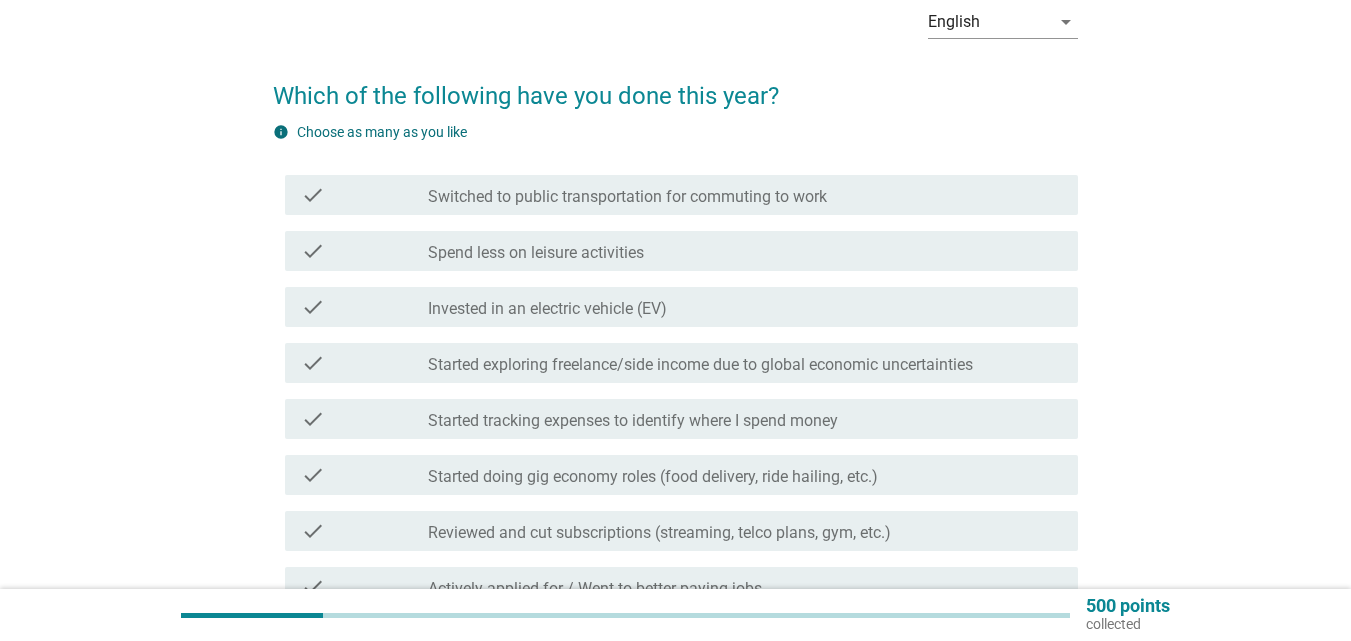 click on "check_box_outline_blank Spend less on leisure activities" at bounding box center (745, 251) 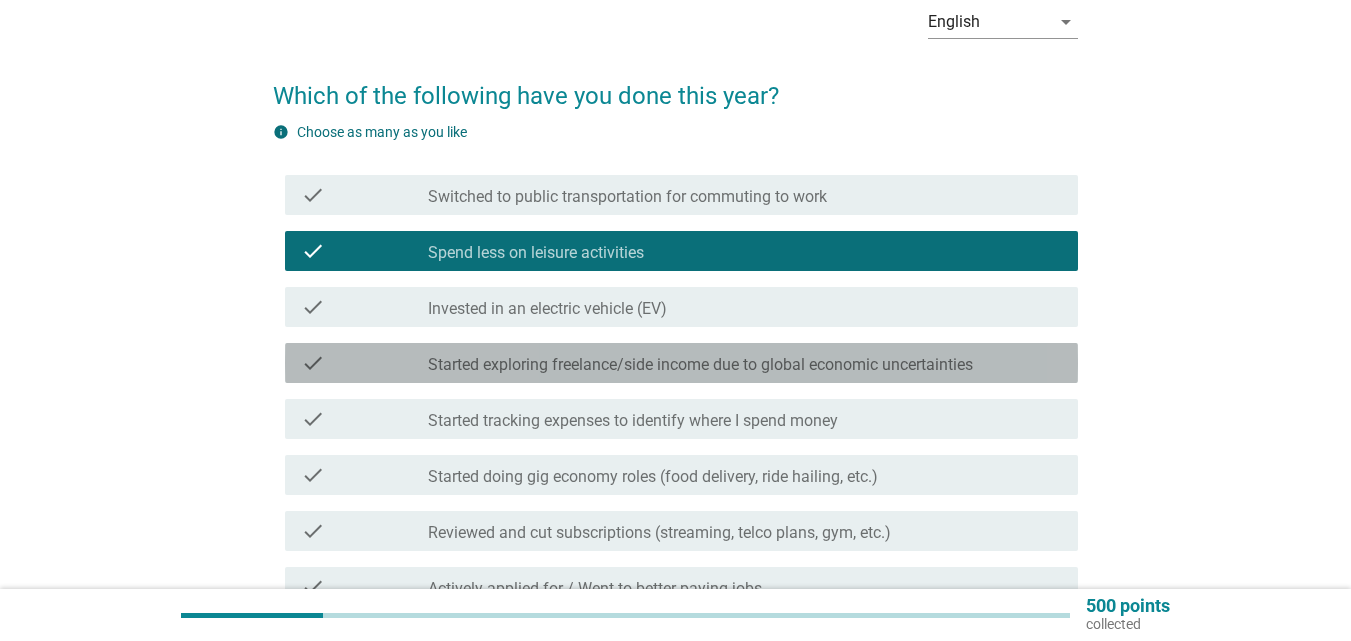 drag, startPoint x: 973, startPoint y: 357, endPoint x: 1121, endPoint y: 386, distance: 150.81445 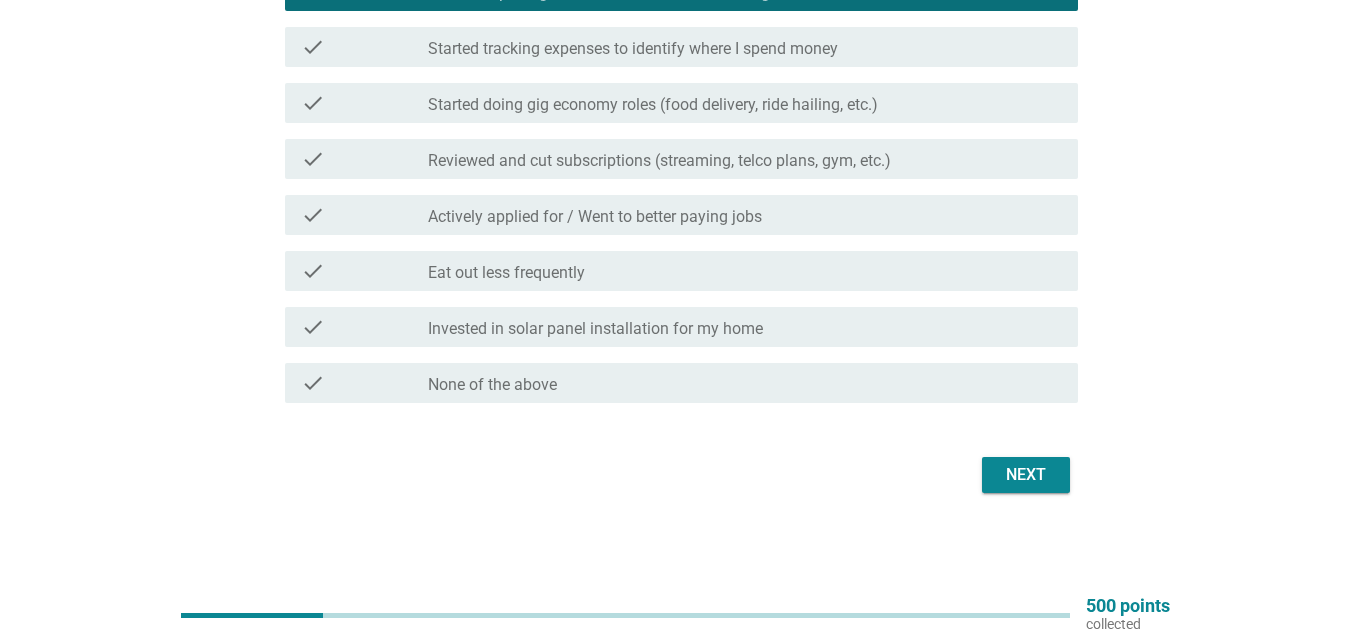 scroll, scrollTop: 372, scrollLeft: 0, axis: vertical 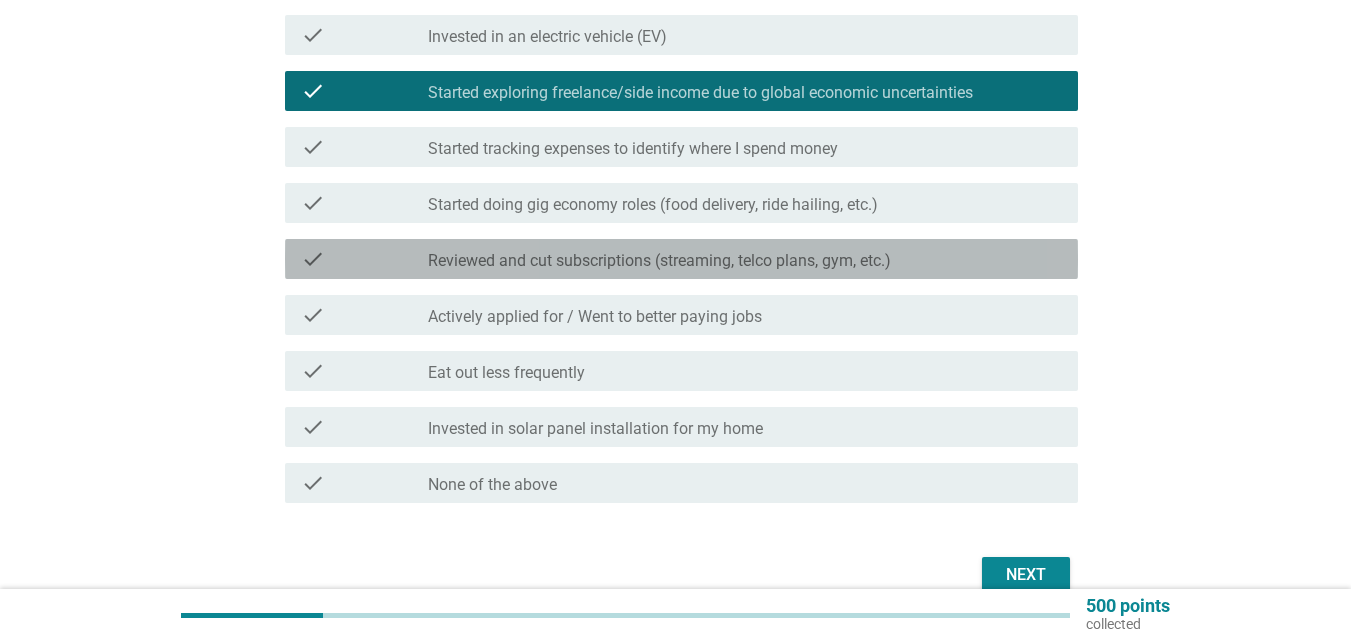 click on "check_box_outline_blank Reviewed and cut subscriptions (streaming, telco plans, gym, etc.)" at bounding box center [745, 259] 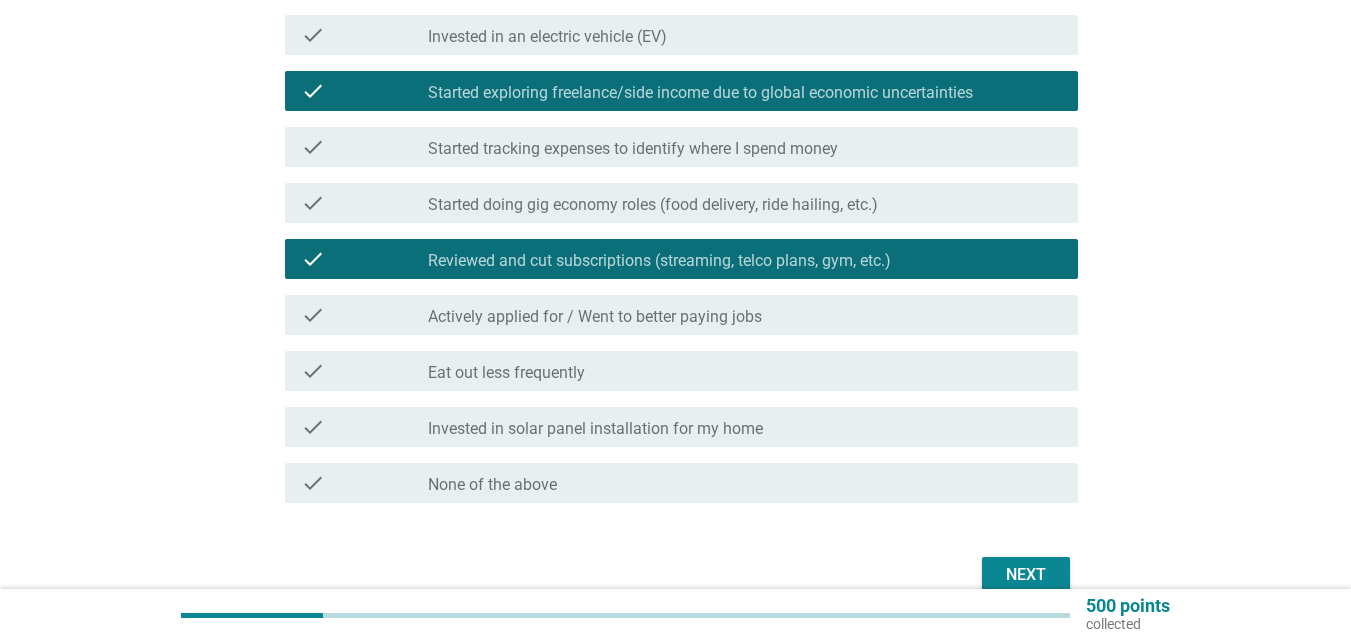 click on "check_box_outline_blank Actively applied for / Went to better paying jobs" at bounding box center [745, 315] 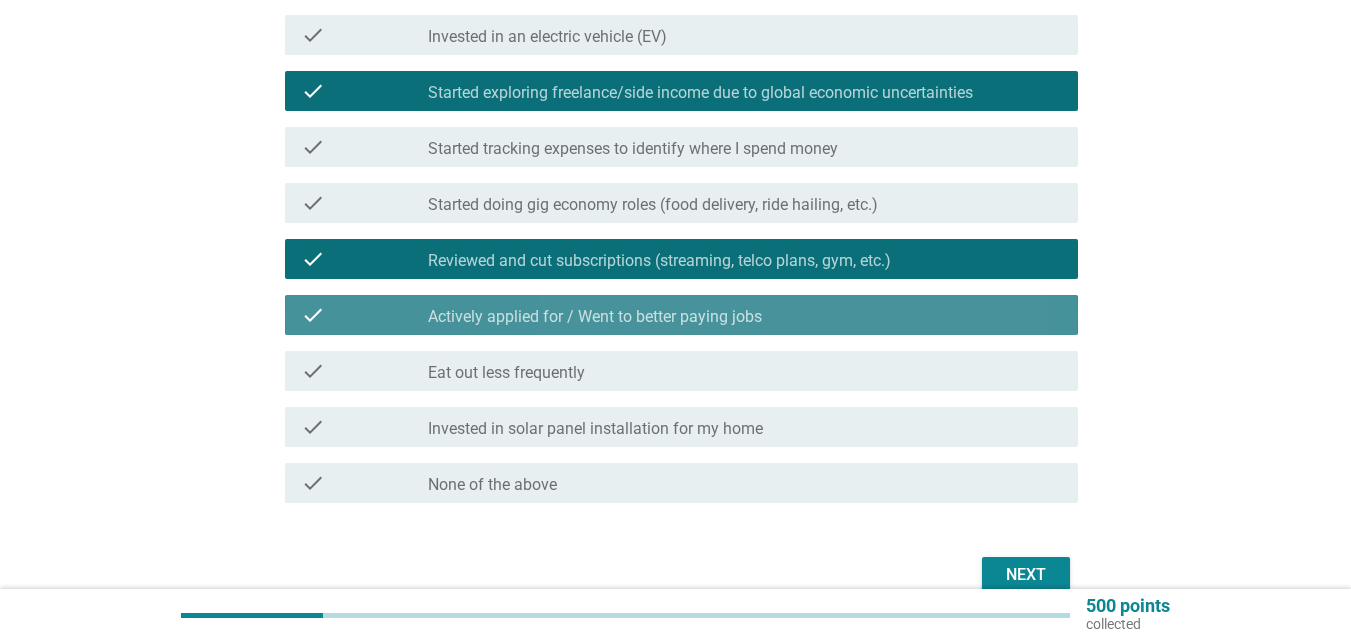 click on "check_box_outline_blank Actively applied for / Went to better paying jobs" at bounding box center [745, 315] 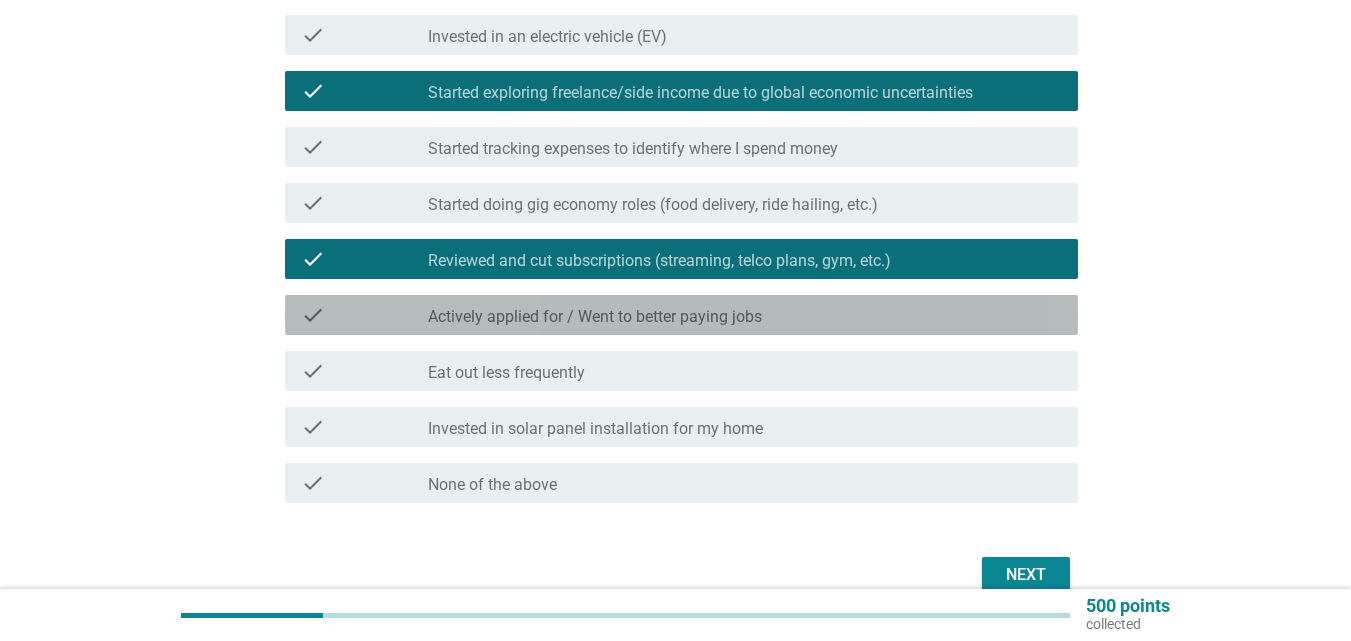 click on "check_box_outline_blank Actively applied for / Went to better paying jobs" at bounding box center [745, 315] 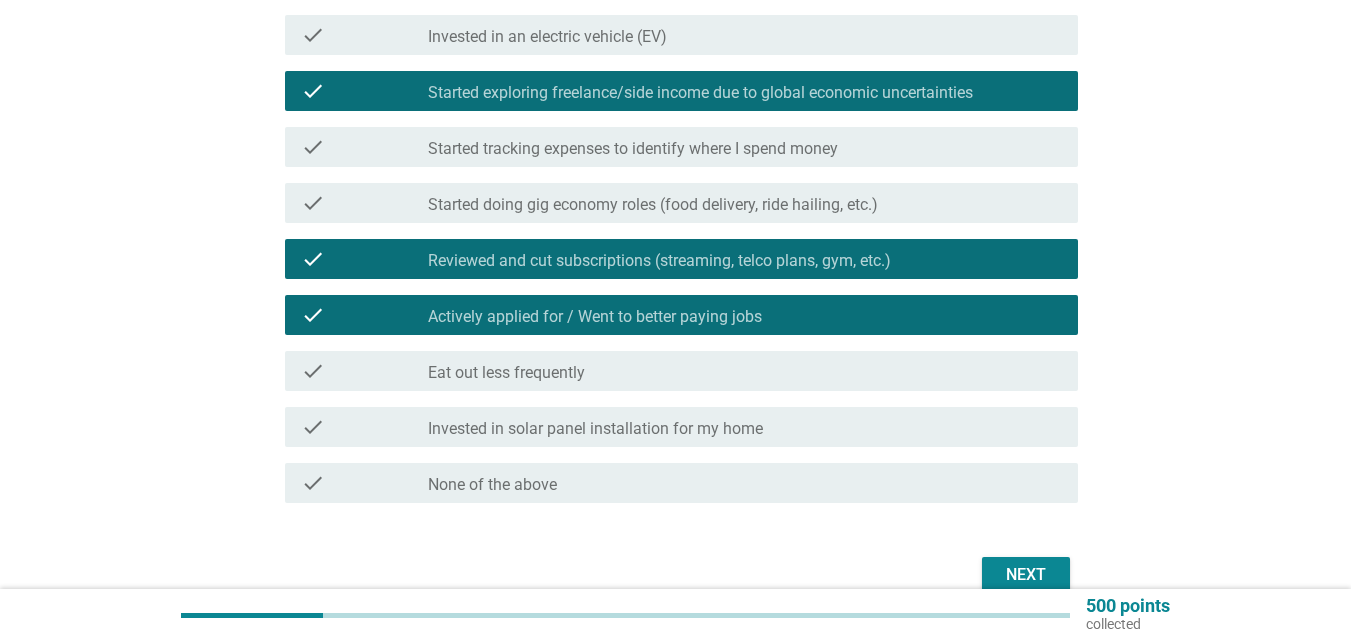 scroll, scrollTop: 472, scrollLeft: 0, axis: vertical 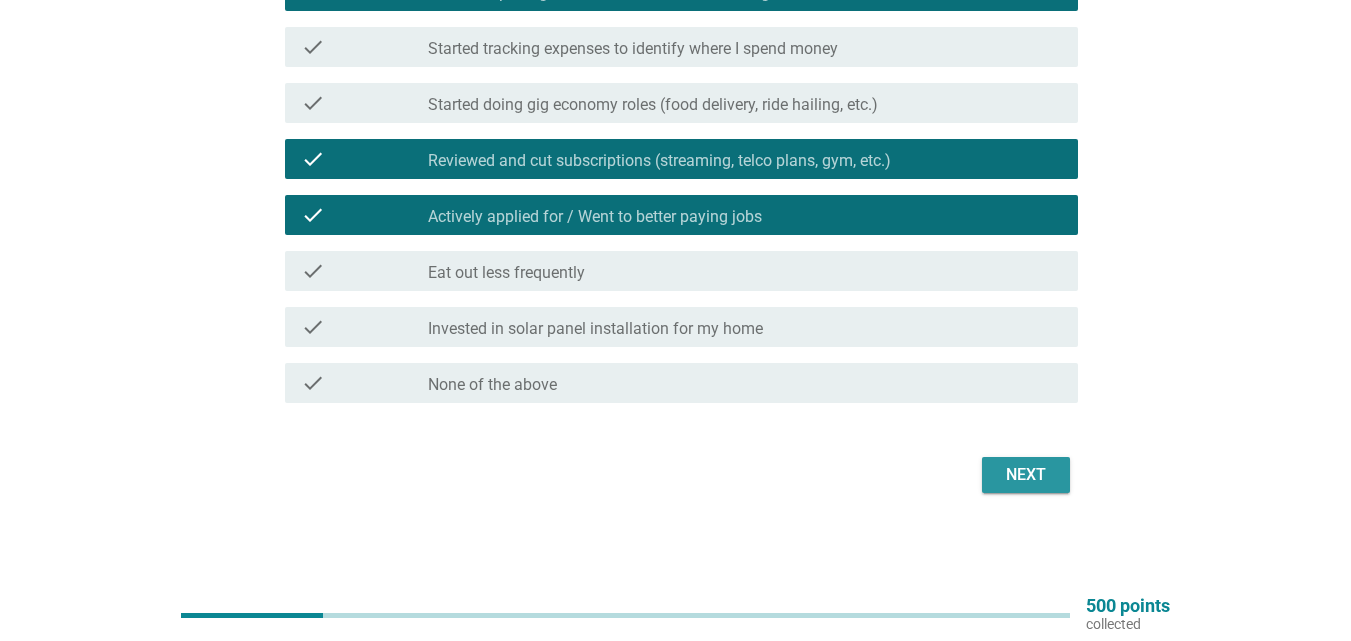 click on "Next" at bounding box center (1026, 475) 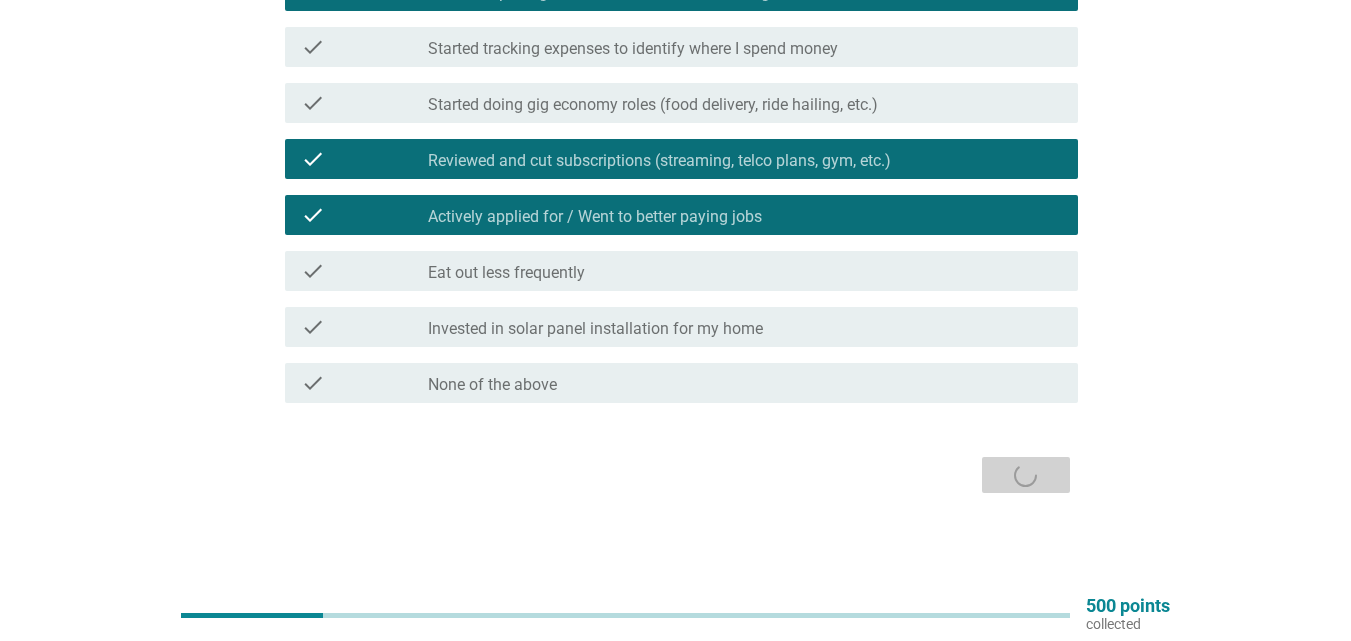 click on "Next" at bounding box center [675, 475] 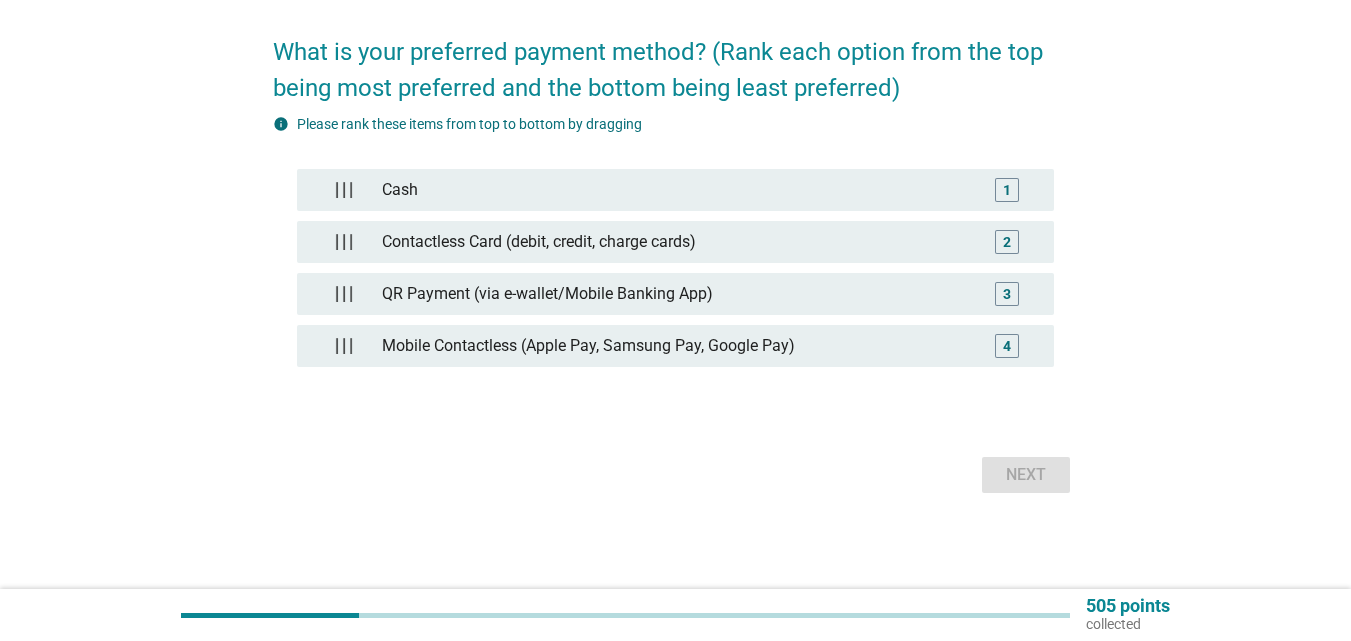 scroll, scrollTop: 0, scrollLeft: 0, axis: both 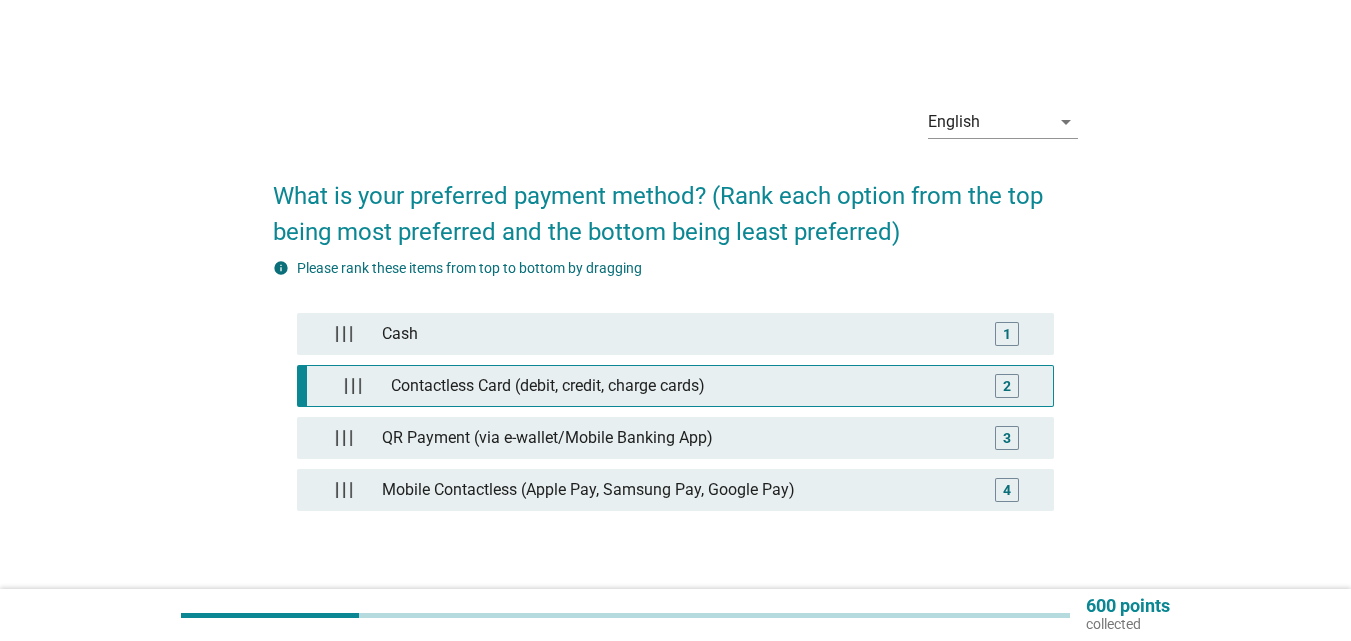 click on "Contactless Card (debit, credit, charge cards)    2" at bounding box center [680, 386] 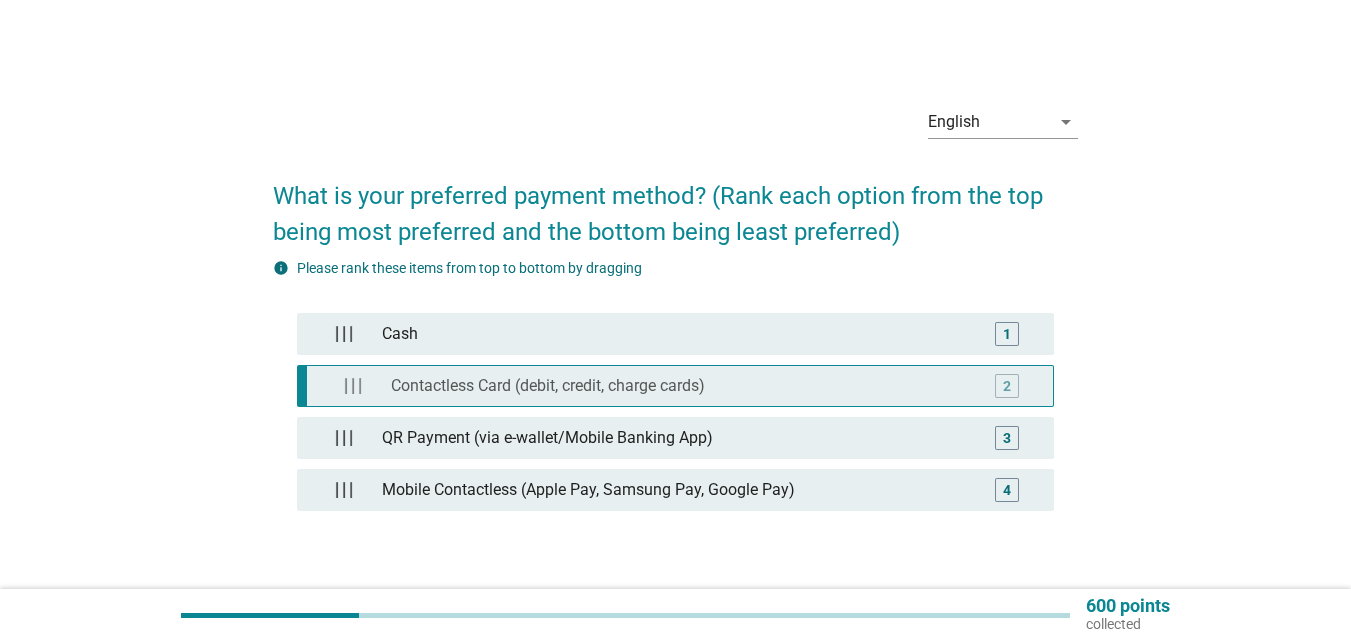 type 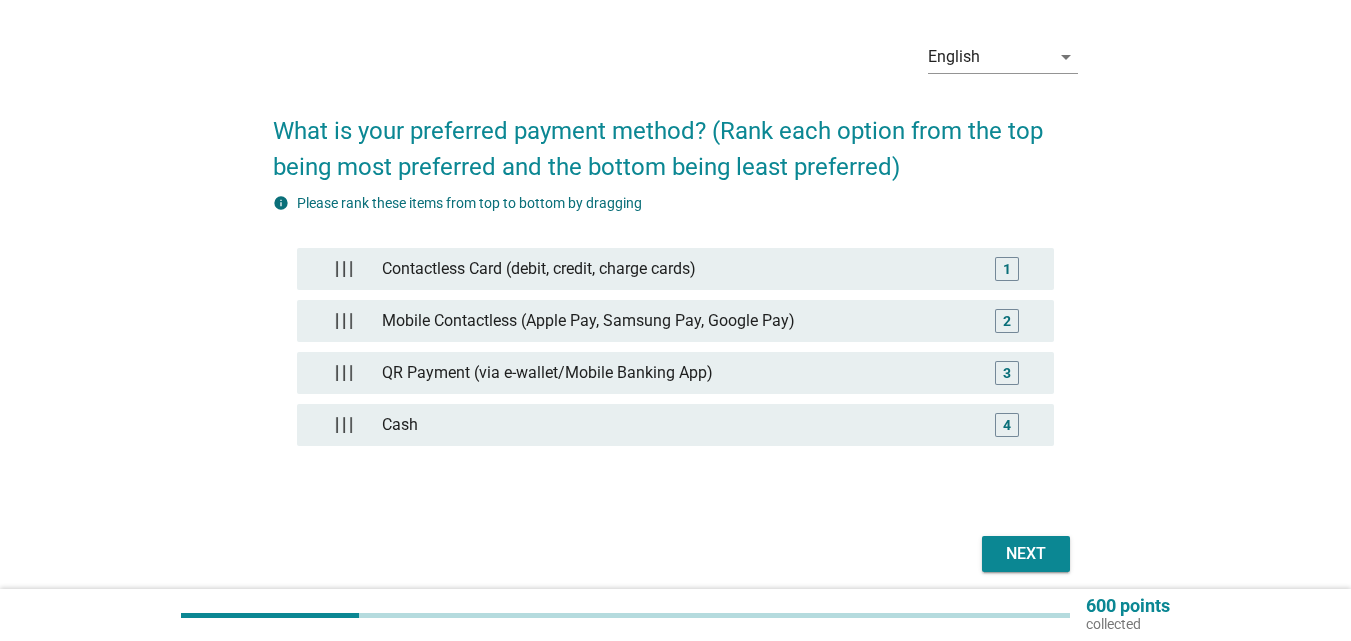 scroll, scrollTop: 100, scrollLeft: 0, axis: vertical 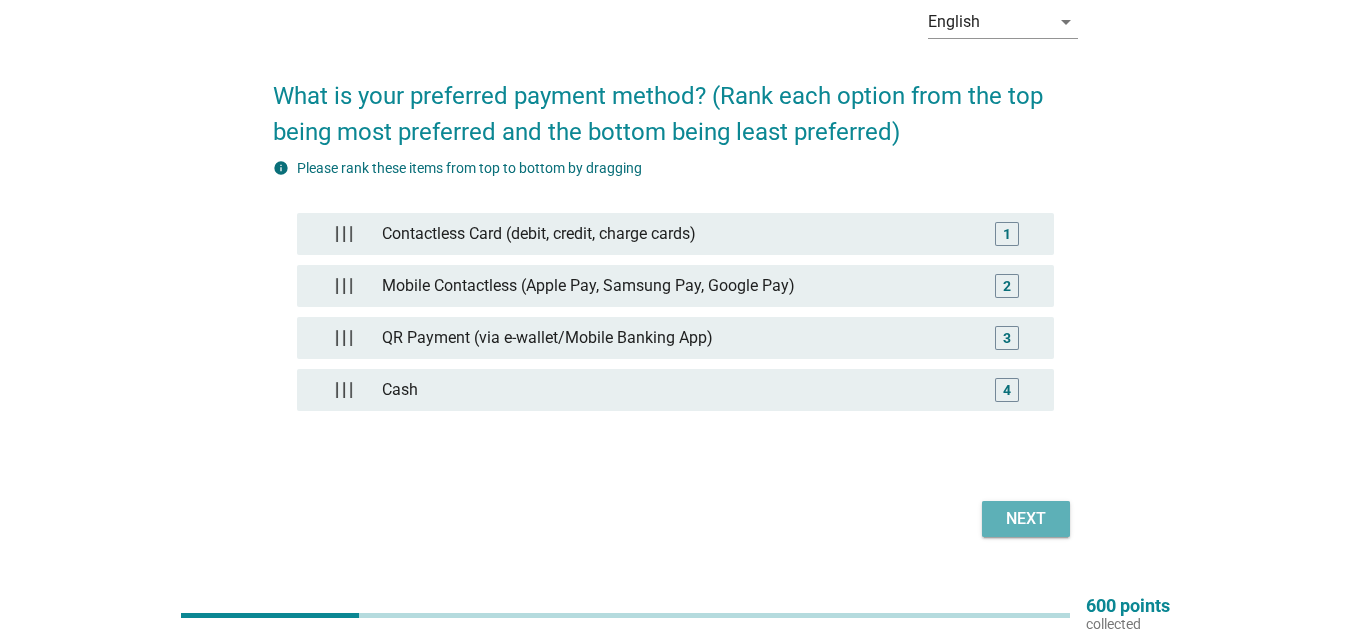 click on "Next" at bounding box center (1026, 519) 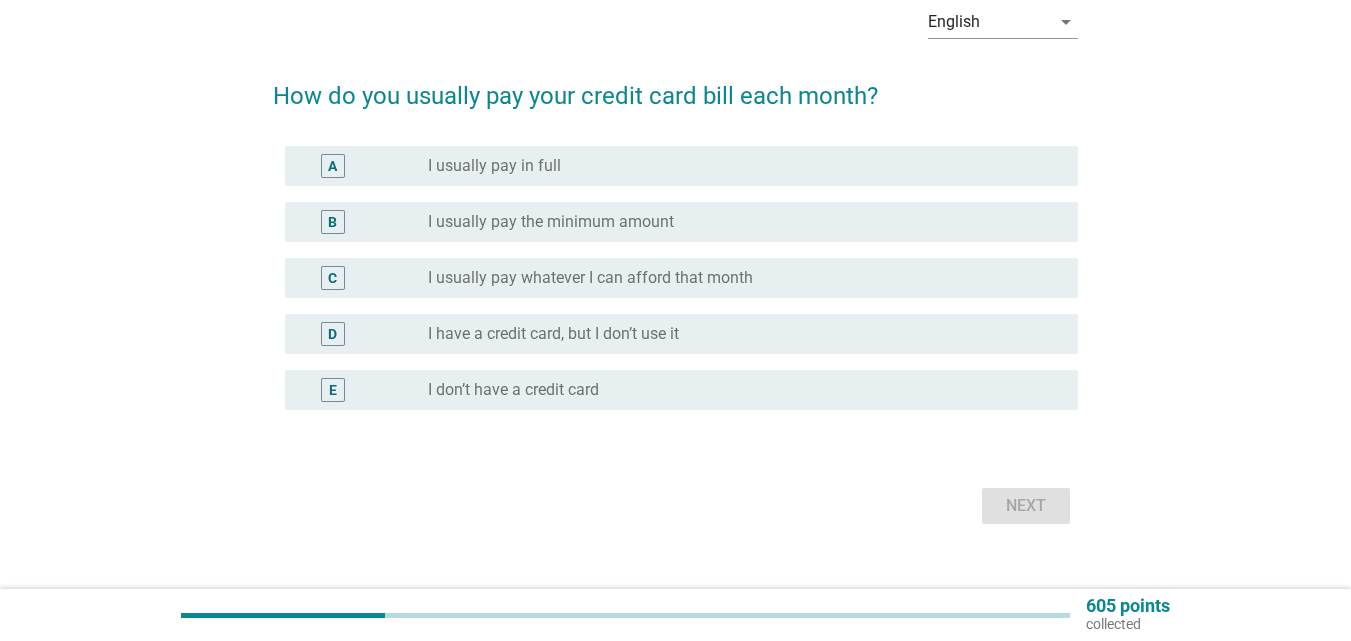scroll, scrollTop: 0, scrollLeft: 0, axis: both 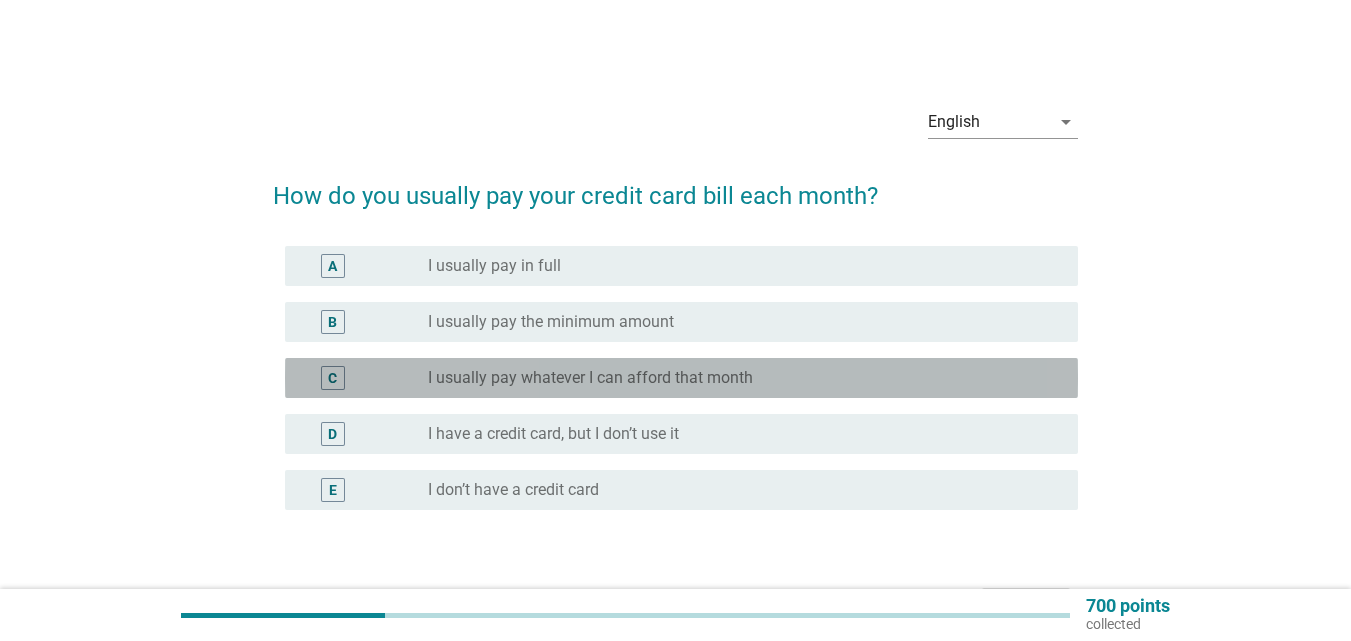 drag, startPoint x: 922, startPoint y: 386, endPoint x: 1122, endPoint y: 425, distance: 203.76703 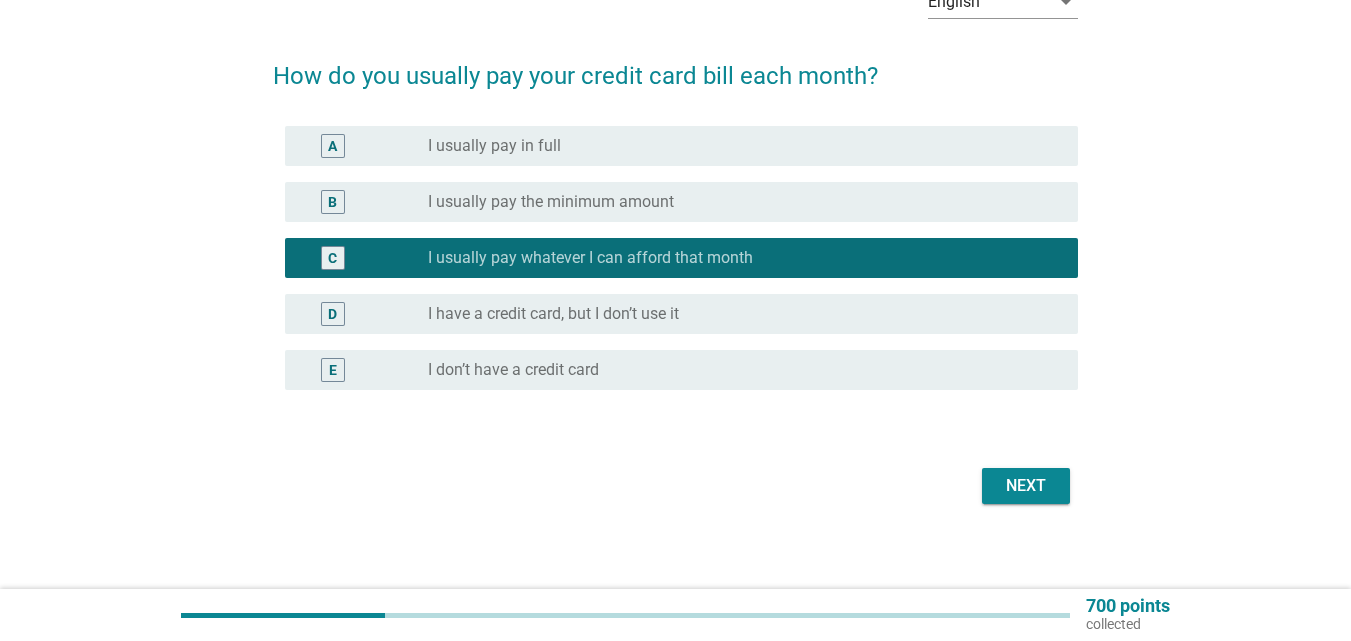 scroll, scrollTop: 131, scrollLeft: 0, axis: vertical 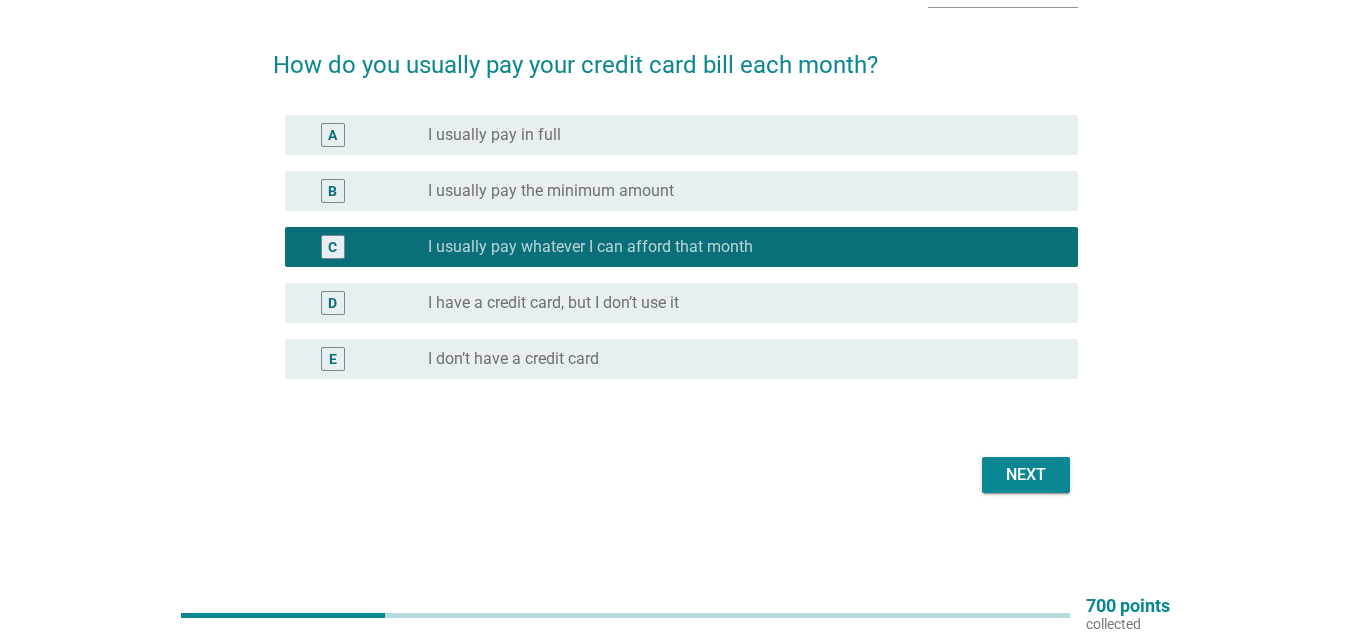 click on "Next" at bounding box center [1026, 475] 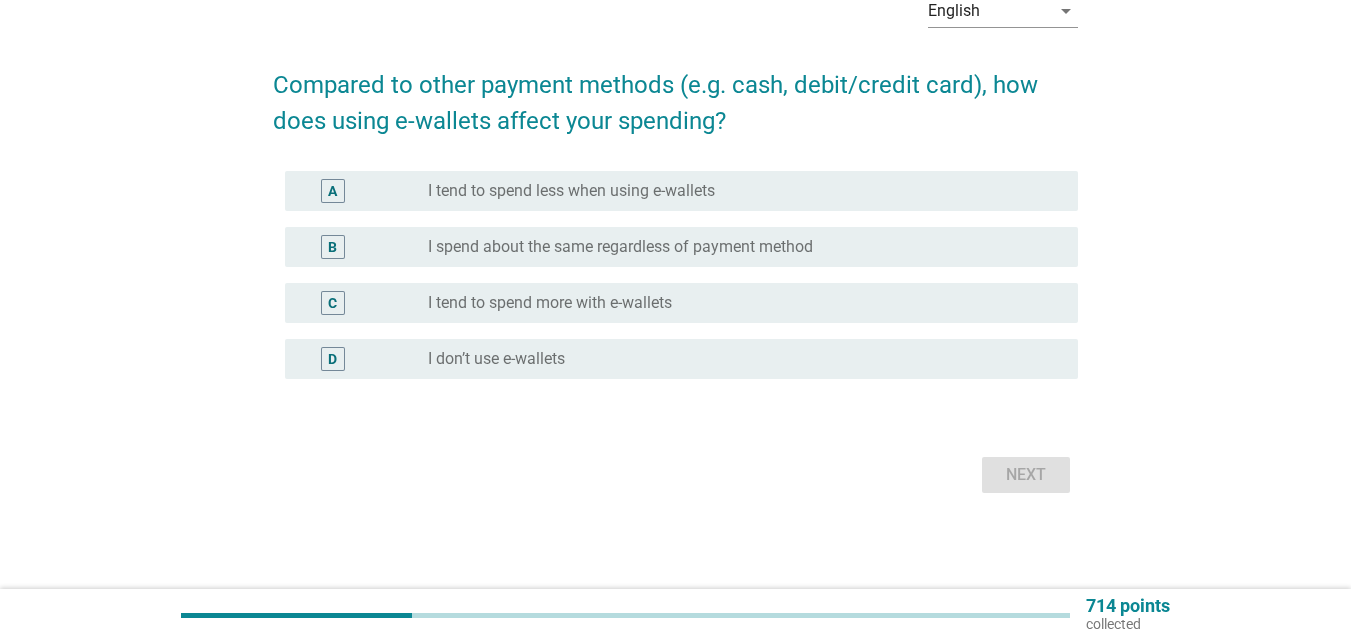 scroll, scrollTop: 0, scrollLeft: 0, axis: both 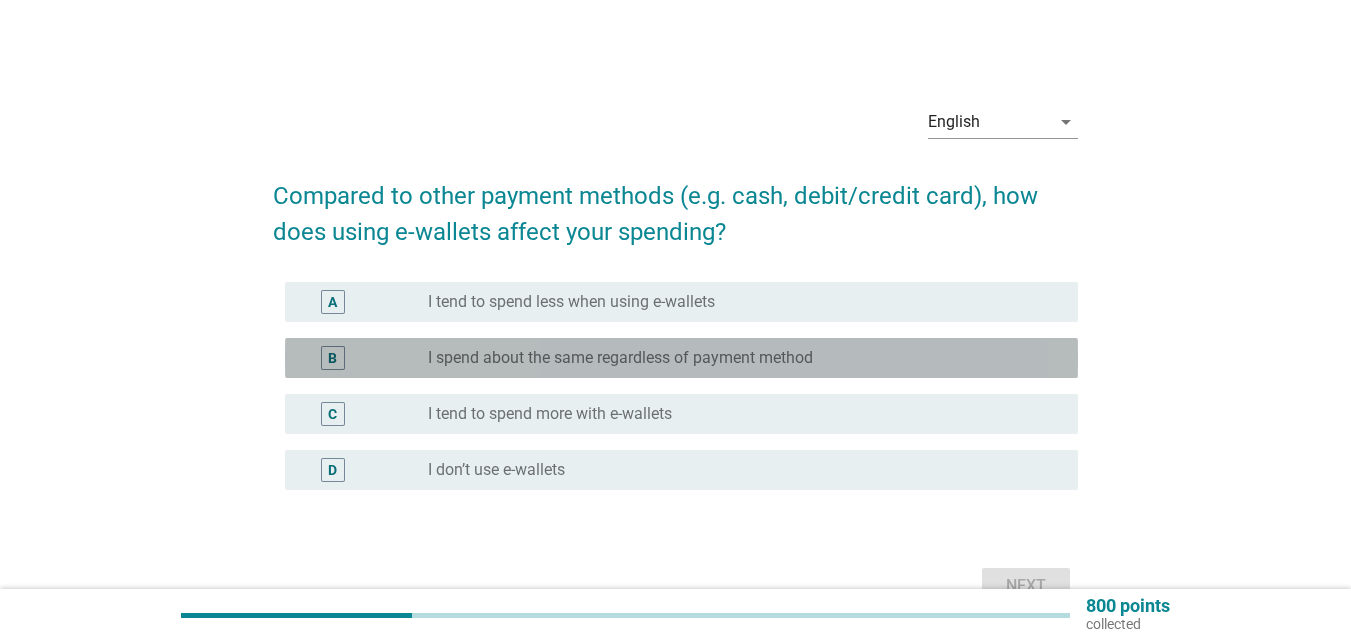 click on "radio_button_unchecked I spend about the same regardless of payment method" at bounding box center [737, 358] 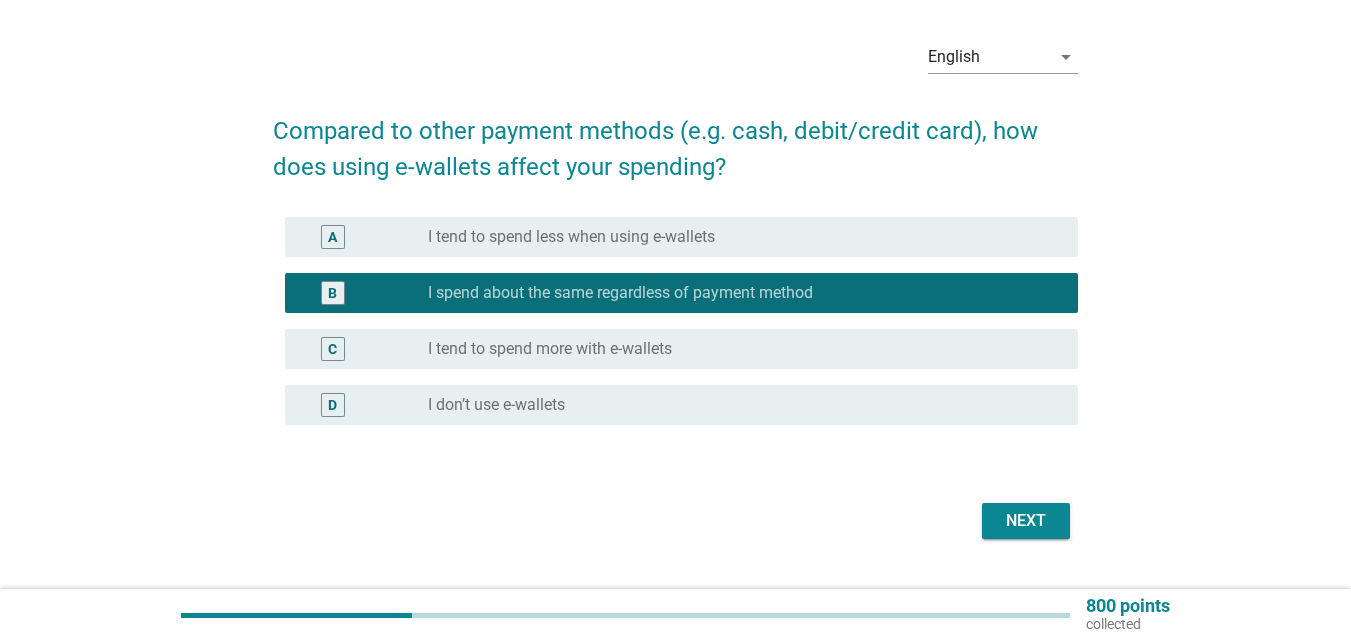 scroll, scrollTop: 100, scrollLeft: 0, axis: vertical 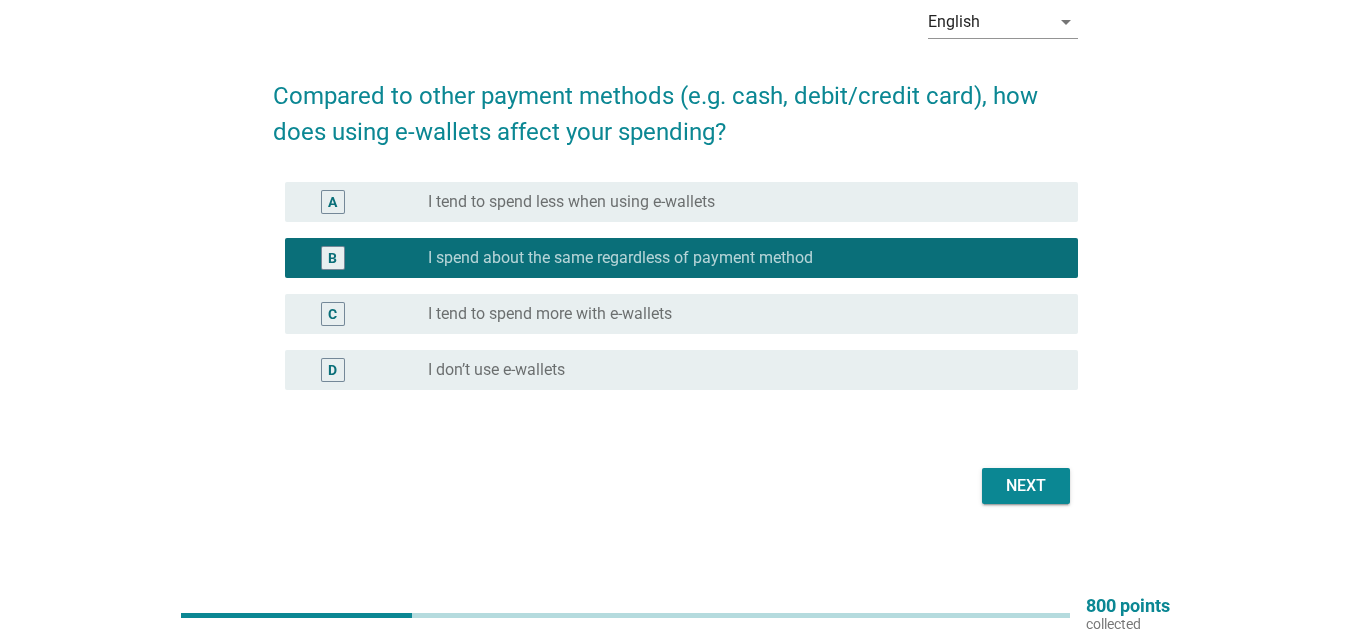 click on "Next" at bounding box center [1026, 486] 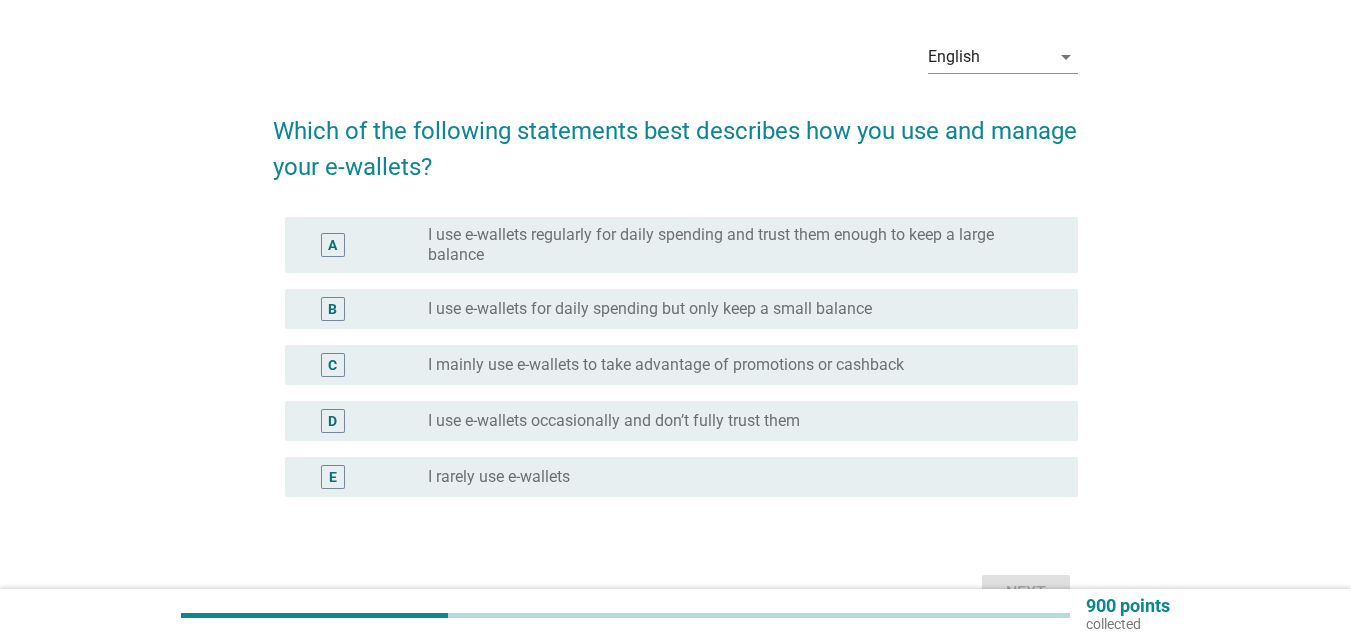 scroll, scrollTop: 100, scrollLeft: 0, axis: vertical 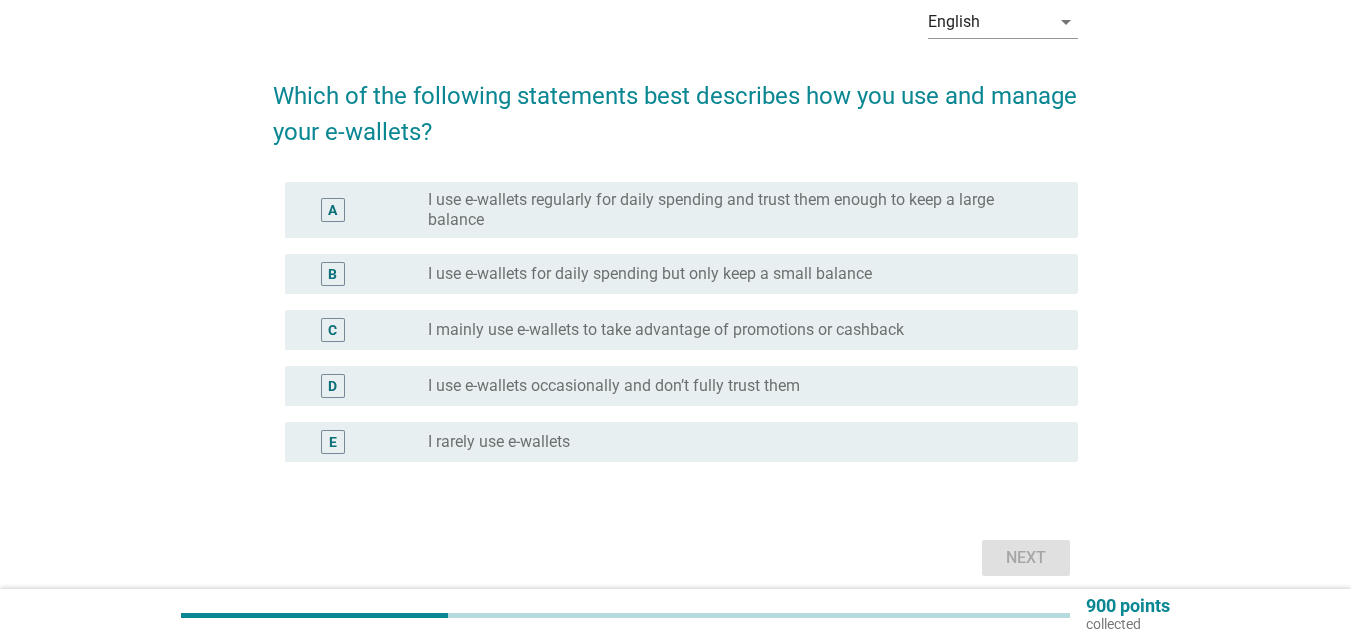 click on "radio_button_unchecked I rarely use e-wallets" at bounding box center [737, 442] 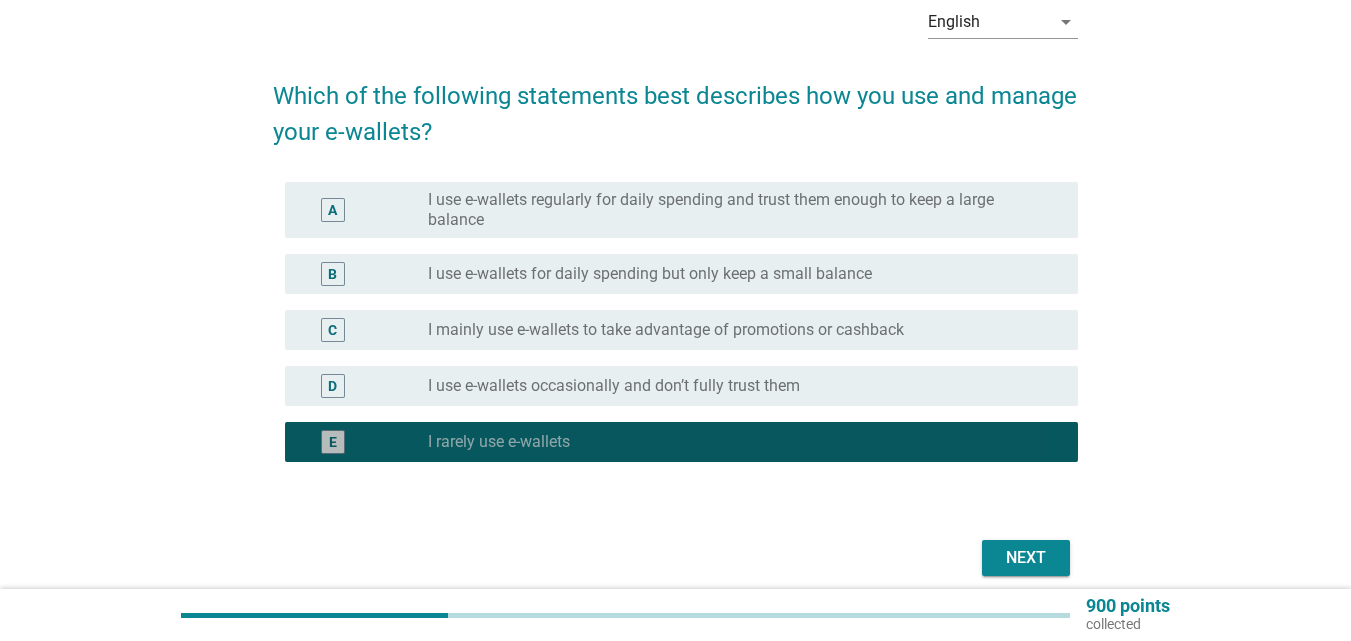 click on "radio_button_checked I rarely use e-wallets" at bounding box center (737, 442) 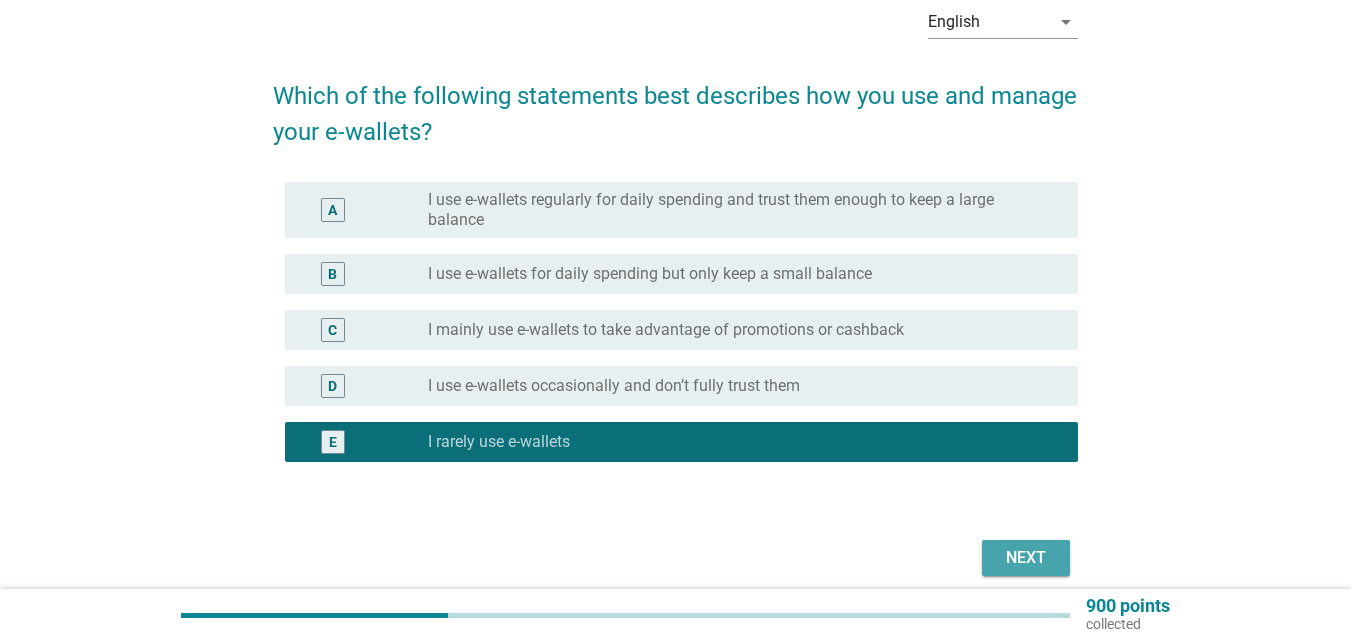 click on "Next" at bounding box center [1026, 558] 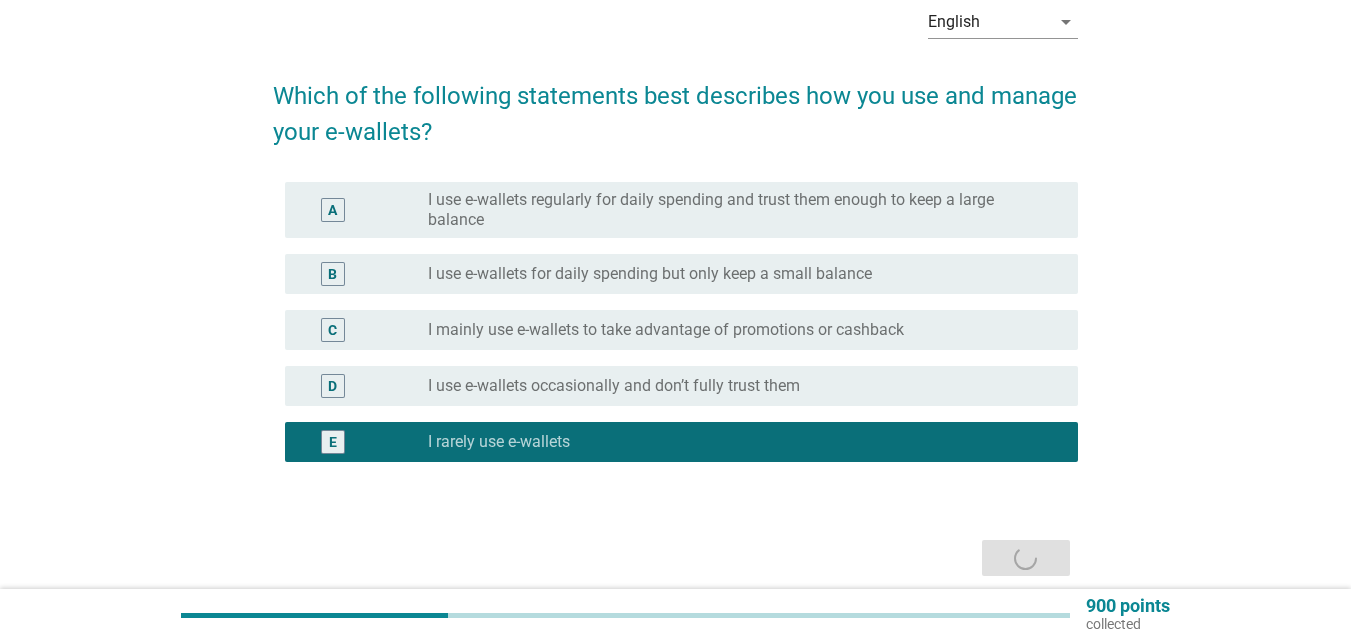 click on "Next" at bounding box center (675, 558) 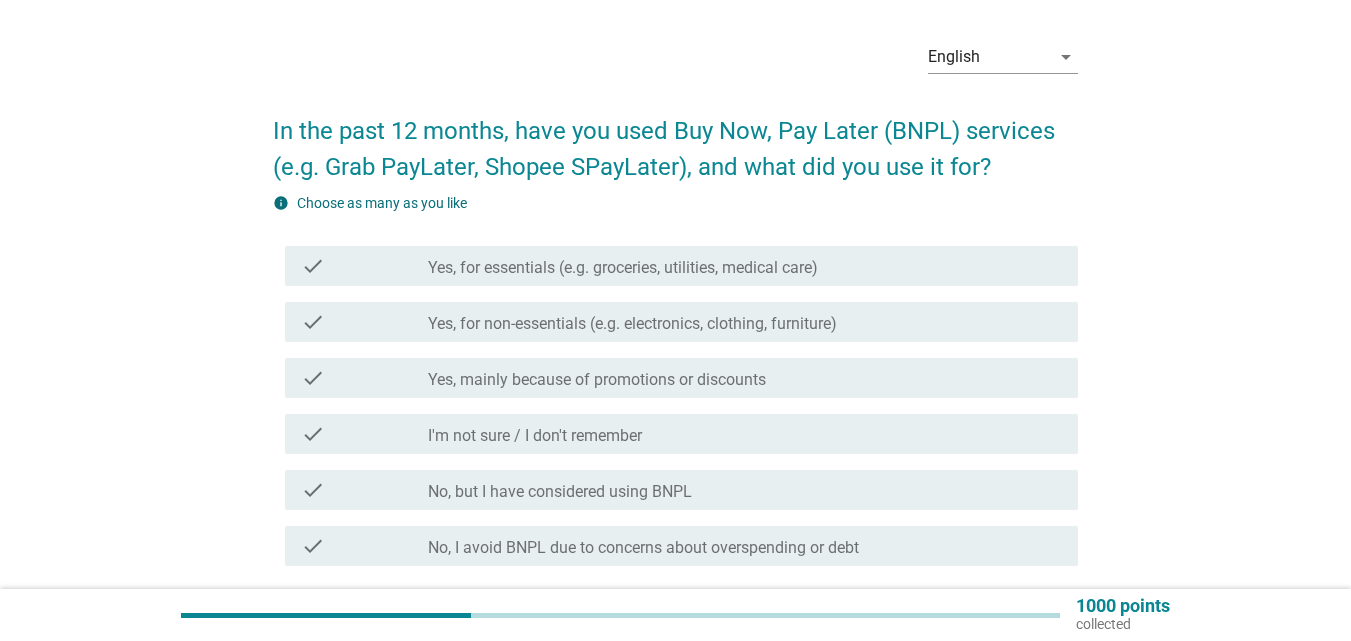 scroll, scrollTop: 100, scrollLeft: 0, axis: vertical 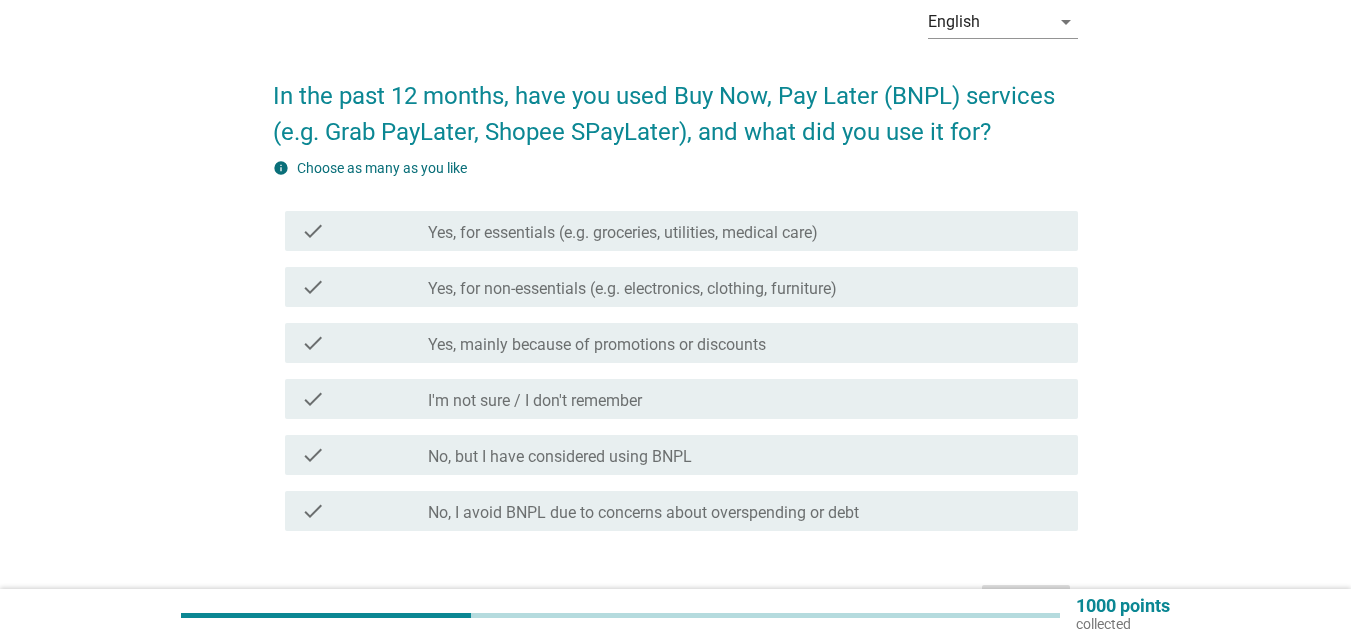 click on "check_box_outline_blank Yes, for essentials (e.g. groceries, utilities, medical care)" at bounding box center (745, 231) 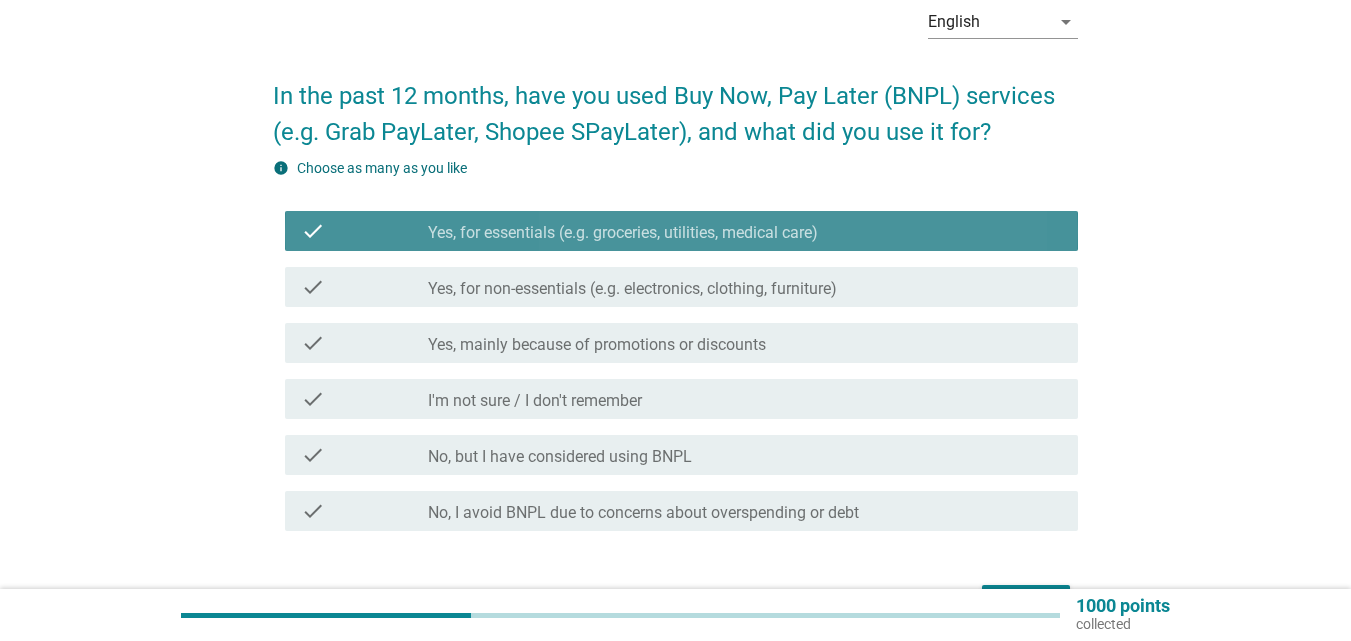 click on "check_box_outline_blank Yes, for essentials (e.g. groceries, utilities, medical care)" at bounding box center (745, 231) 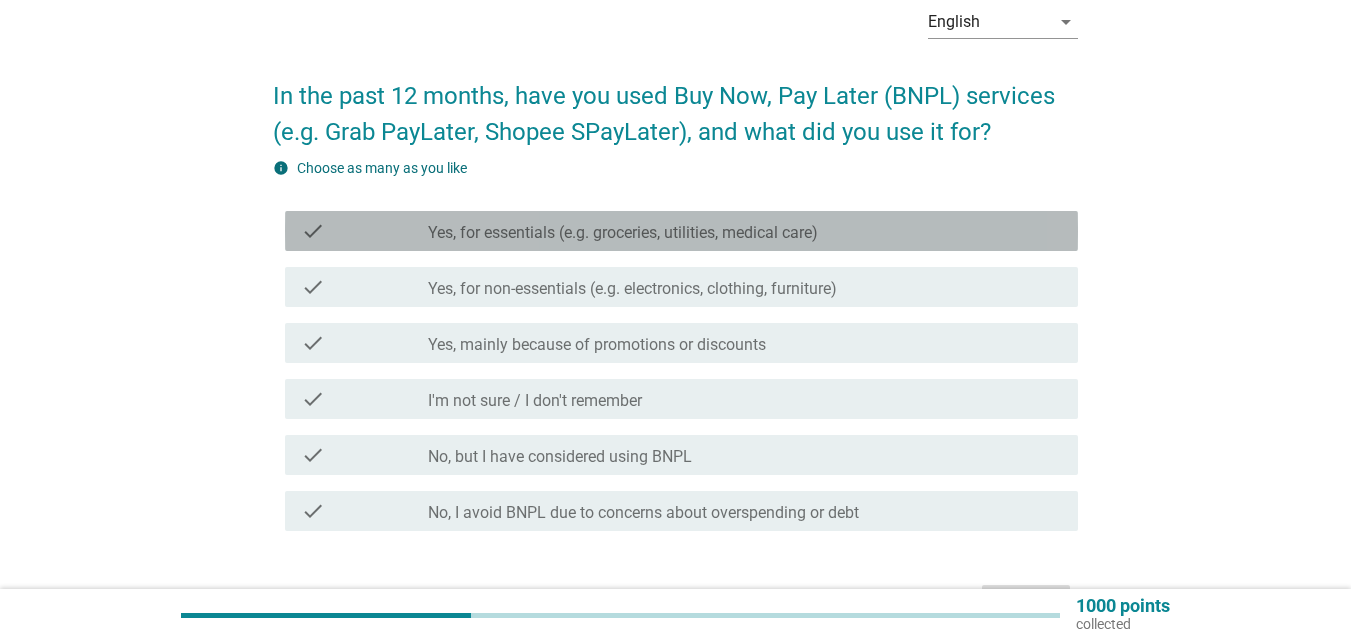 click on "check_box_outline_blank Yes, for essentials (e.g. groceries, utilities, medical care)" at bounding box center (745, 231) 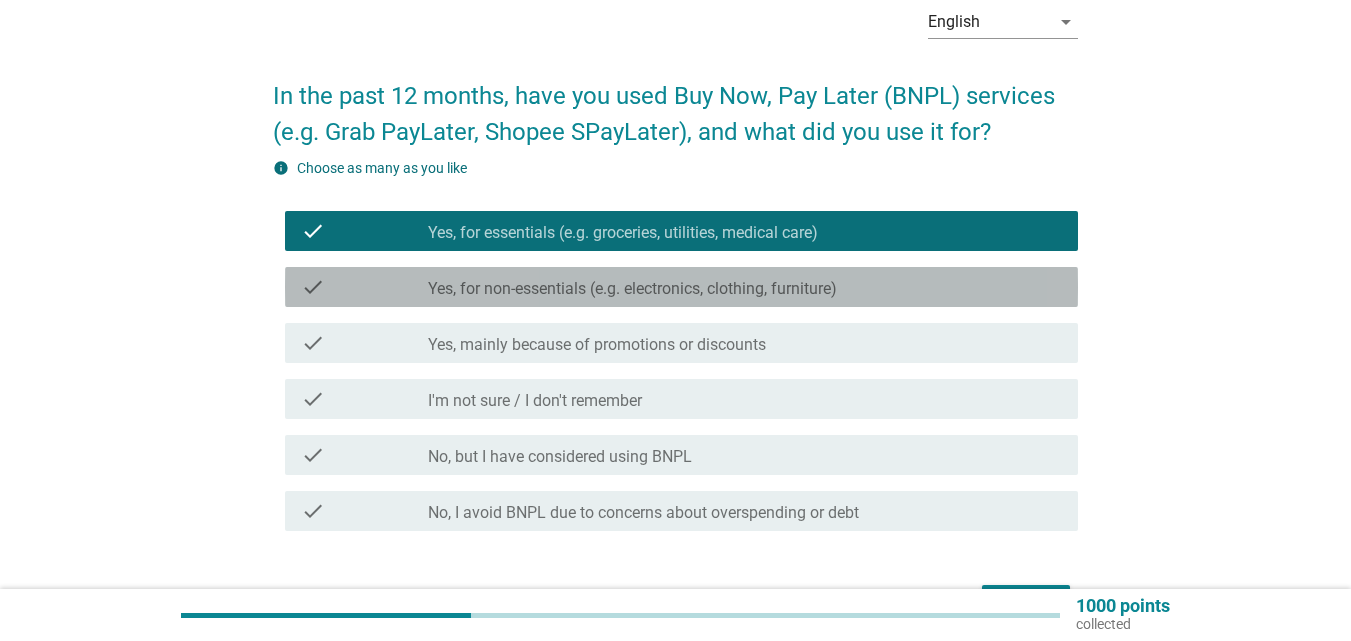 click on "check     check_box_outline_blank Yes, for non-essentials (e.g. electronics, clothing, furniture)" at bounding box center (681, 287) 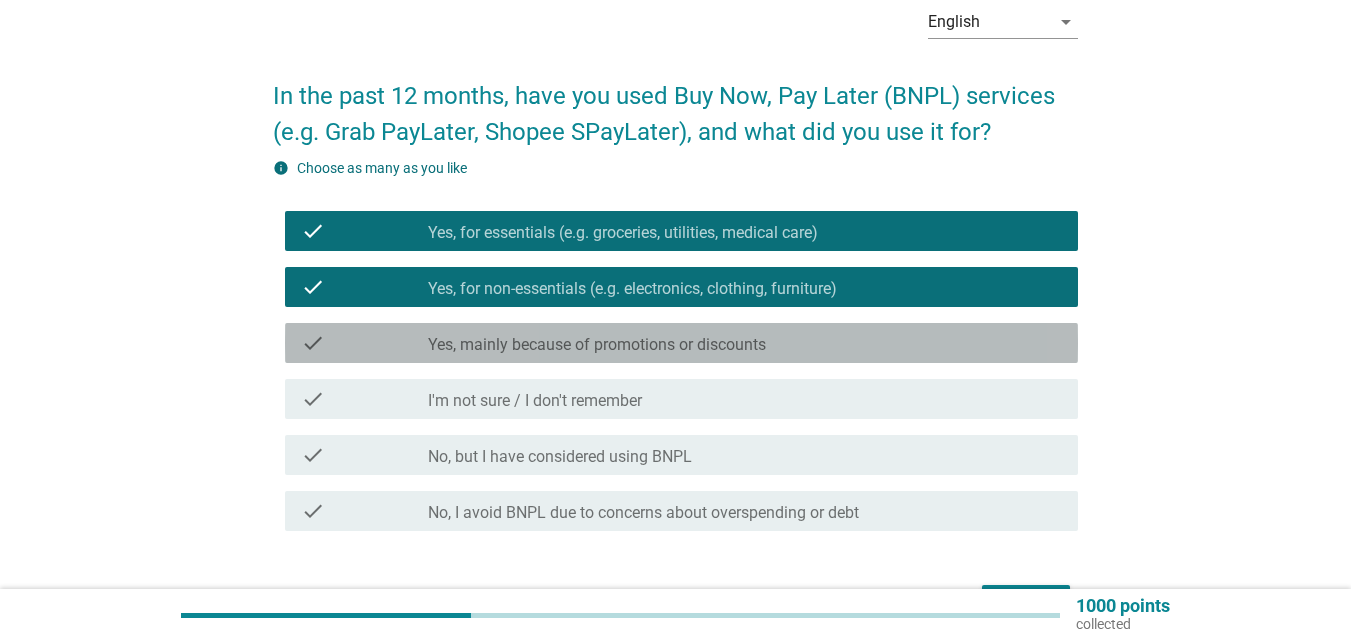 click on "check     check_box_outline_blank Yes, mainly because of promotions or discounts" at bounding box center (681, 343) 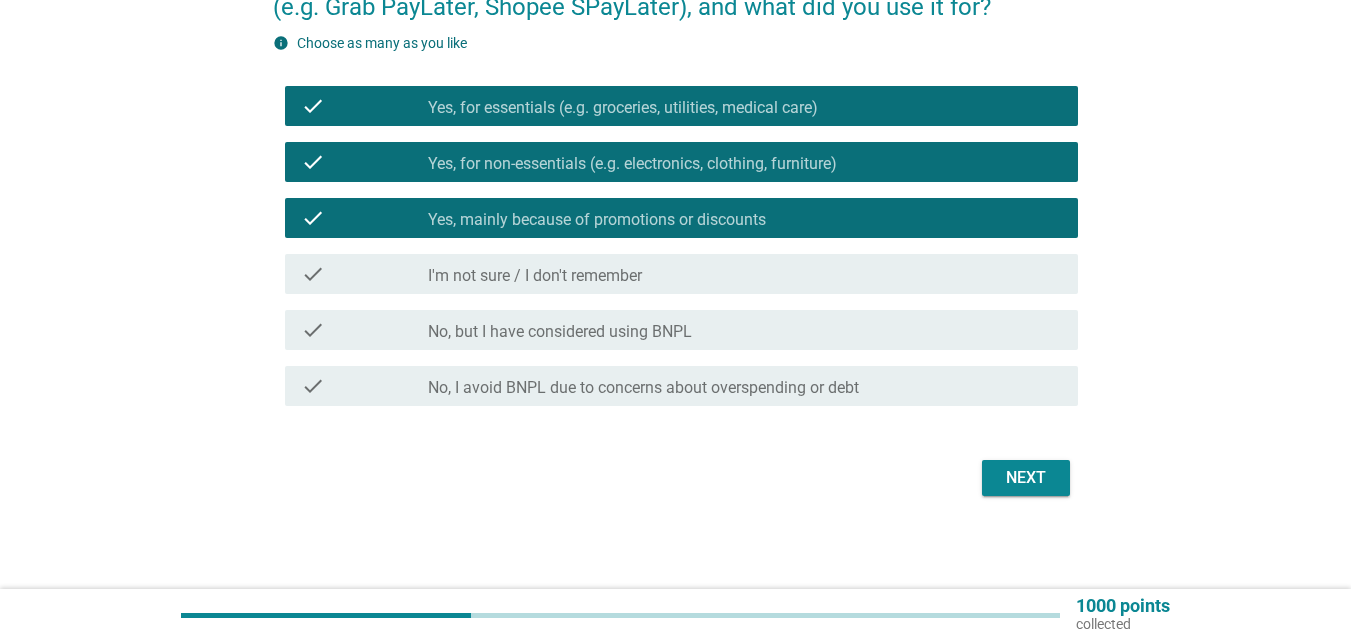 scroll, scrollTop: 228, scrollLeft: 0, axis: vertical 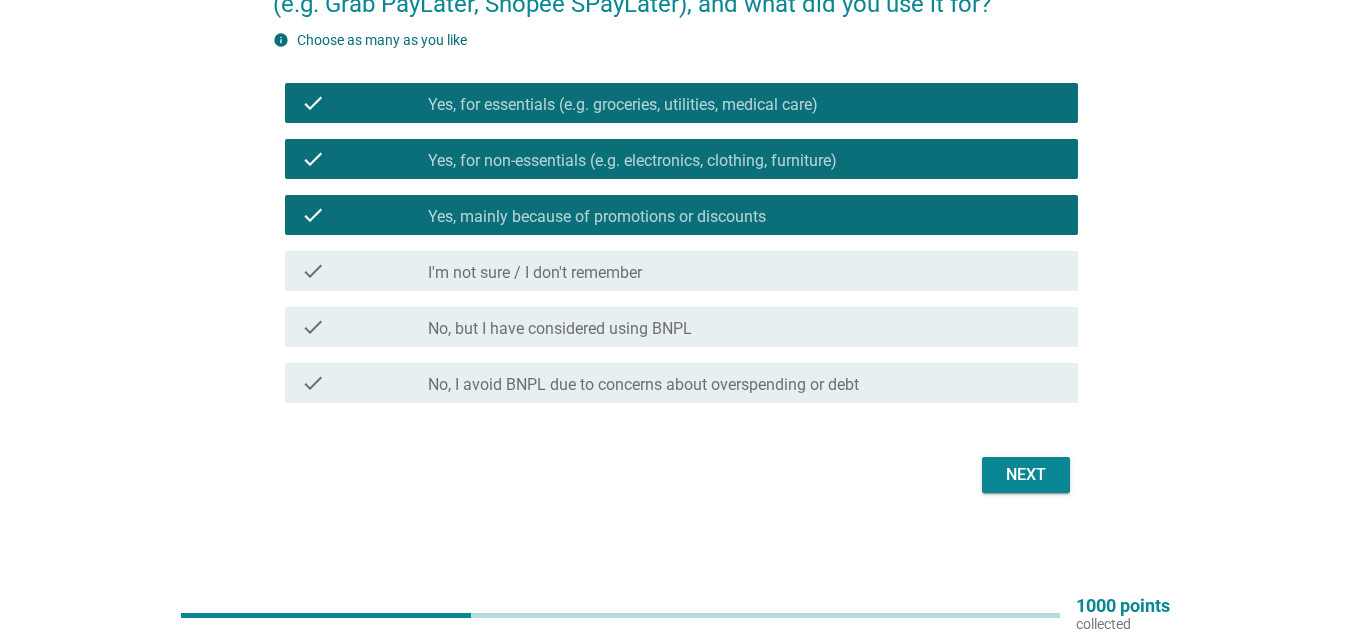 click on "Next" at bounding box center (1026, 475) 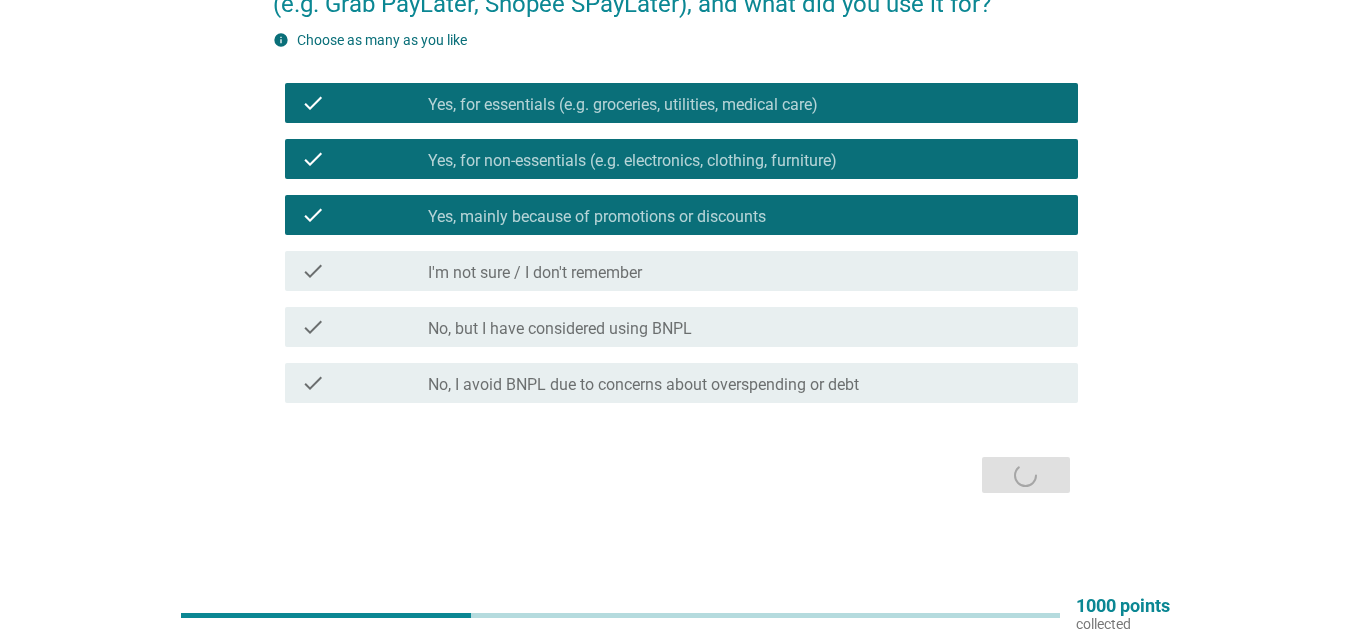 scroll, scrollTop: 0, scrollLeft: 0, axis: both 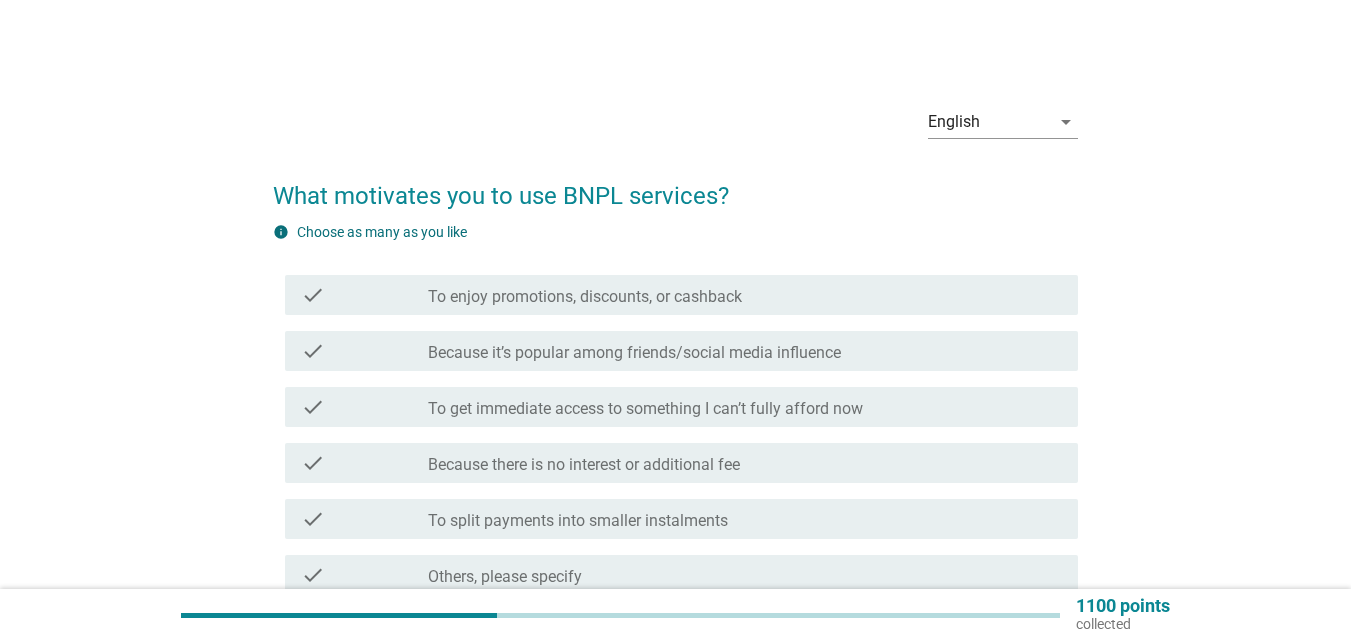 click on "check_box_outline_blank To enjoy promotions, discounts, or cashback" at bounding box center [745, 295] 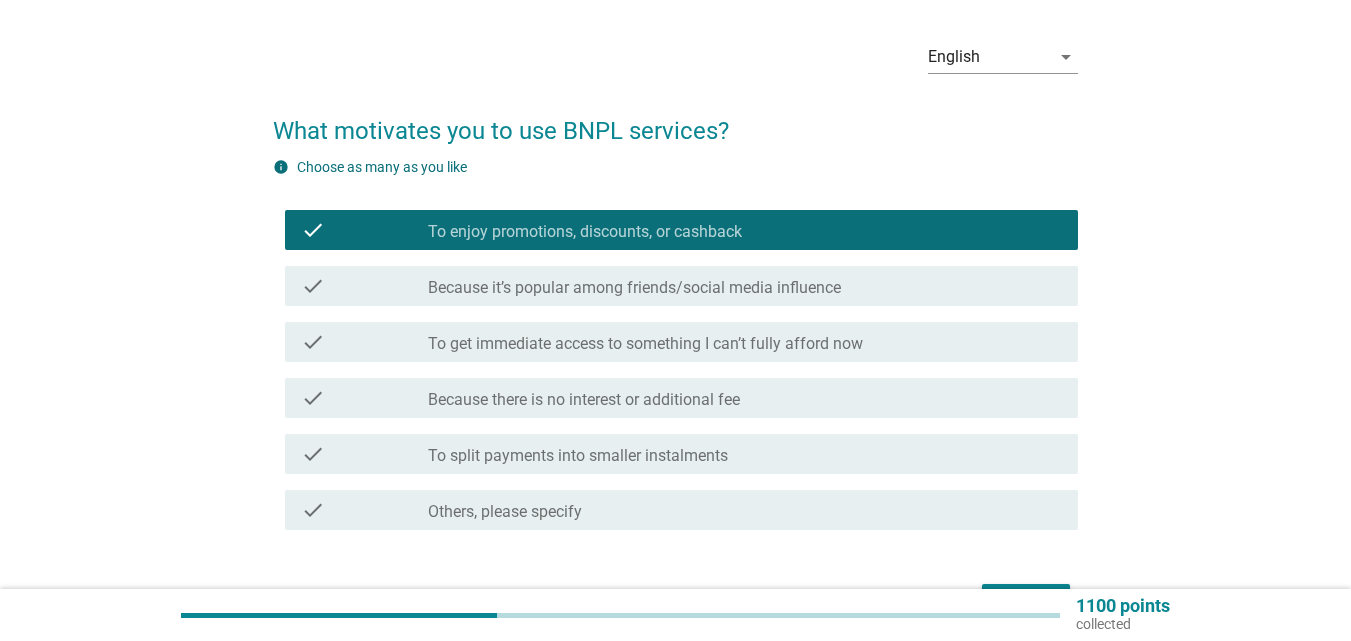 scroll, scrollTop: 100, scrollLeft: 0, axis: vertical 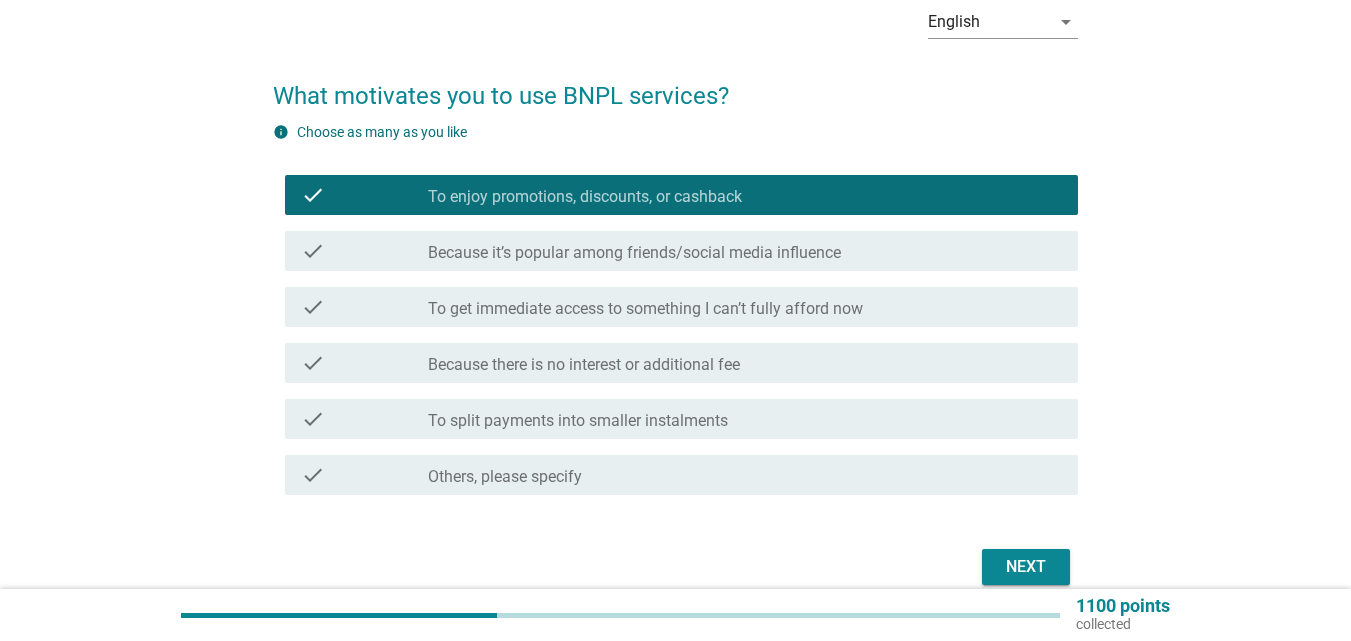click on "check_box_outline_blank Because it’s popular among friends/social media influence" at bounding box center (745, 251) 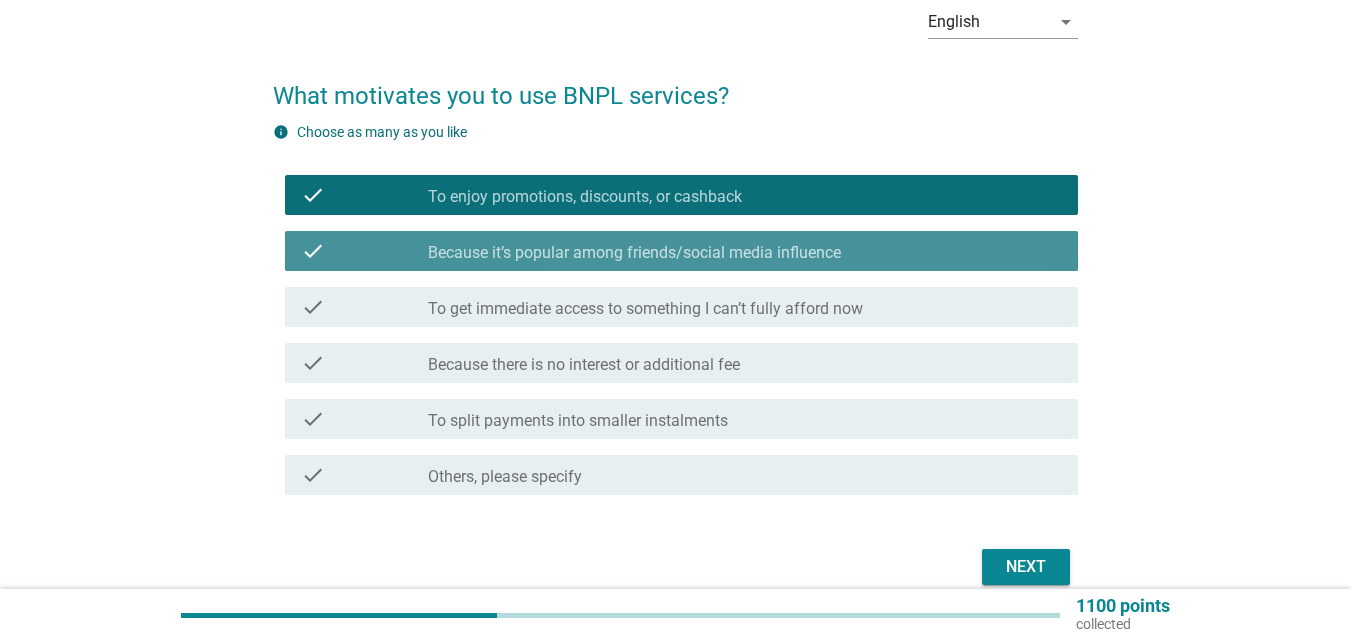 click on "check_box_outline_blank Because it’s popular among friends/social media influence" at bounding box center [745, 251] 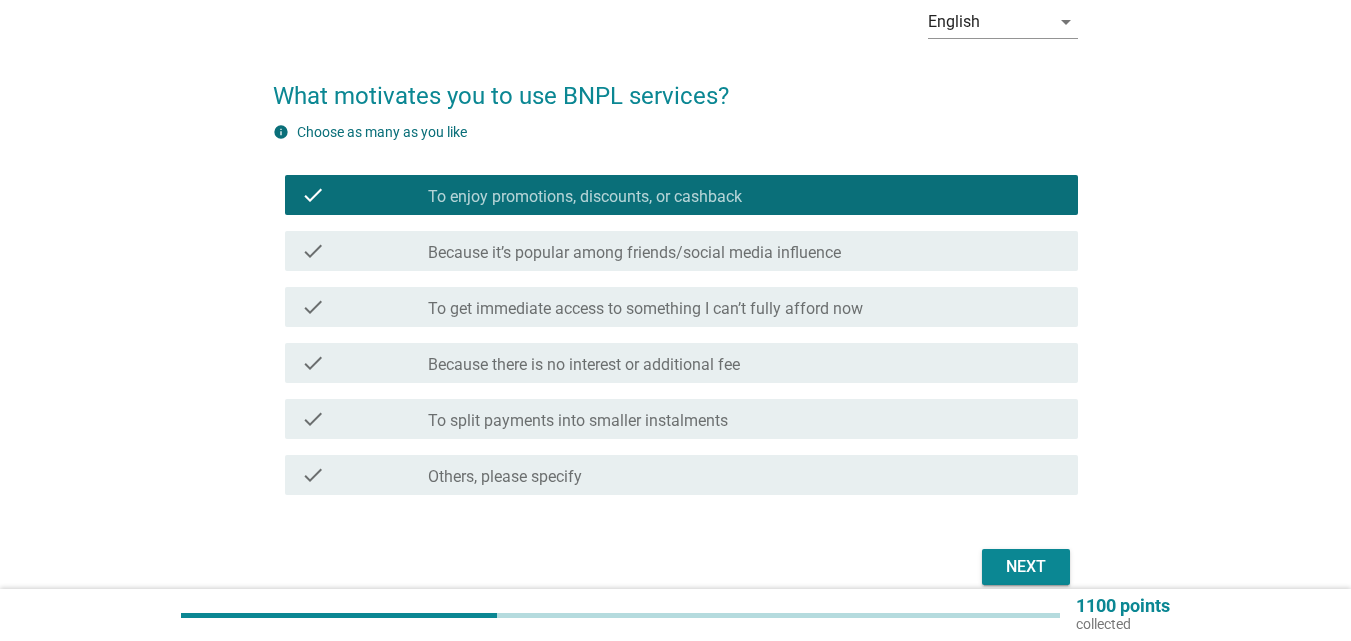 click on "check_box_outline_blank Because it’s popular among friends/social media influence" at bounding box center (745, 251) 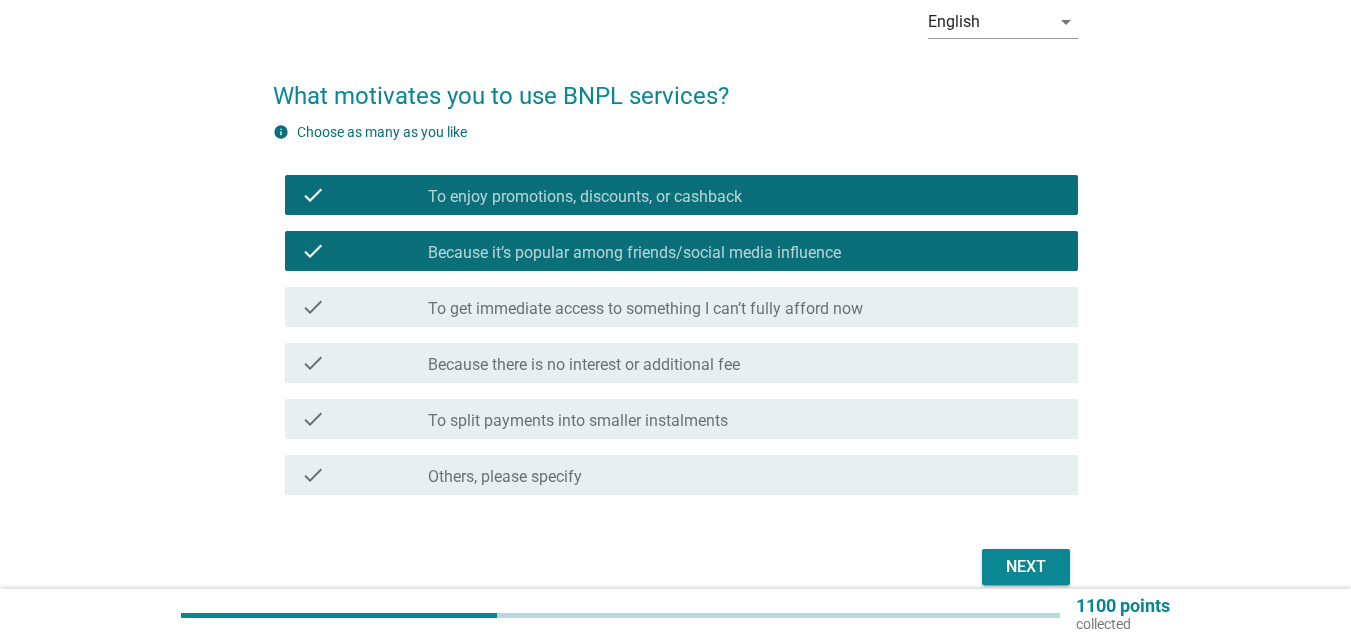 click on "check_box_outline_blank To get immediate access to something I can’t fully afford now" at bounding box center (745, 307) 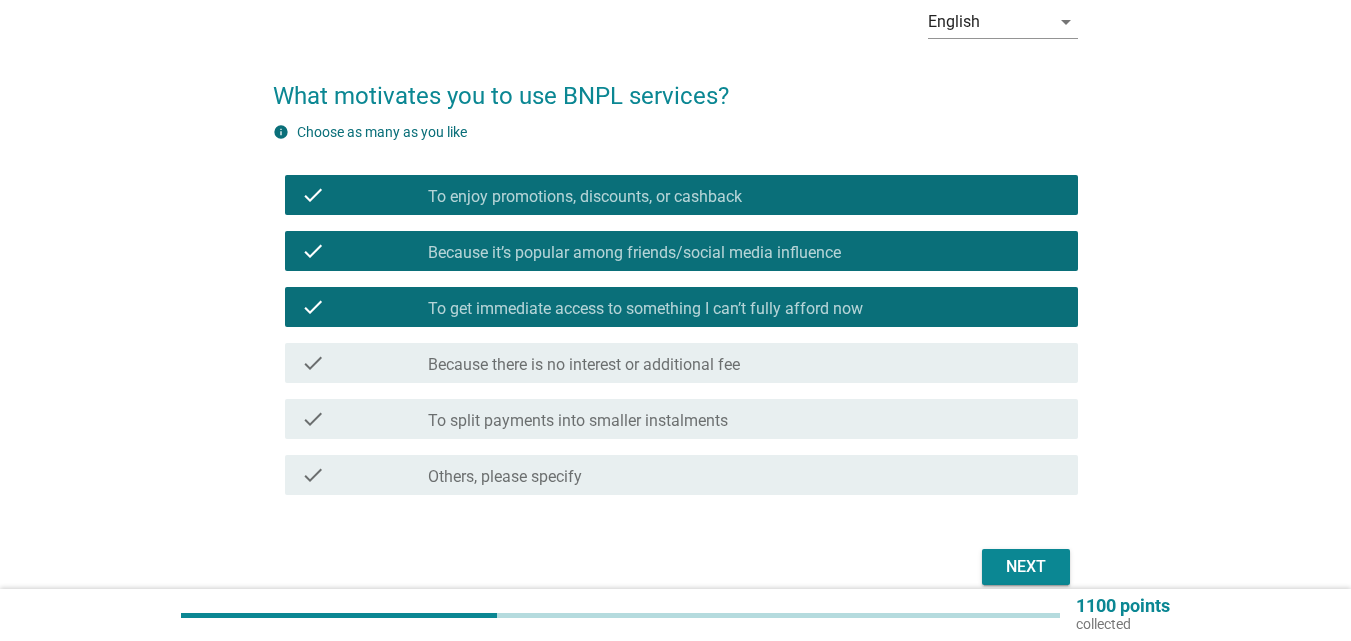 click on "check_box_outline_blank To split payments into smaller instalments" at bounding box center (745, 419) 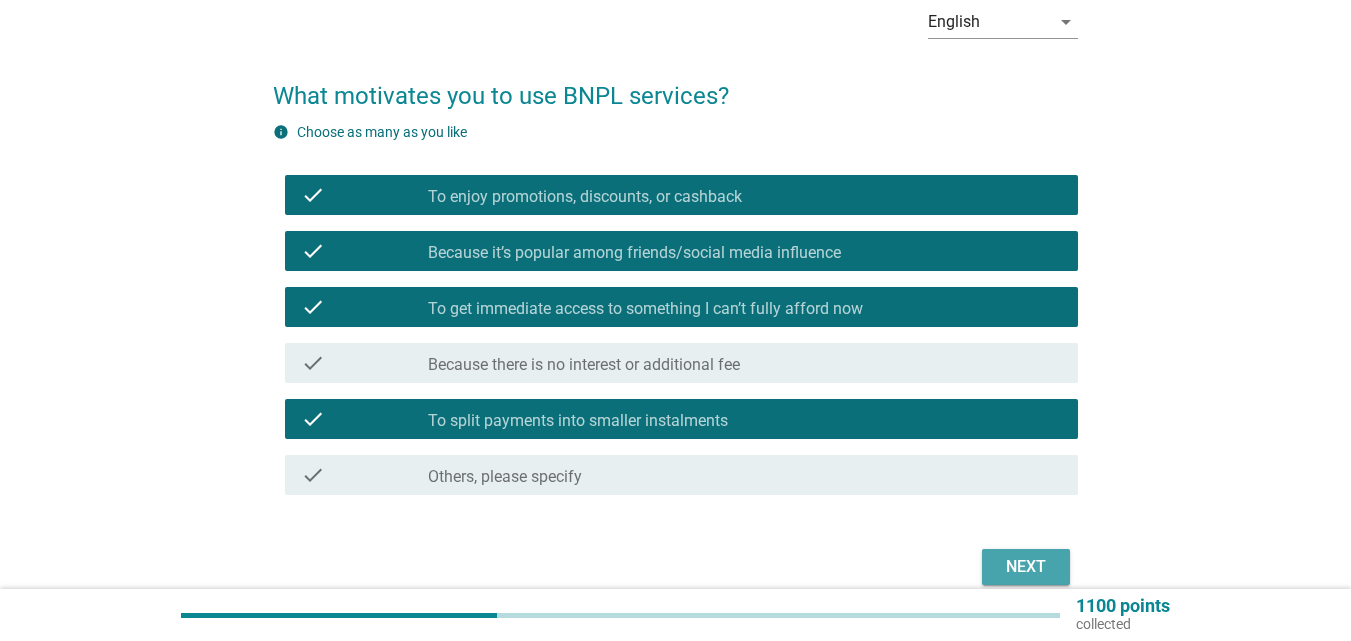 click on "Next" at bounding box center (1026, 567) 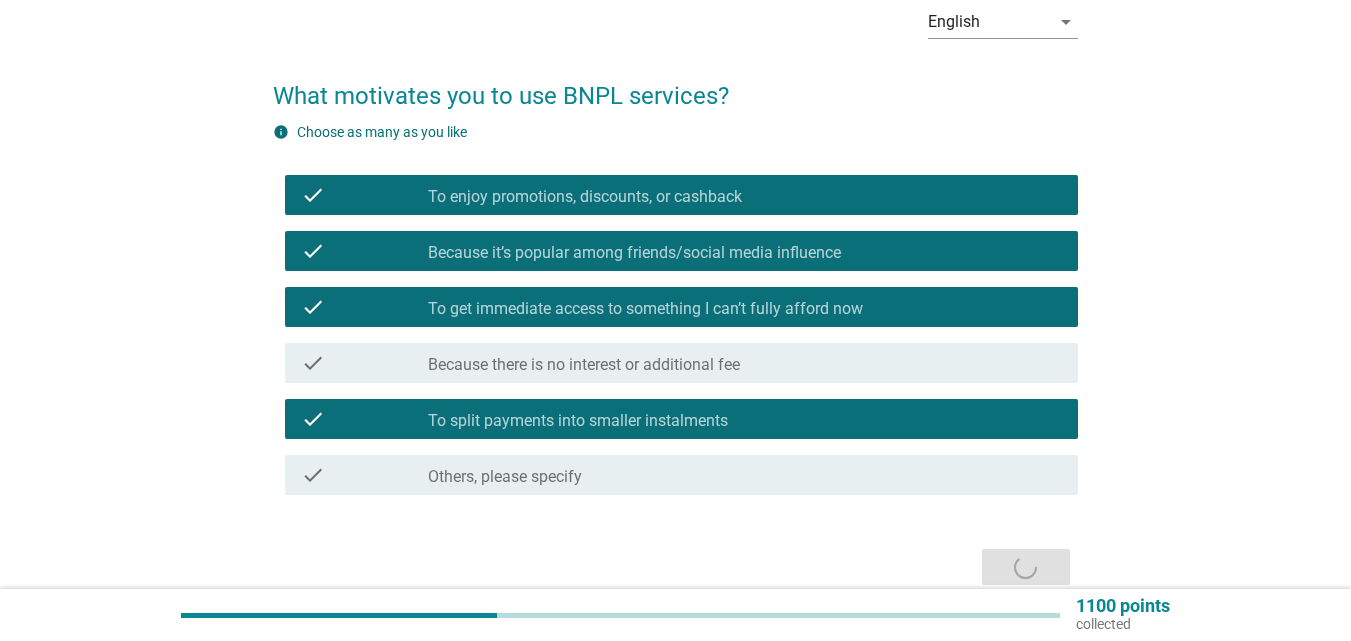 scroll, scrollTop: 0, scrollLeft: 0, axis: both 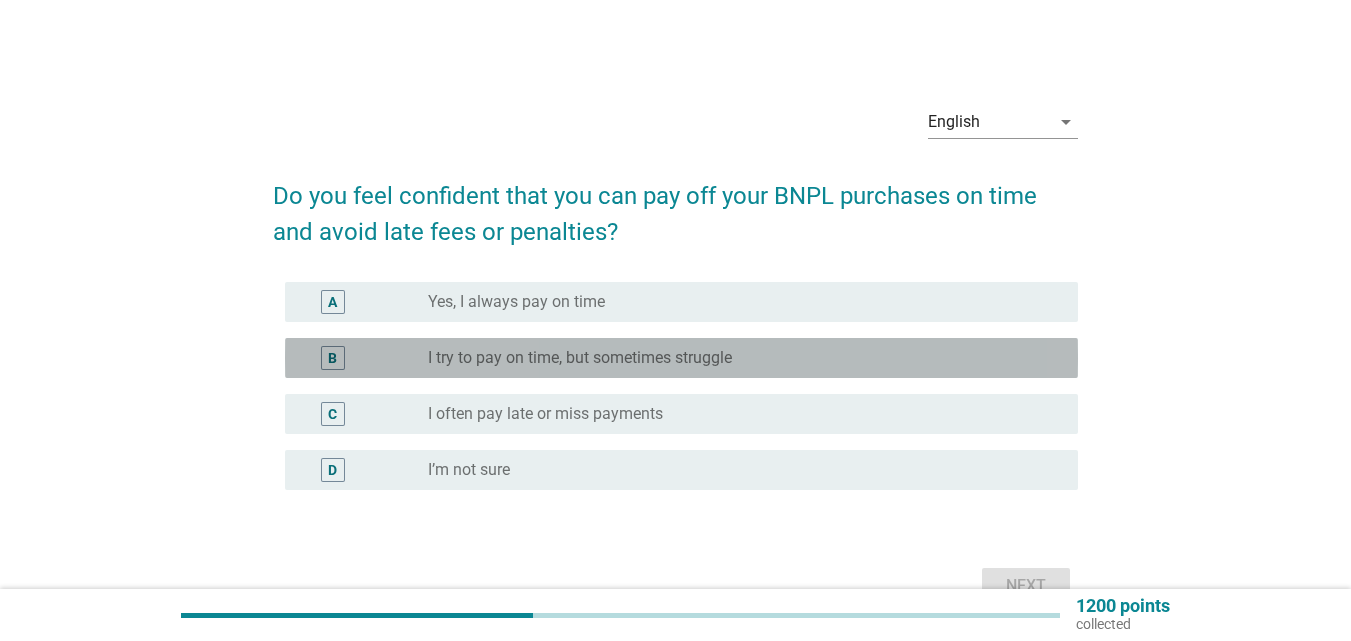 click on "radio_button_unchecked I try to pay on time, but sometimes struggle" at bounding box center (737, 358) 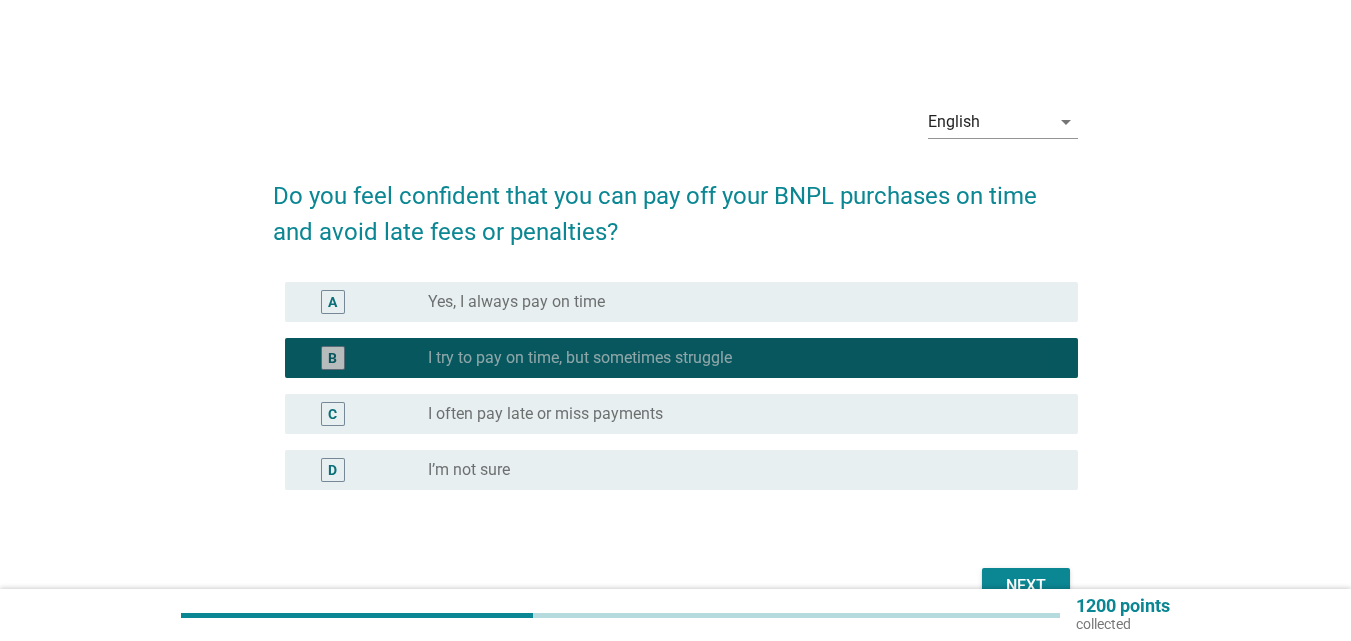 click on "radio_button_checked I try to pay on time, but sometimes struggle" at bounding box center (737, 358) 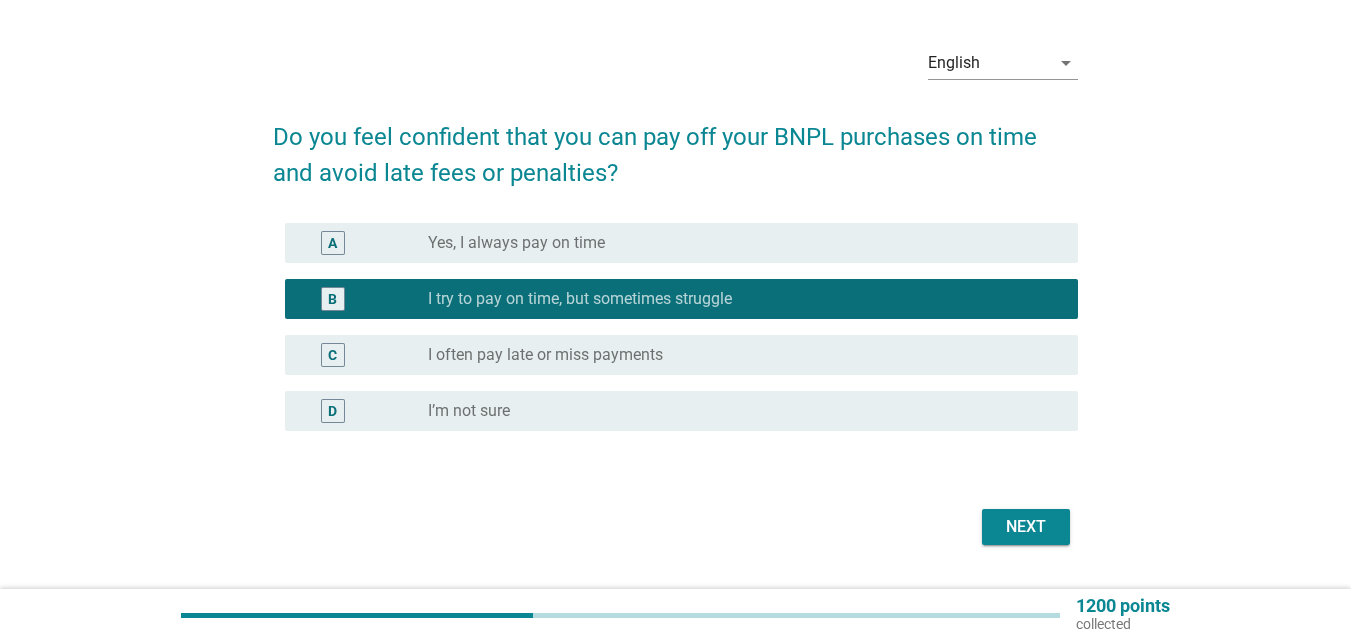 scroll, scrollTop: 111, scrollLeft: 0, axis: vertical 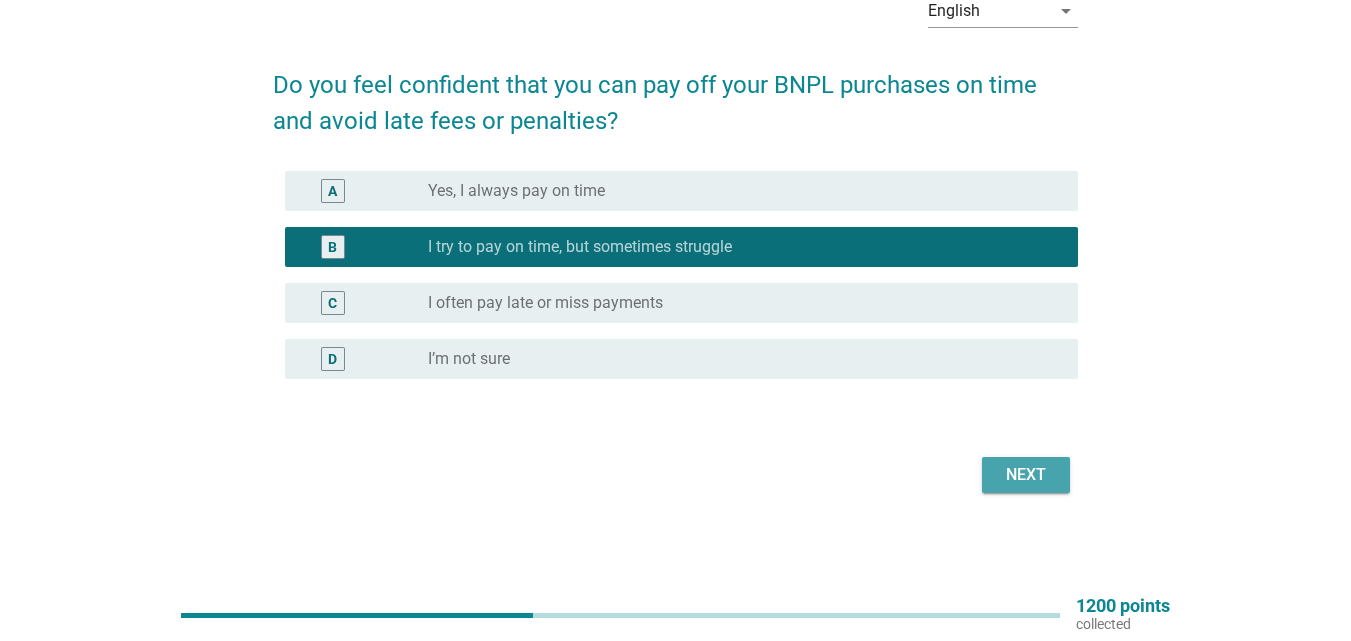 click on "Next" at bounding box center (1026, 475) 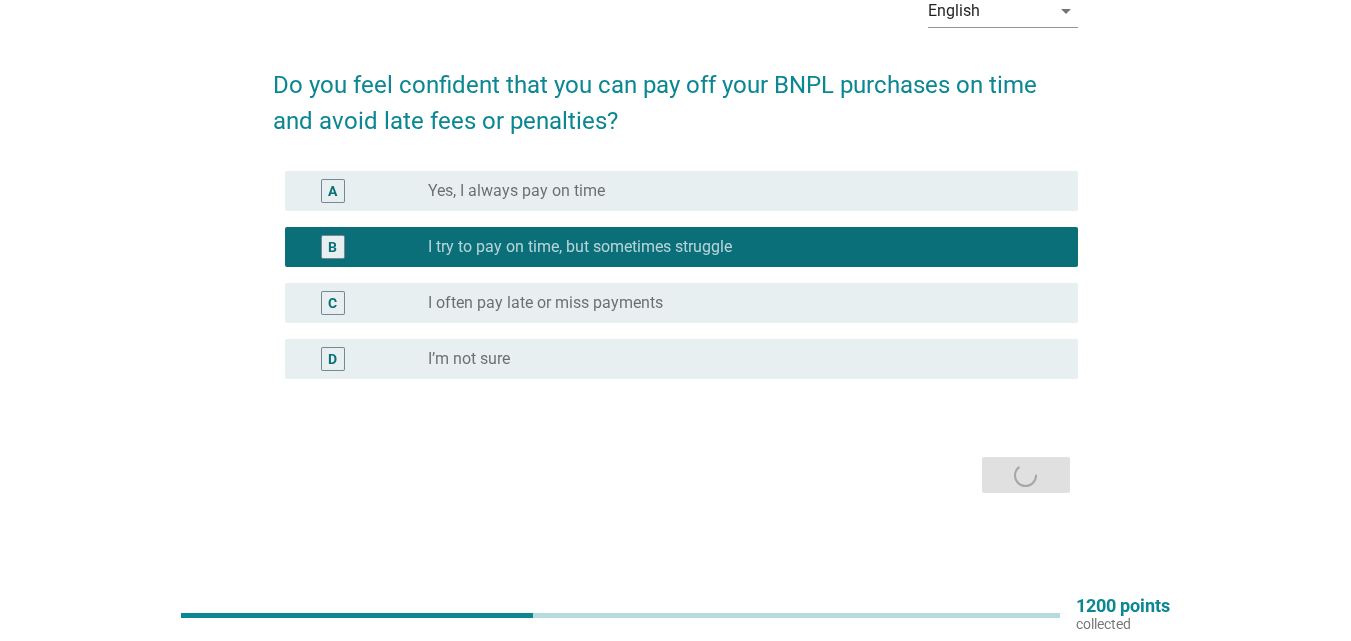 scroll, scrollTop: 0, scrollLeft: 0, axis: both 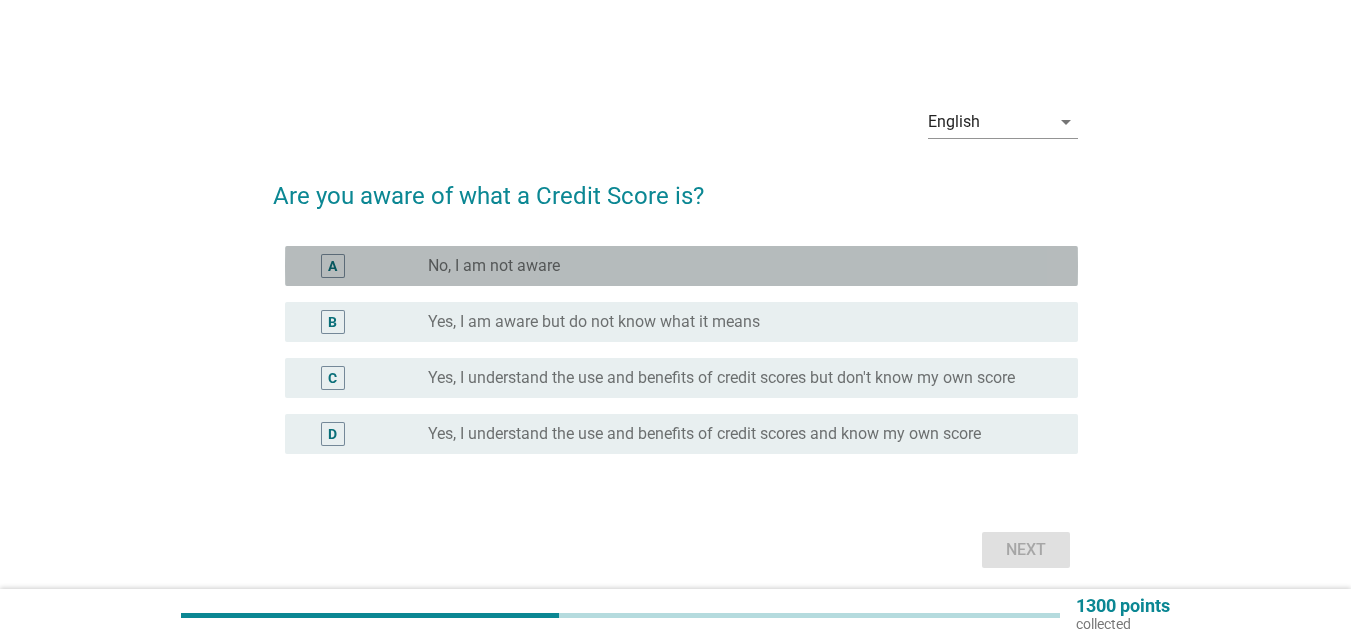 click on "radio_button_unchecked No, I am not aware" at bounding box center [737, 266] 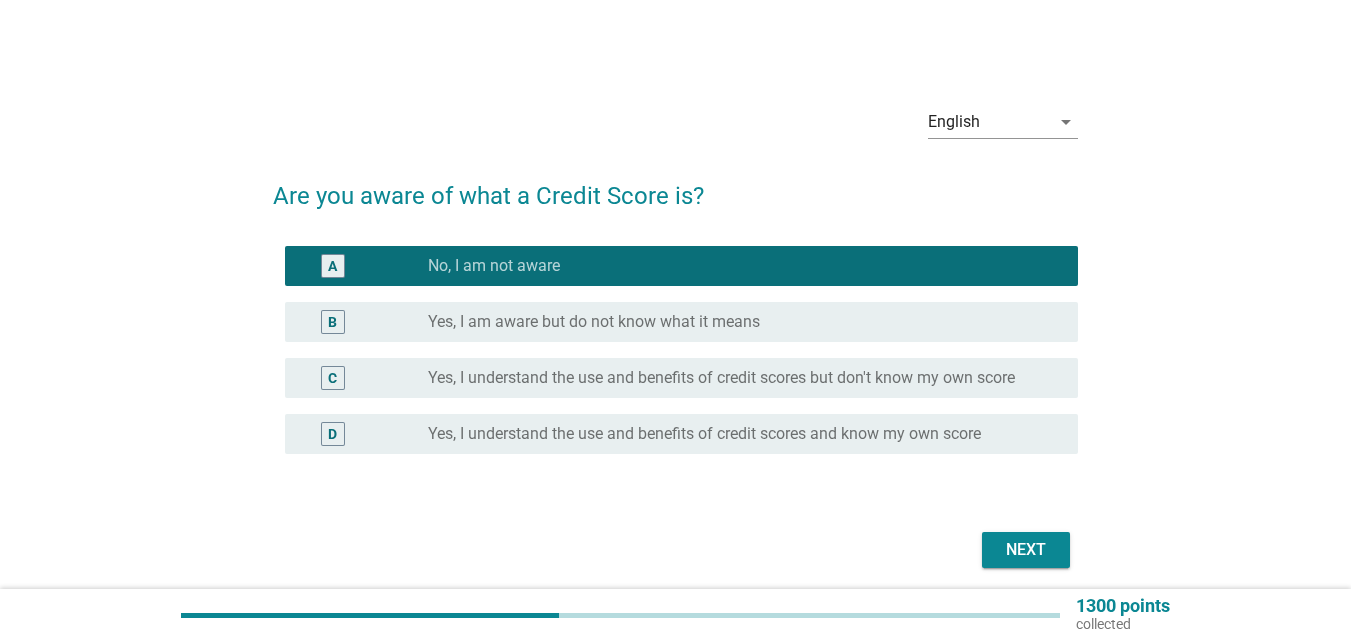 click on "Next" at bounding box center [1026, 550] 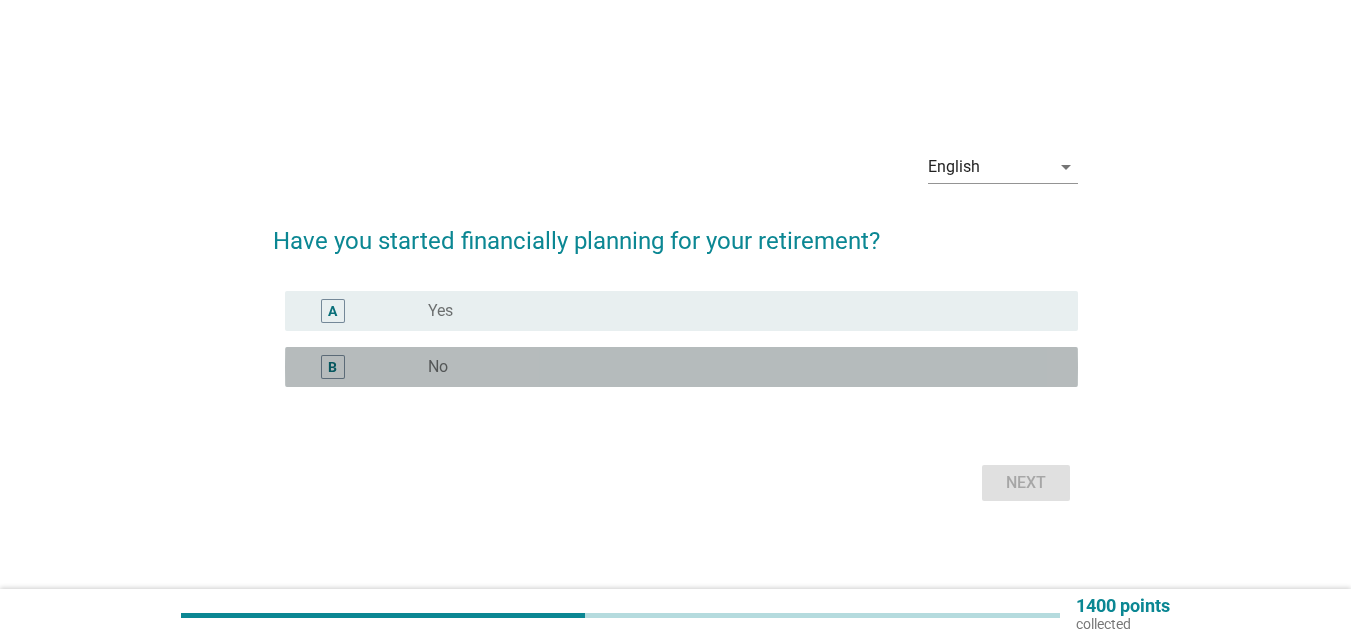 click on "radio_button_unchecked No" at bounding box center (737, 367) 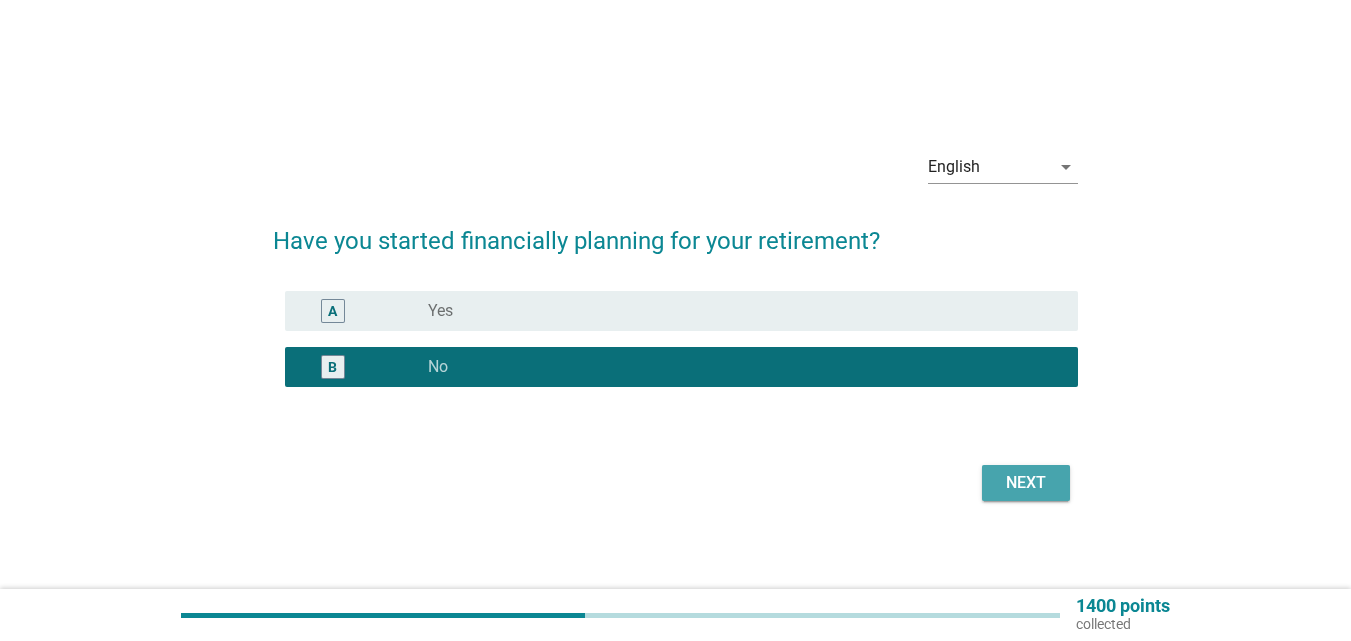 click on "Next" at bounding box center (1026, 483) 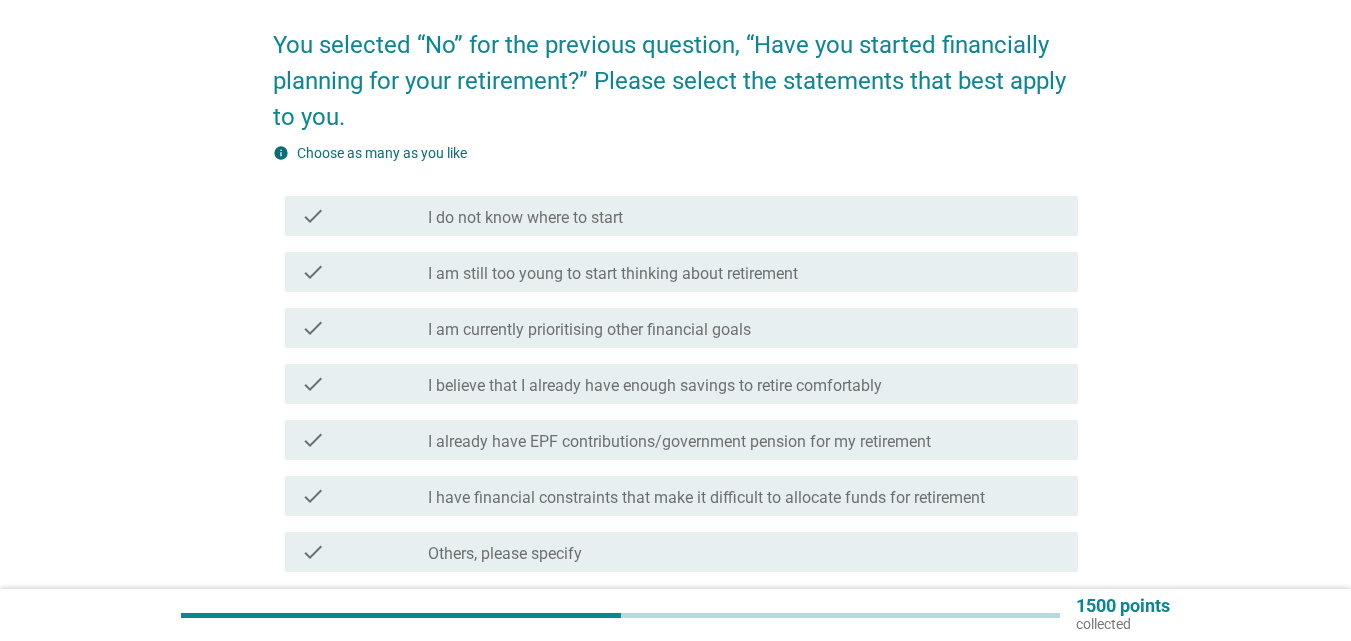 scroll, scrollTop: 200, scrollLeft: 0, axis: vertical 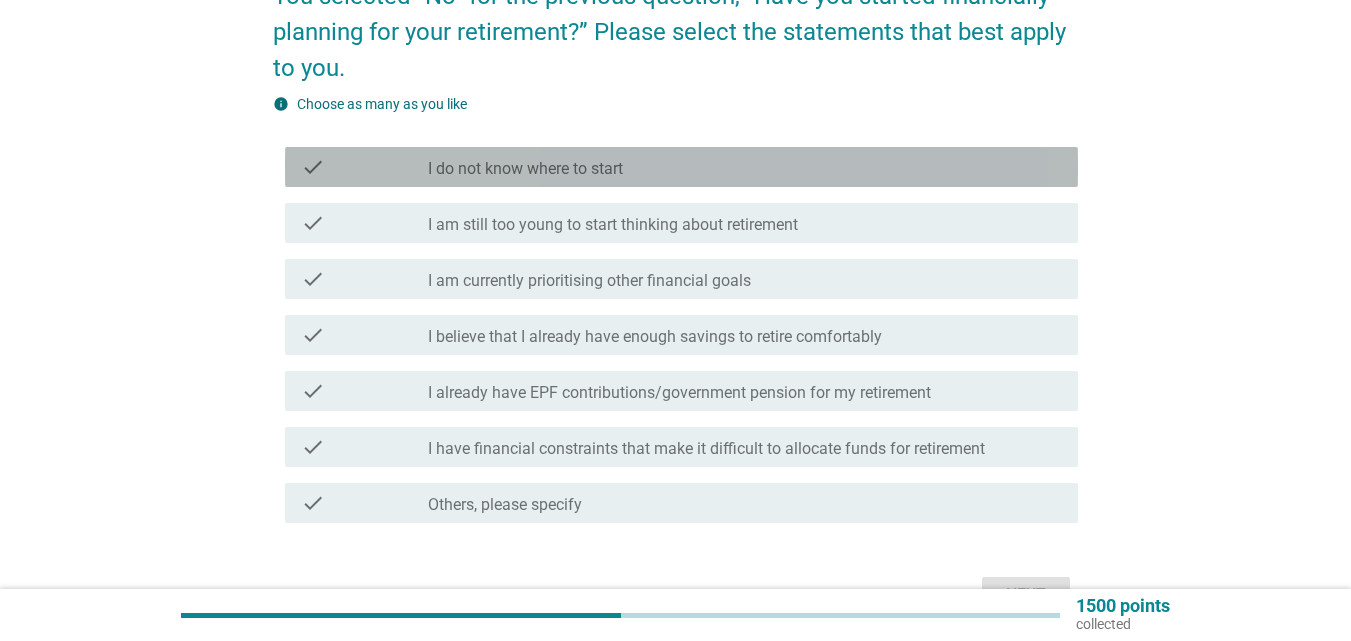 click on "check_box_outline_blank I do not know where to start" at bounding box center [745, 167] 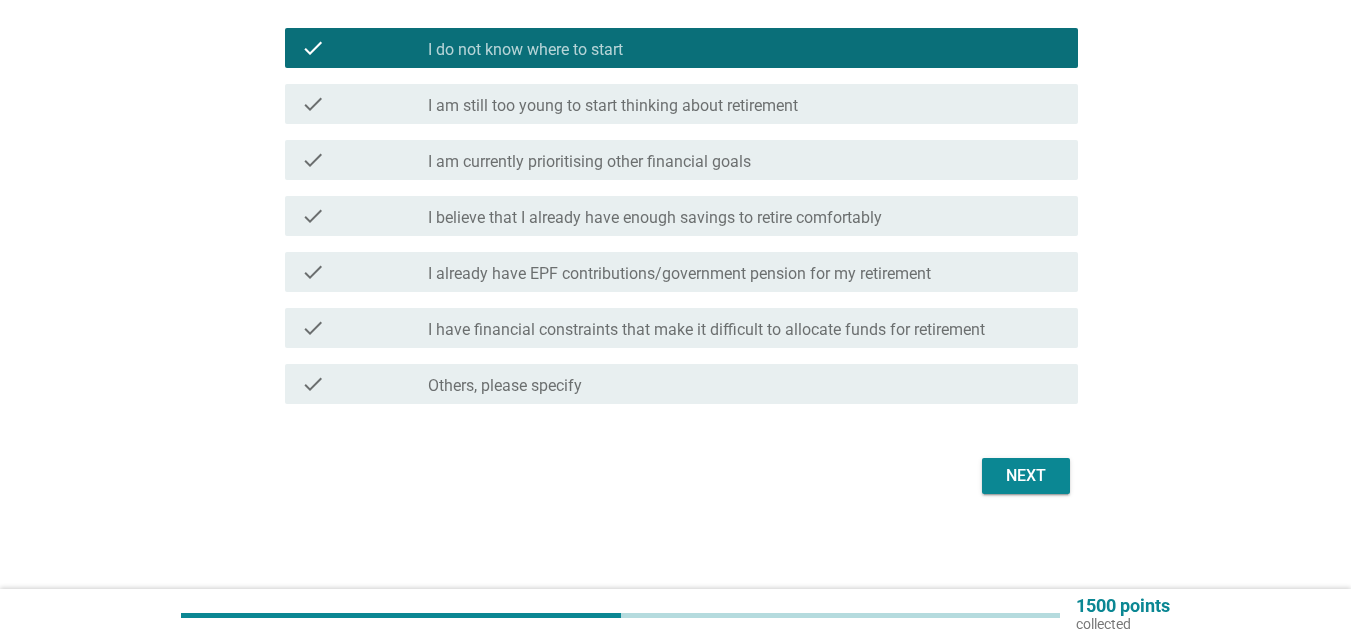 scroll, scrollTop: 320, scrollLeft: 0, axis: vertical 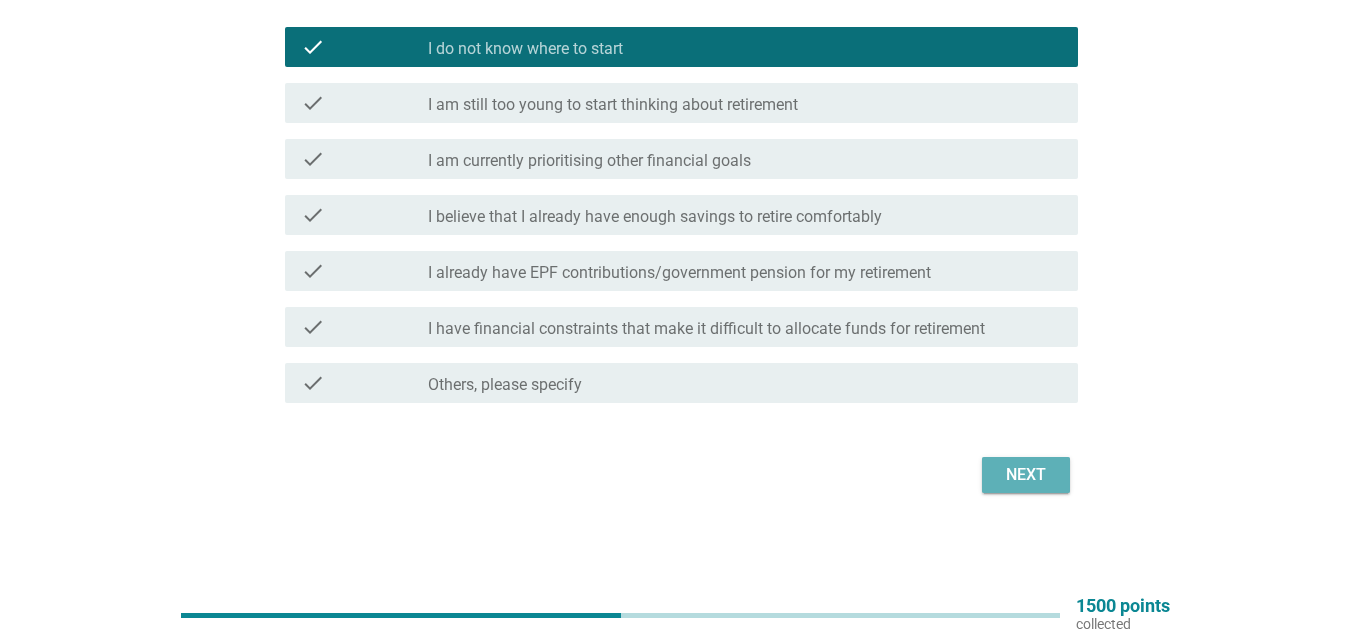 drag, startPoint x: 1042, startPoint y: 470, endPoint x: 1097, endPoint y: 485, distance: 57.00877 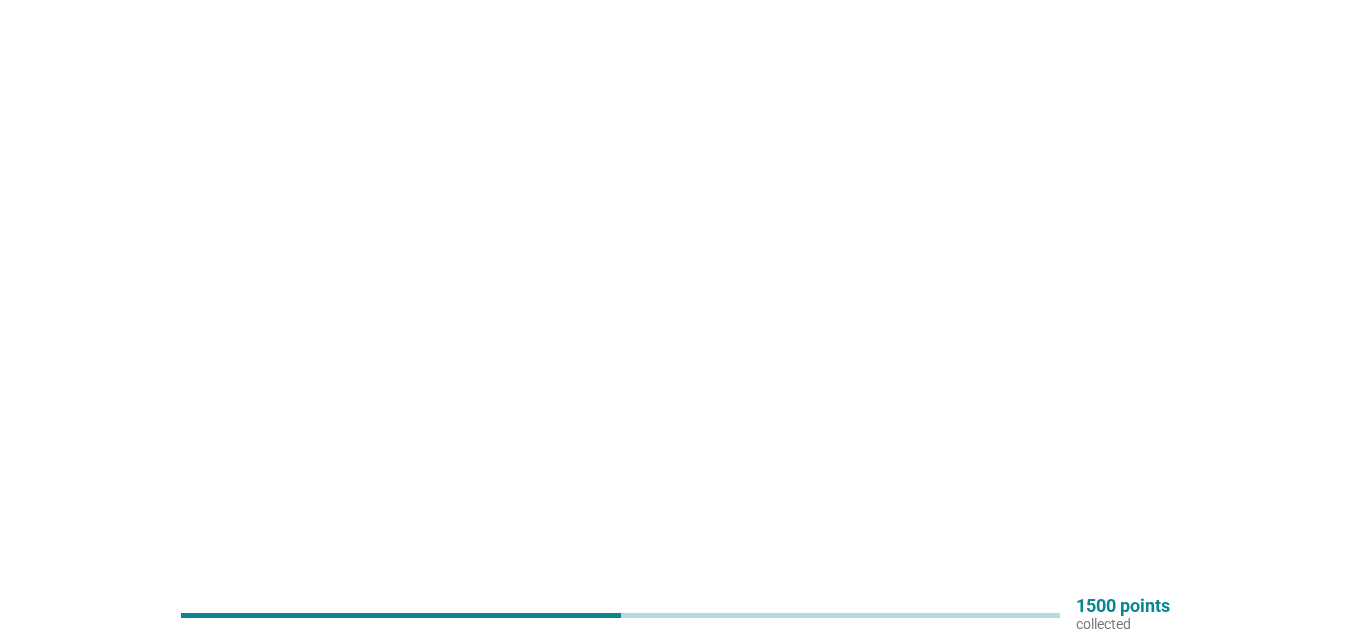 scroll, scrollTop: 0, scrollLeft: 0, axis: both 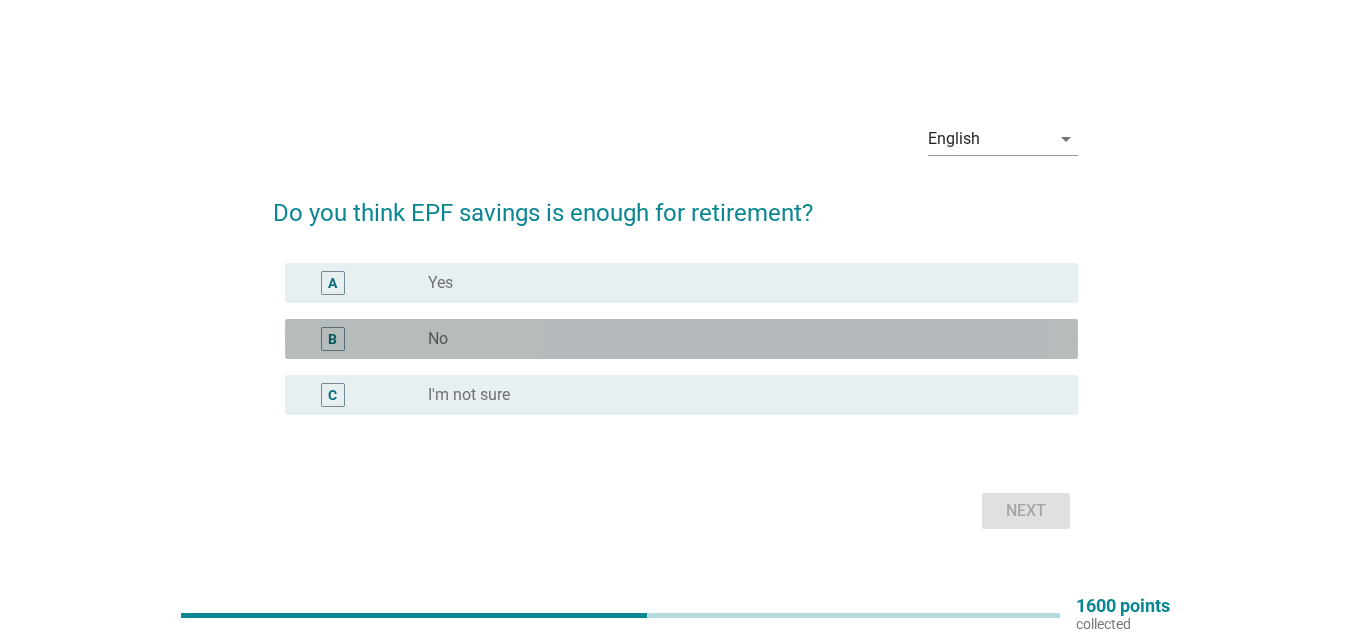 click on "radio_button_unchecked No" at bounding box center (737, 339) 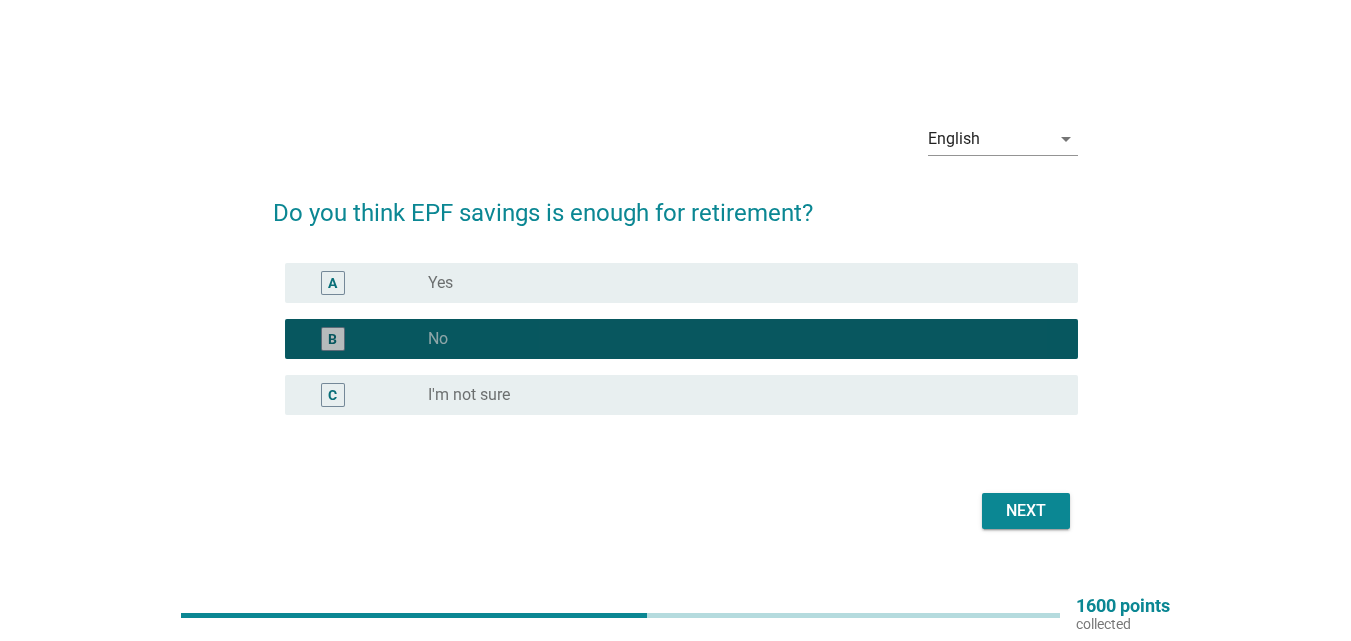 drag, startPoint x: 892, startPoint y: 331, endPoint x: 935, endPoint y: 379, distance: 64.44377 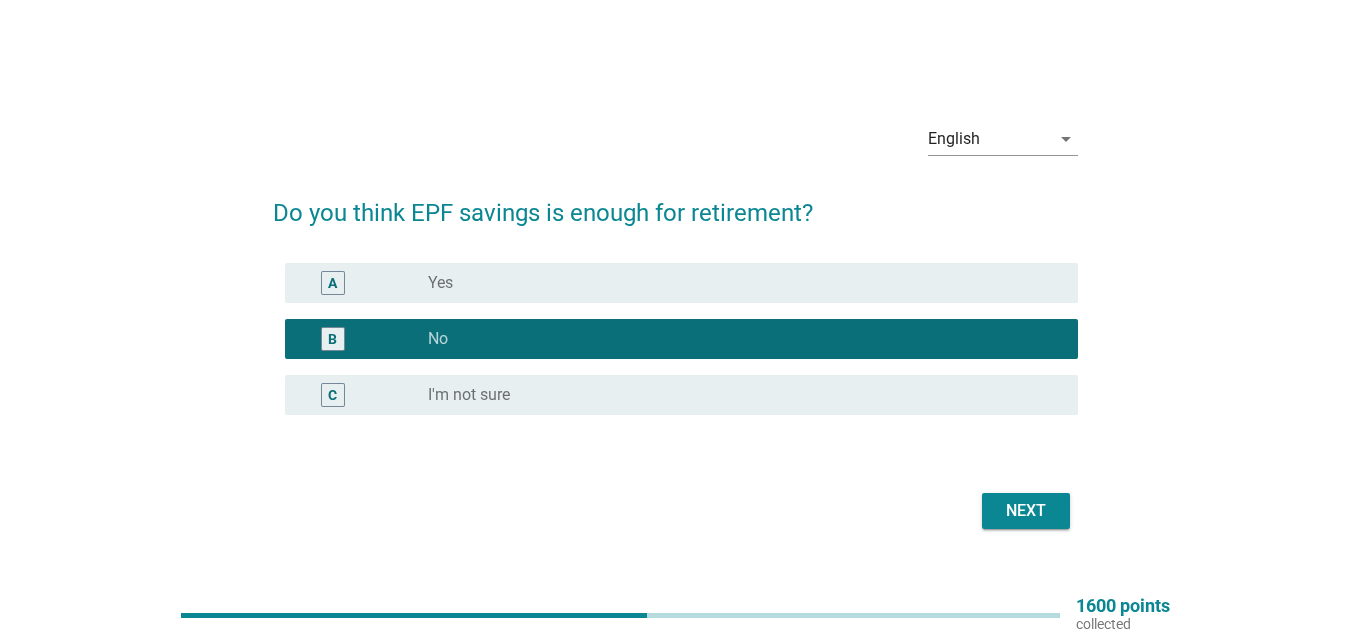 click on "Next" at bounding box center [1026, 511] 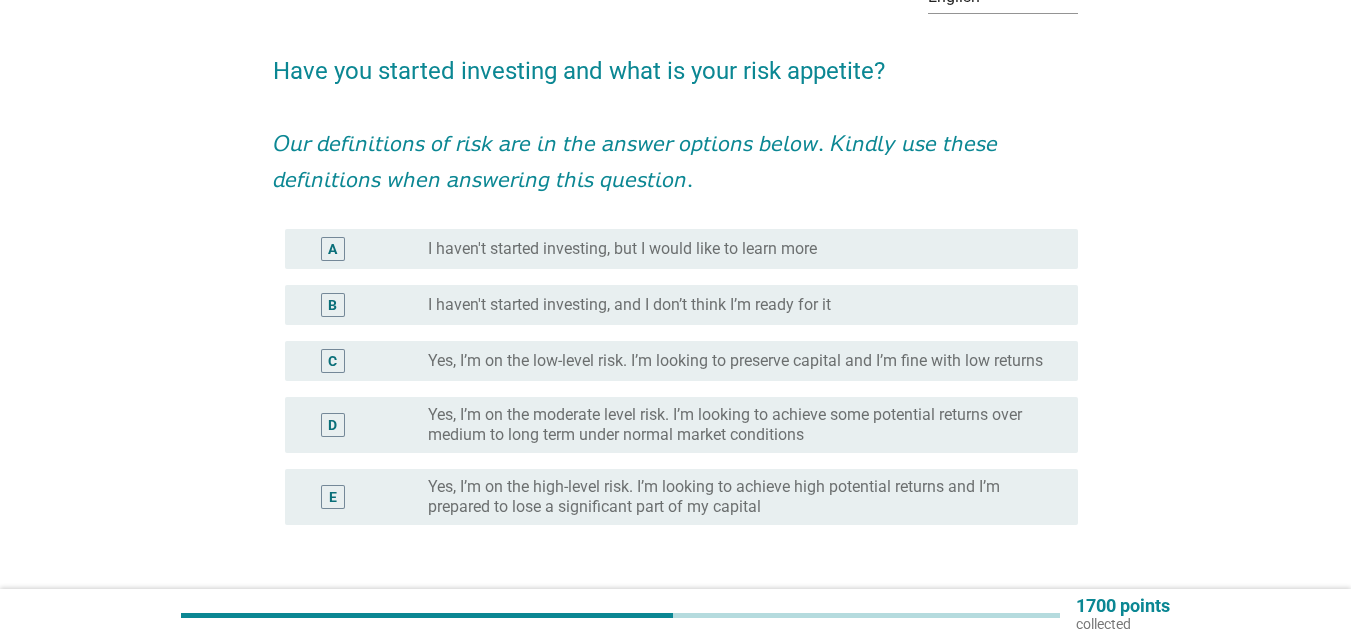 scroll, scrollTop: 200, scrollLeft: 0, axis: vertical 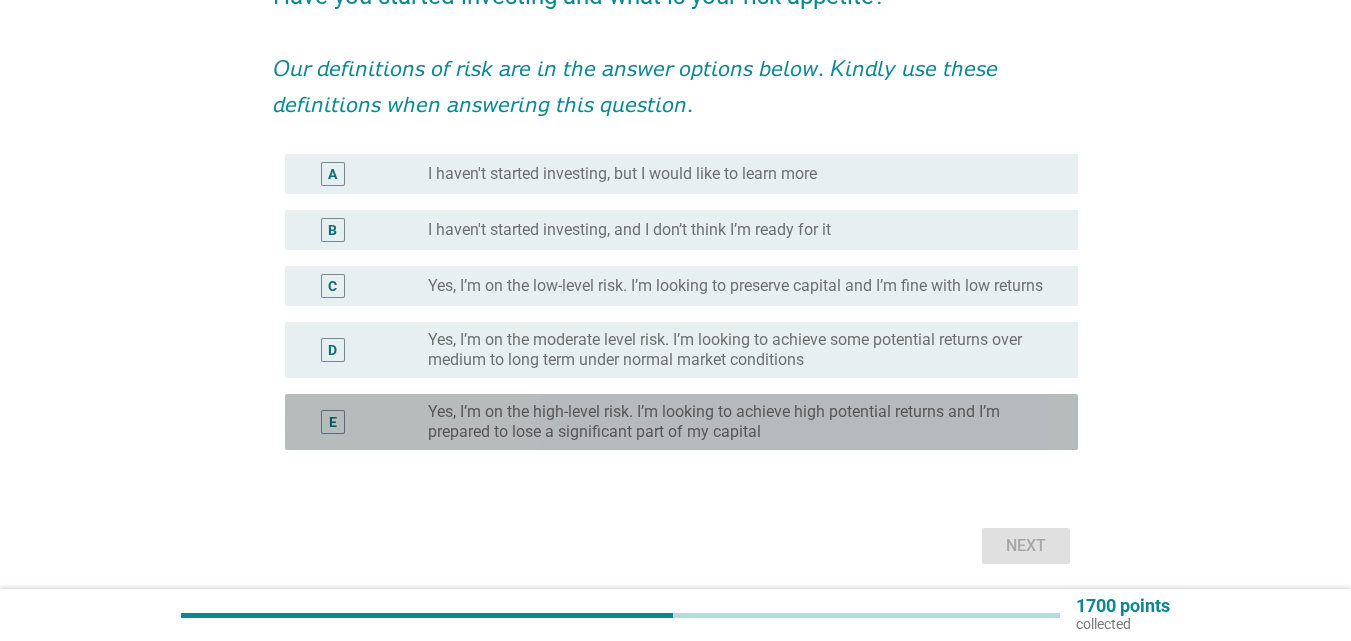 click on "Yes, I’m on the high-level risk. I’m looking to achieve high potential returns and I’m prepared to lose a significant part of my capital" at bounding box center (737, 422) 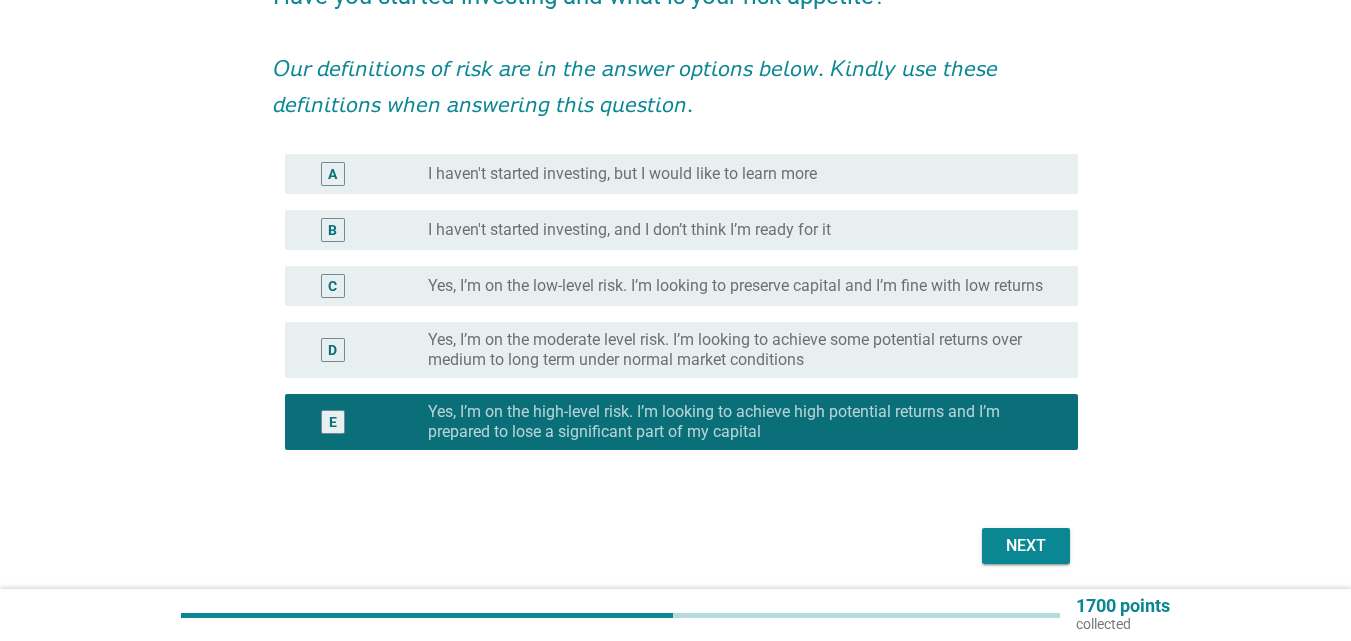 click on "Next" at bounding box center [1026, 546] 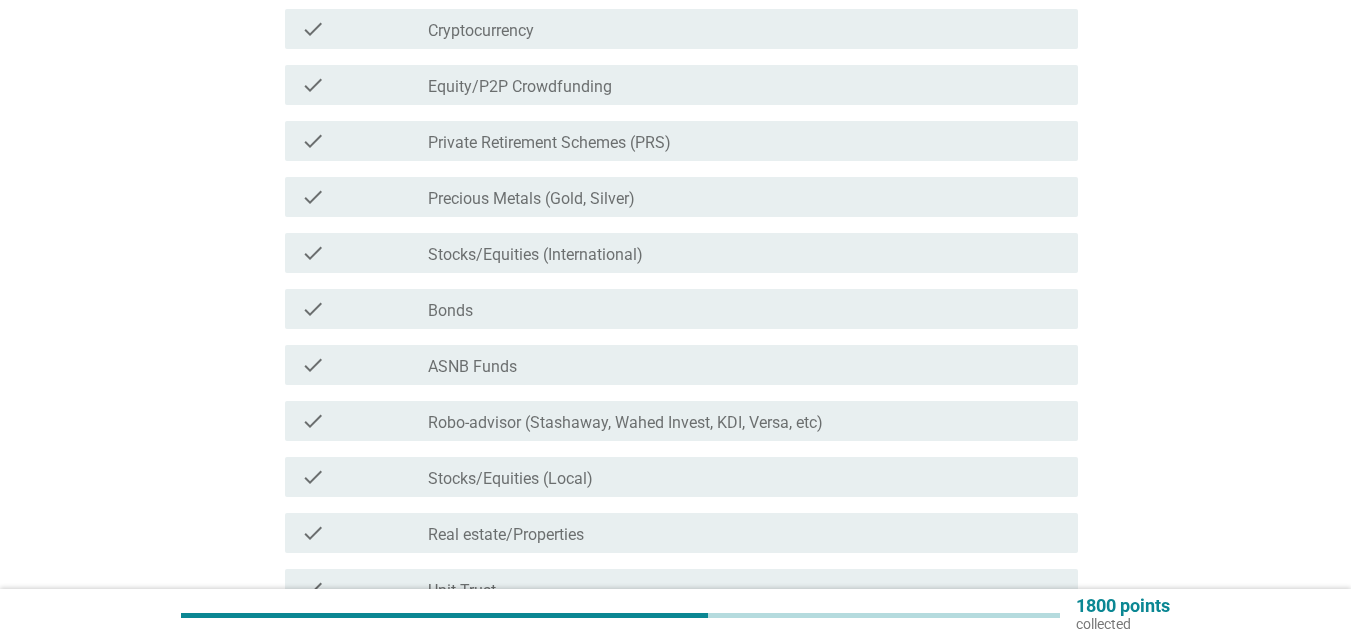 scroll, scrollTop: 300, scrollLeft: 0, axis: vertical 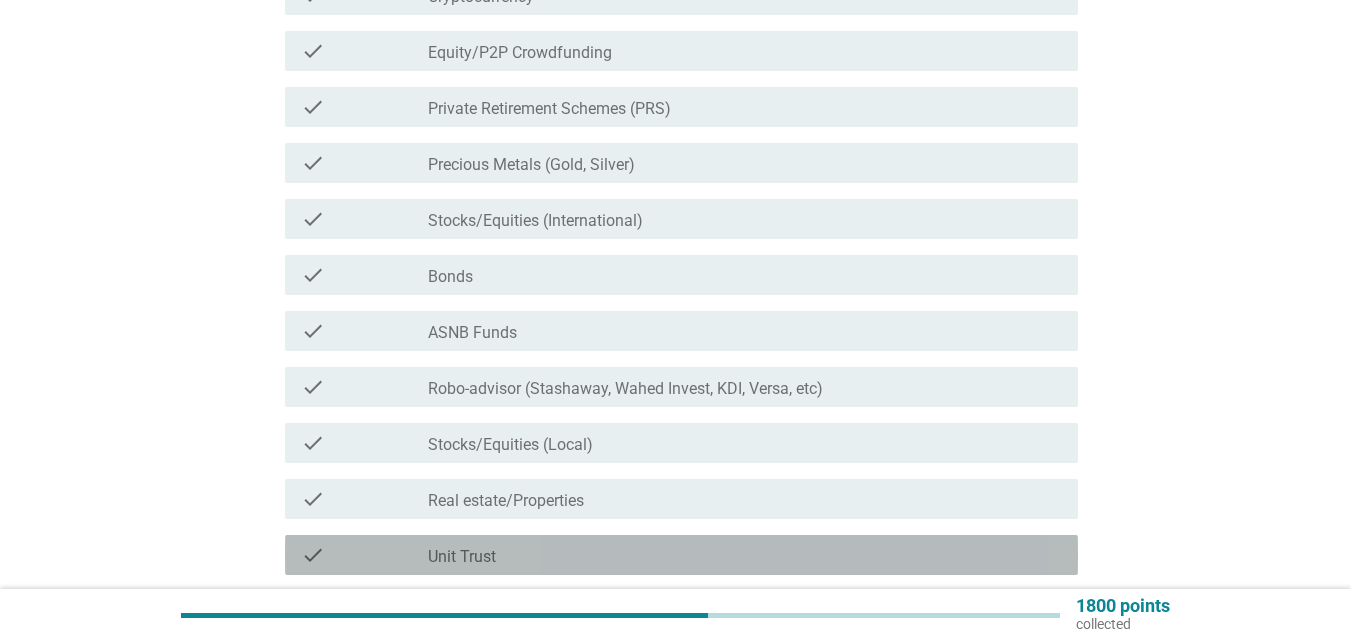click on "check_box_outline_blank Unit Trust" at bounding box center (745, 555) 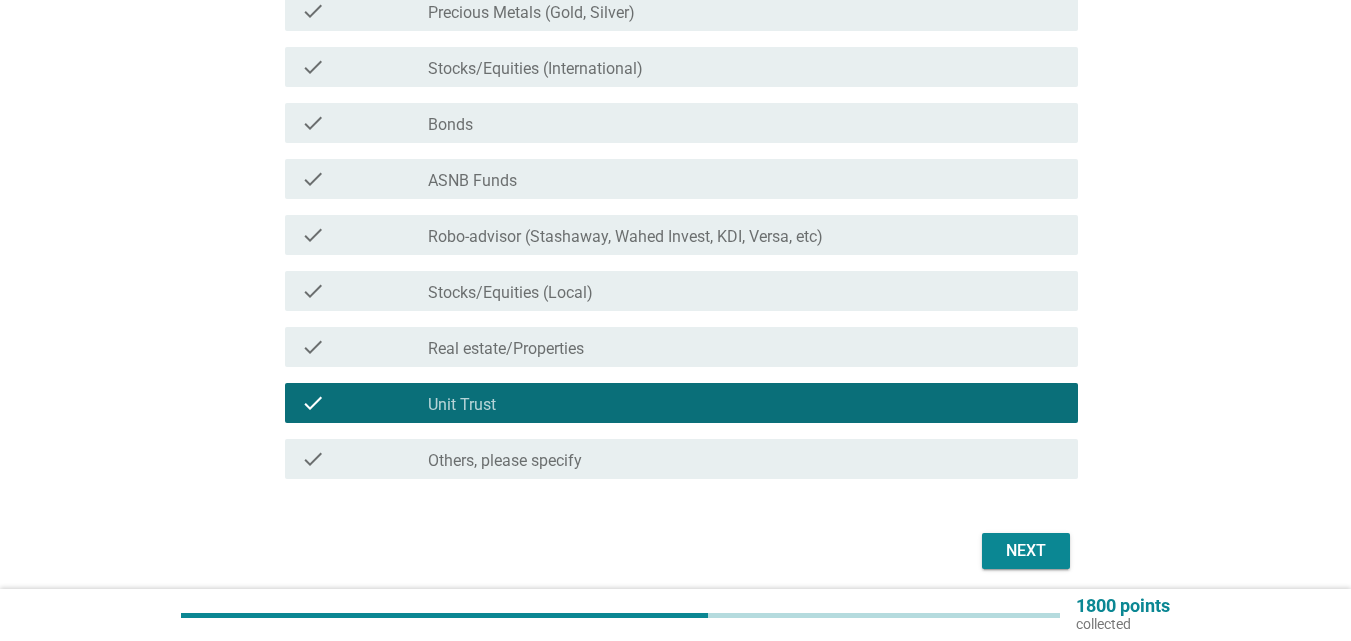 scroll, scrollTop: 528, scrollLeft: 0, axis: vertical 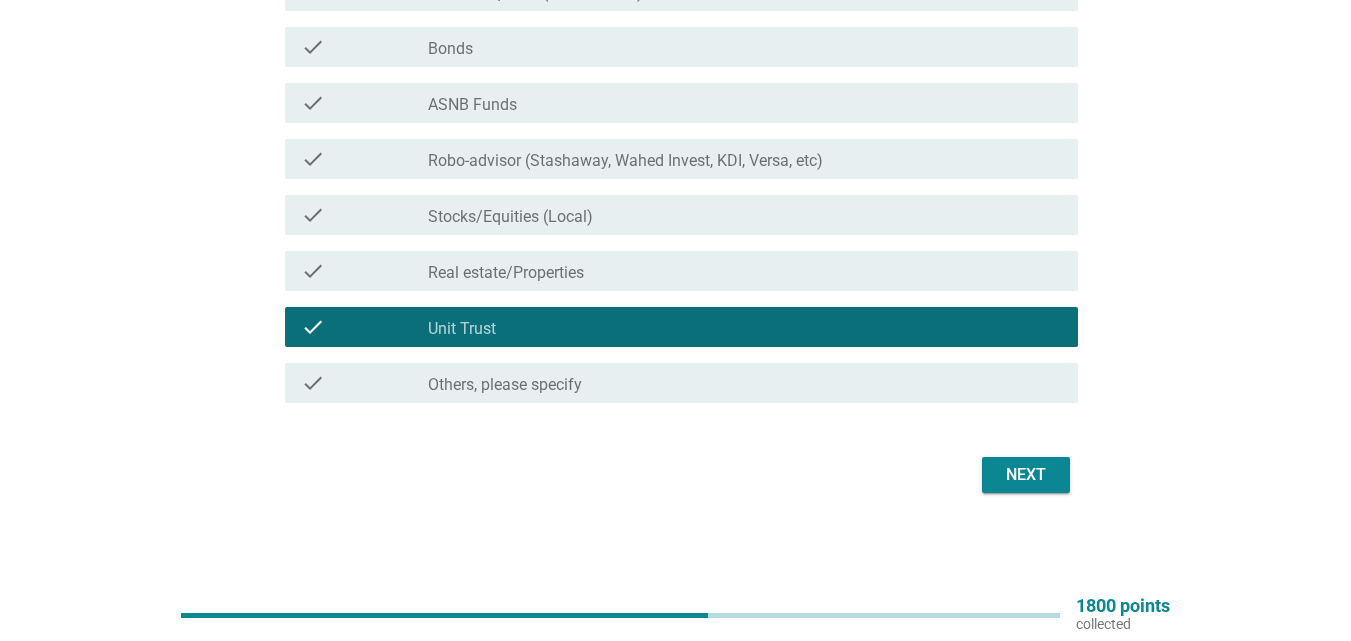 click on "Next" at bounding box center (1026, 475) 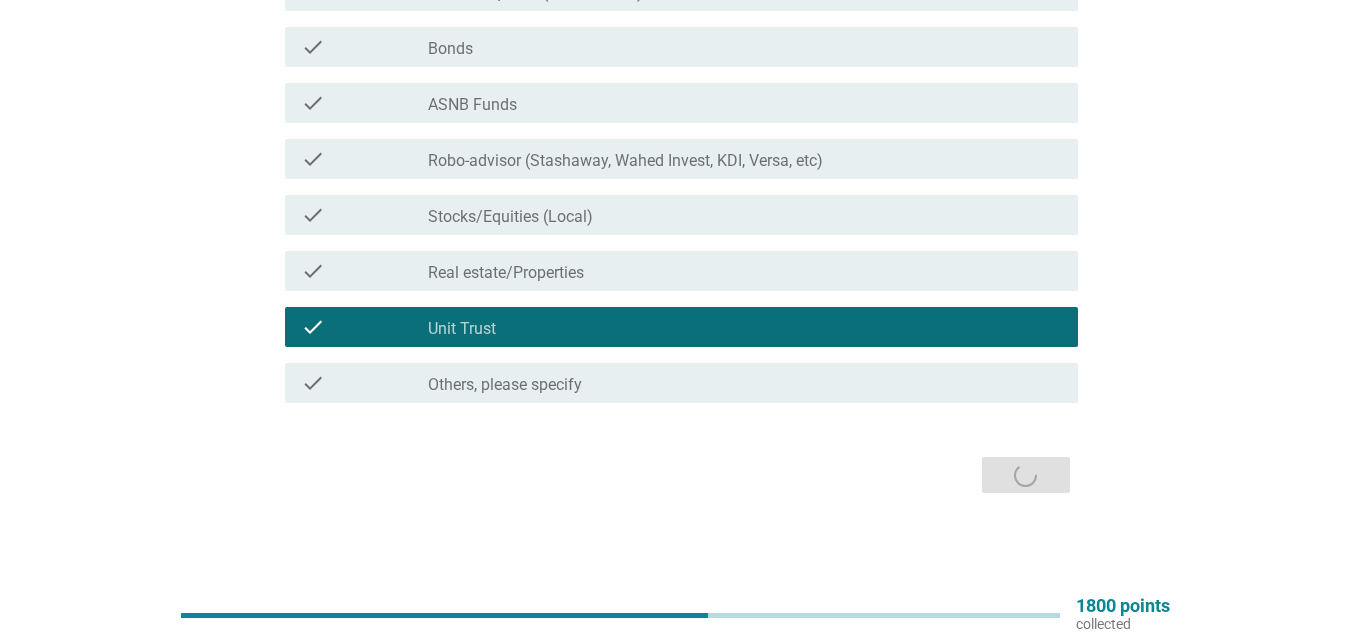 scroll, scrollTop: 0, scrollLeft: 0, axis: both 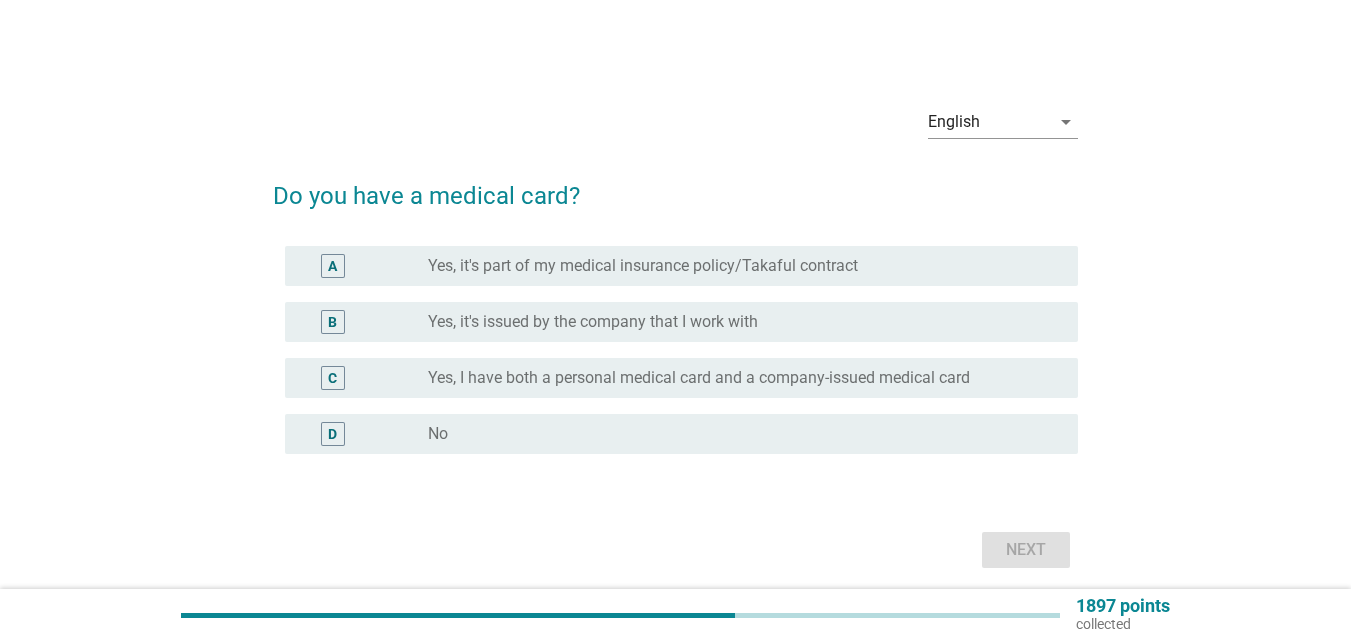 drag, startPoint x: 1034, startPoint y: 466, endPoint x: 1059, endPoint y: 462, distance: 25.317978 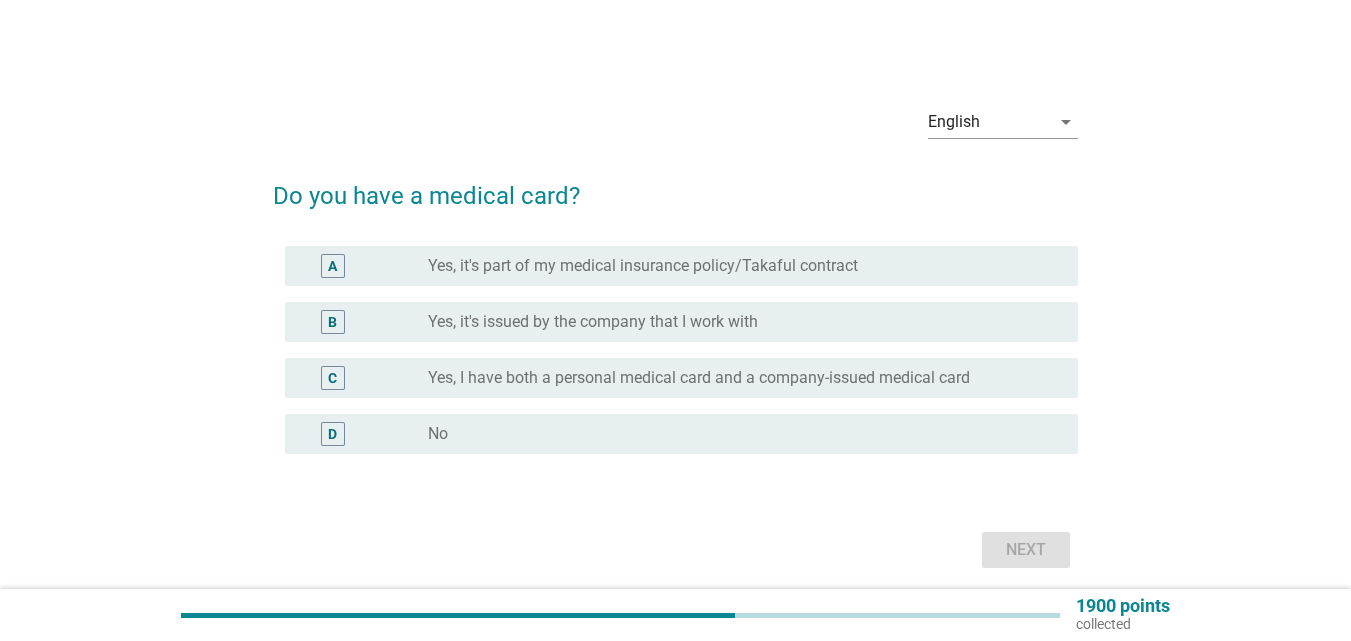 click on "radio_button_unchecked Yes, it's part of my medical insurance policy/Takaful contract" at bounding box center [737, 266] 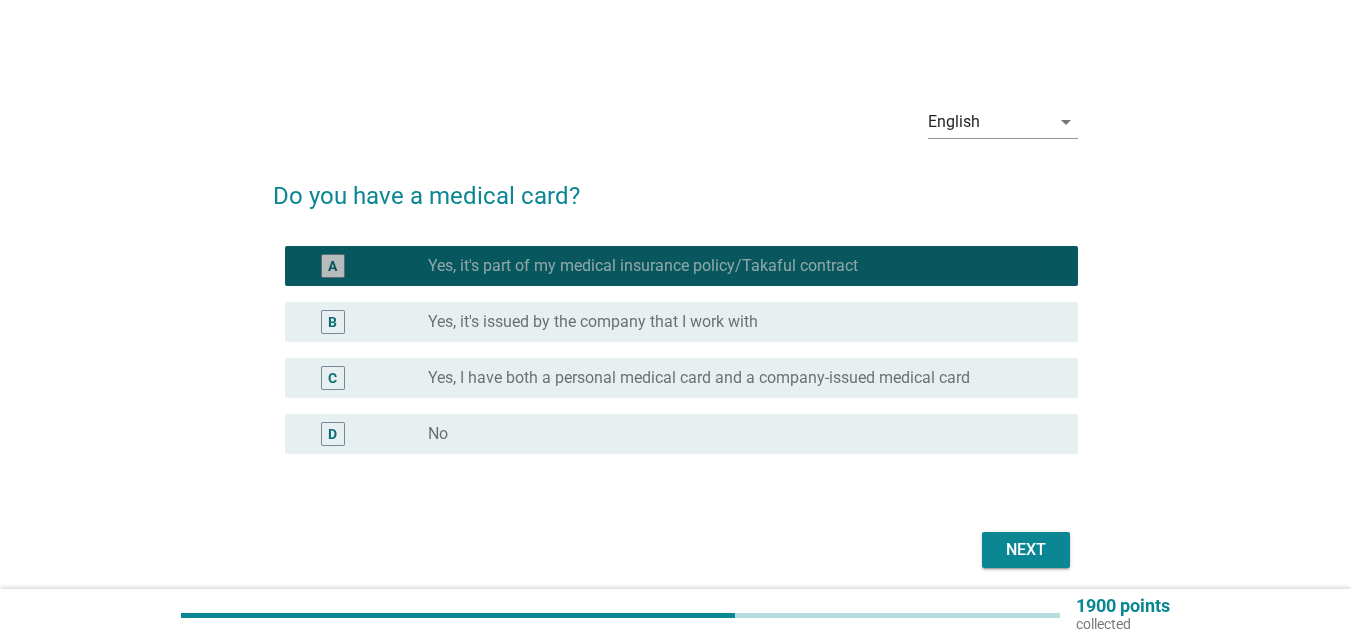 click on "radio_button_checked Yes, it's part of my medical insurance policy/Takaful contract" at bounding box center (737, 266) 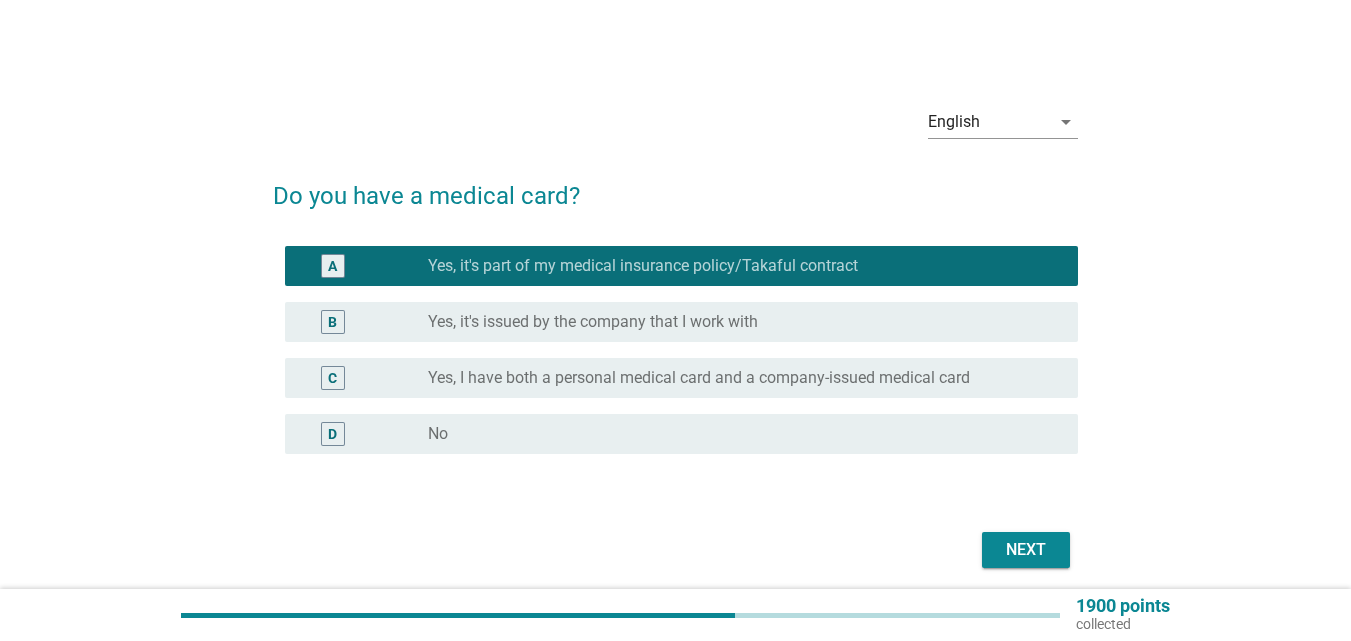 click on "Next" at bounding box center (1026, 550) 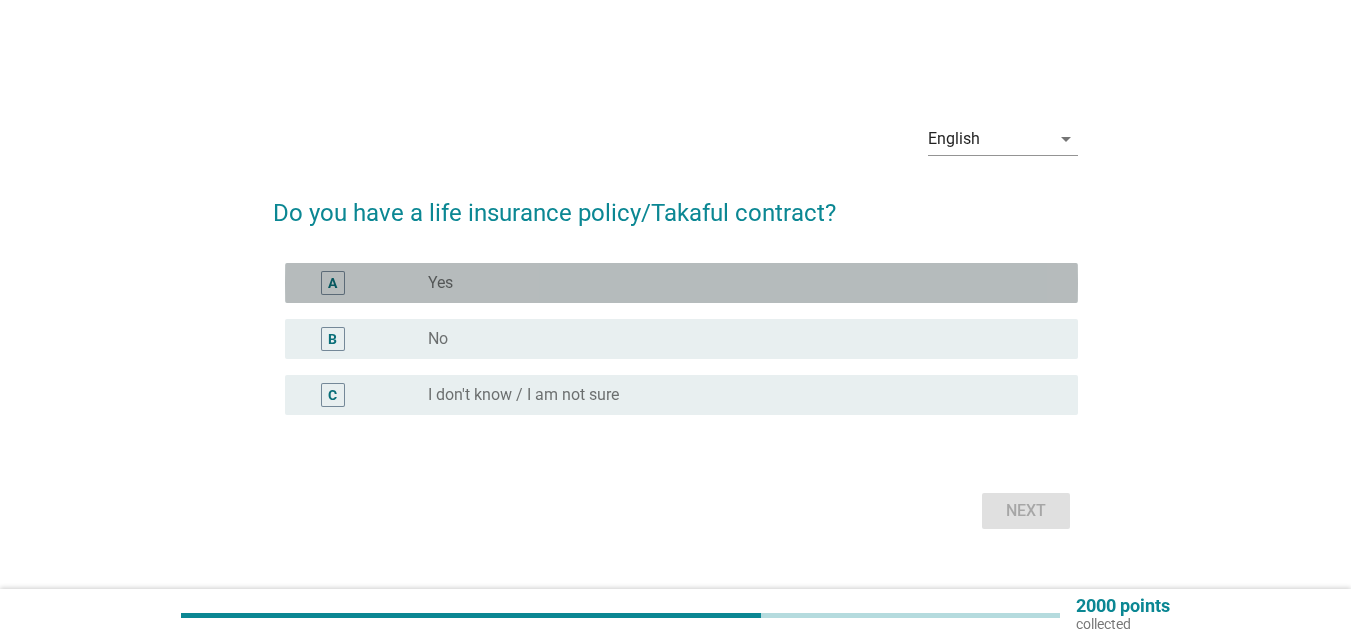 click on "radio_button_unchecked Yes" at bounding box center (745, 283) 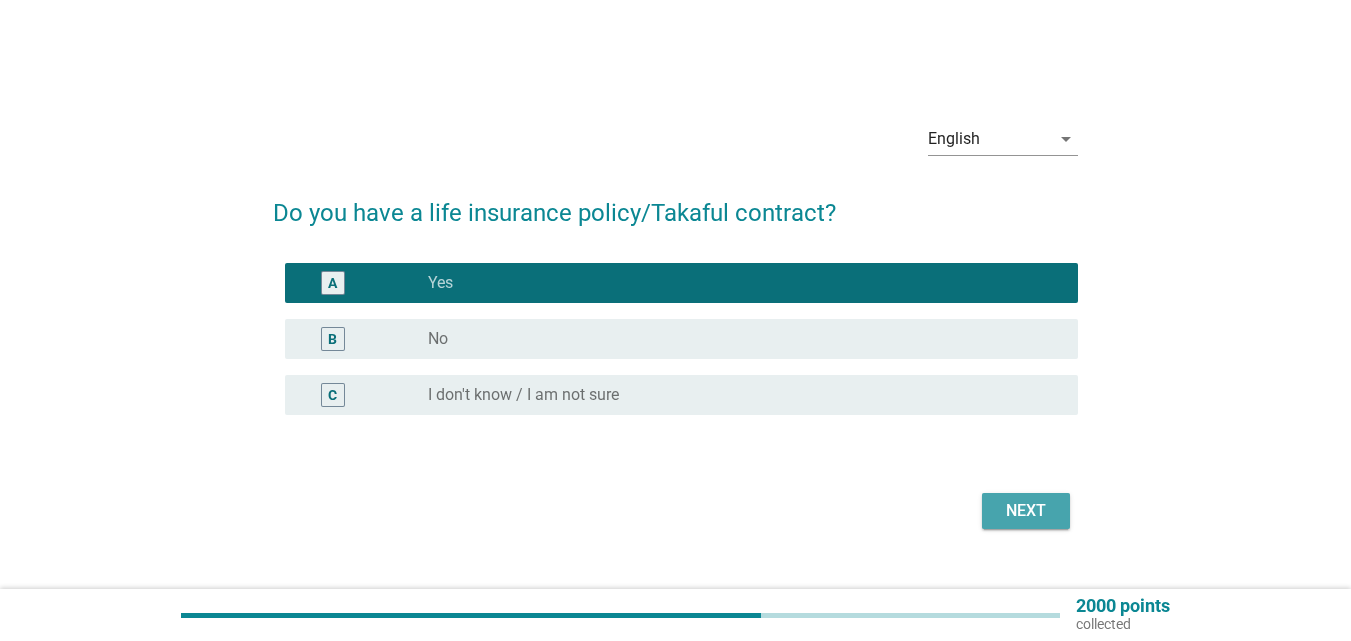 click on "Next" at bounding box center (1026, 511) 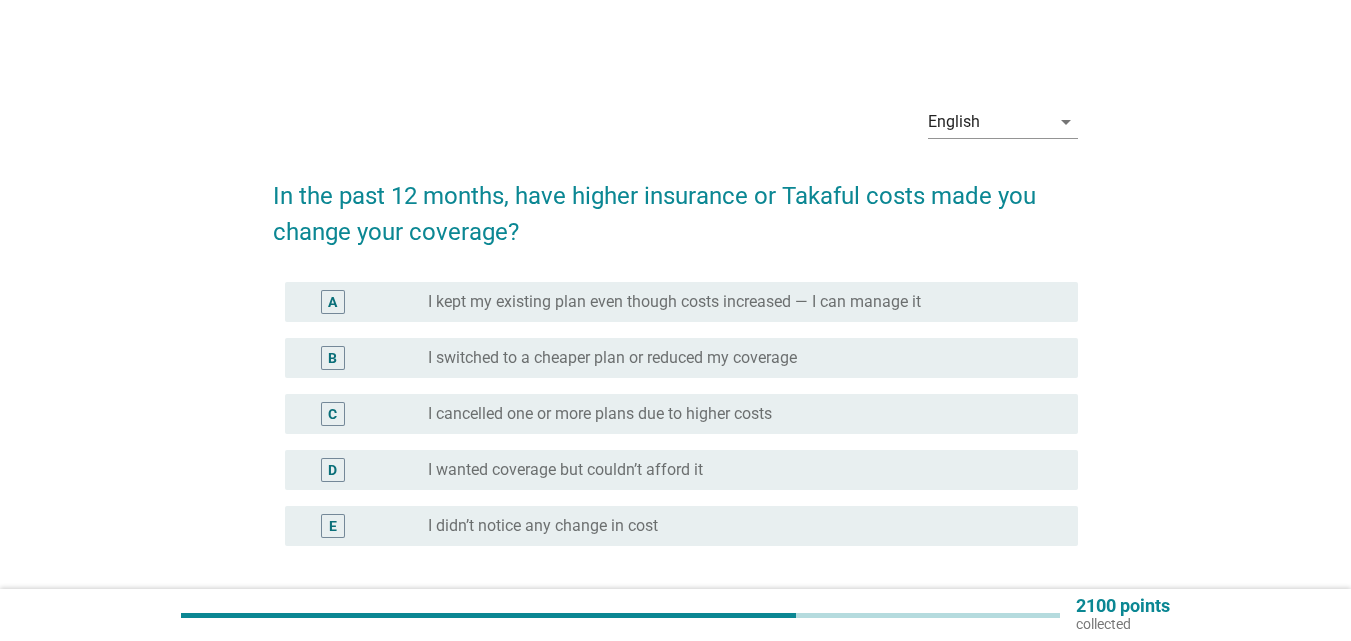 scroll, scrollTop: 100, scrollLeft: 0, axis: vertical 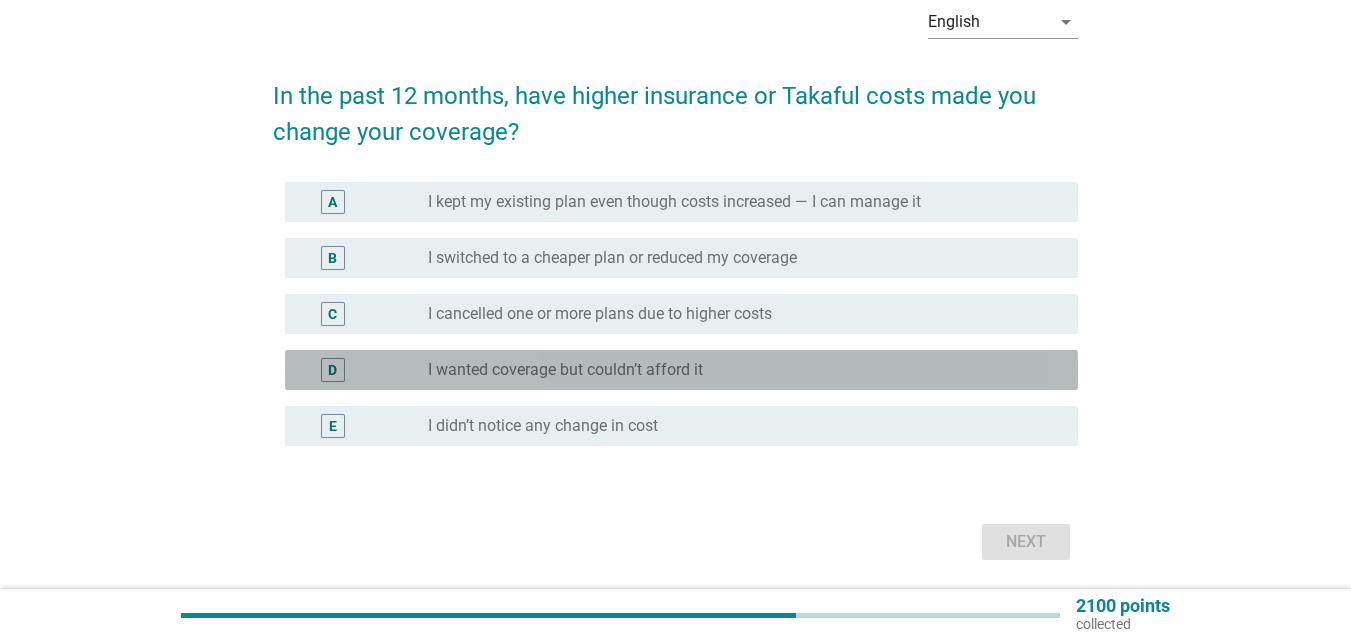 click on "radio_button_unchecked I wanted coverage but couldn’t afford it" at bounding box center [737, 370] 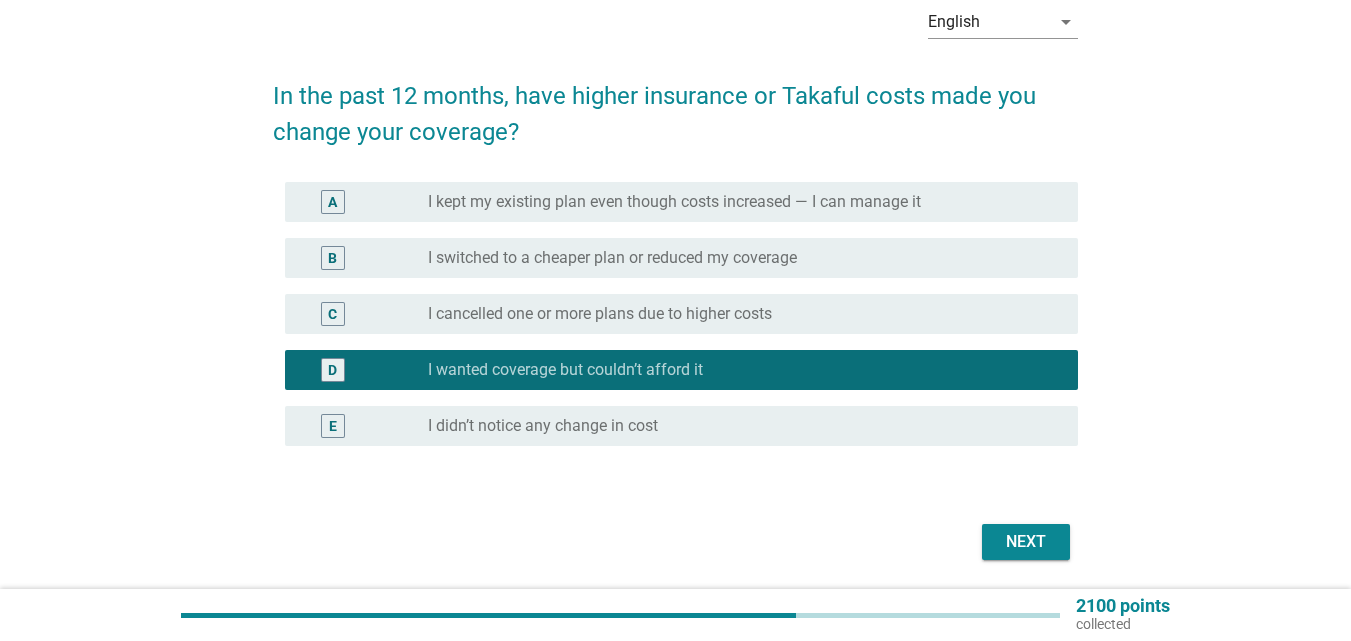 click on "Next" at bounding box center [1026, 542] 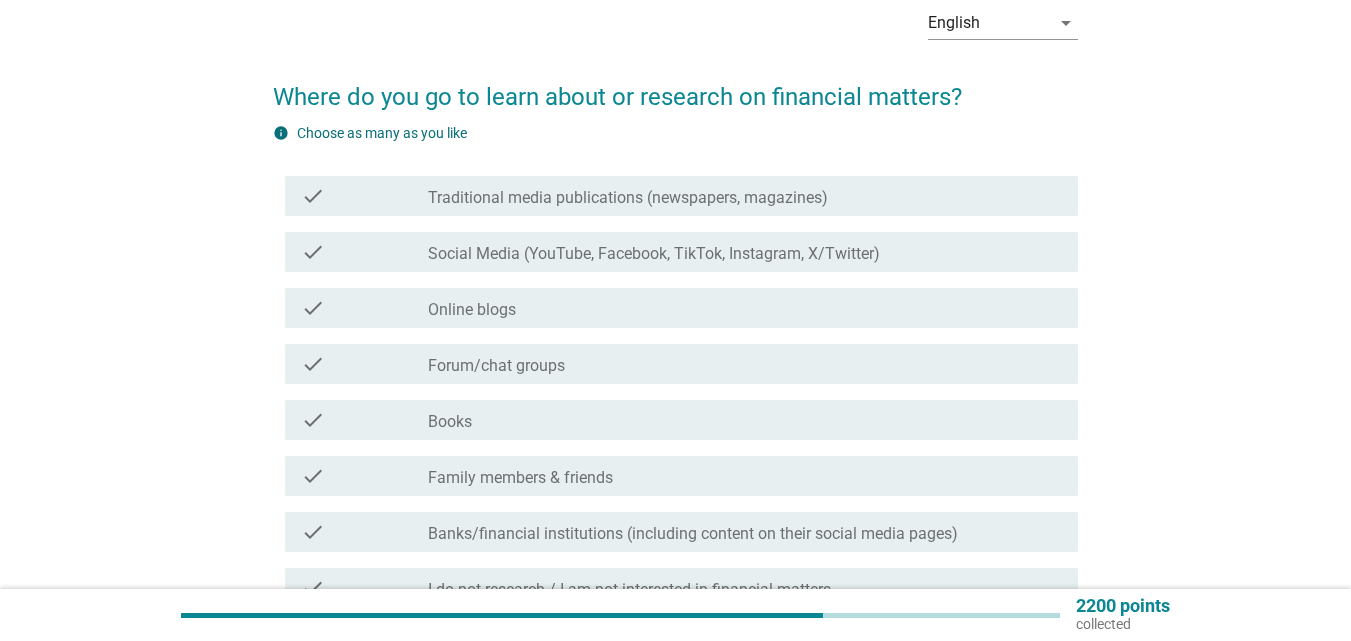 scroll, scrollTop: 100, scrollLeft: 0, axis: vertical 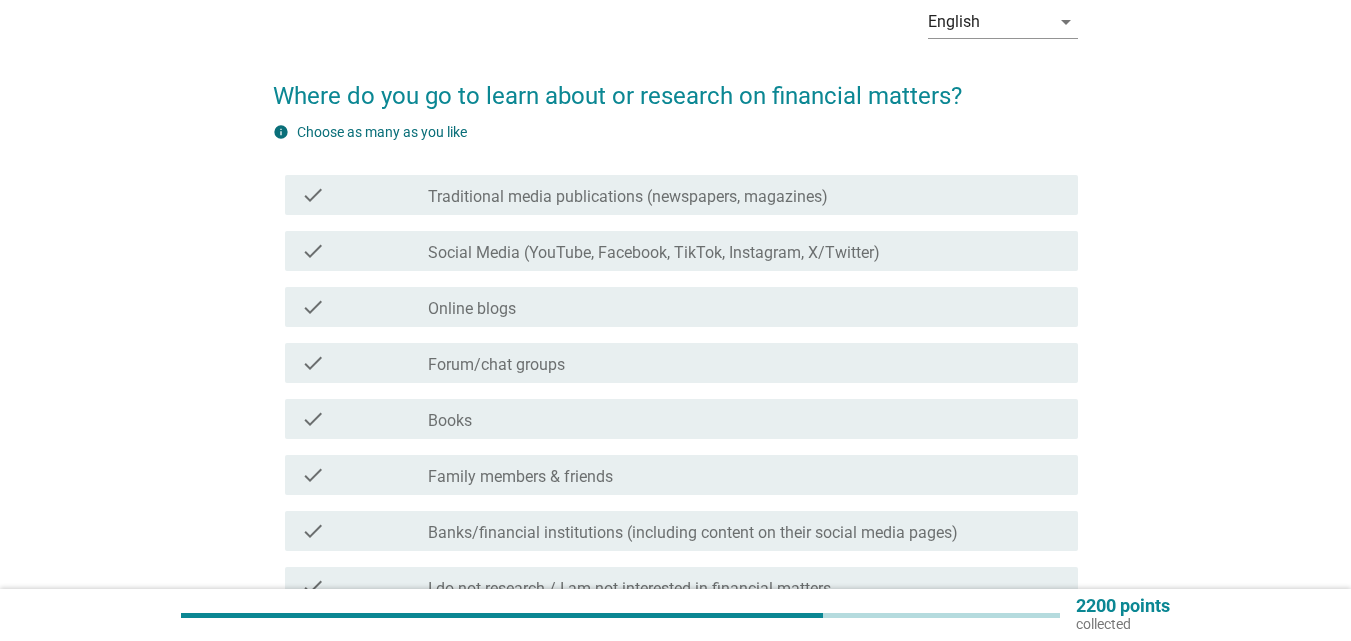 click on "check_box_outline_blank Social Media (YouTube, Facebook, TikTok, Instagram, X/Twitter)" at bounding box center (745, 251) 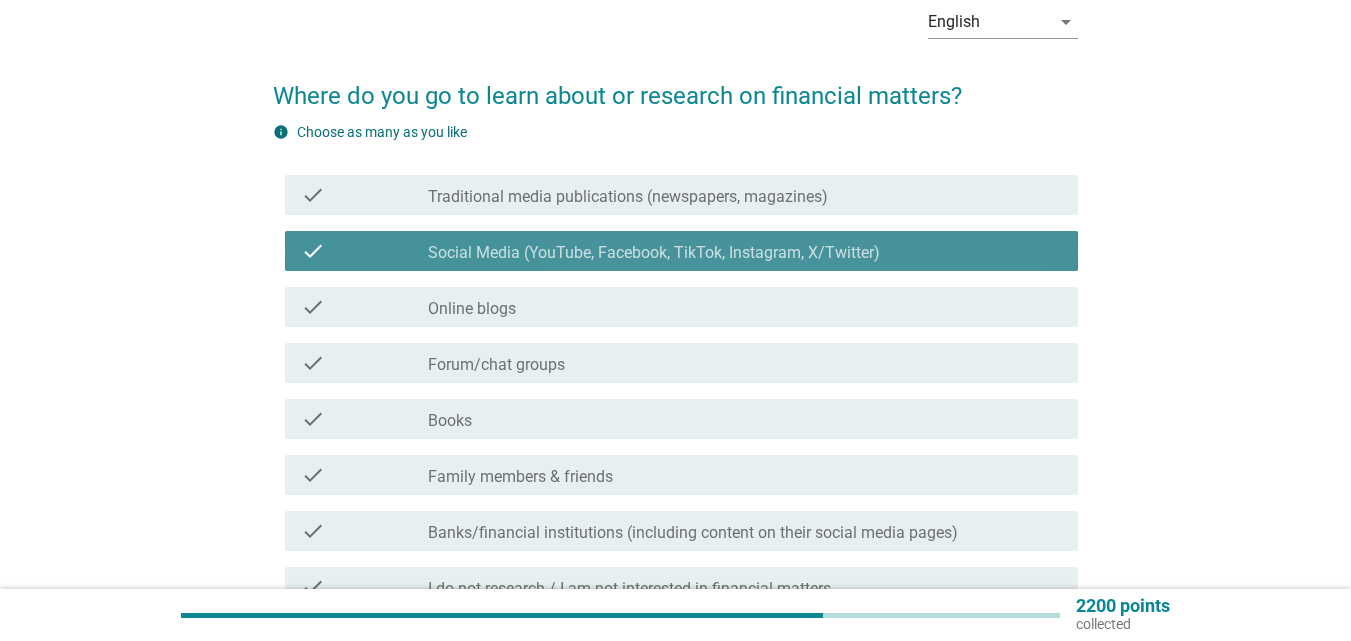 click on "check_box_outline_blank Social Media (YouTube, Facebook, TikTok, Instagram, X/Twitter)" at bounding box center (745, 251) 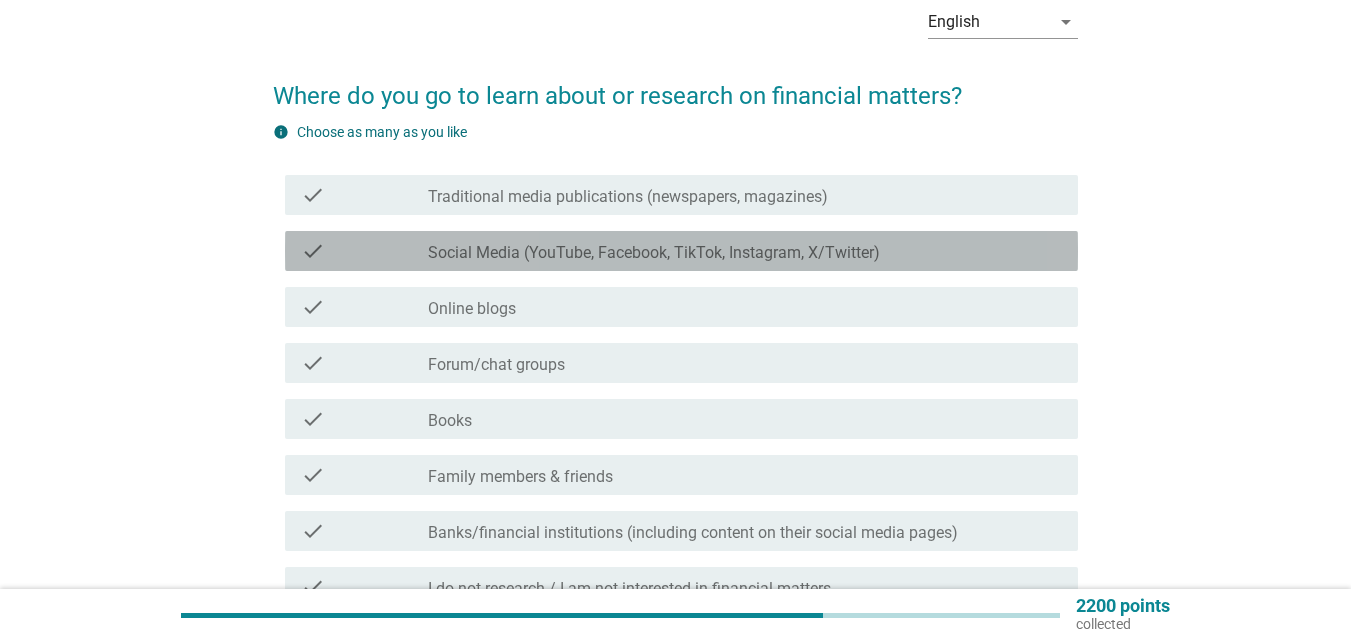 click on "check_box_outline_blank Social Media (YouTube, Facebook, TikTok, Instagram, X/Twitter)" at bounding box center (745, 251) 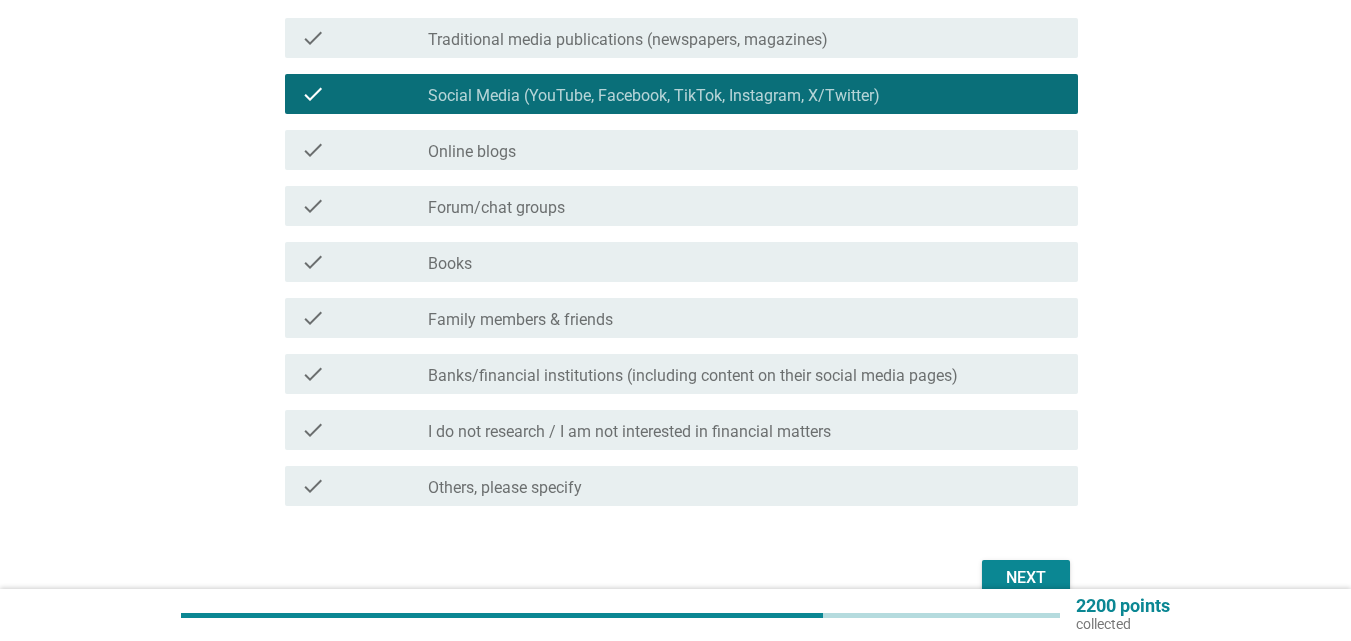 scroll, scrollTop: 300, scrollLeft: 0, axis: vertical 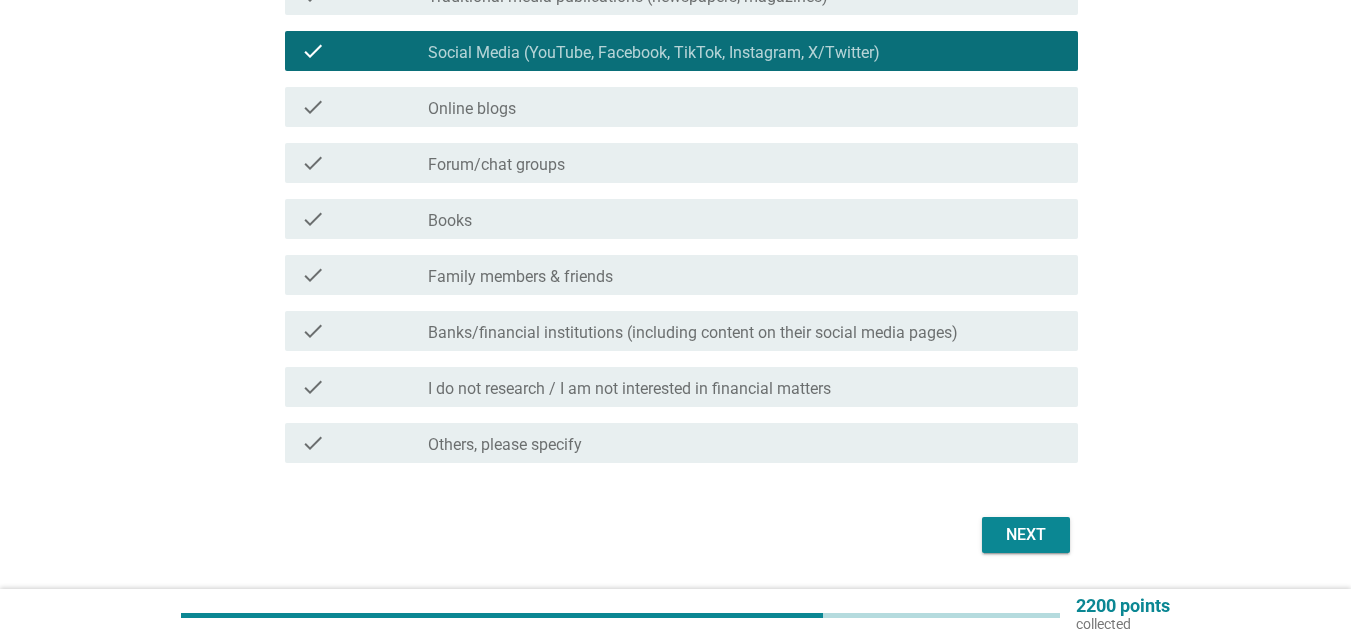 click on "check_box_outline_blank Social Media (YouTube, Facebook, TikTok, Instagram, X/Twitter)" at bounding box center [745, 51] 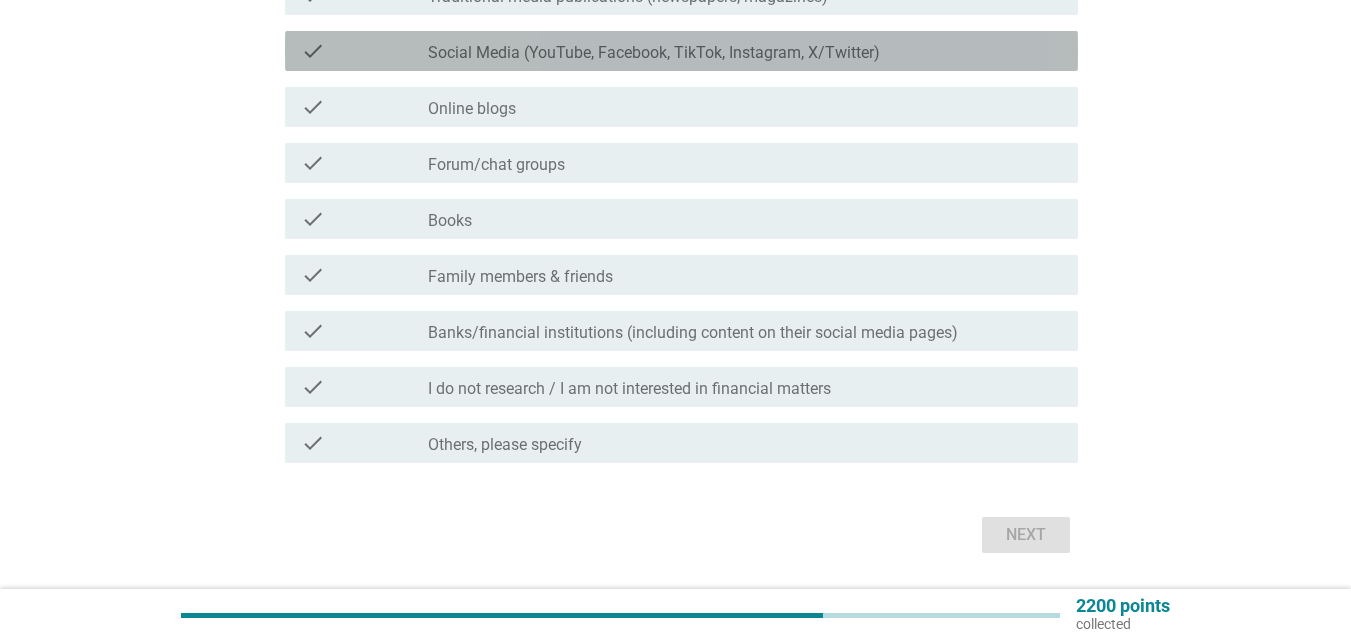 click on "check_box_outline_blank Social Media (YouTube, Facebook, TikTok, Instagram, X/Twitter)" at bounding box center (745, 51) 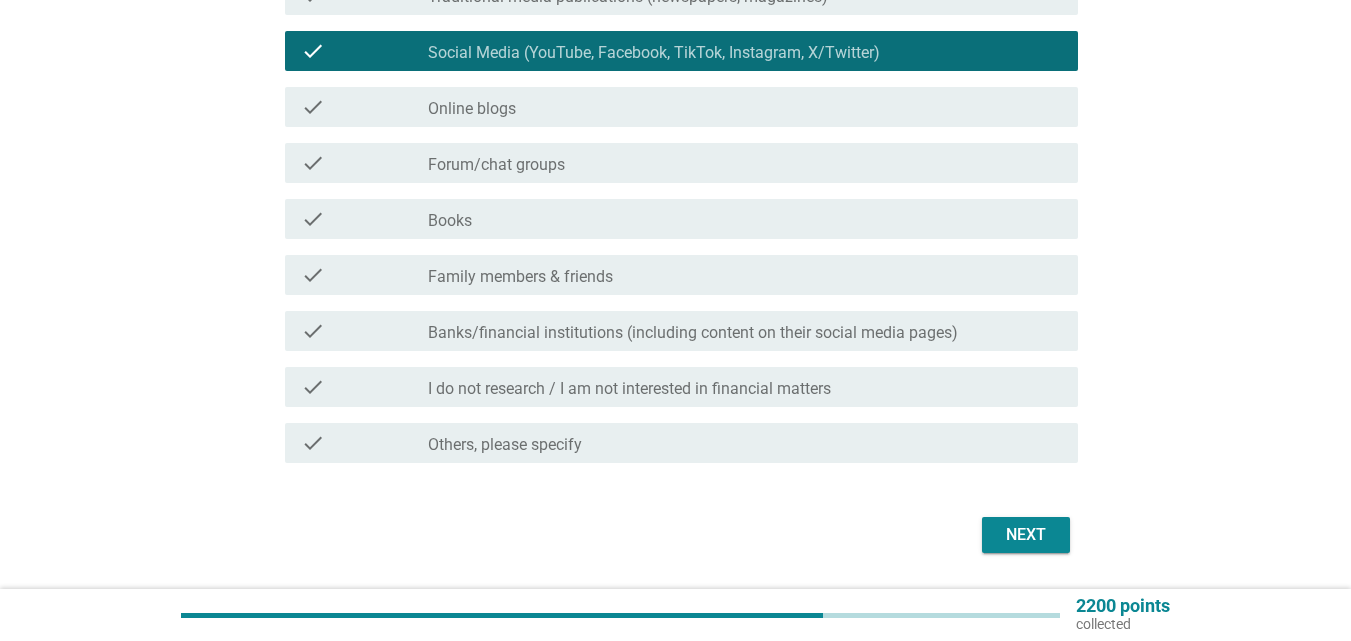 click on "check_box_outline_blank Social Media (YouTube, Facebook, TikTok, Instagram, X/Twitter)" at bounding box center [745, 51] 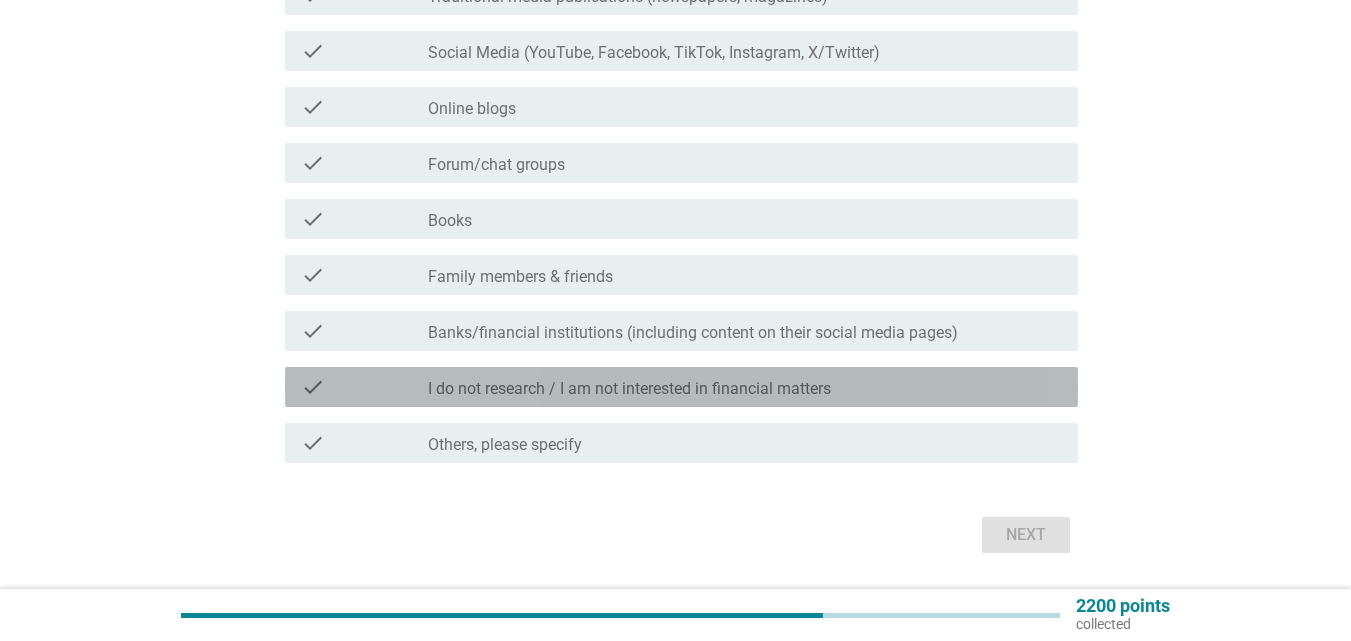 drag, startPoint x: 921, startPoint y: 384, endPoint x: 1045, endPoint y: 503, distance: 171.86331 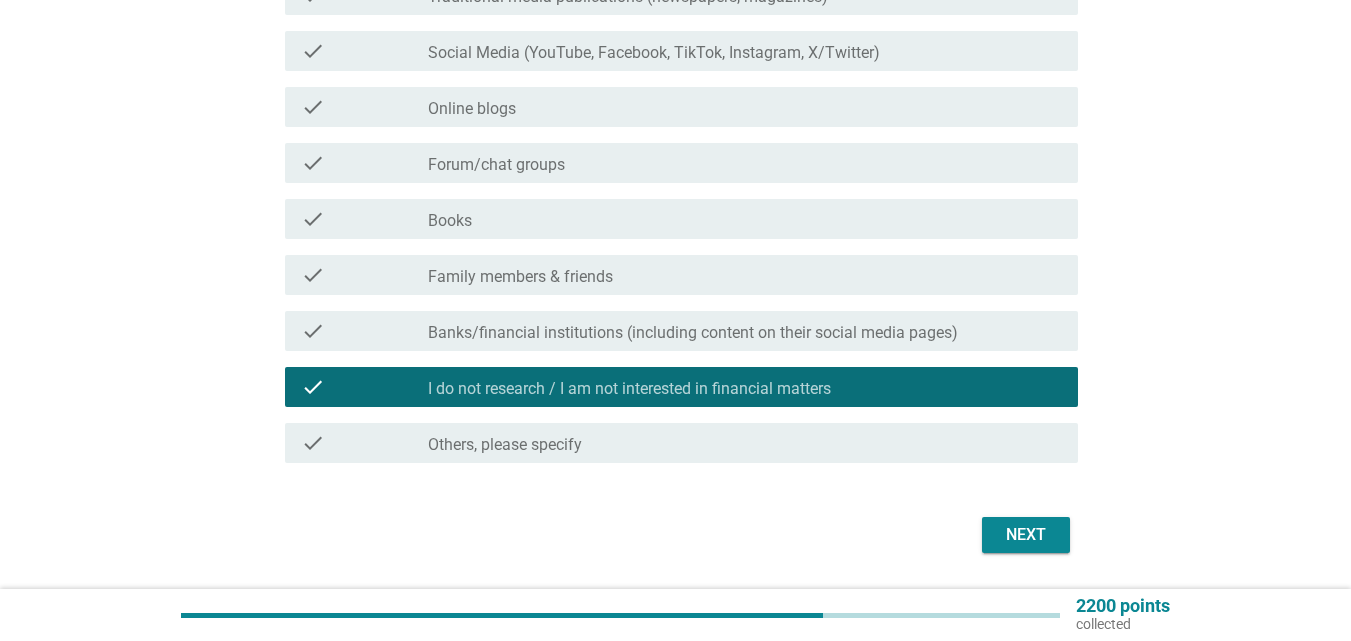 click on "Next" at bounding box center (1026, 535) 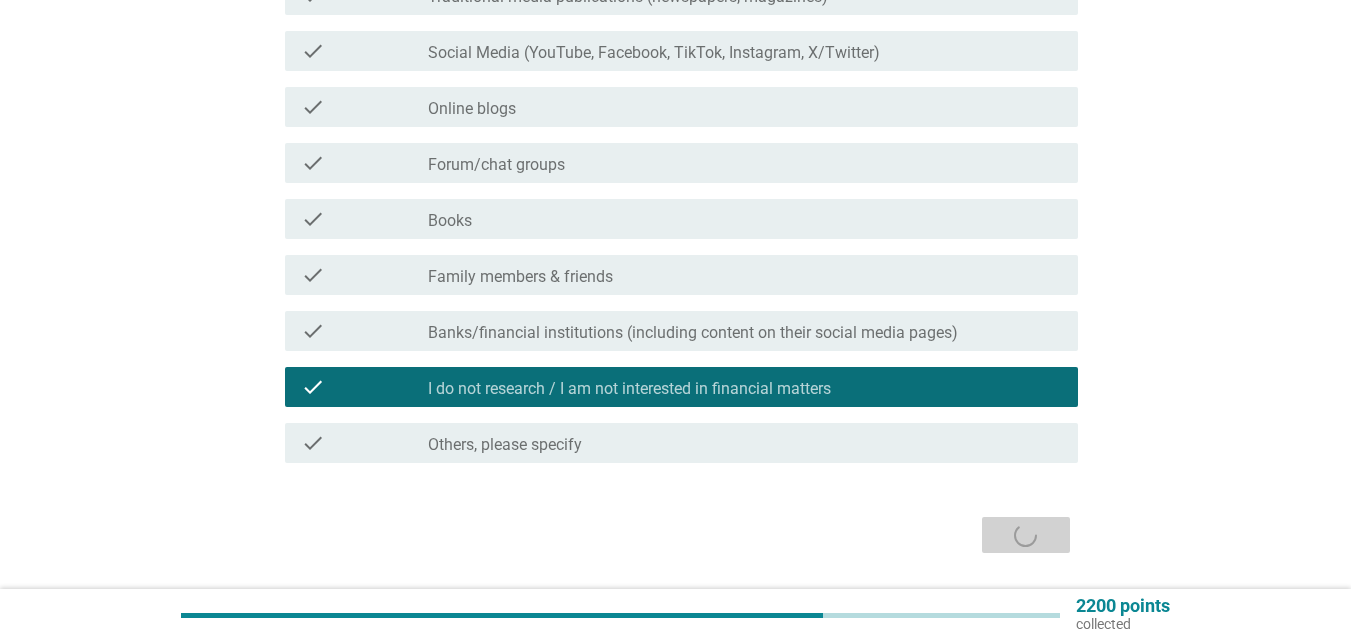 click on "Next" at bounding box center (675, 535) 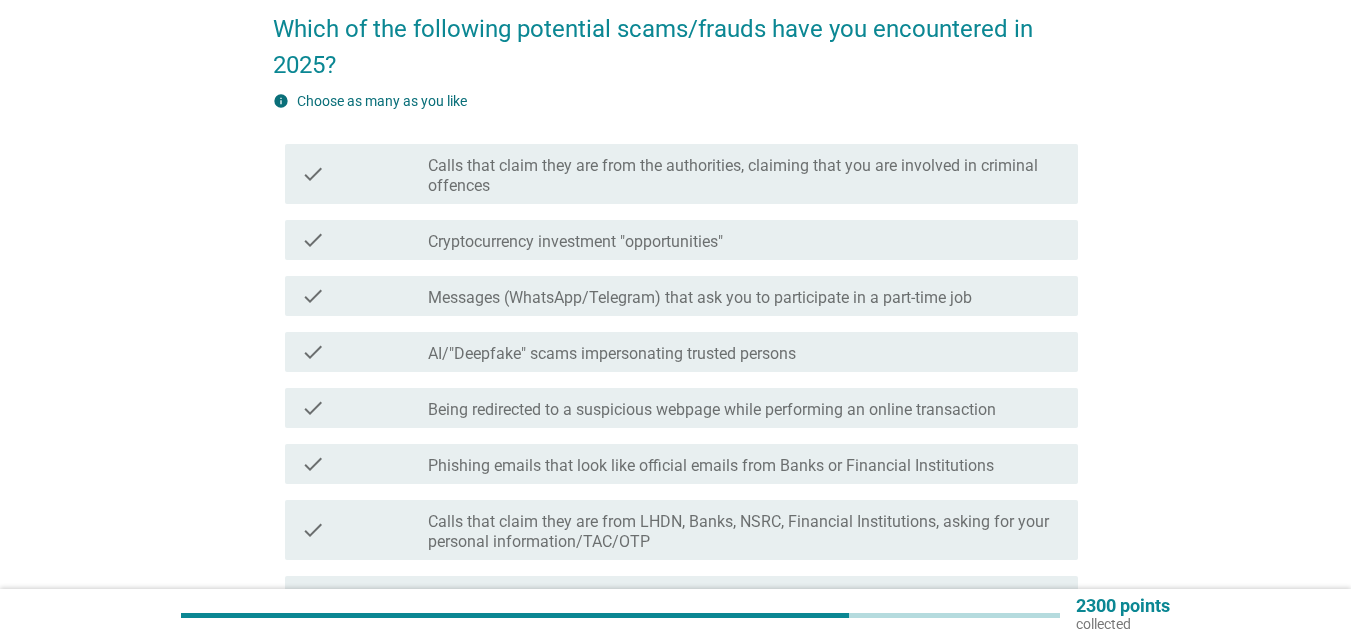 scroll, scrollTop: 200, scrollLeft: 0, axis: vertical 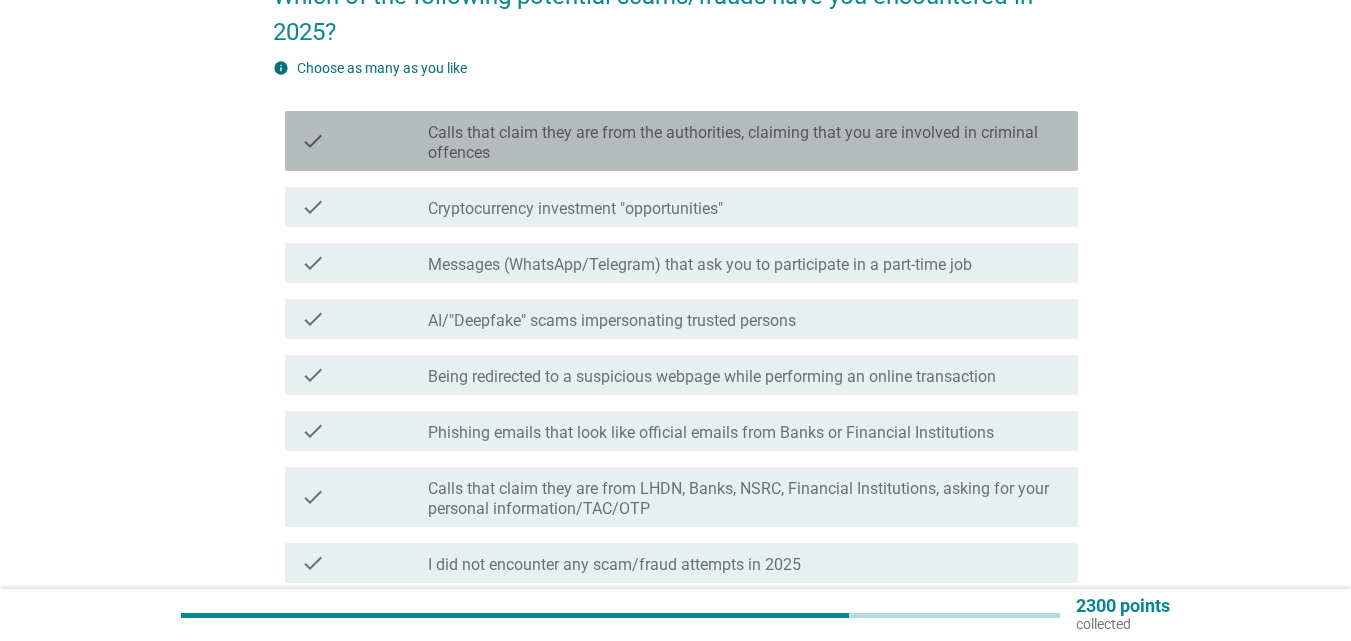 click on "Calls that claim they are from the authorities, claiming that you are involved in criminal offences" at bounding box center (745, 143) 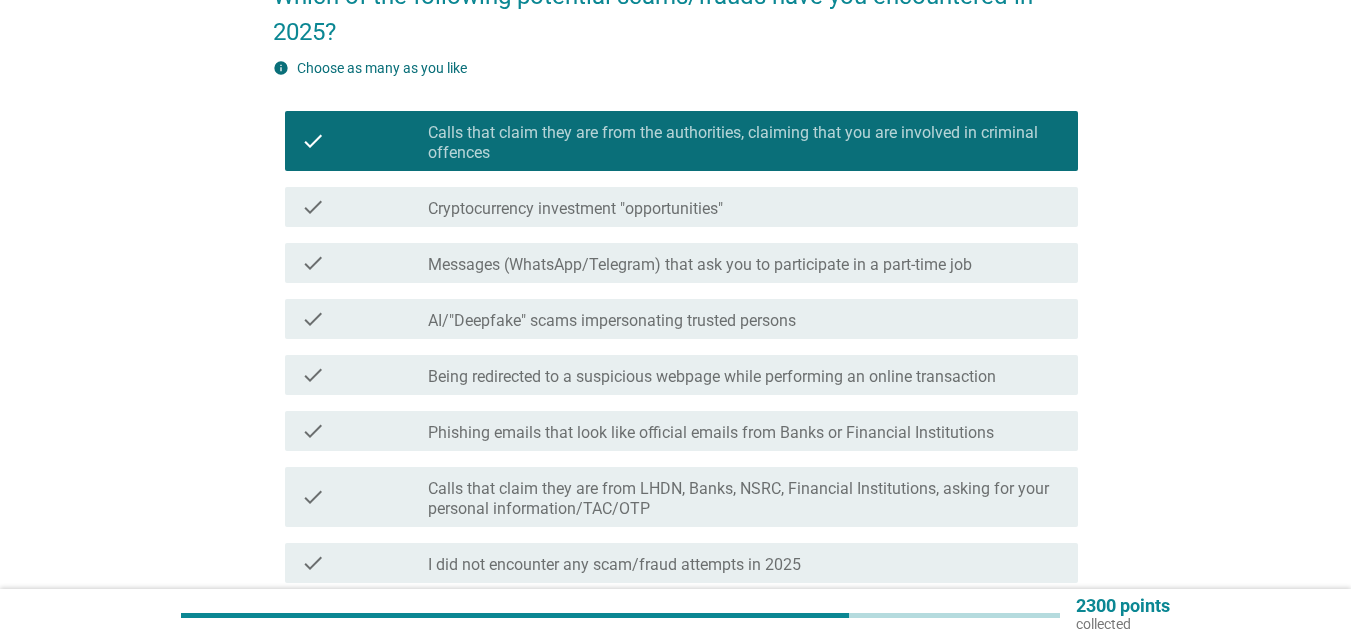 click on "check     check_box_outline_blank Messages (WhatsApp/Telegram) that ask you to participate in a part-time job" at bounding box center (681, 263) 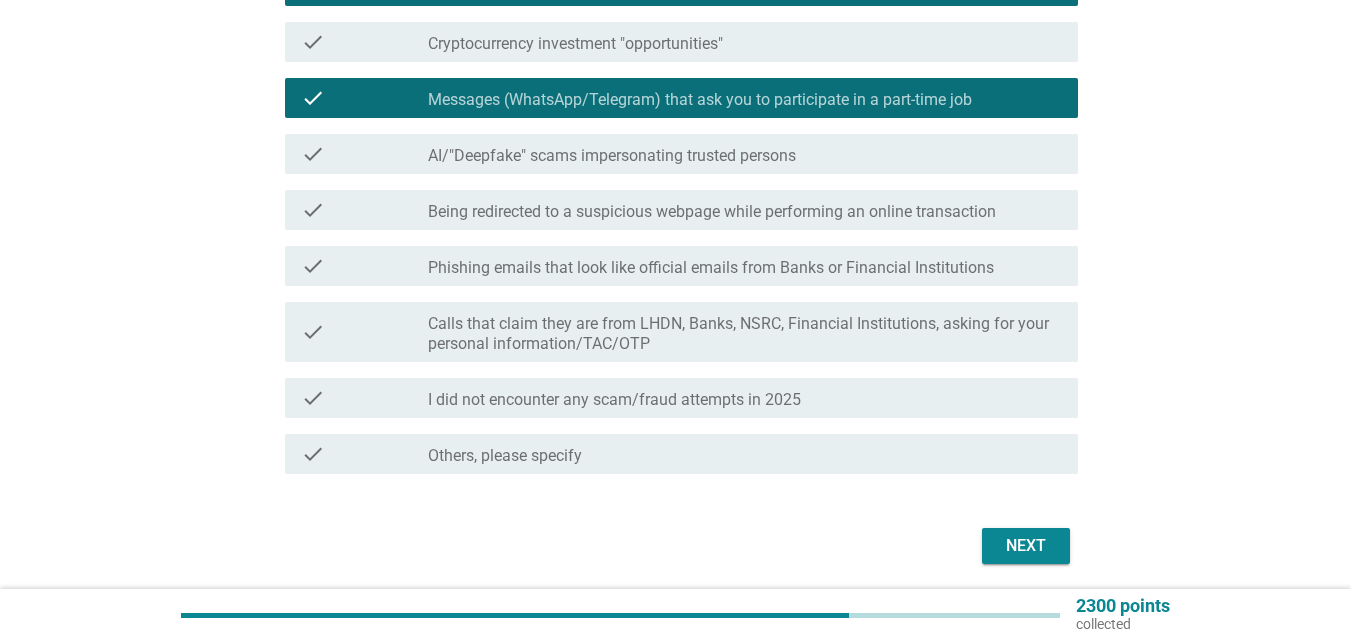 scroll, scrollTop: 400, scrollLeft: 0, axis: vertical 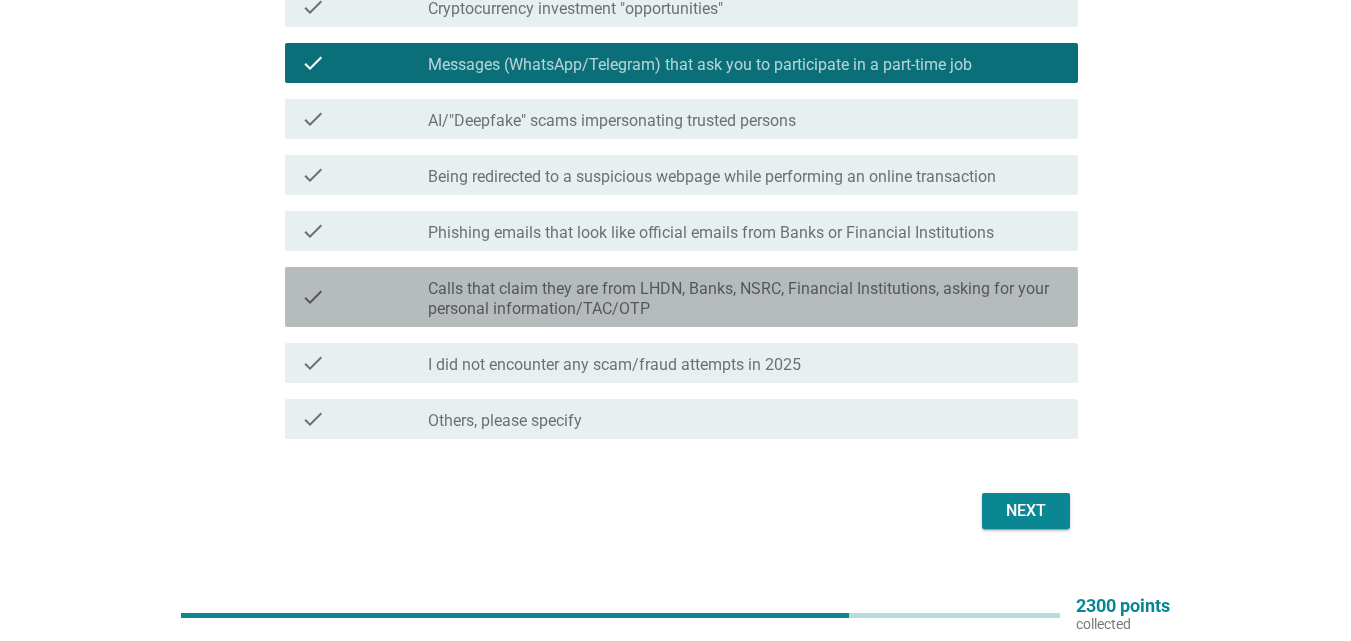 click on "check     check_box_outline_blank Calls that claim they are from LHDN, Banks, NSRC, Financial Institutions, asking for your personal information/TAC/OTP" at bounding box center (681, 297) 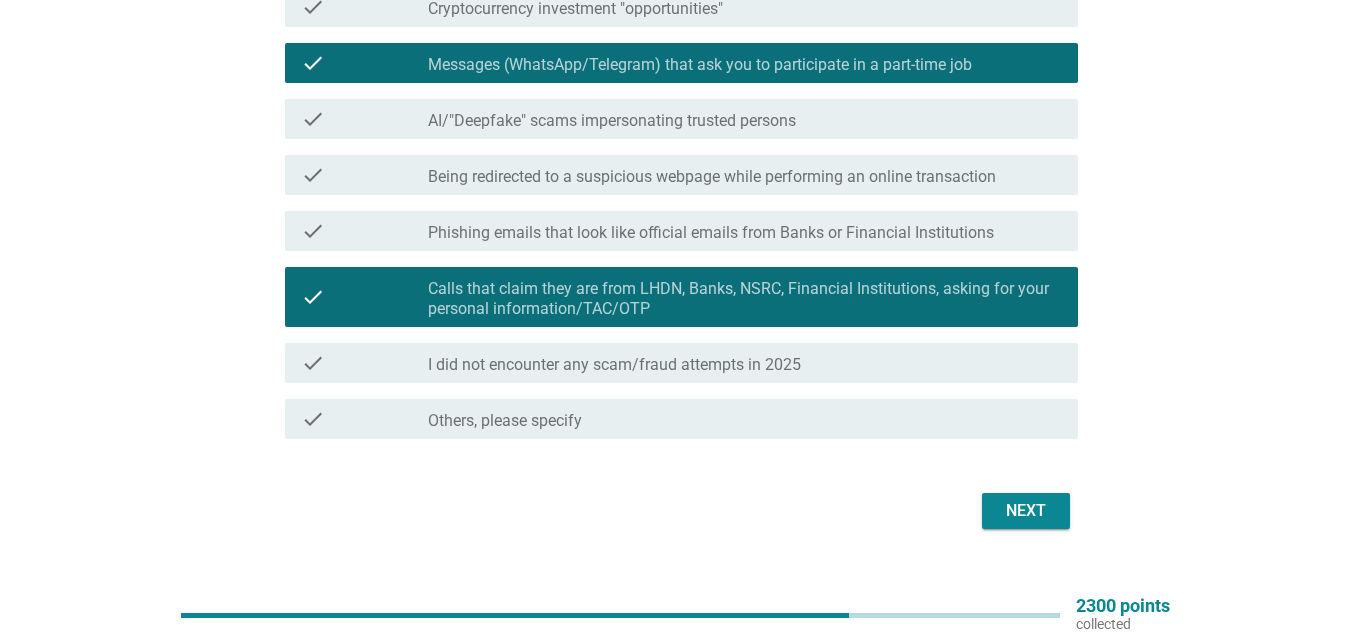 click on "Next" at bounding box center (675, 511) 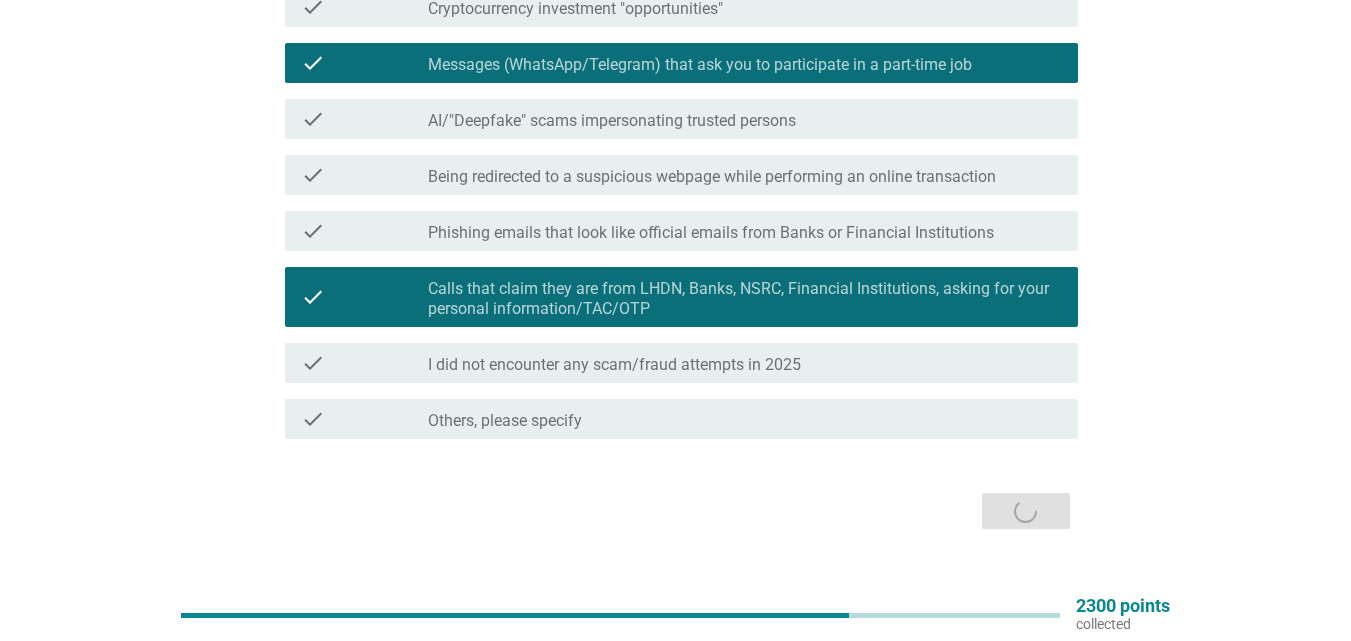 scroll, scrollTop: 0, scrollLeft: 0, axis: both 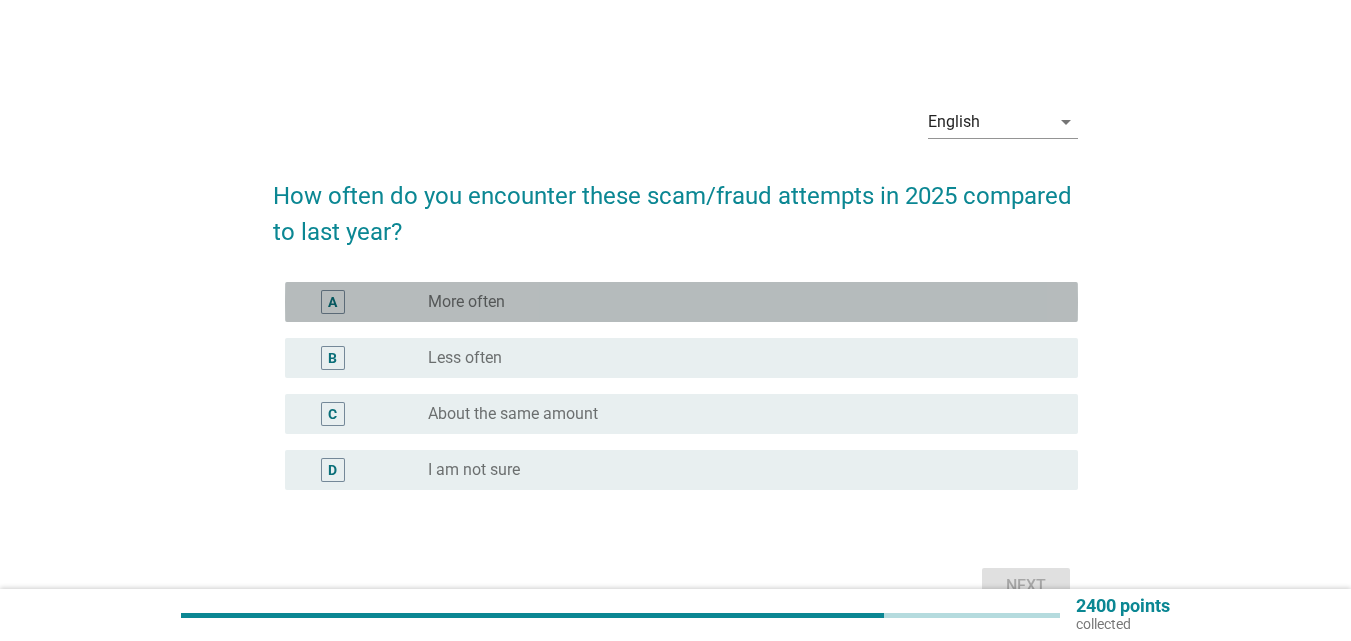 click on "radio_button_unchecked More often" at bounding box center [737, 302] 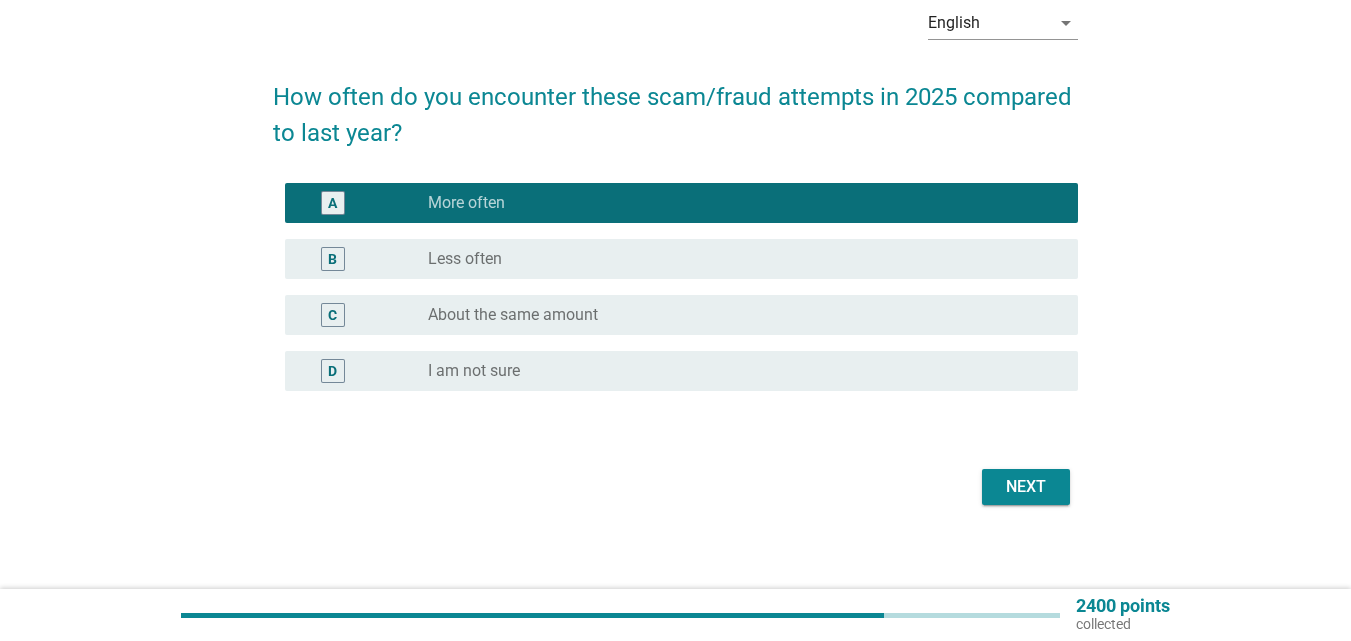 scroll, scrollTop: 111, scrollLeft: 0, axis: vertical 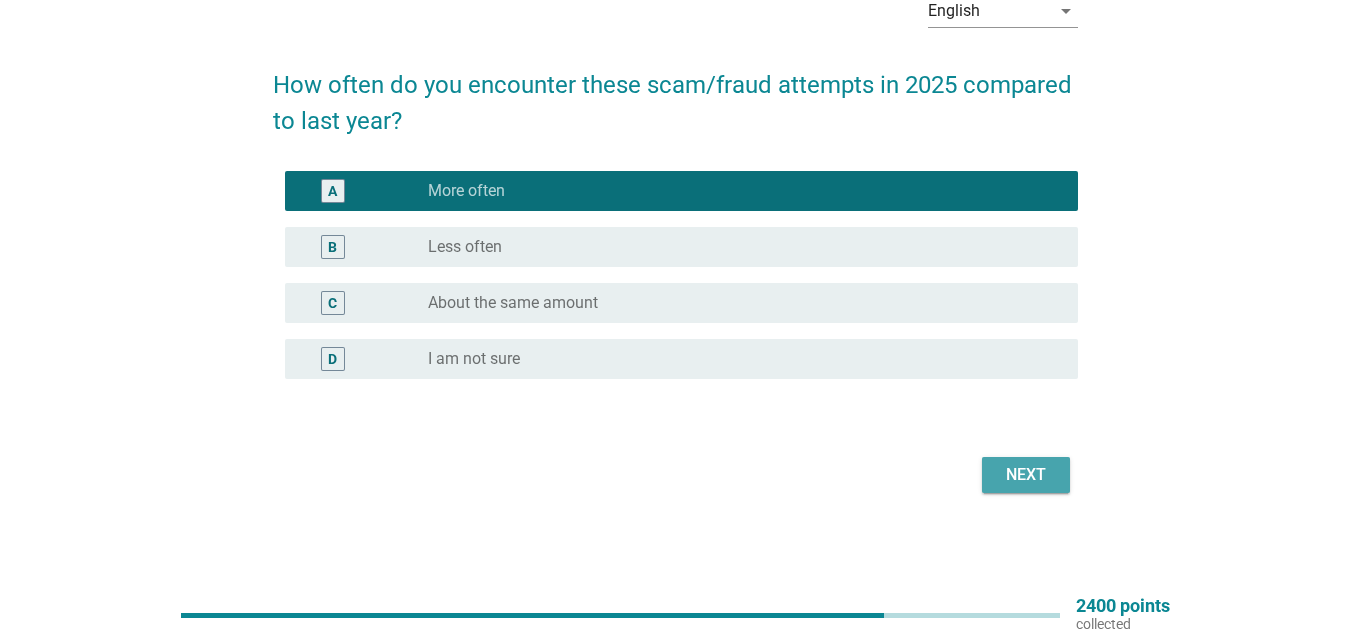 click on "Next" at bounding box center (1026, 475) 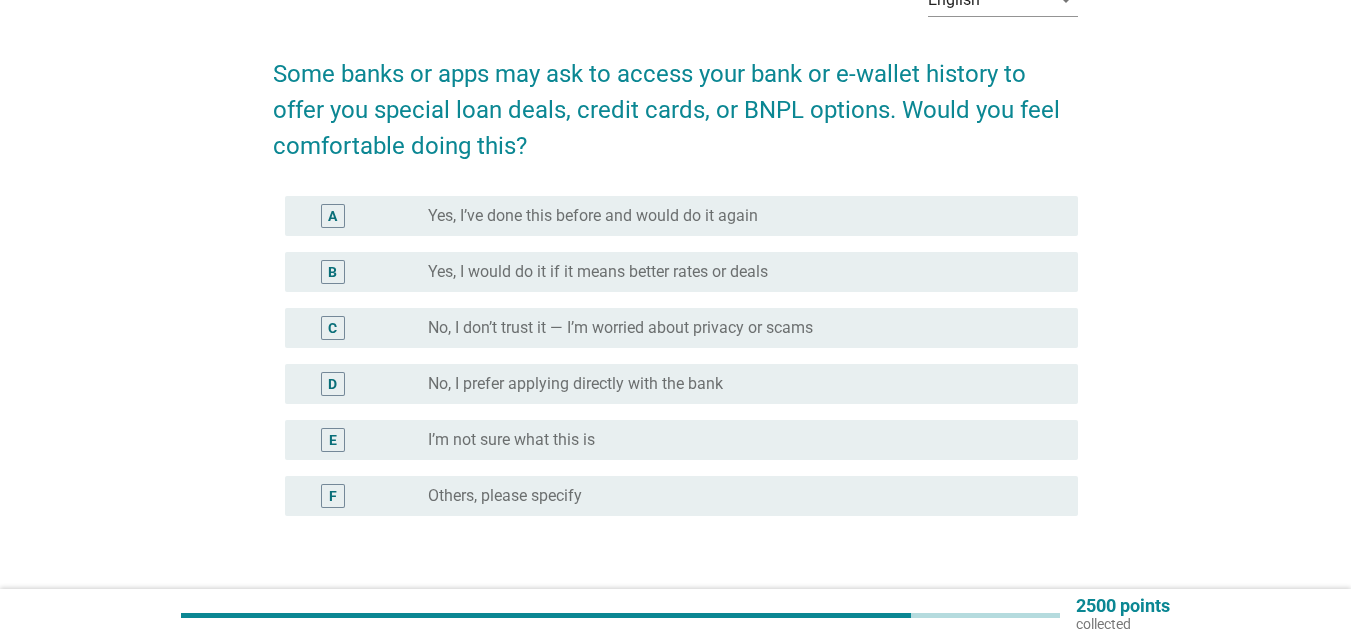 scroll, scrollTop: 100, scrollLeft: 0, axis: vertical 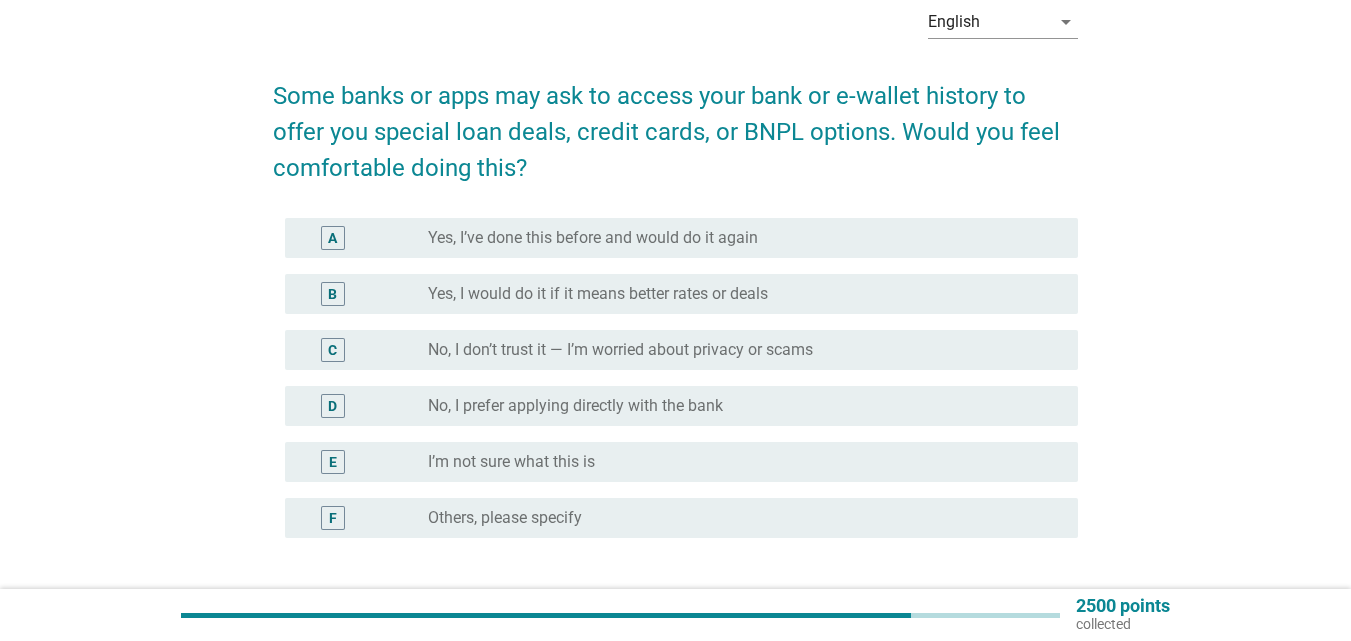click on "radio_button_unchecked No, I don’t trust it — I’m worried about privacy or scams" at bounding box center [737, 350] 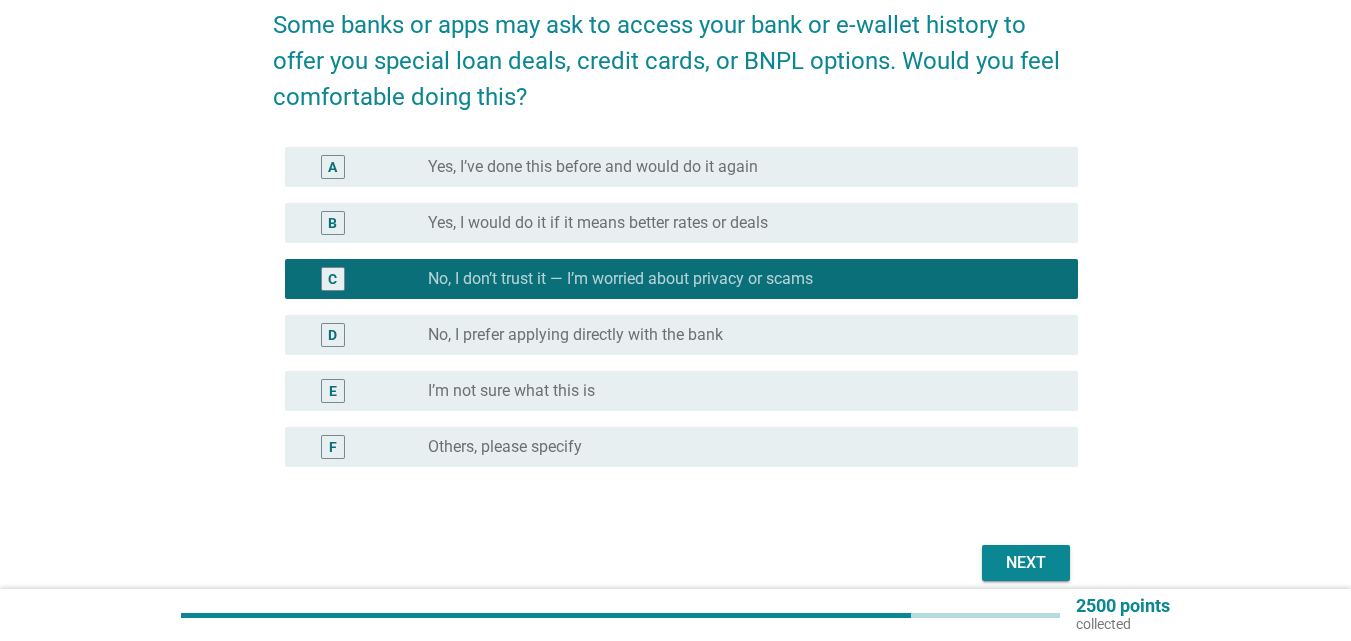 scroll, scrollTop: 200, scrollLeft: 0, axis: vertical 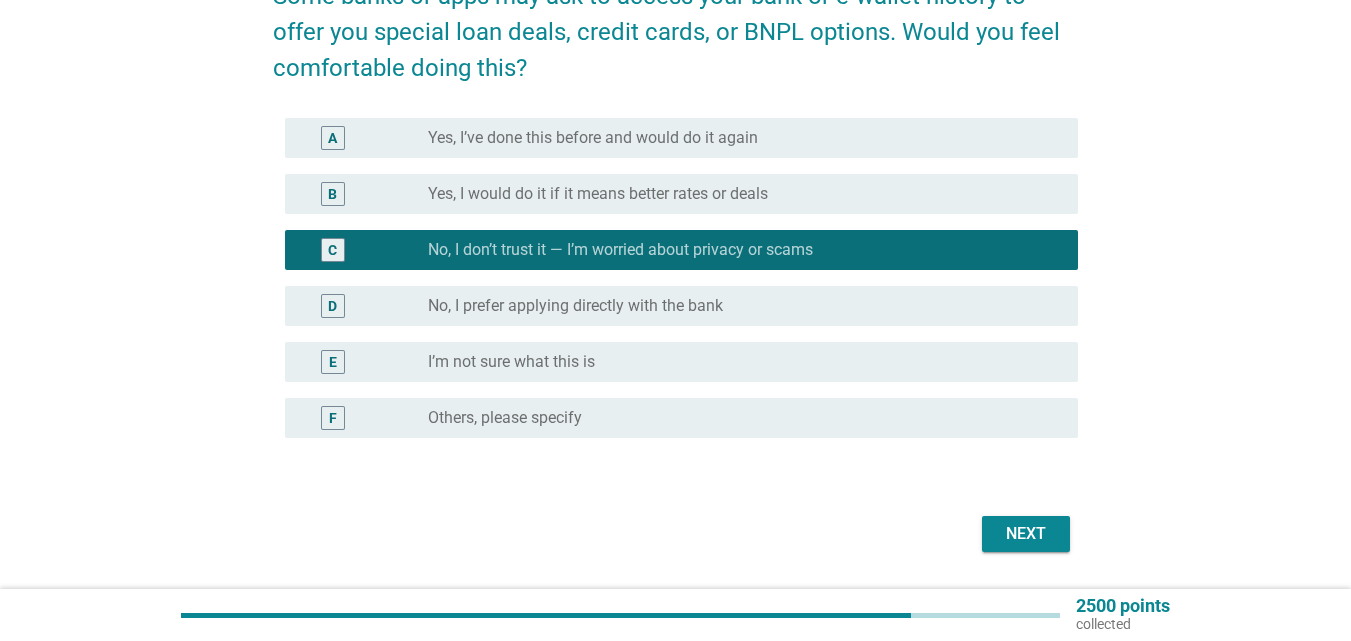 click on "Next" at bounding box center [1026, 534] 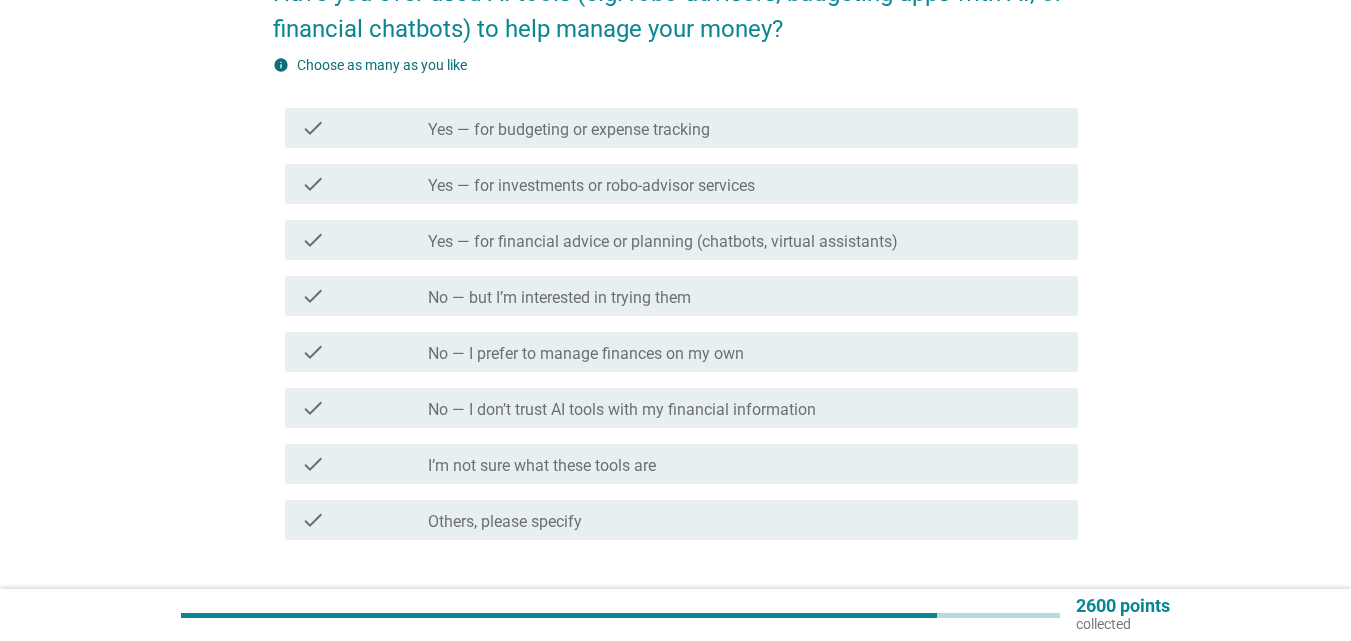 scroll, scrollTop: 300, scrollLeft: 0, axis: vertical 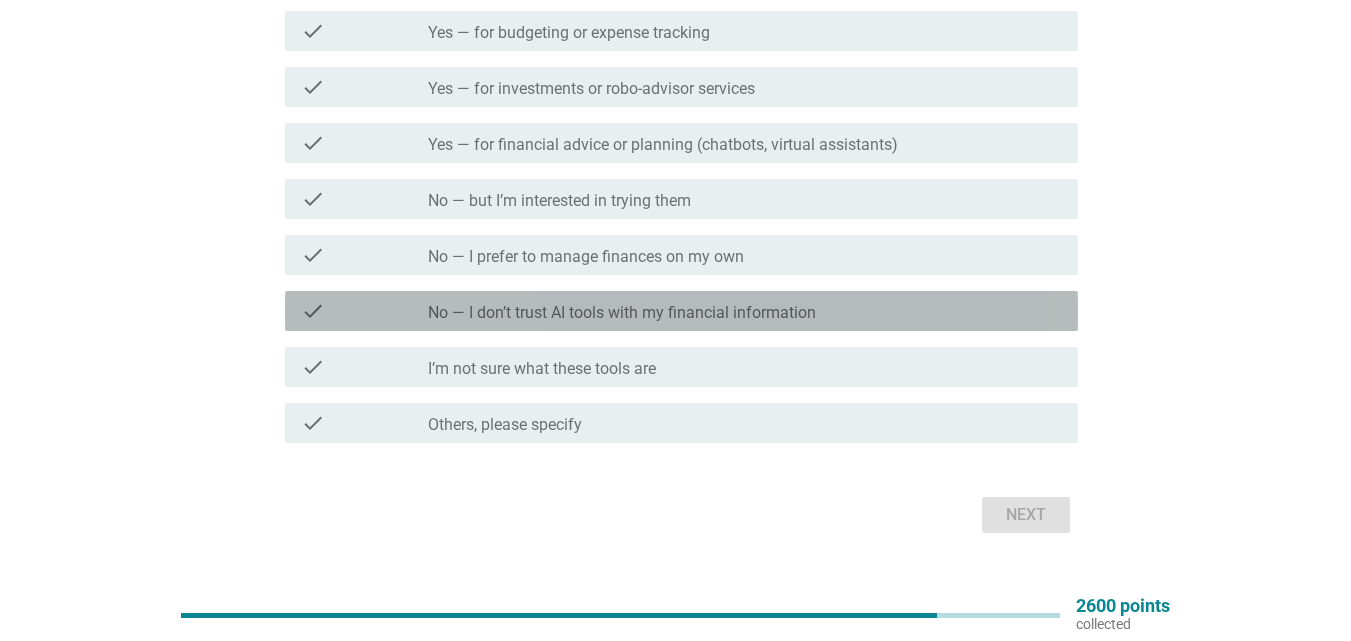click on "check_box_outline_blank No — I don’t trust AI tools with my financial information" at bounding box center (745, 311) 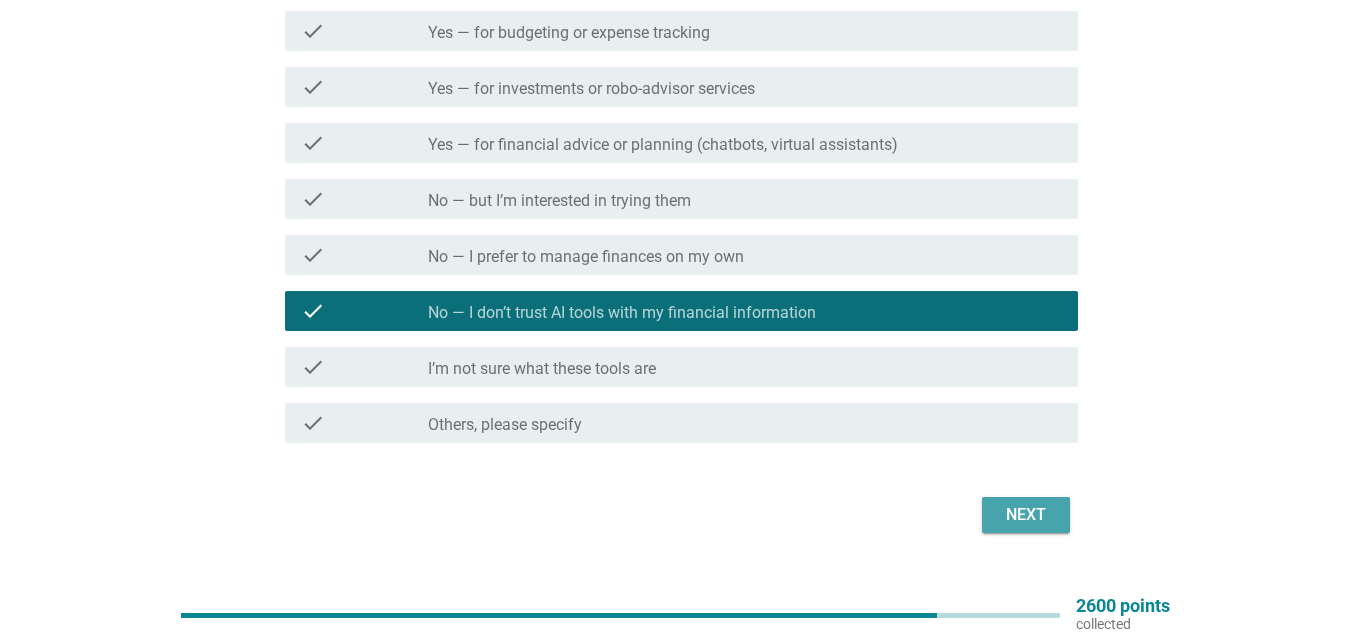click on "Next" at bounding box center (1026, 515) 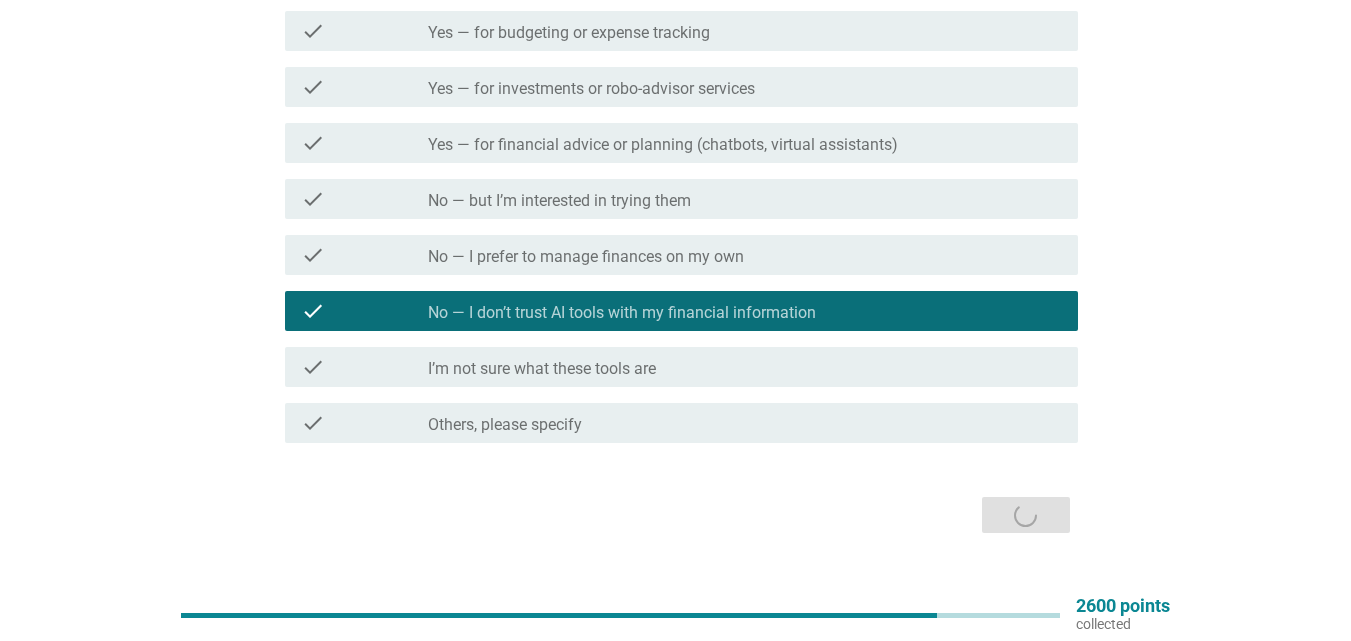 click on "Next" at bounding box center (675, 515) 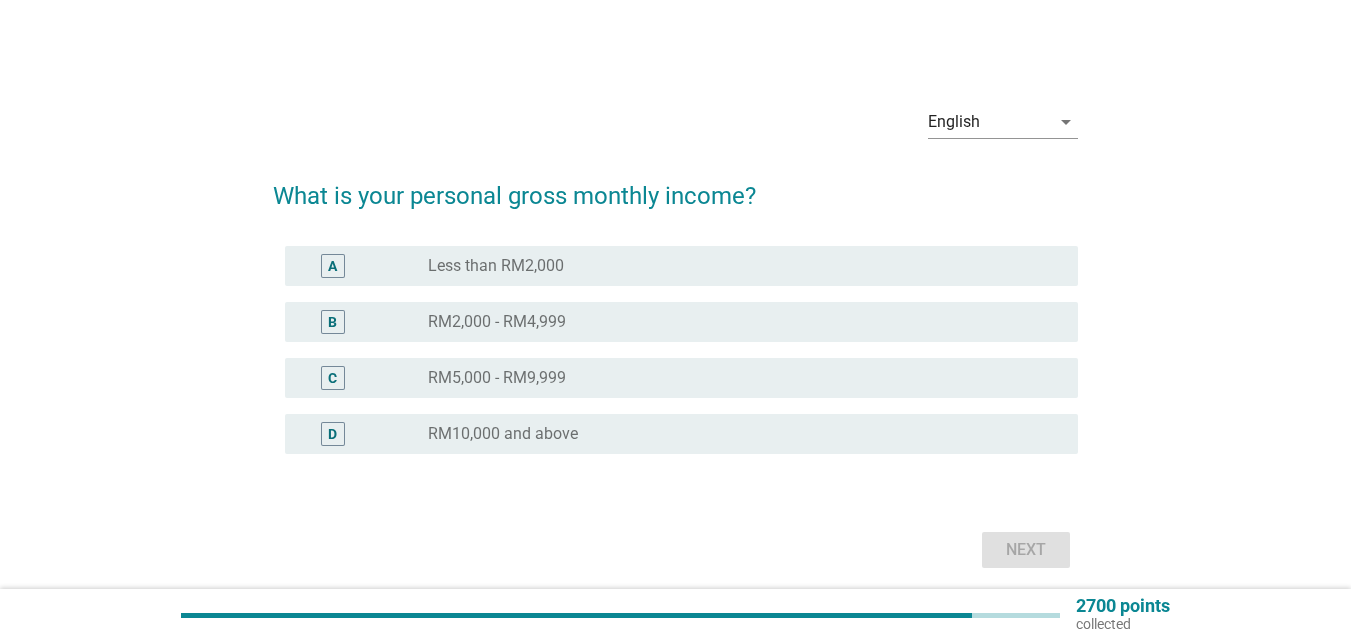 click on "radio_button_unchecked RM2,000 - RM4,999" at bounding box center [737, 322] 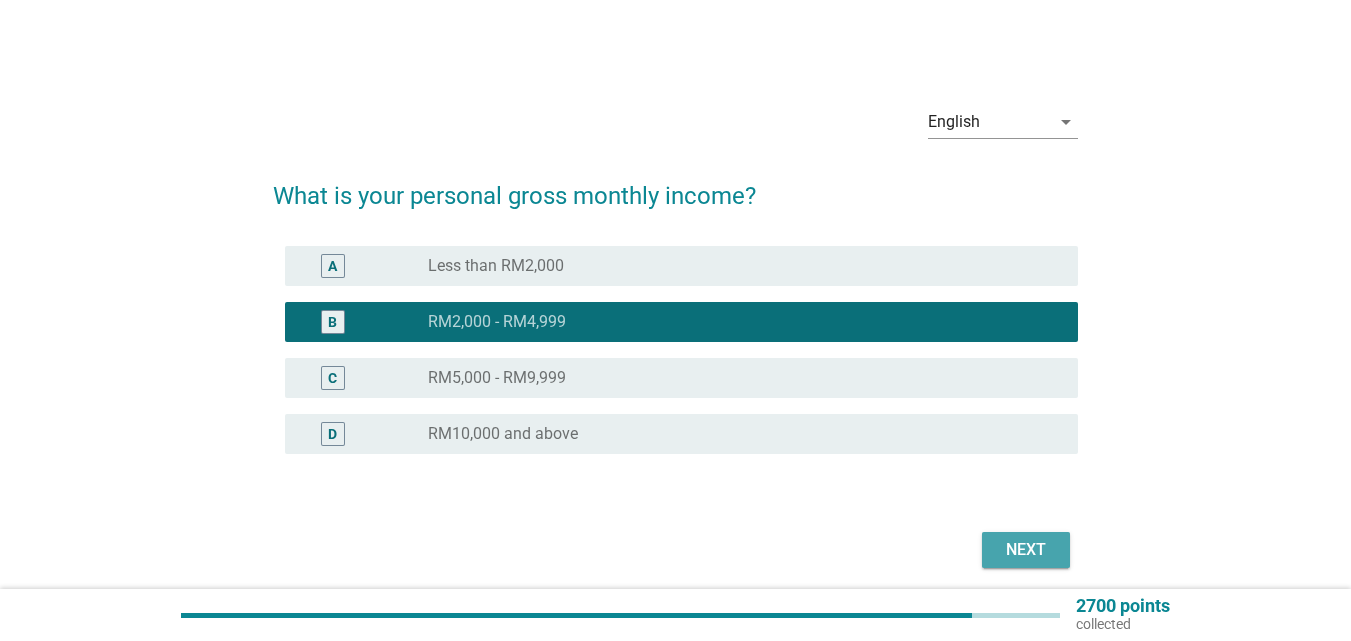 click on "Next" at bounding box center (1026, 550) 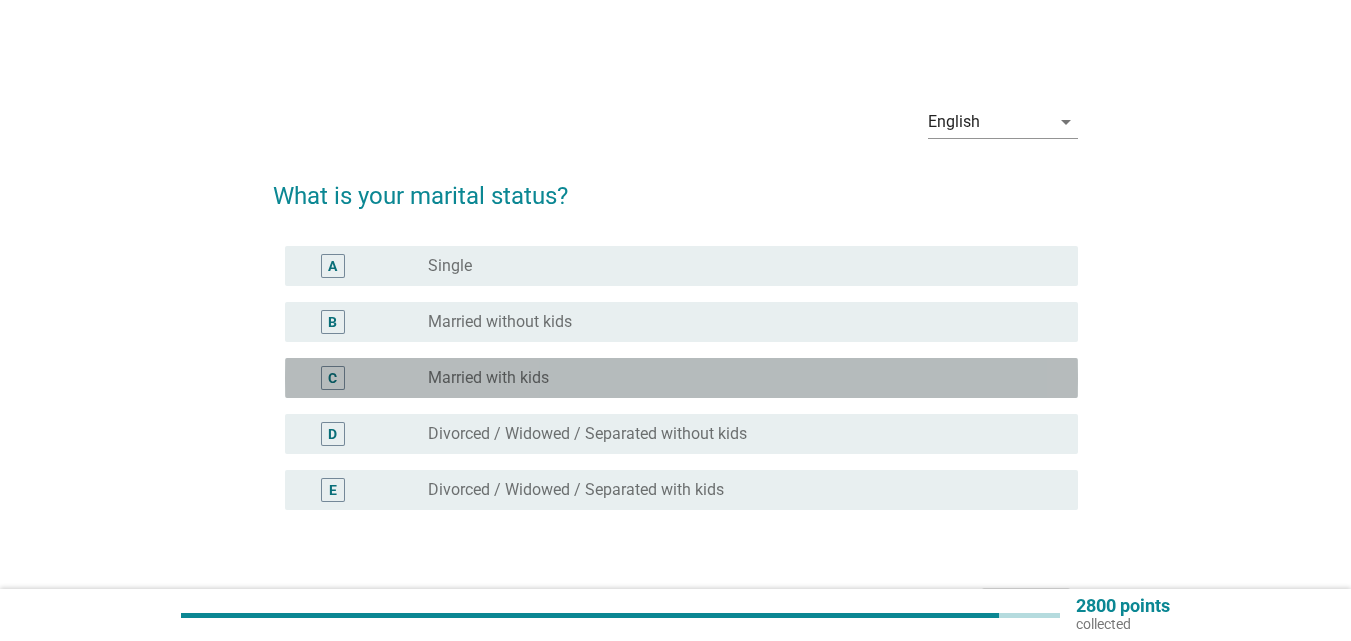 drag, startPoint x: 688, startPoint y: 365, endPoint x: 828, endPoint y: 426, distance: 152.71214 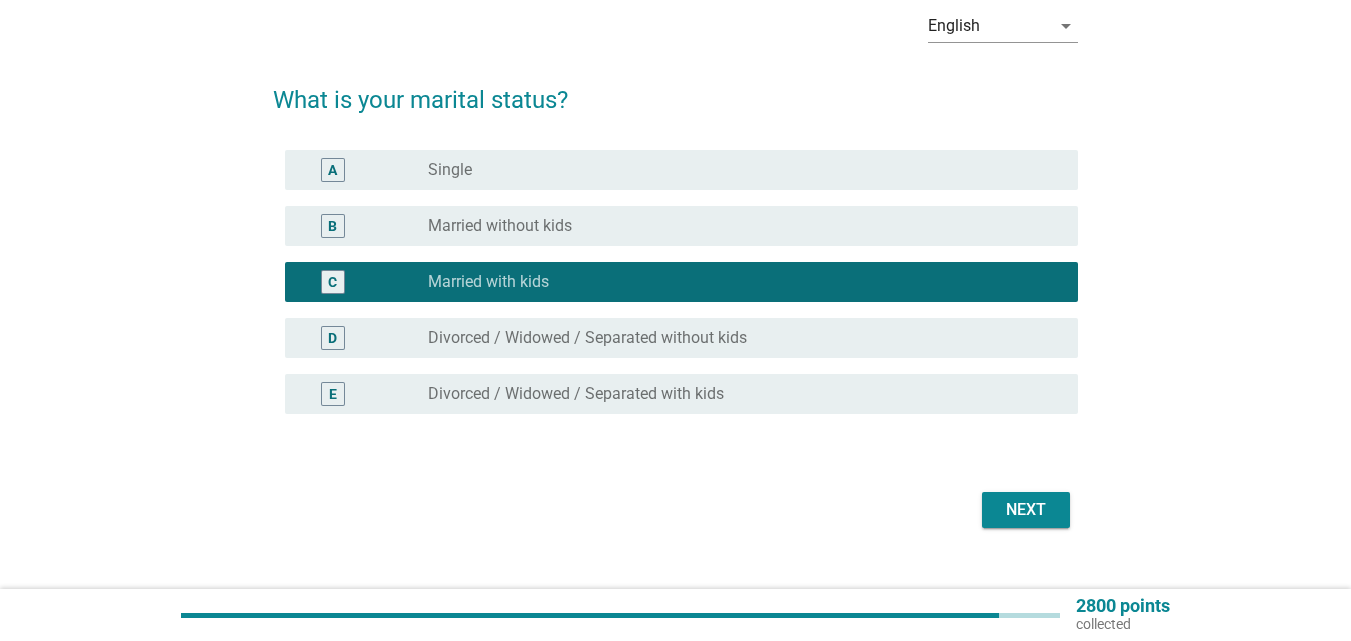 scroll, scrollTop: 100, scrollLeft: 0, axis: vertical 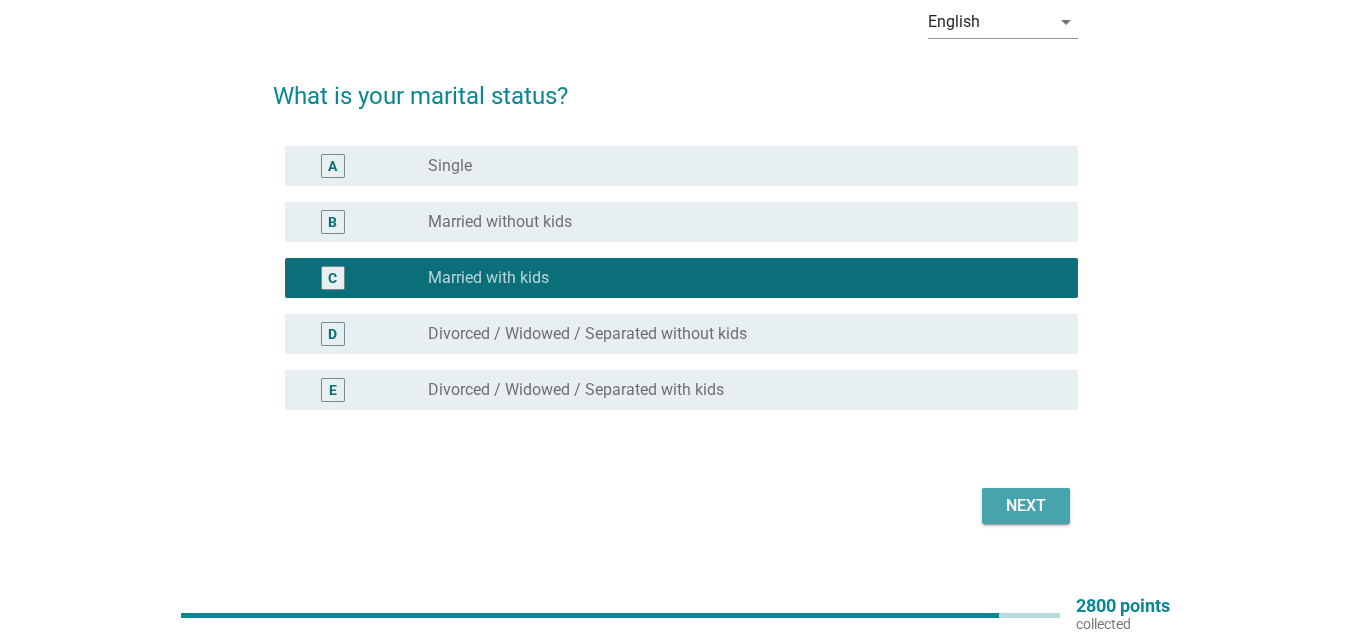 click on "Next" at bounding box center [1026, 506] 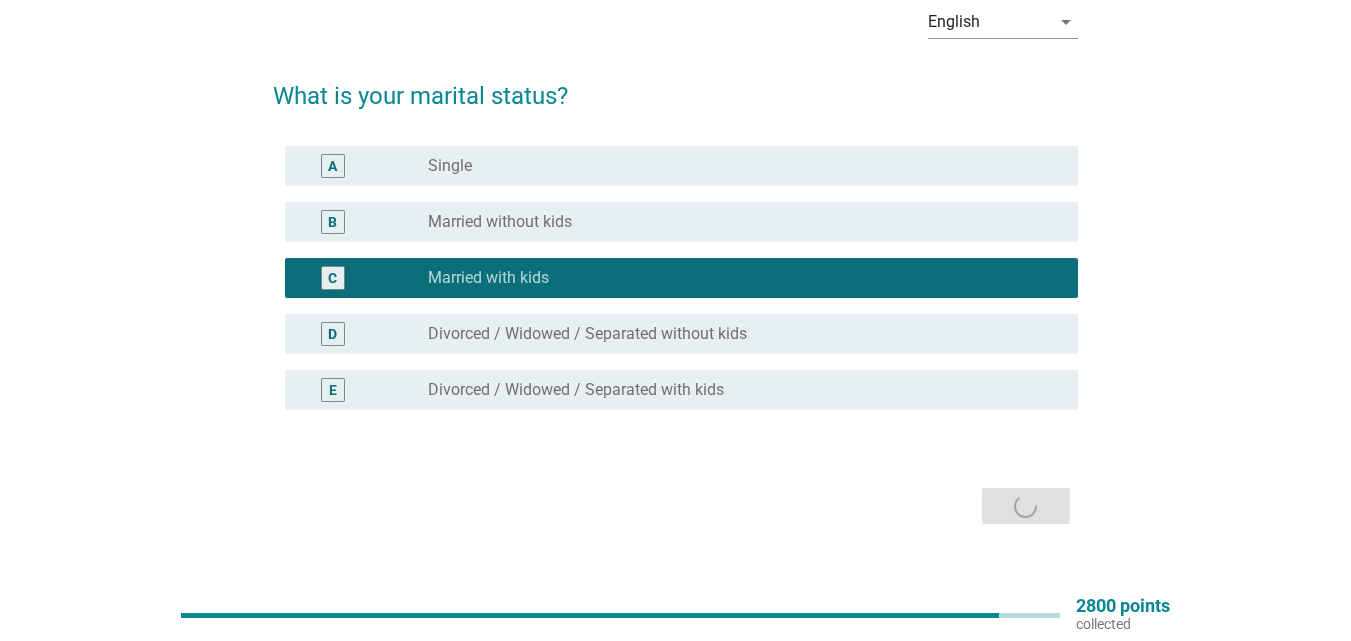 scroll, scrollTop: 0, scrollLeft: 0, axis: both 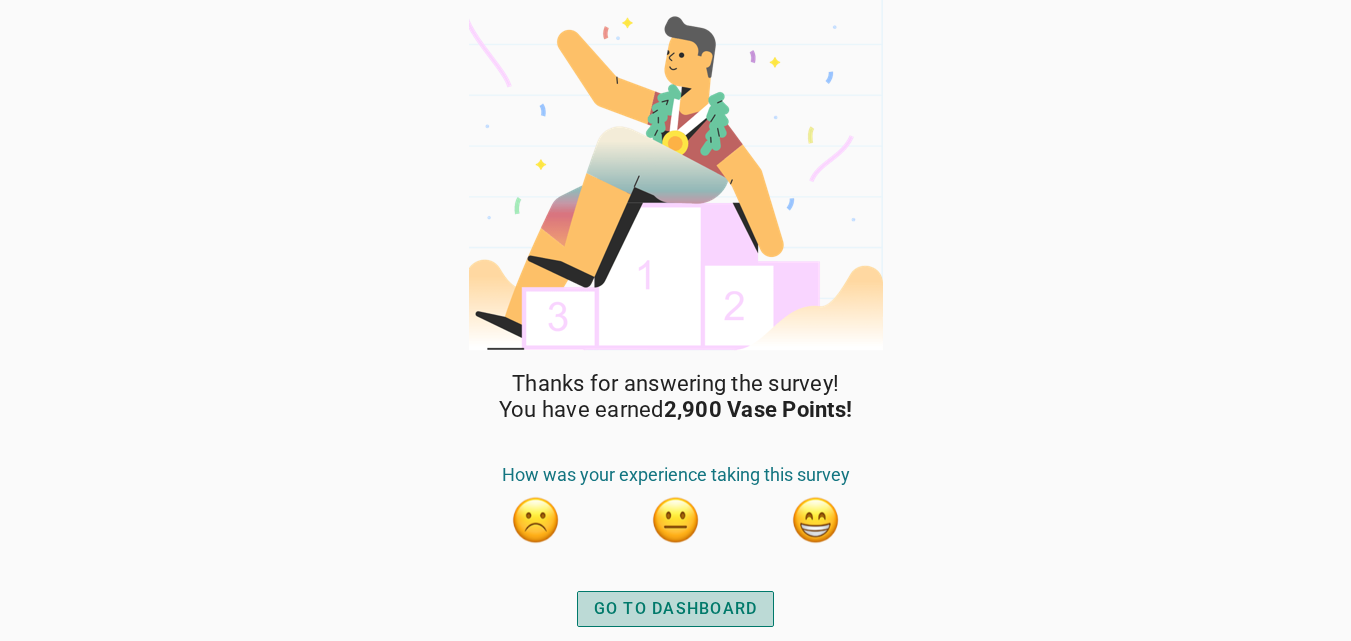 click on "GO TO DASHBOARD" at bounding box center [676, 609] 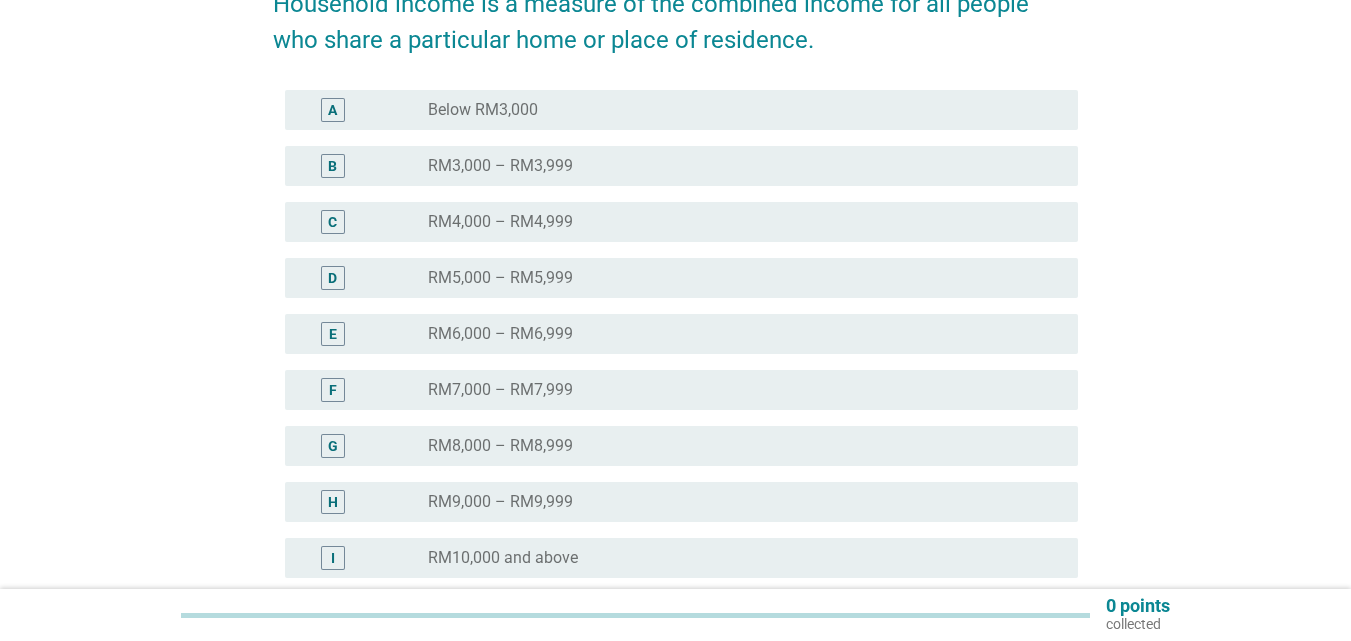 scroll, scrollTop: 200, scrollLeft: 0, axis: vertical 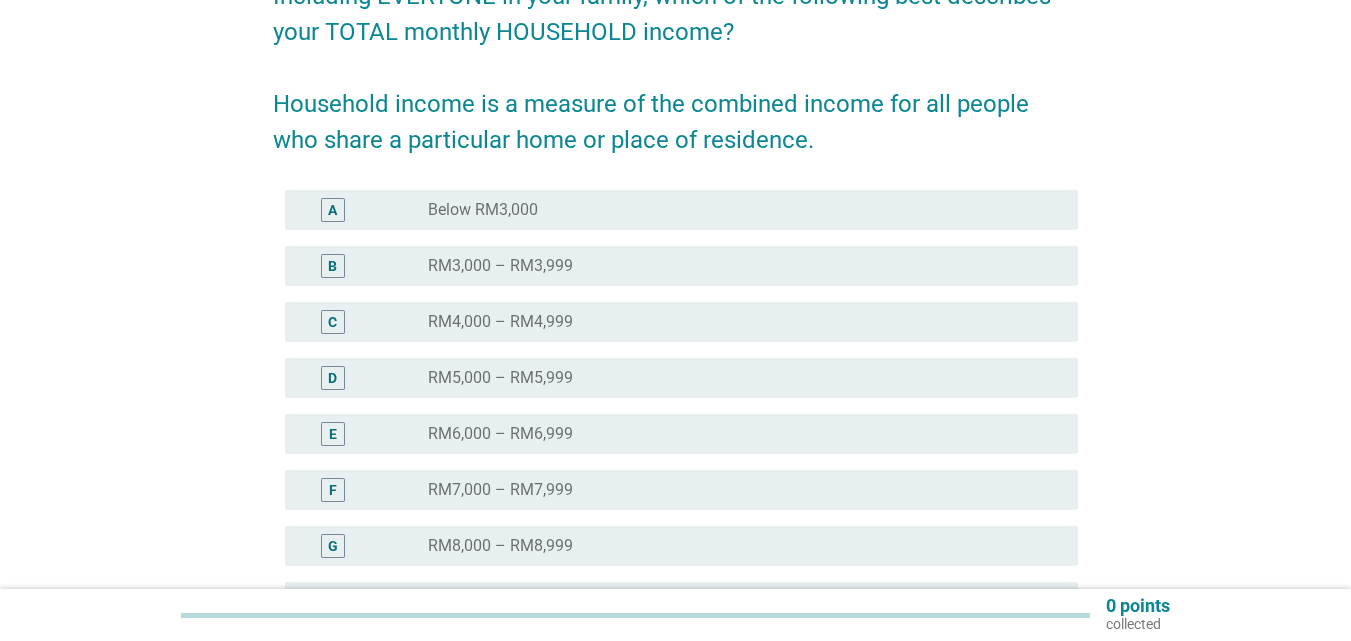 click on "radio_button_unchecked RM7,000 – RM7,999" at bounding box center (737, 490) 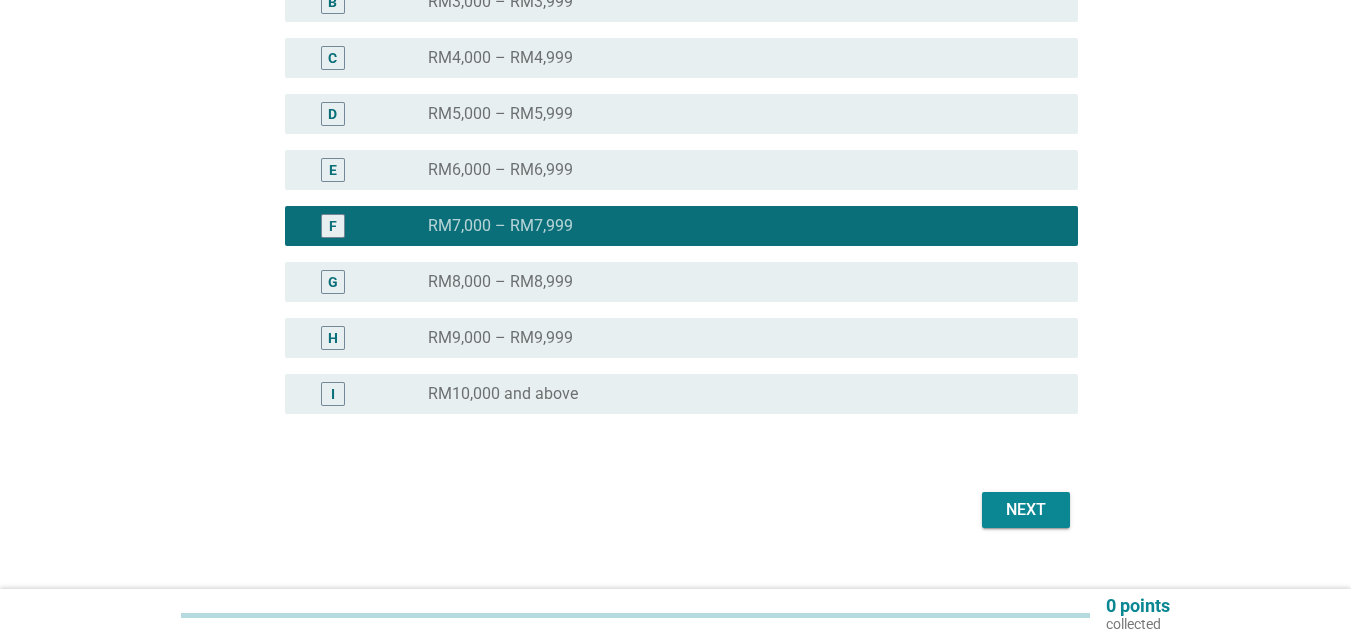scroll, scrollTop: 499, scrollLeft: 0, axis: vertical 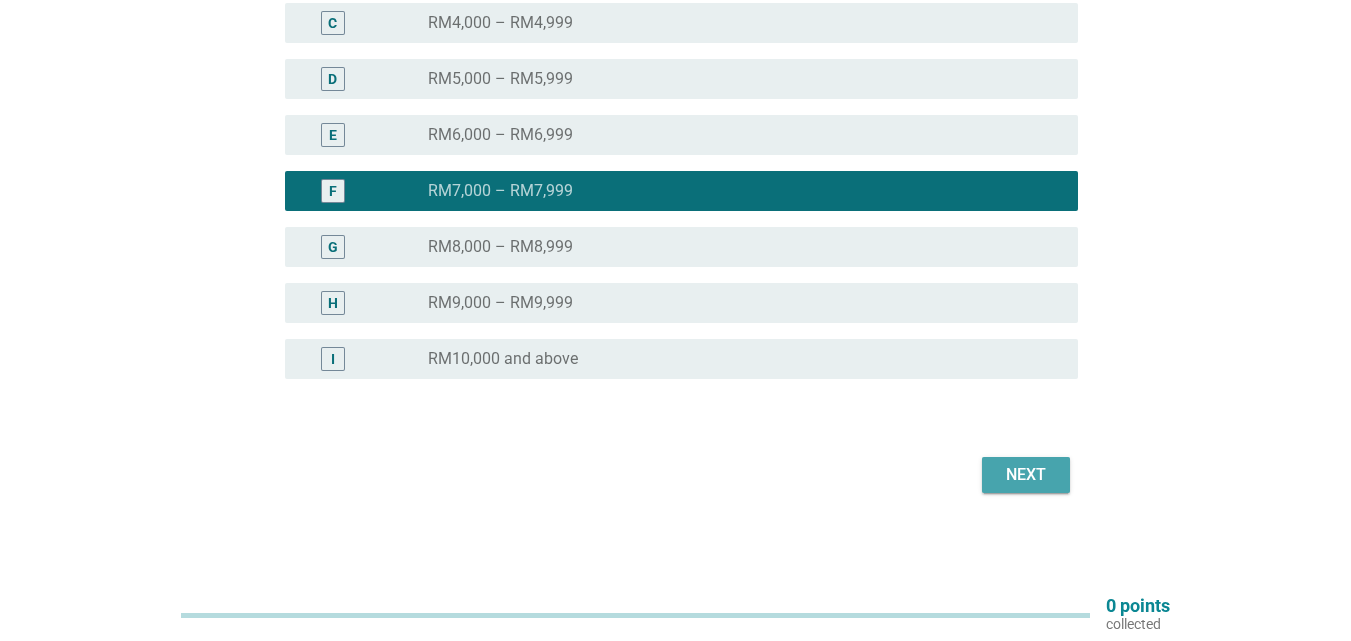 click on "Next" at bounding box center (1026, 475) 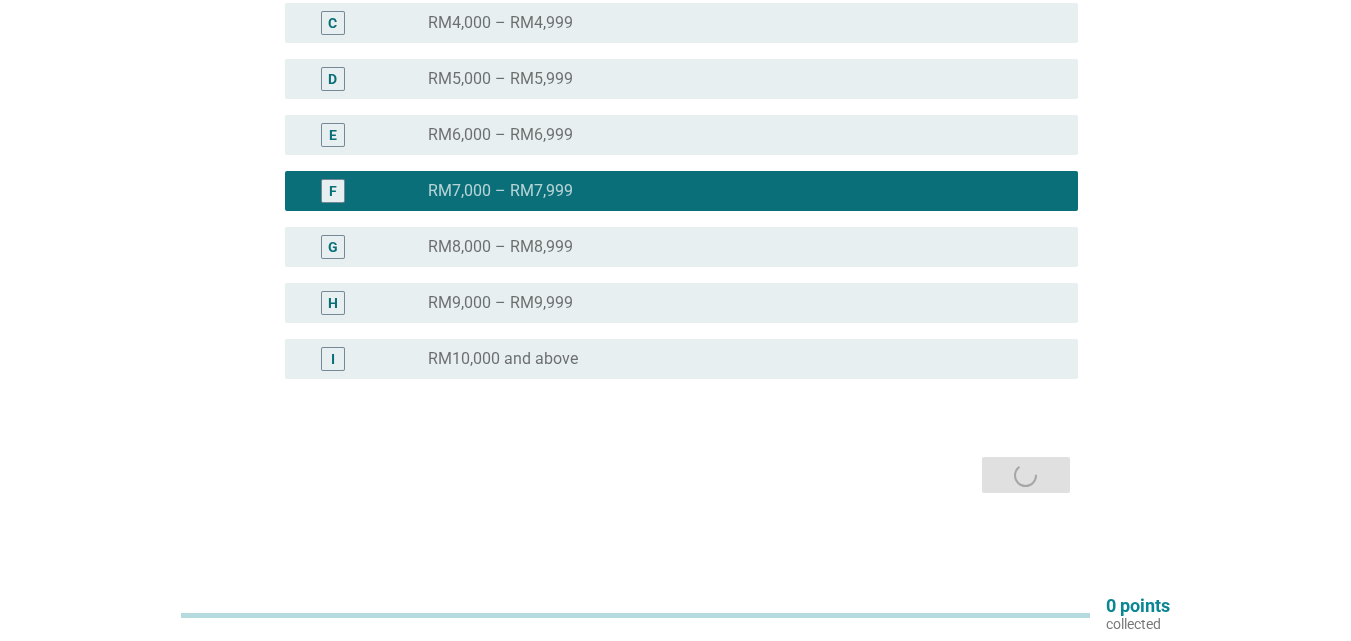 scroll, scrollTop: 0, scrollLeft: 0, axis: both 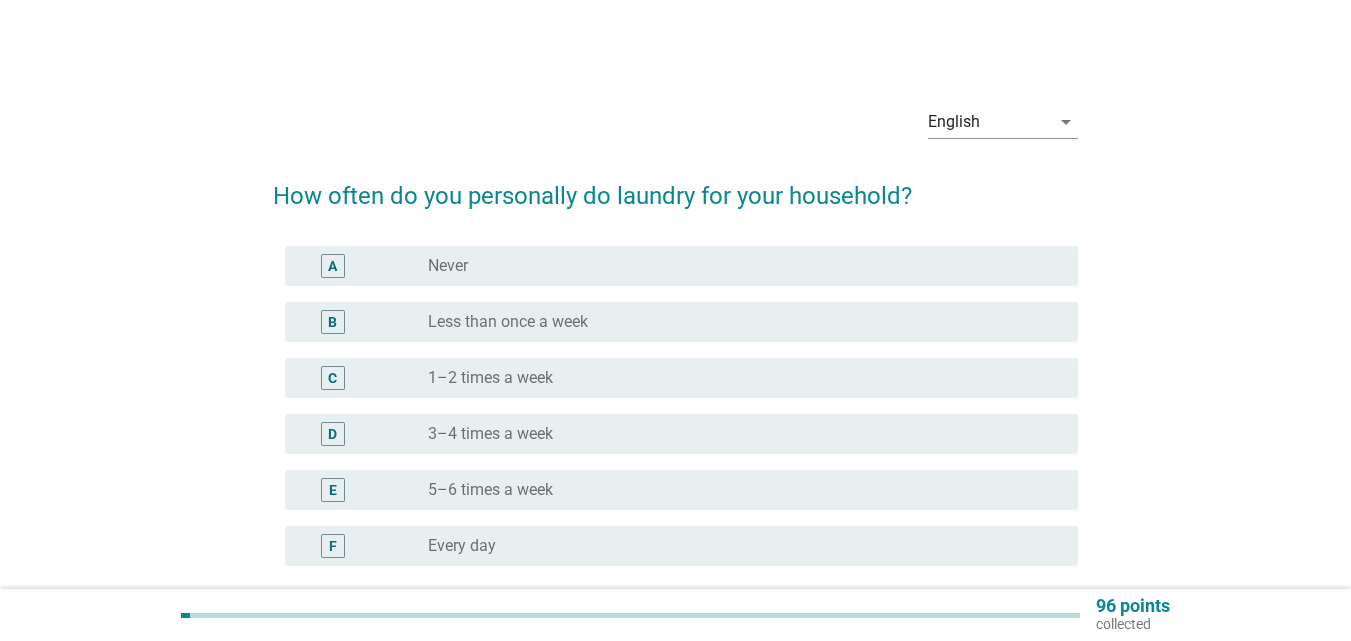 click on "radio_button_unchecked 3–4 times a week" at bounding box center [737, 434] 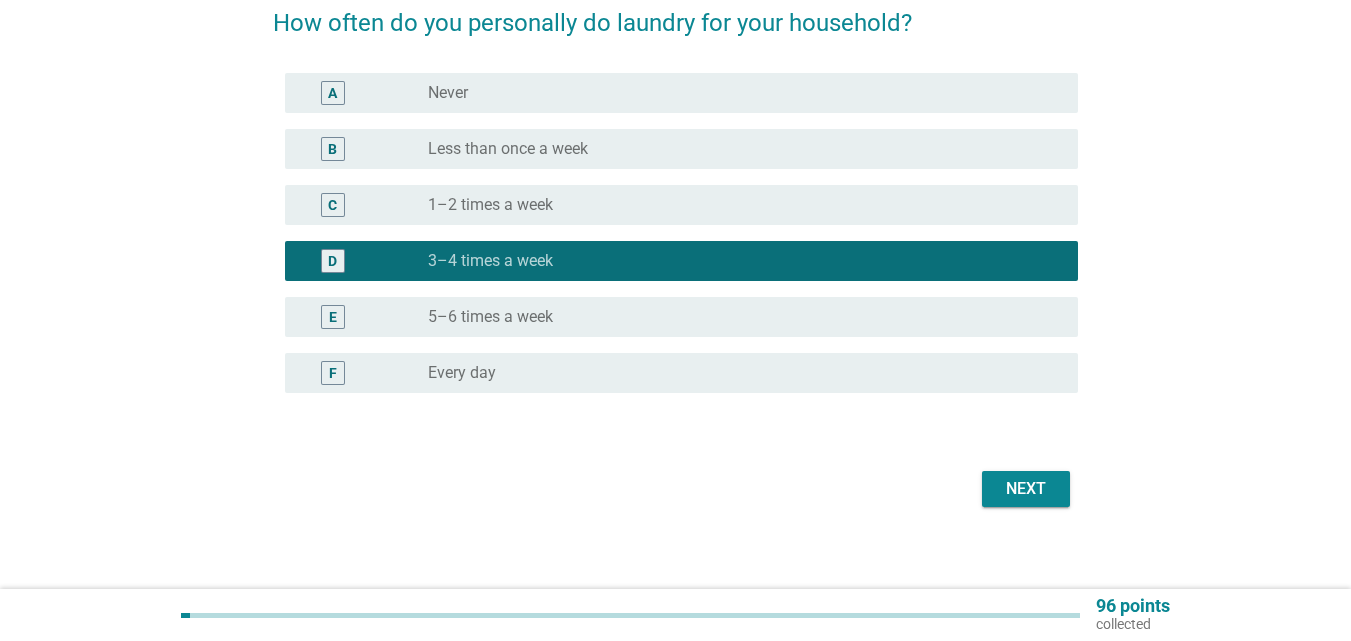 scroll, scrollTop: 187, scrollLeft: 0, axis: vertical 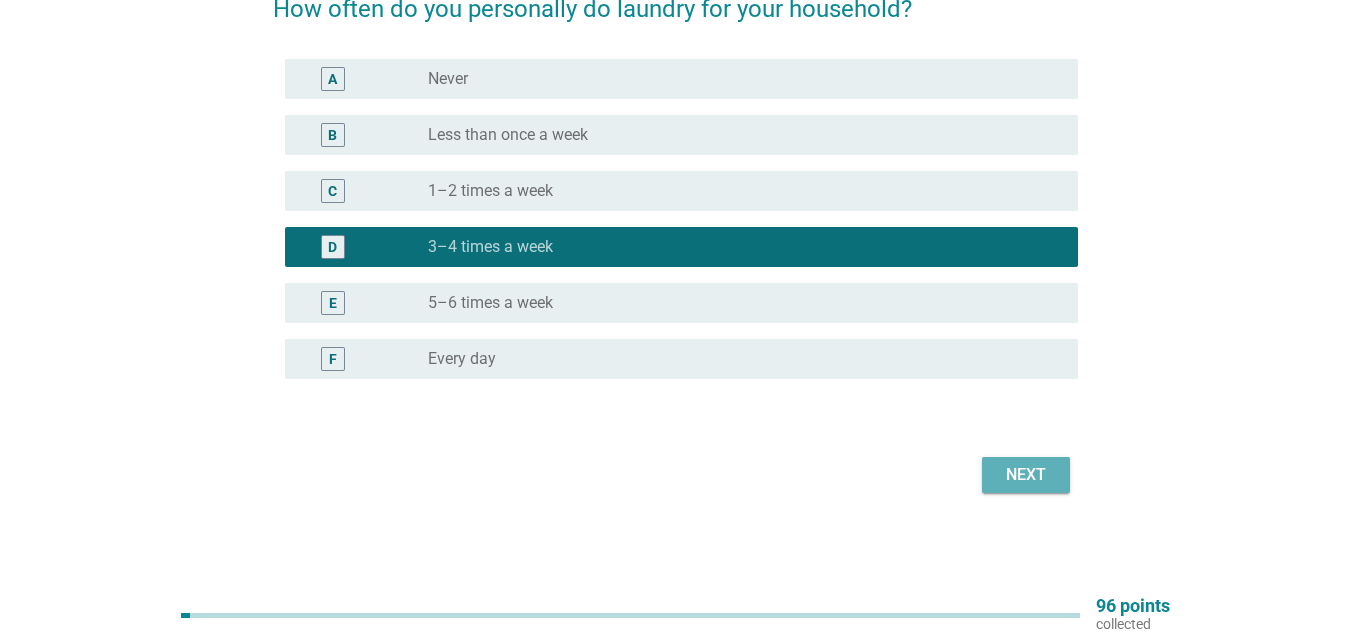 click on "Next" at bounding box center (1026, 475) 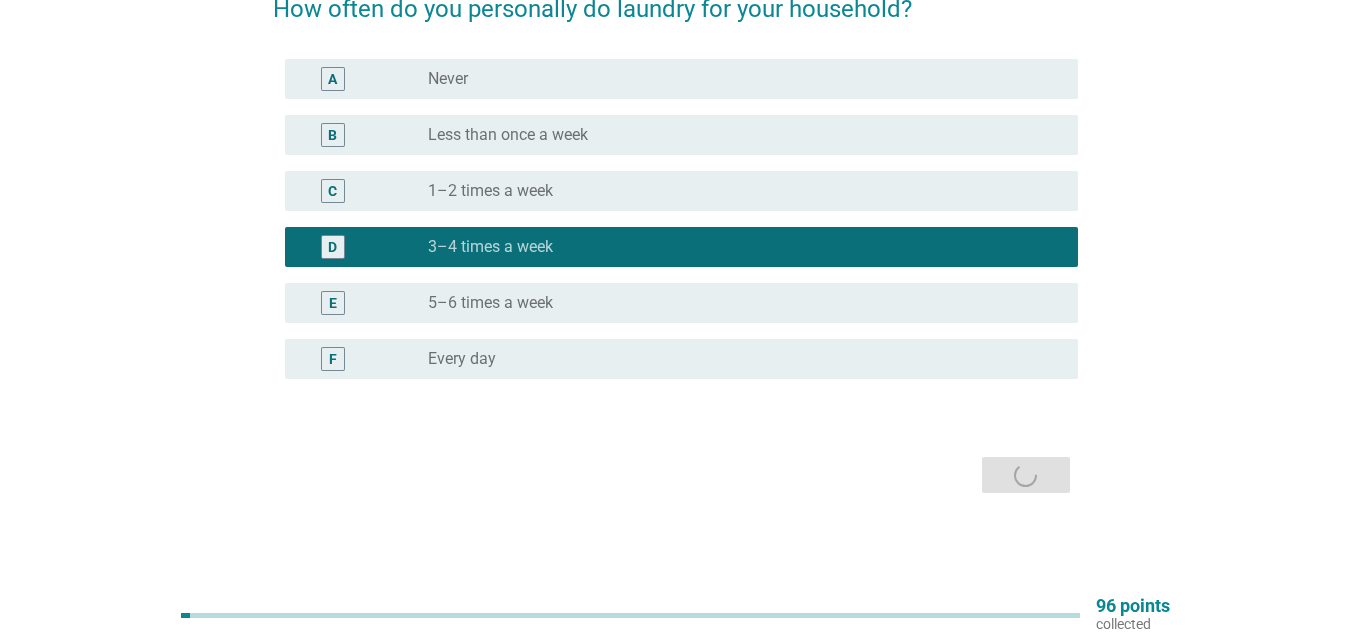 scroll, scrollTop: 0, scrollLeft: 0, axis: both 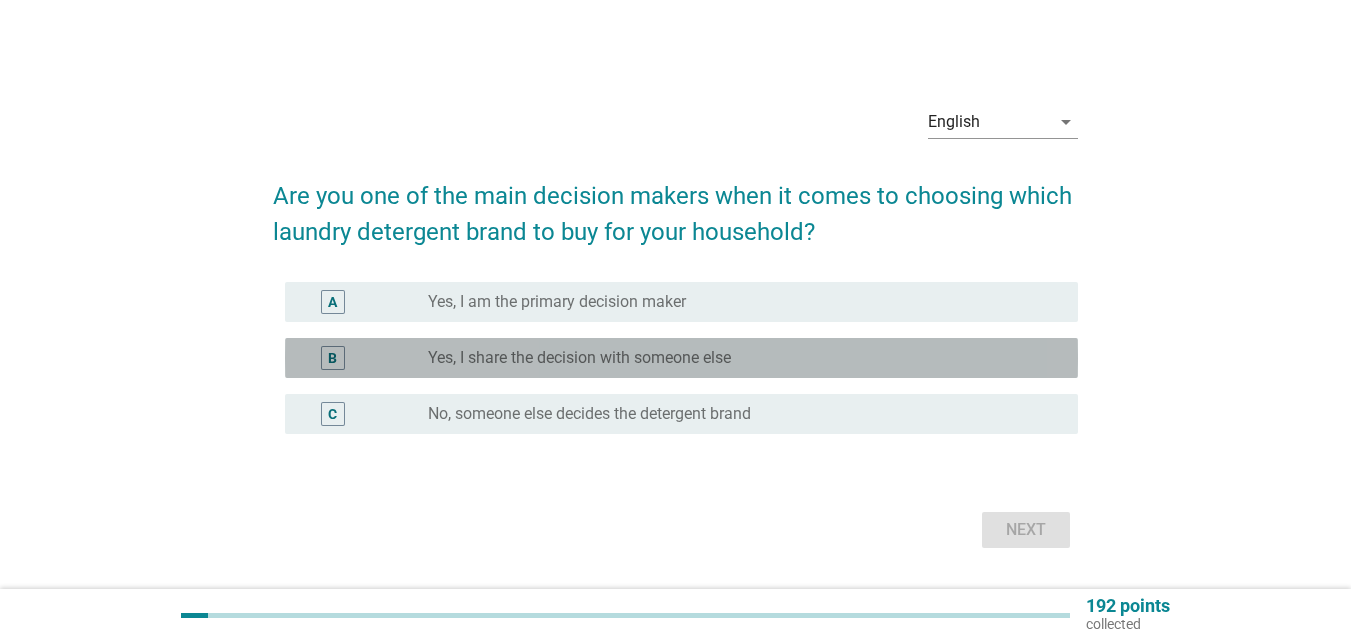 click on "radio_button_unchecked Yes, I share the decision with someone else" at bounding box center (737, 358) 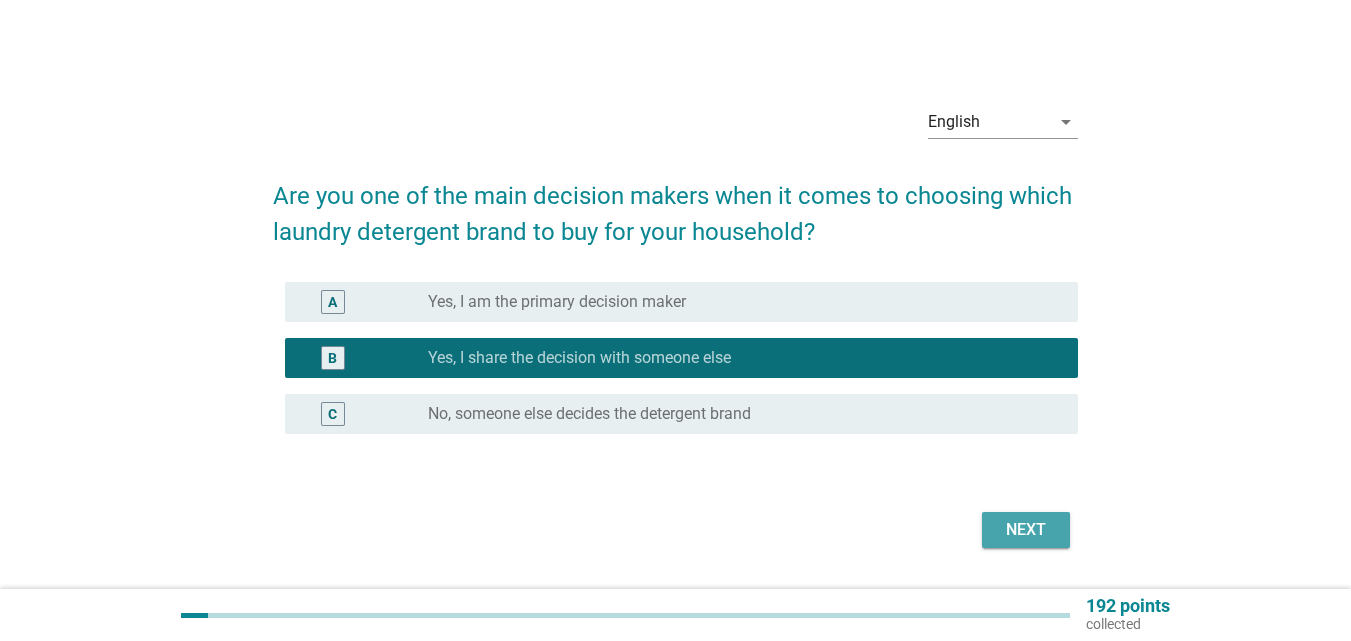 click on "Next" at bounding box center [1026, 530] 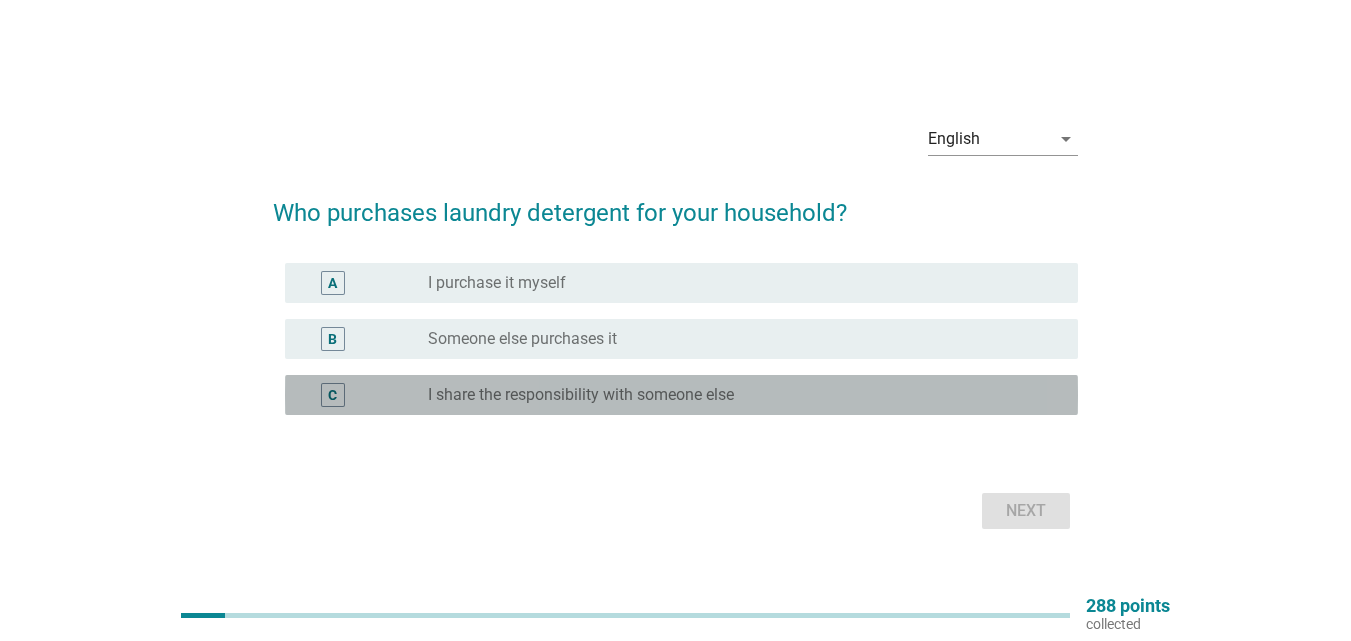 click on "radio_button_unchecked I share the responsibility with someone else" at bounding box center (745, 395) 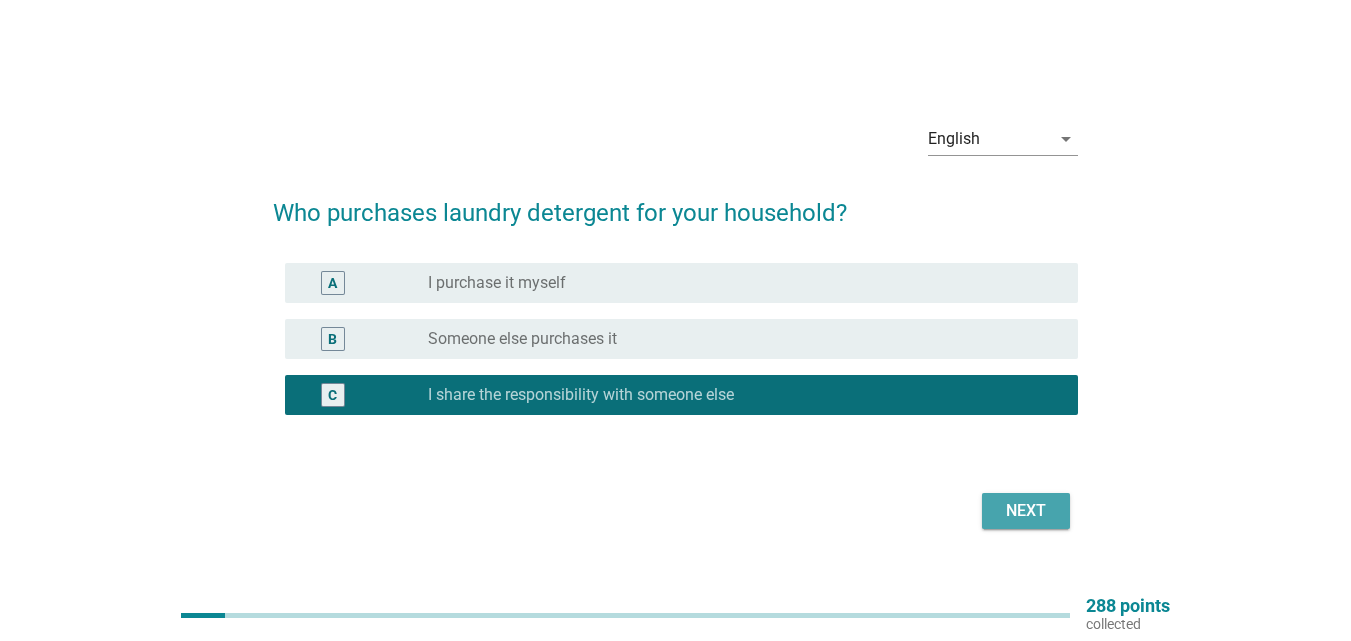 click on "Next" at bounding box center [1026, 511] 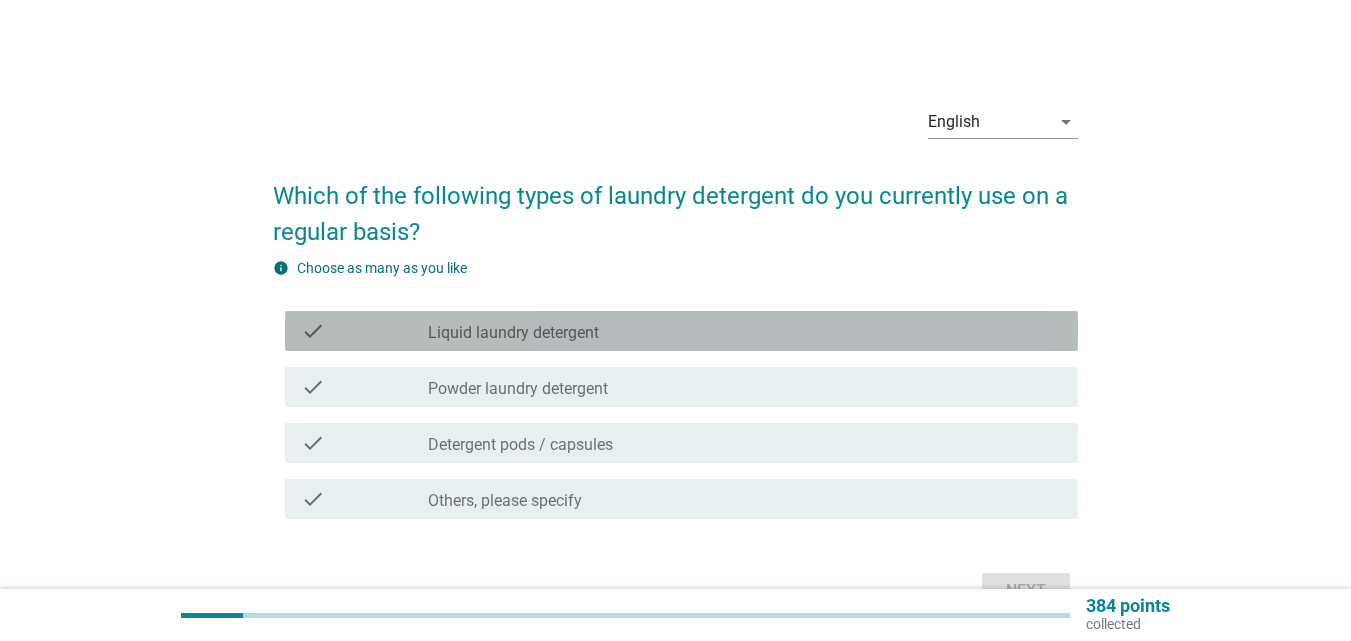 click on "check_box_outline_blank Liquid laundry detergent" at bounding box center (745, 331) 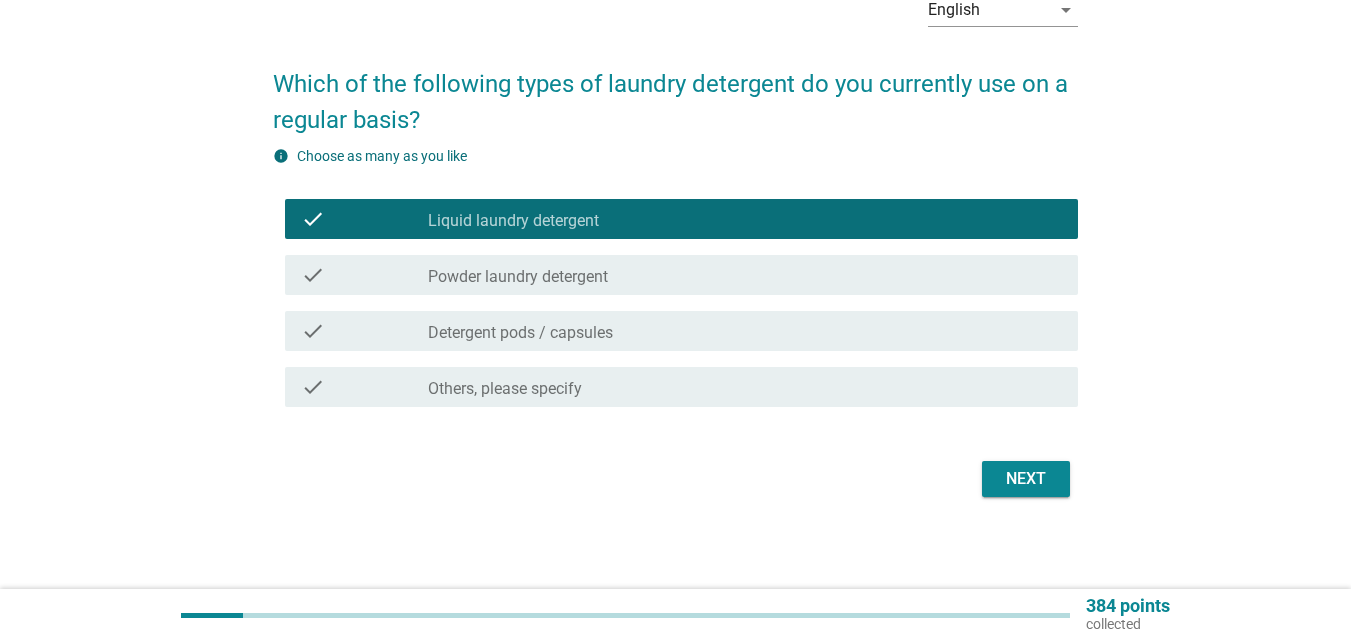 scroll, scrollTop: 116, scrollLeft: 0, axis: vertical 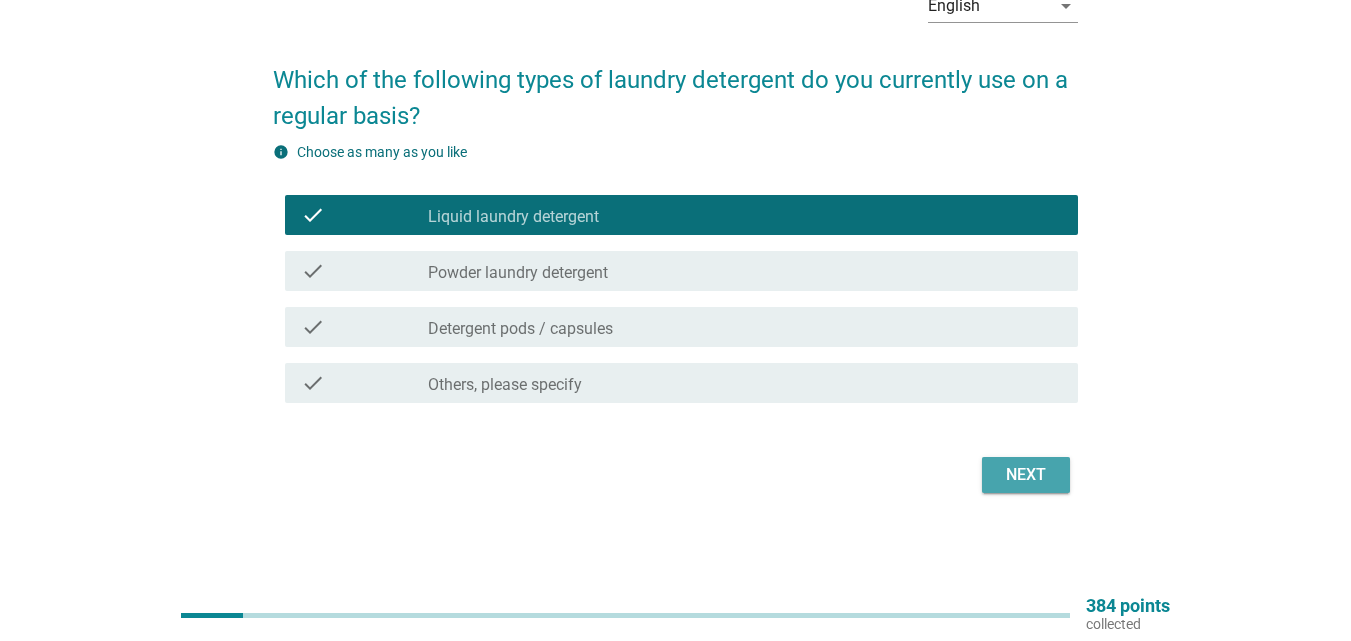 click on "Next" at bounding box center (1026, 475) 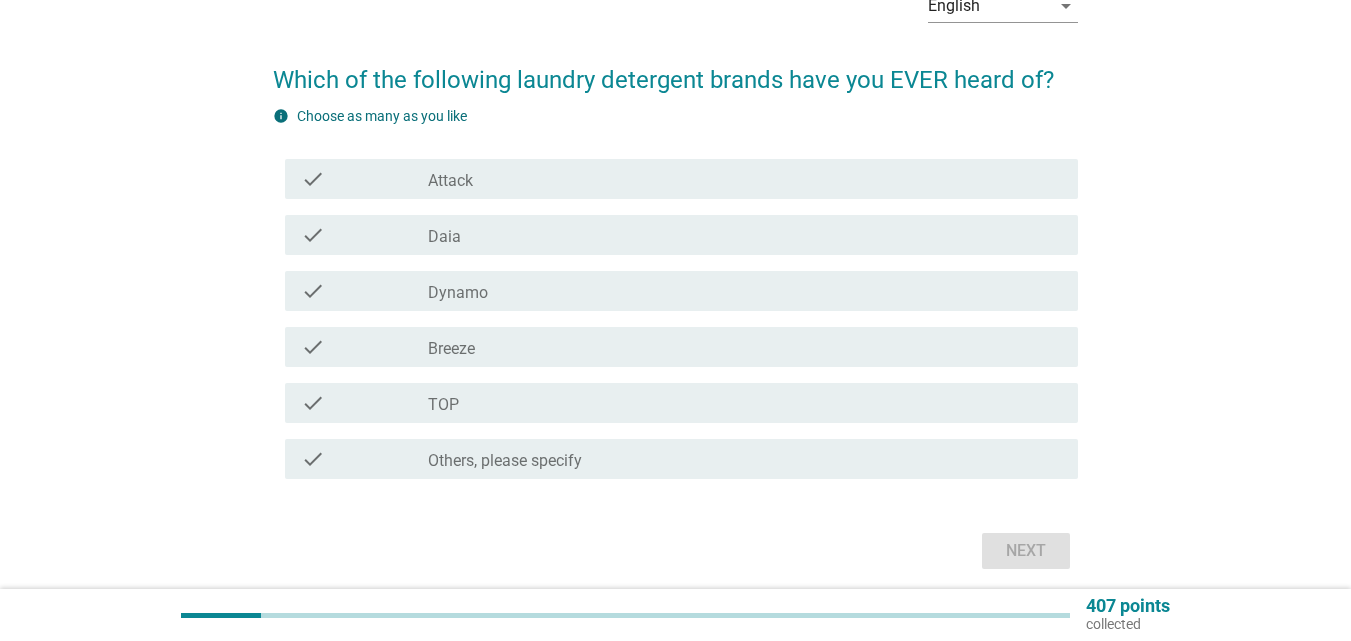 scroll, scrollTop: 0, scrollLeft: 0, axis: both 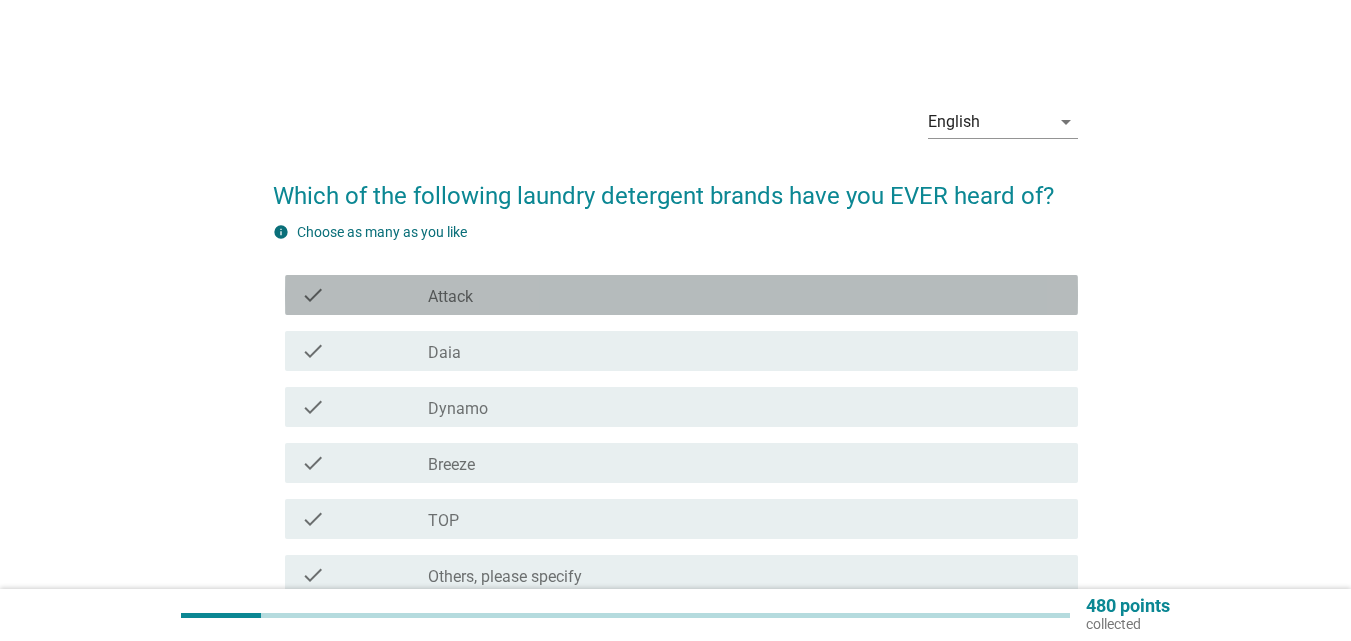 click on "check_box_outline_blank Attack" at bounding box center [745, 295] 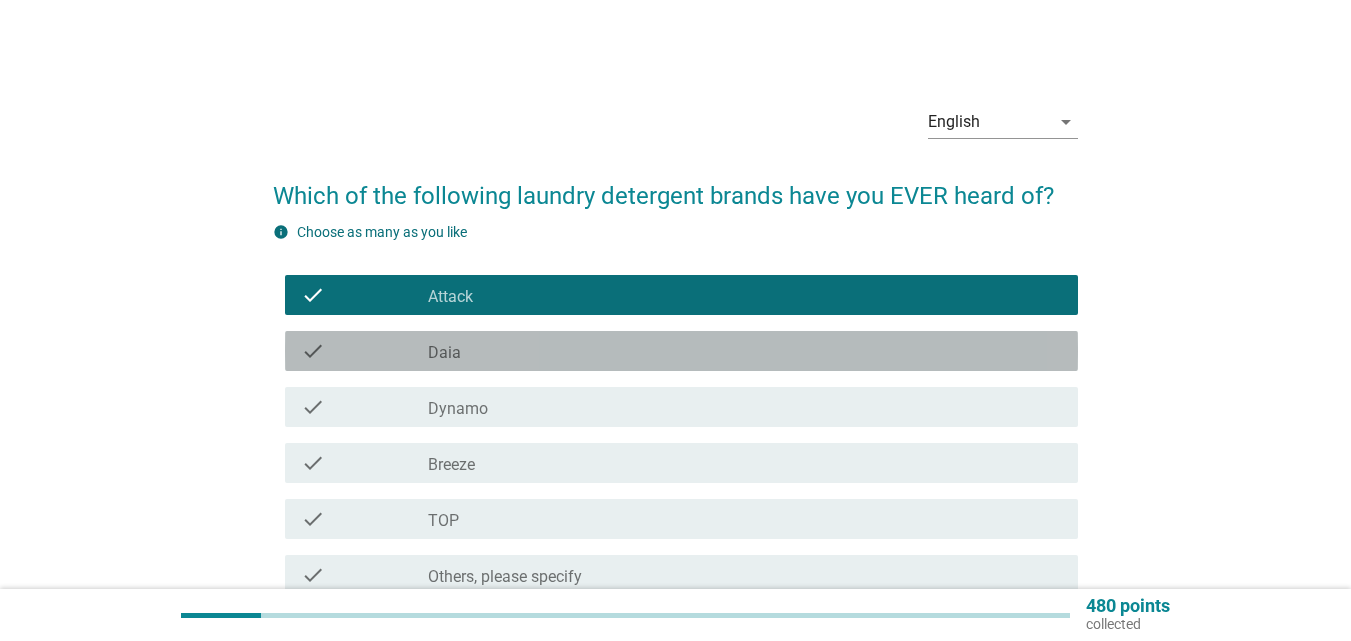click on "check     check_box_outline_blank Daia" at bounding box center [681, 351] 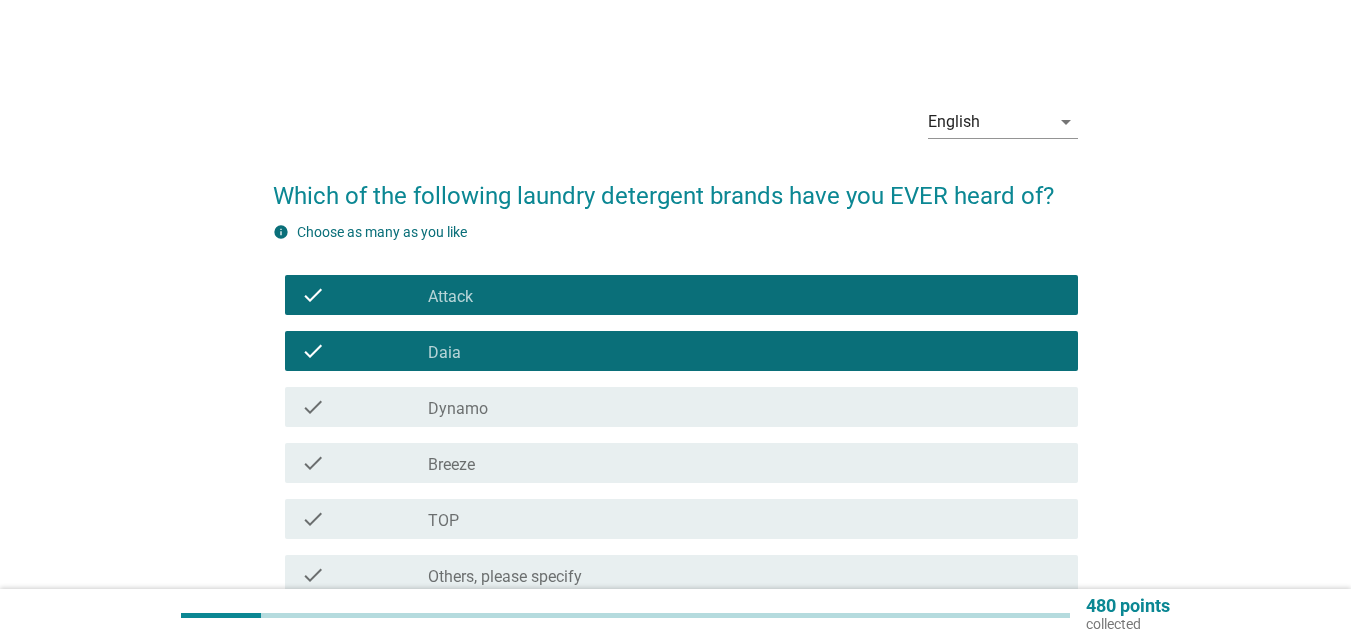 click on "check     check_box_outline_blank Dynamo" at bounding box center [675, 407] 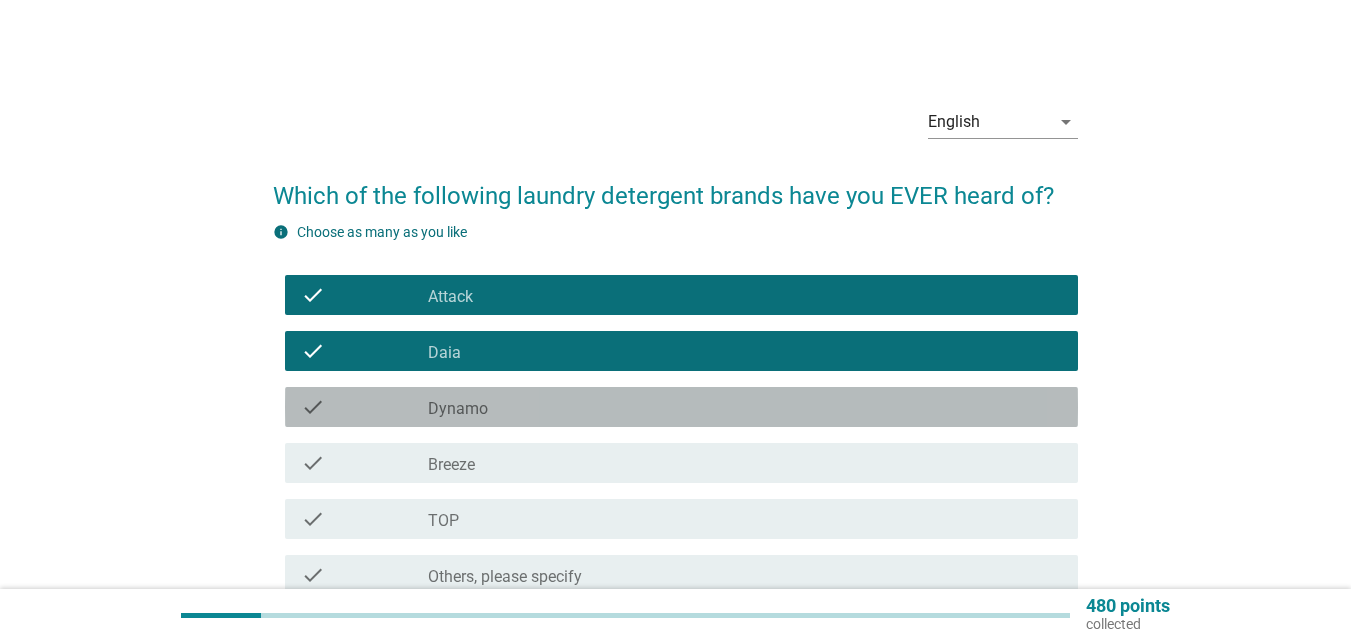 click on "check_box_outline_blank Dynamo" at bounding box center (745, 407) 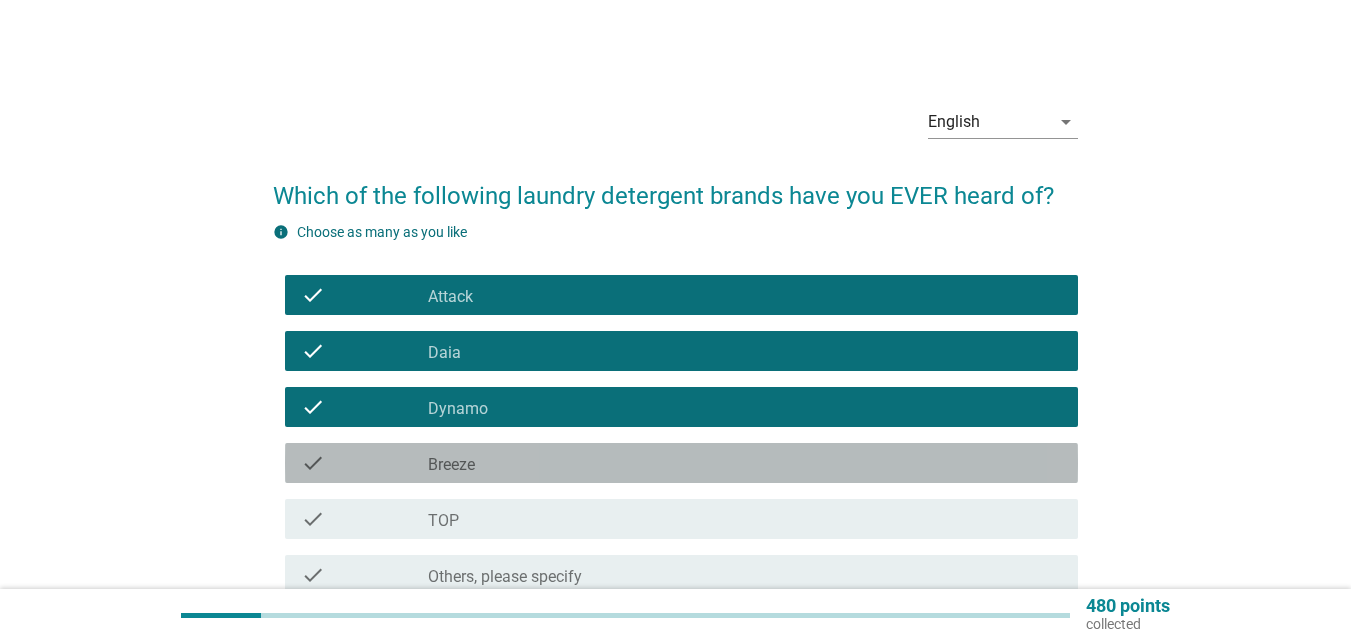 click on "check_box_outline_blank Breeze" at bounding box center [745, 463] 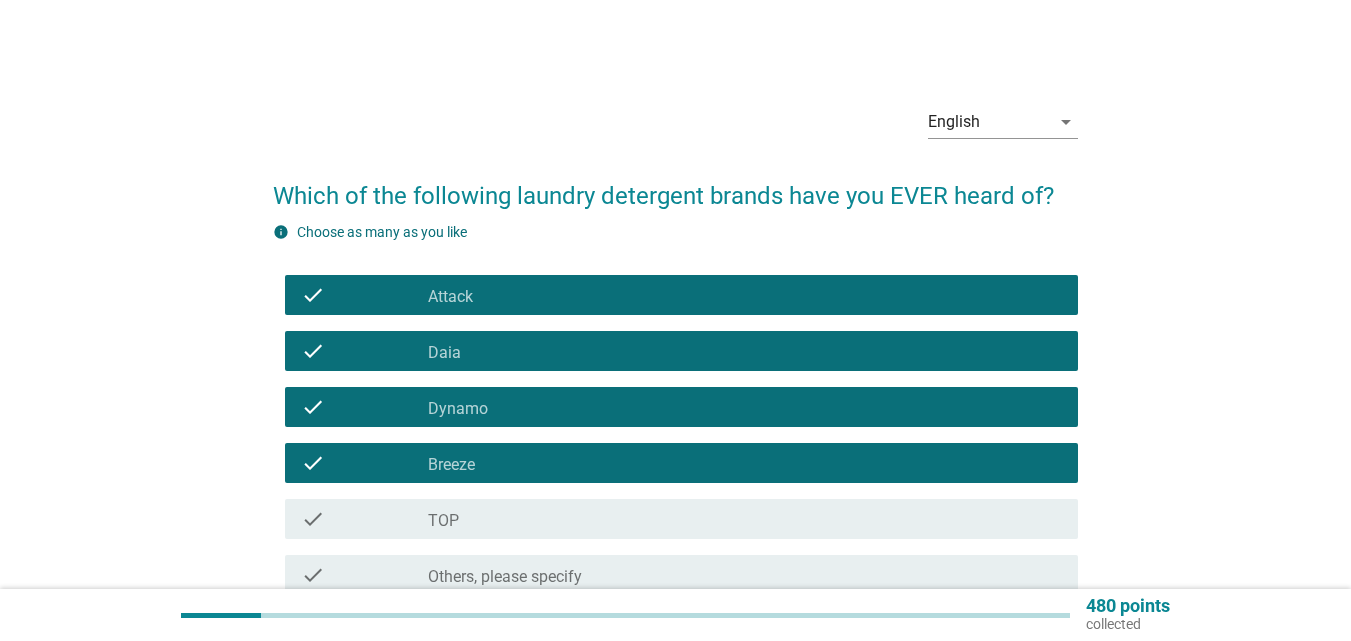 click on "check     check_box_outline_blank TOP" at bounding box center (681, 519) 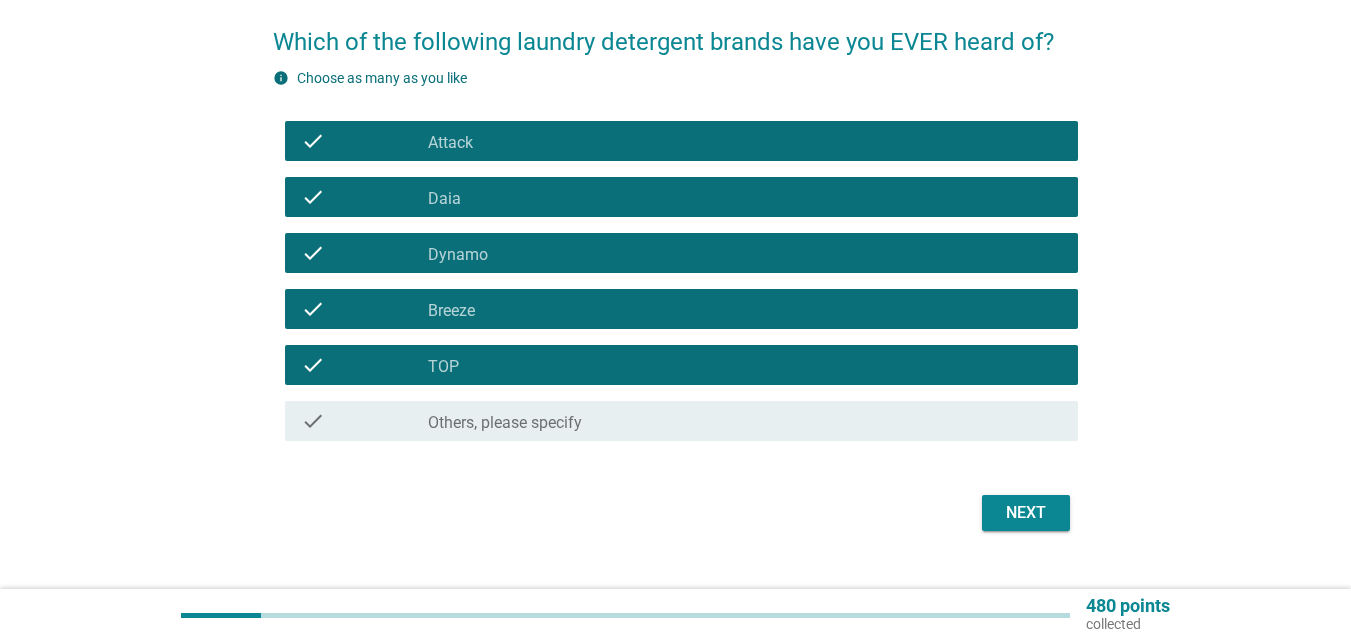 scroll, scrollTop: 192, scrollLeft: 0, axis: vertical 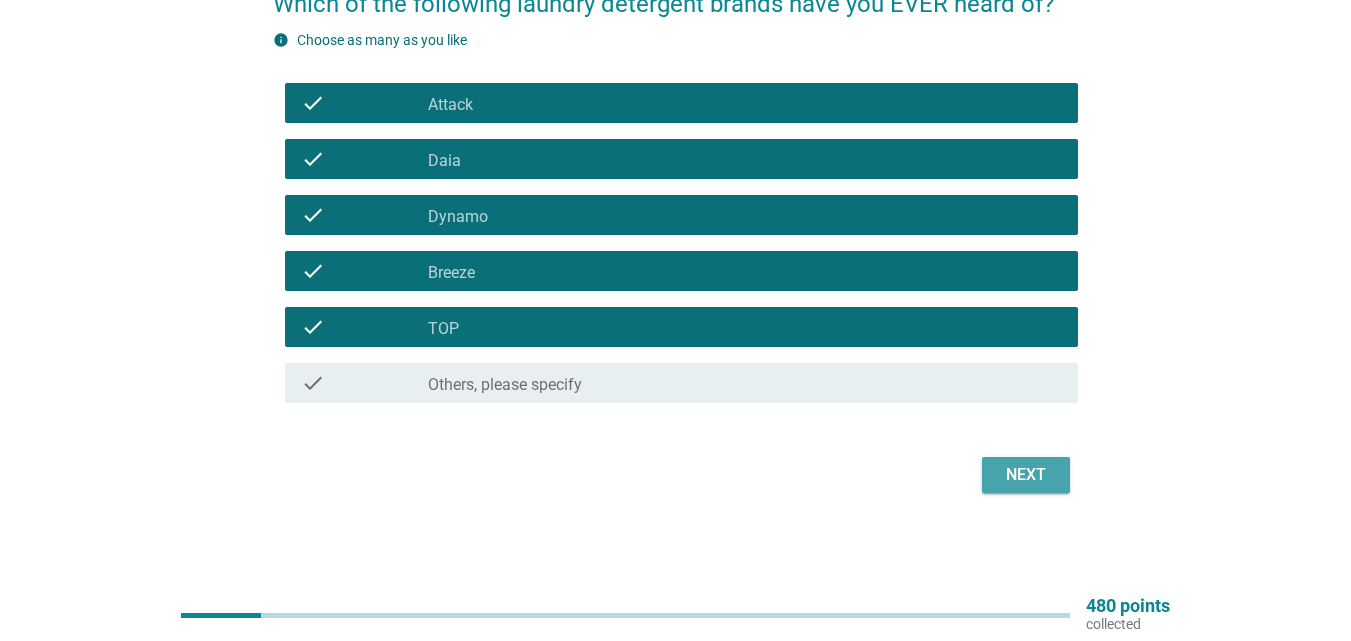 click on "Next" at bounding box center [1026, 475] 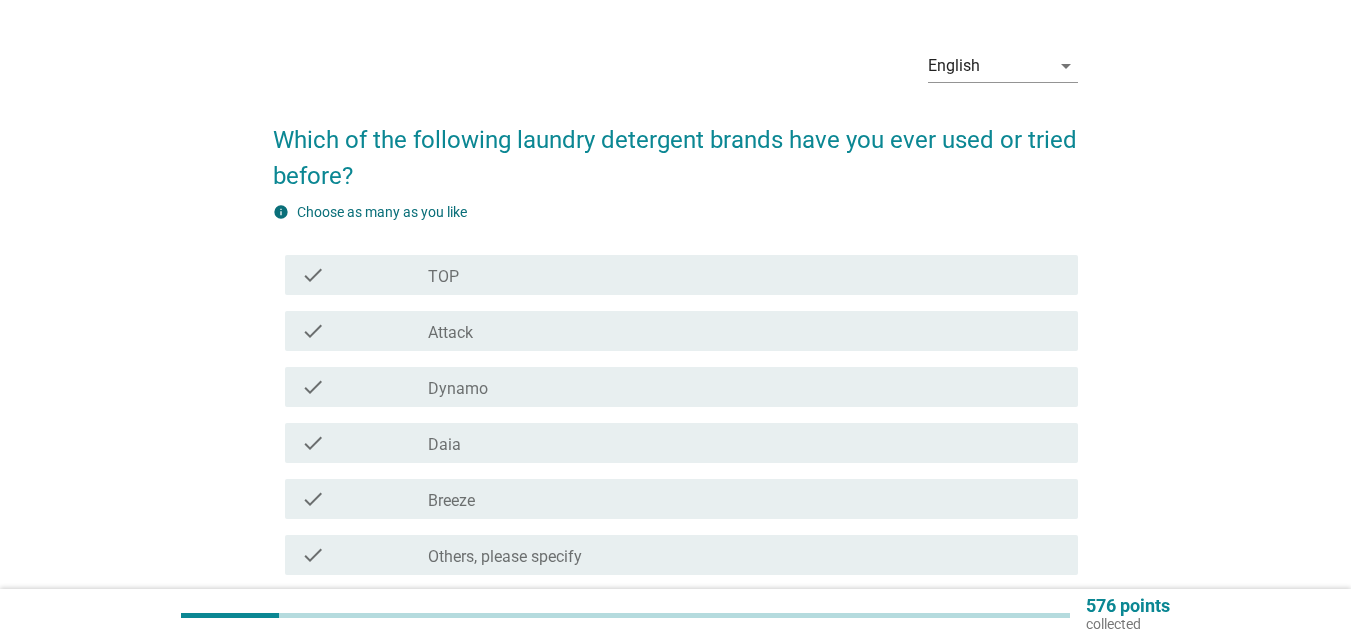 scroll, scrollTop: 100, scrollLeft: 0, axis: vertical 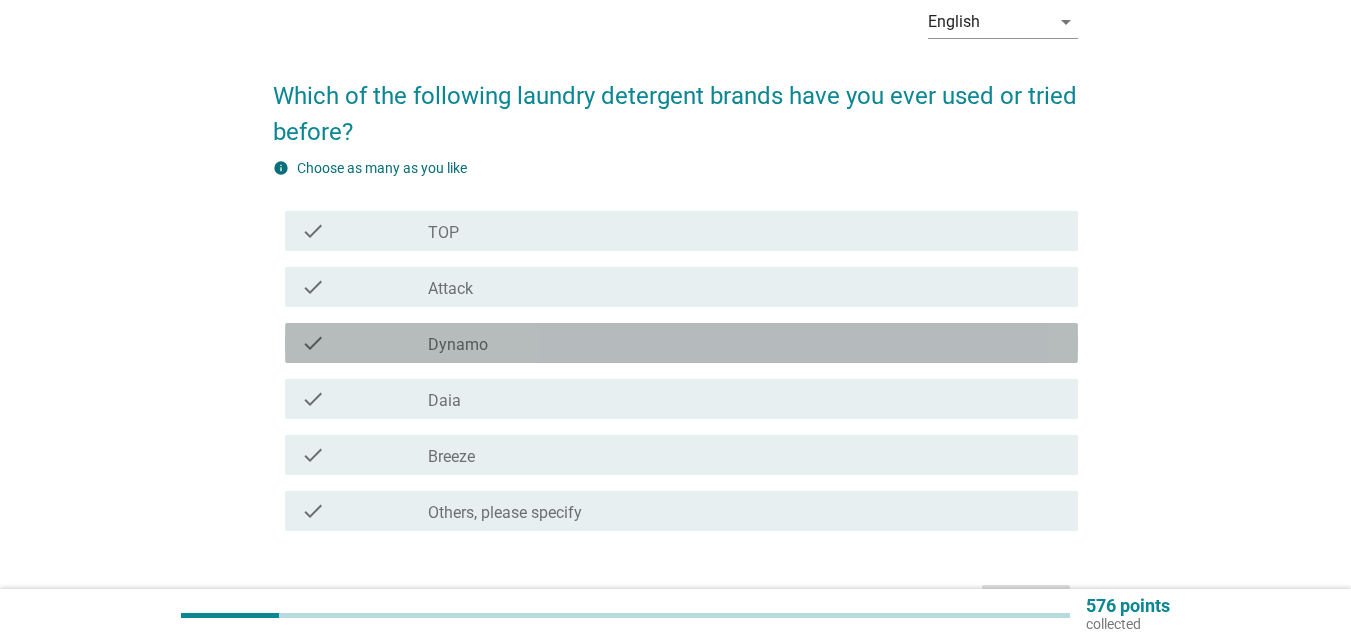 click on "check_box_outline_blank Dynamo" at bounding box center (745, 343) 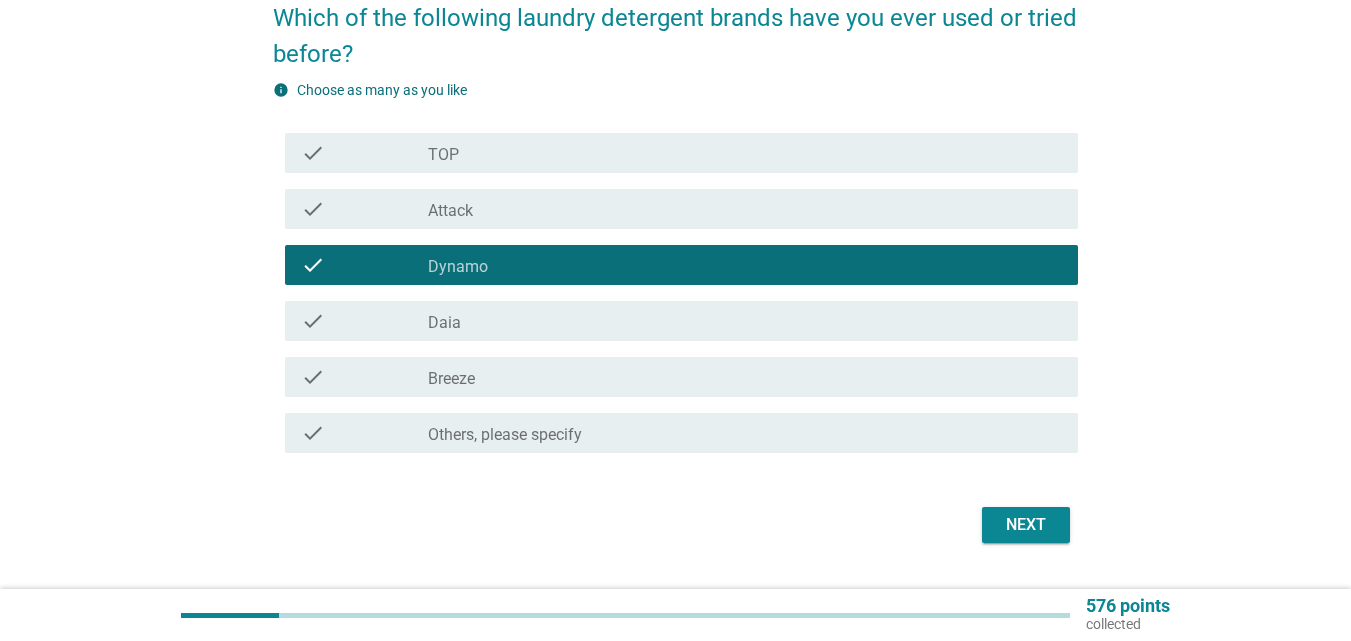 scroll, scrollTop: 200, scrollLeft: 0, axis: vertical 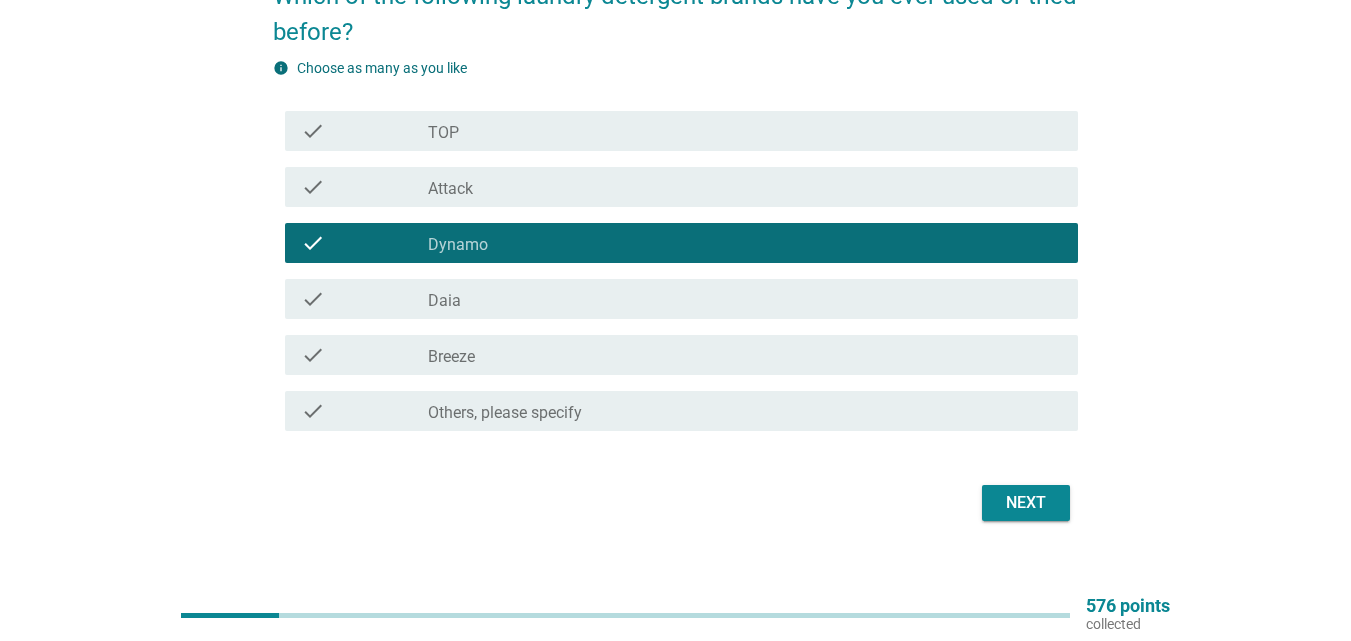click on "Next" at bounding box center (1026, 503) 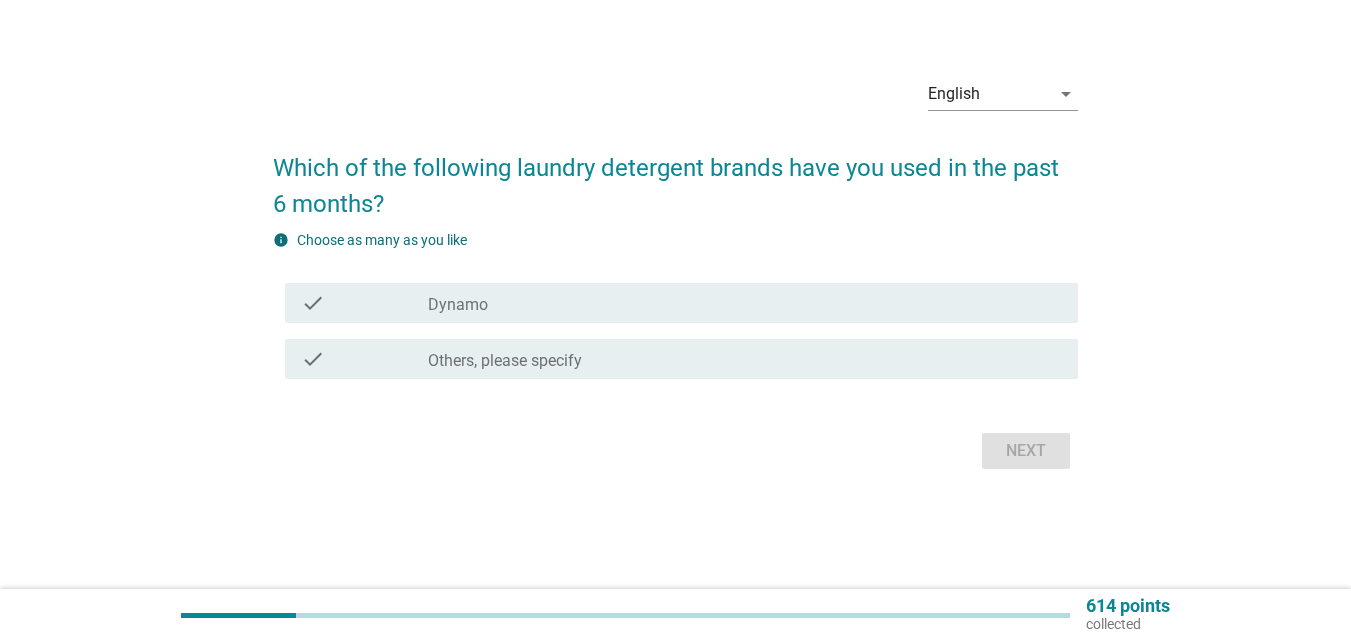 scroll, scrollTop: 0, scrollLeft: 0, axis: both 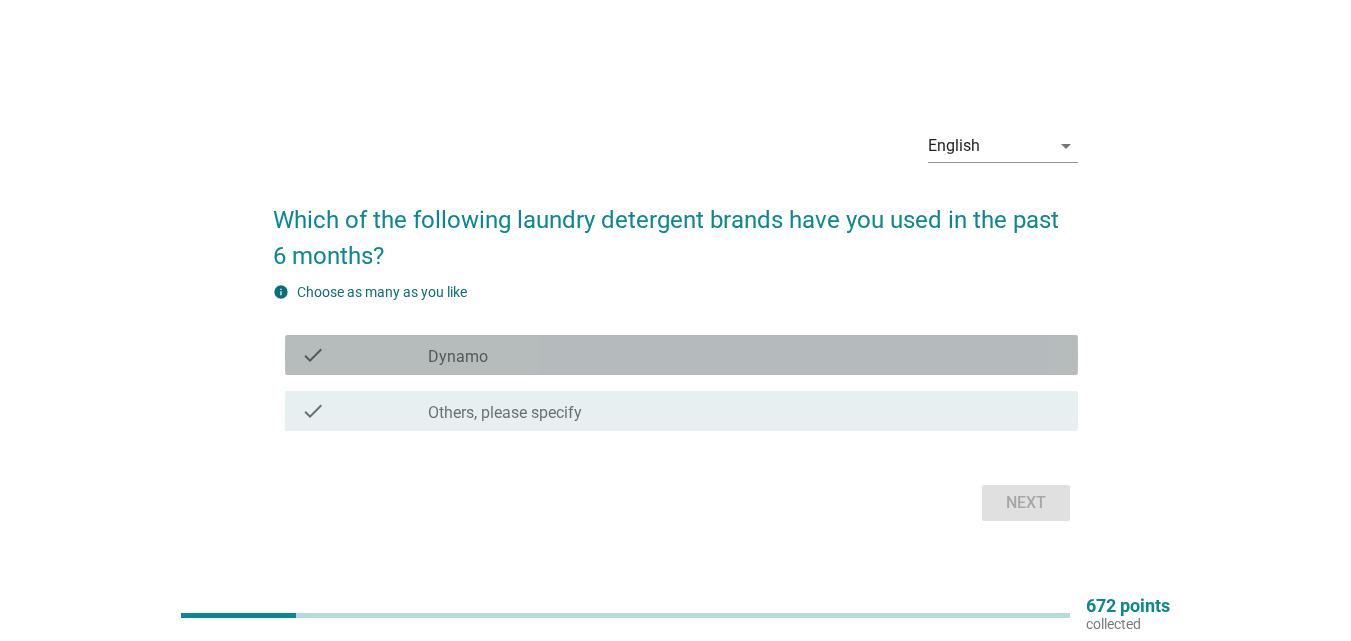 drag, startPoint x: 884, startPoint y: 363, endPoint x: 895, endPoint y: 365, distance: 11.18034 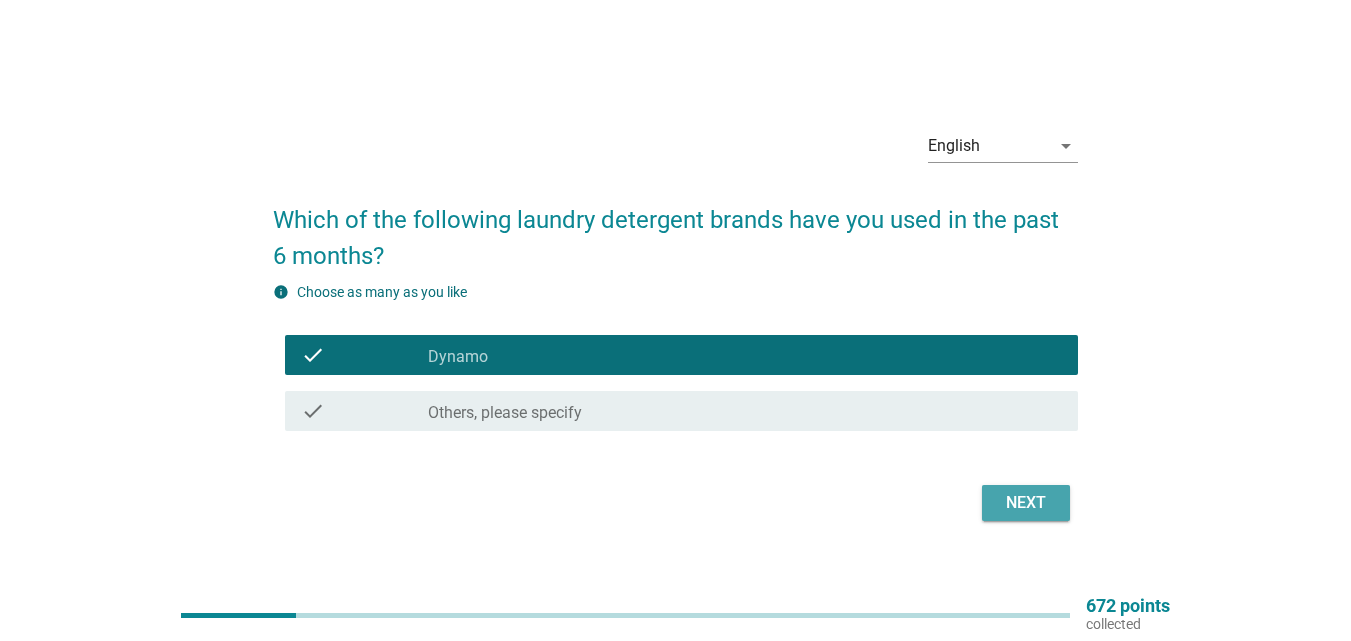 click on "Next" at bounding box center (1026, 503) 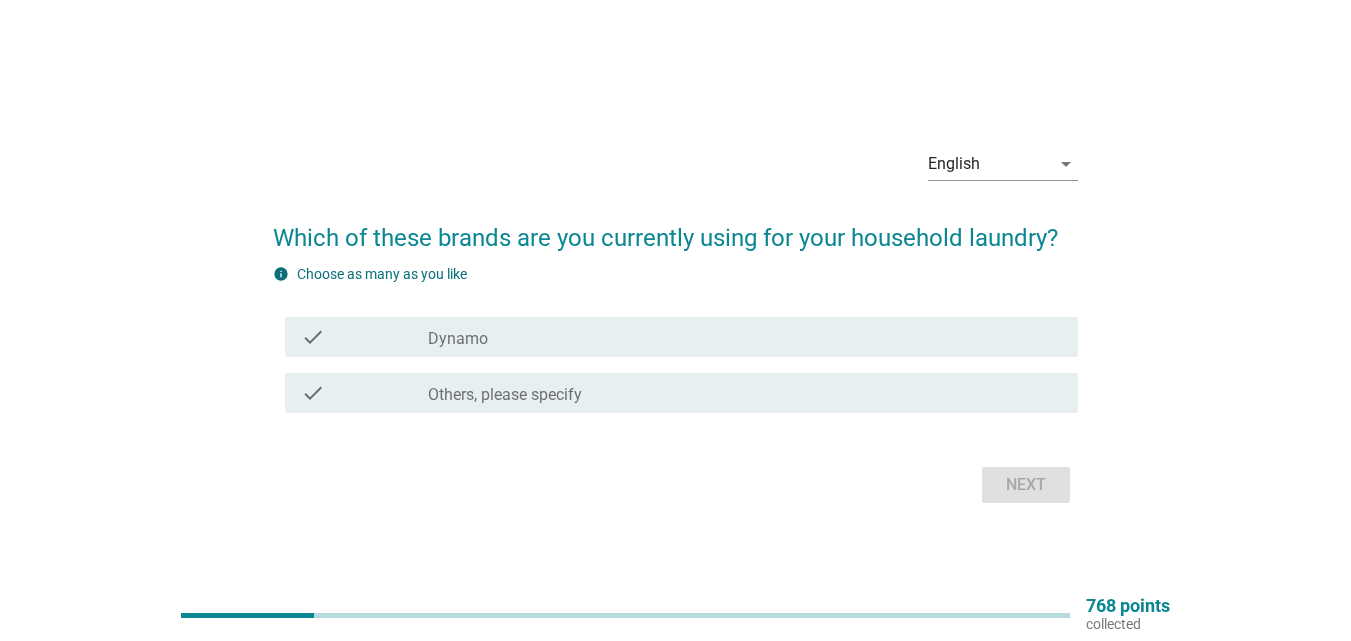 click on "check     check_box Dynamo" at bounding box center [681, 337] 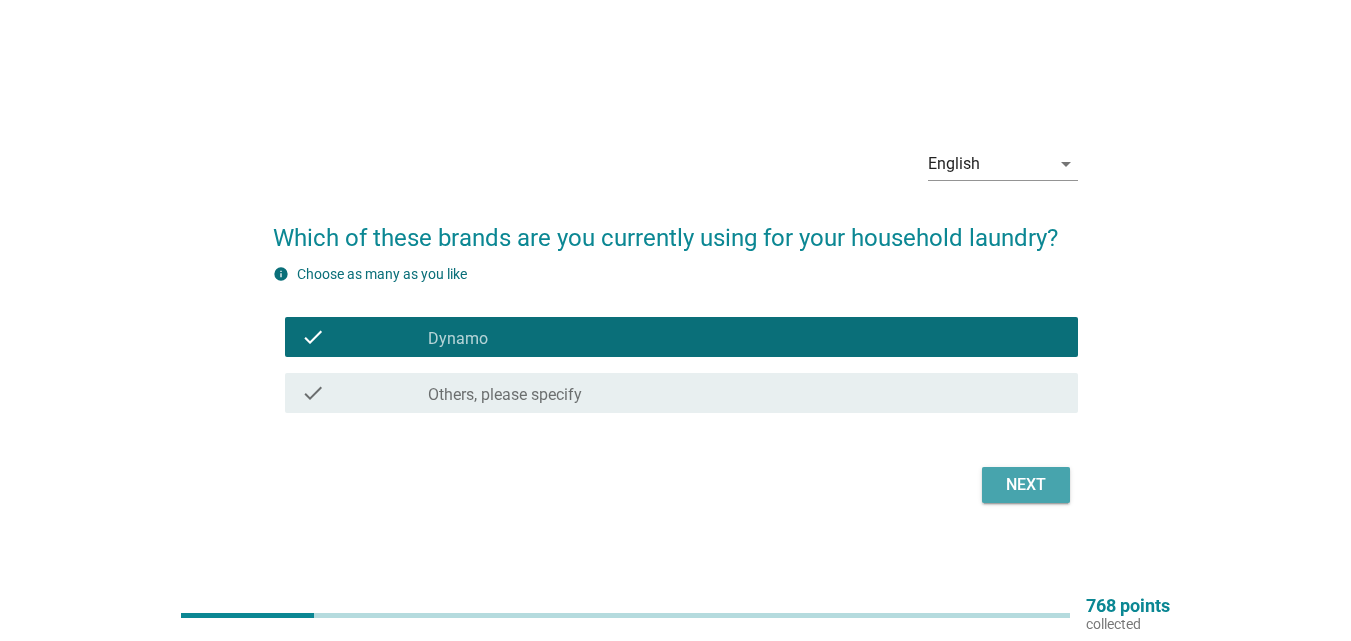 click on "Next" at bounding box center (1026, 485) 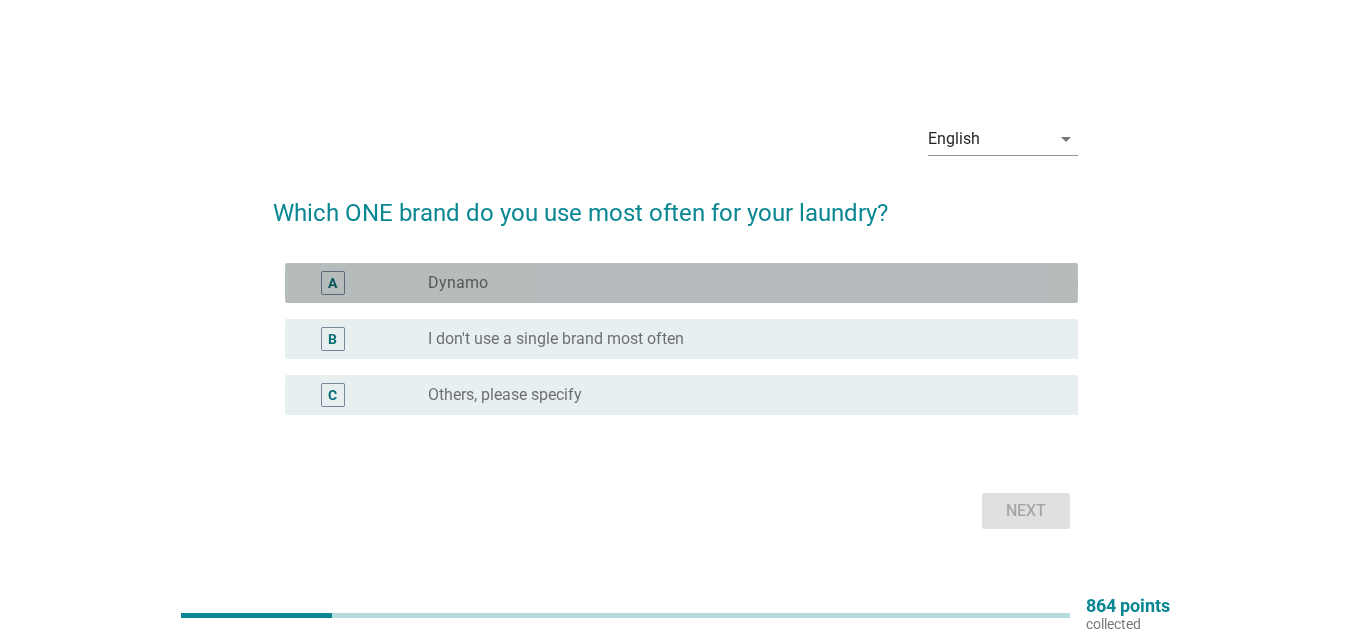click on "radio_button_unchecked Dynamo" at bounding box center [737, 283] 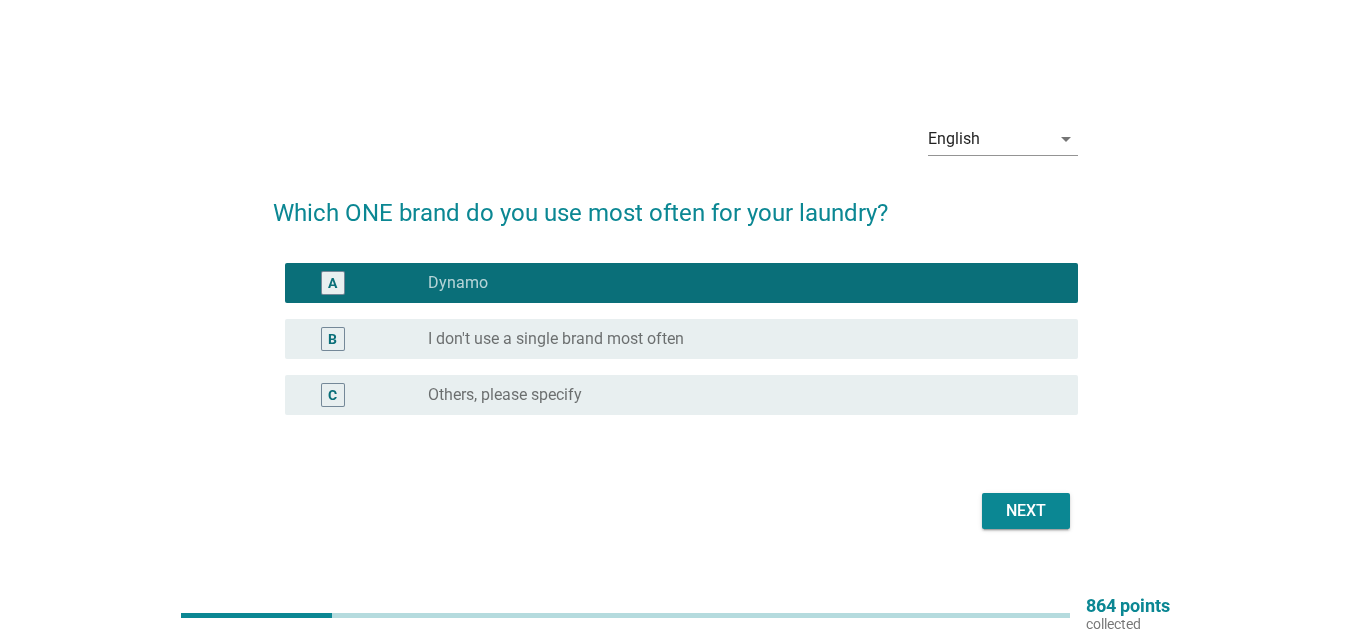 click on "Next" at bounding box center [1026, 511] 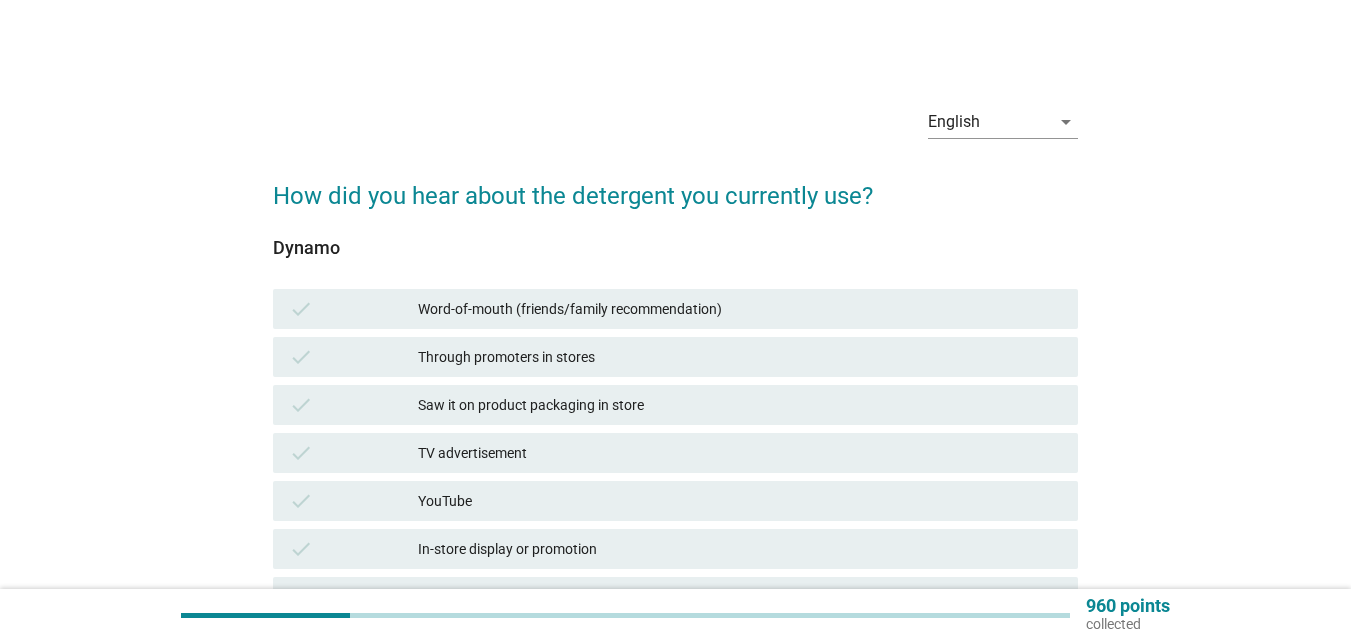 scroll, scrollTop: 100, scrollLeft: 0, axis: vertical 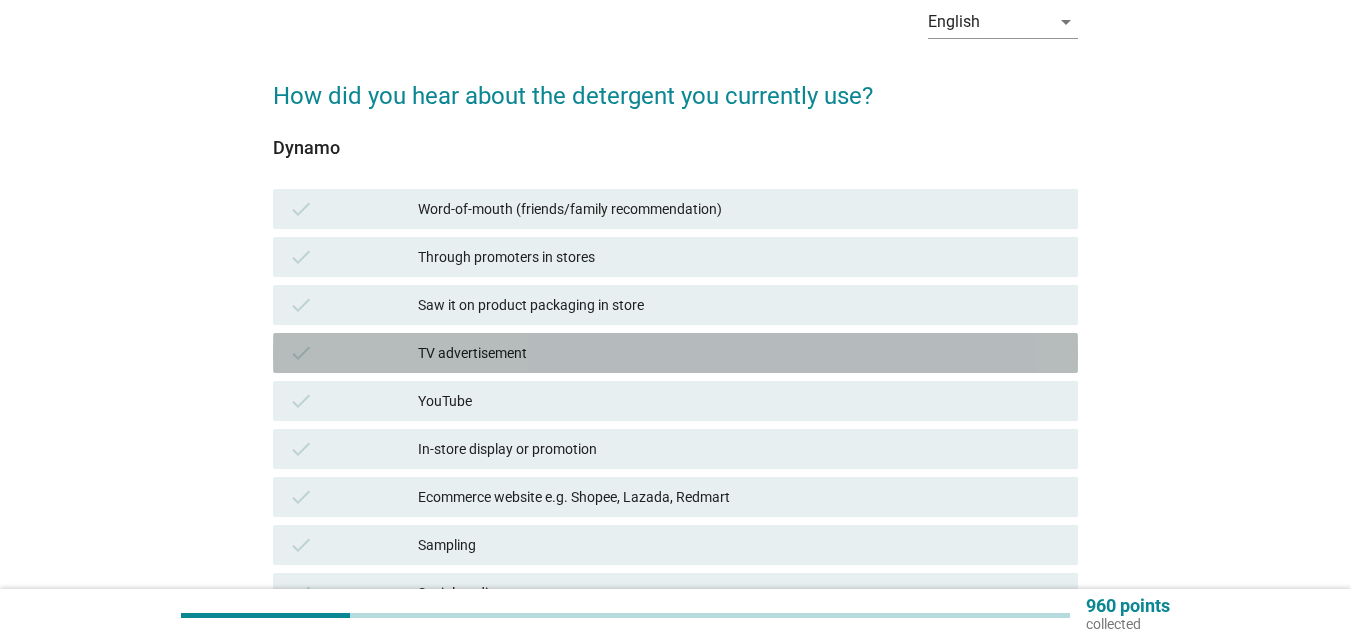 click on "check   TV advertisement" at bounding box center (675, 353) 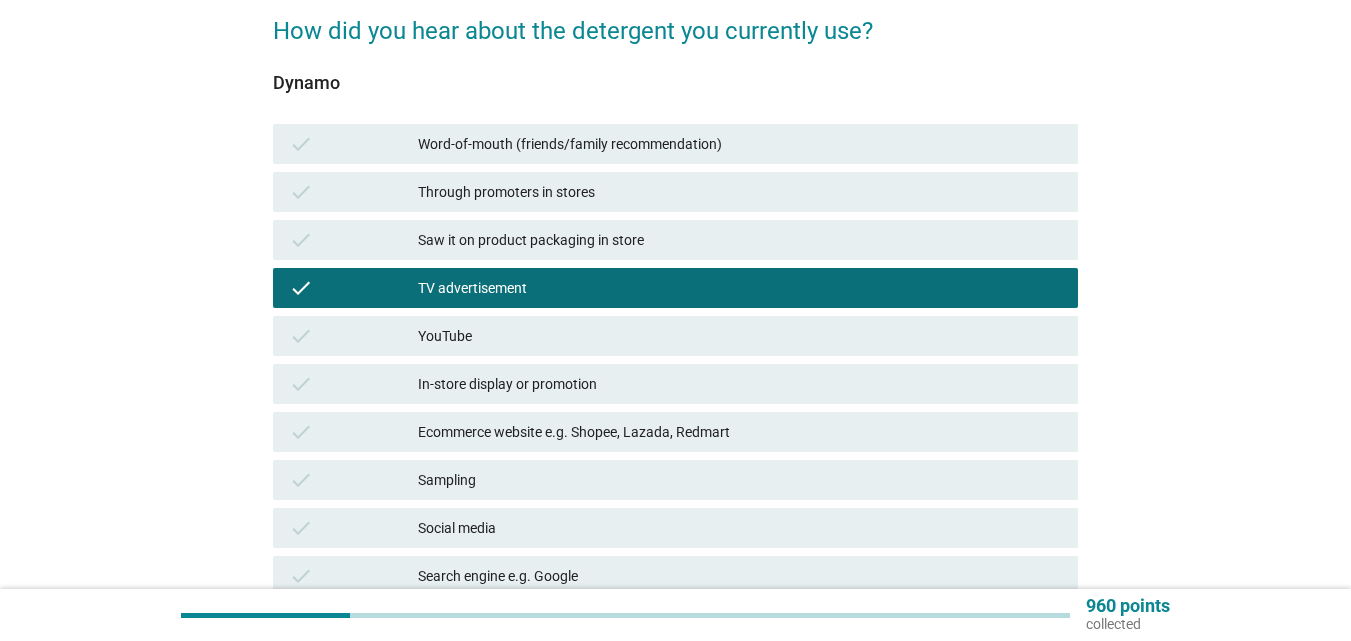 scroll, scrollTop: 200, scrollLeft: 0, axis: vertical 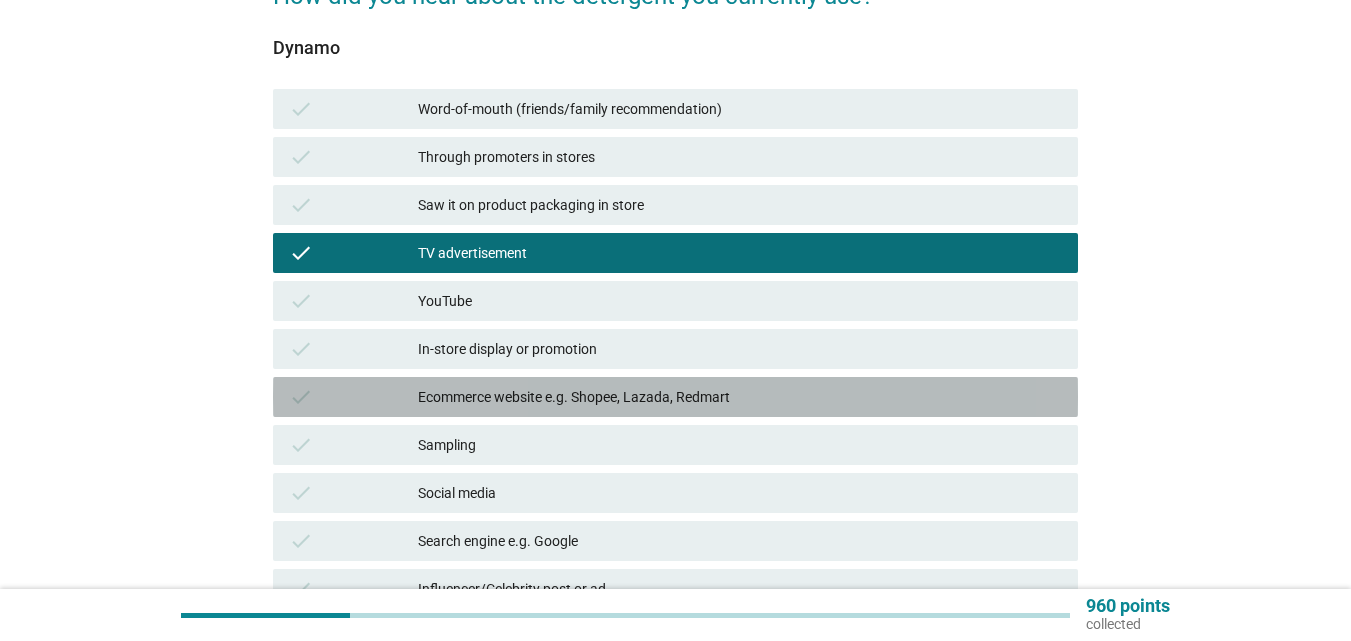 click on "Ecommerce website e.g. Shopee, Lazada, Redmart" at bounding box center (740, 397) 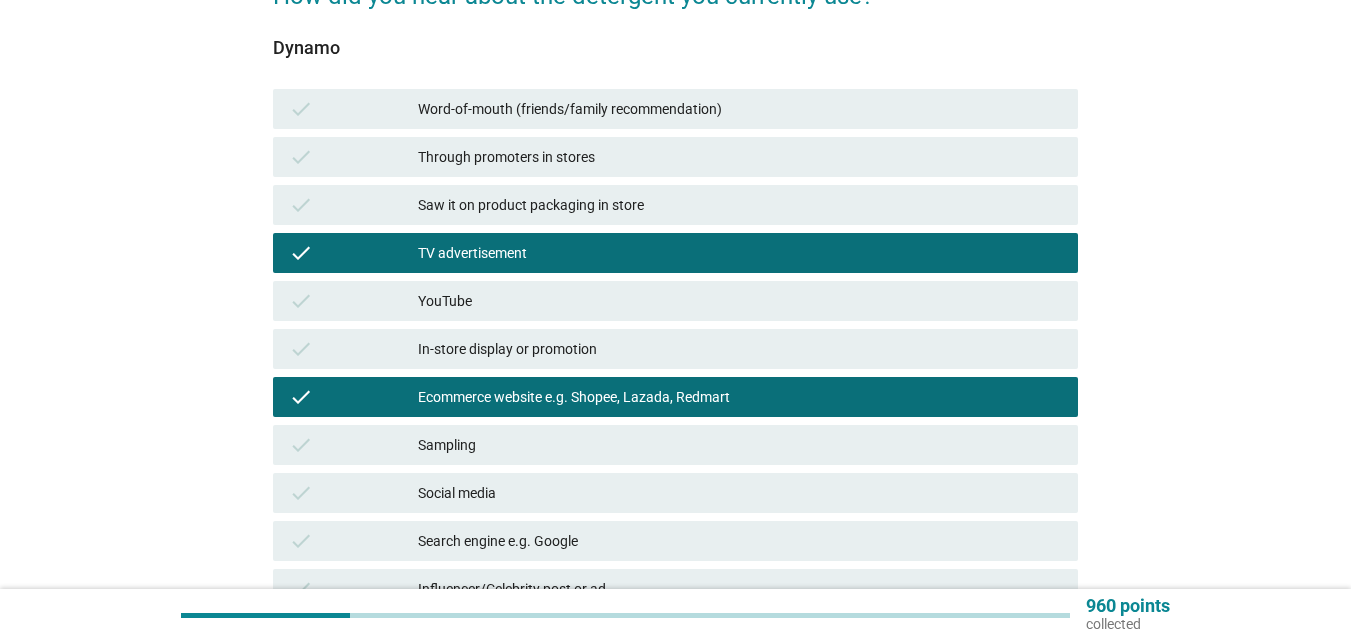 scroll, scrollTop: 300, scrollLeft: 0, axis: vertical 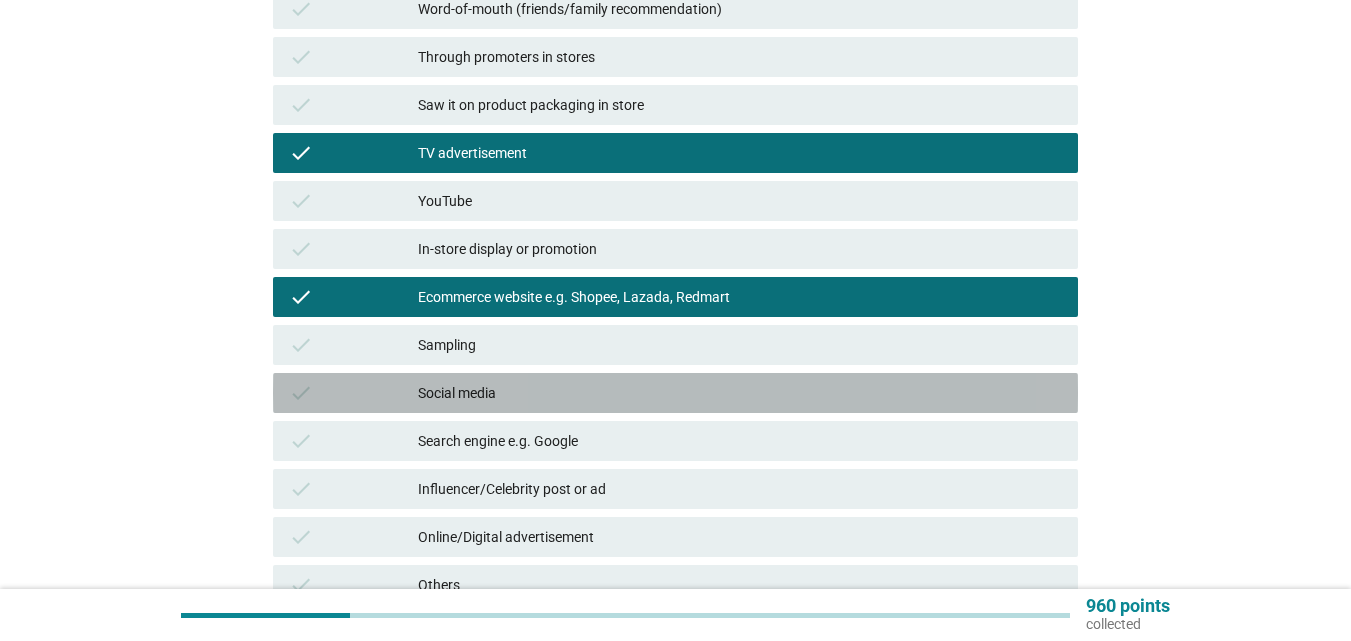 click on "Social media" at bounding box center (740, 393) 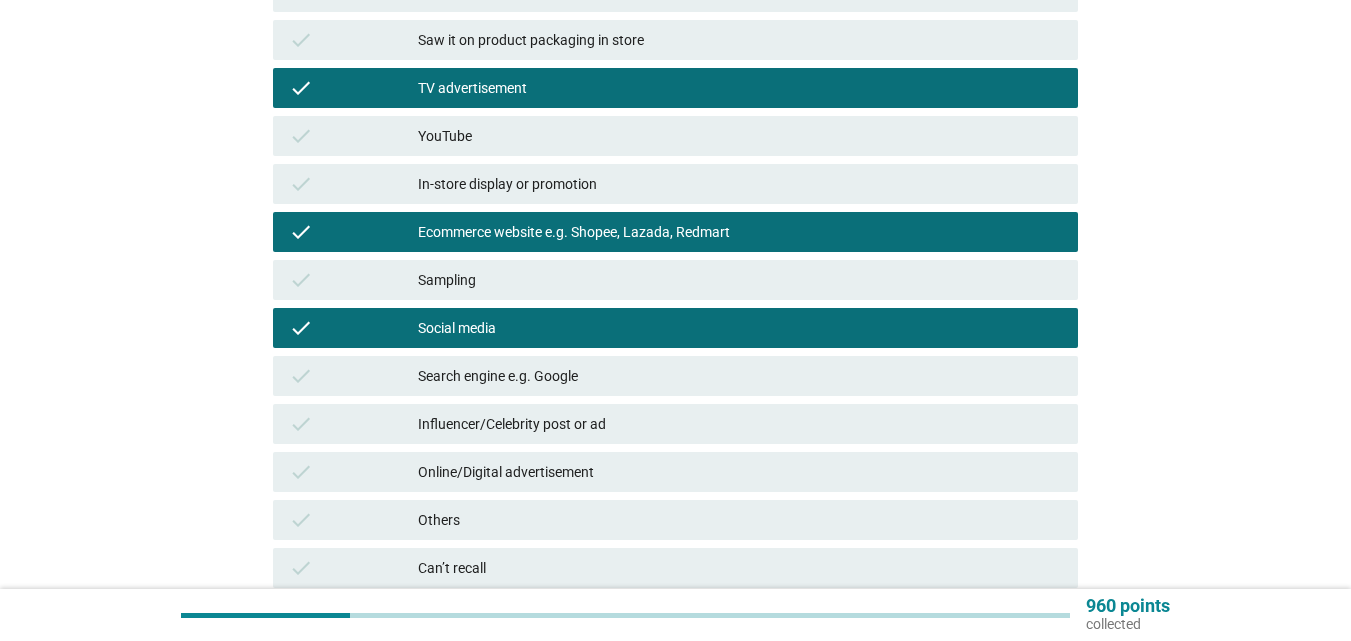 scroll, scrollTop: 400, scrollLeft: 0, axis: vertical 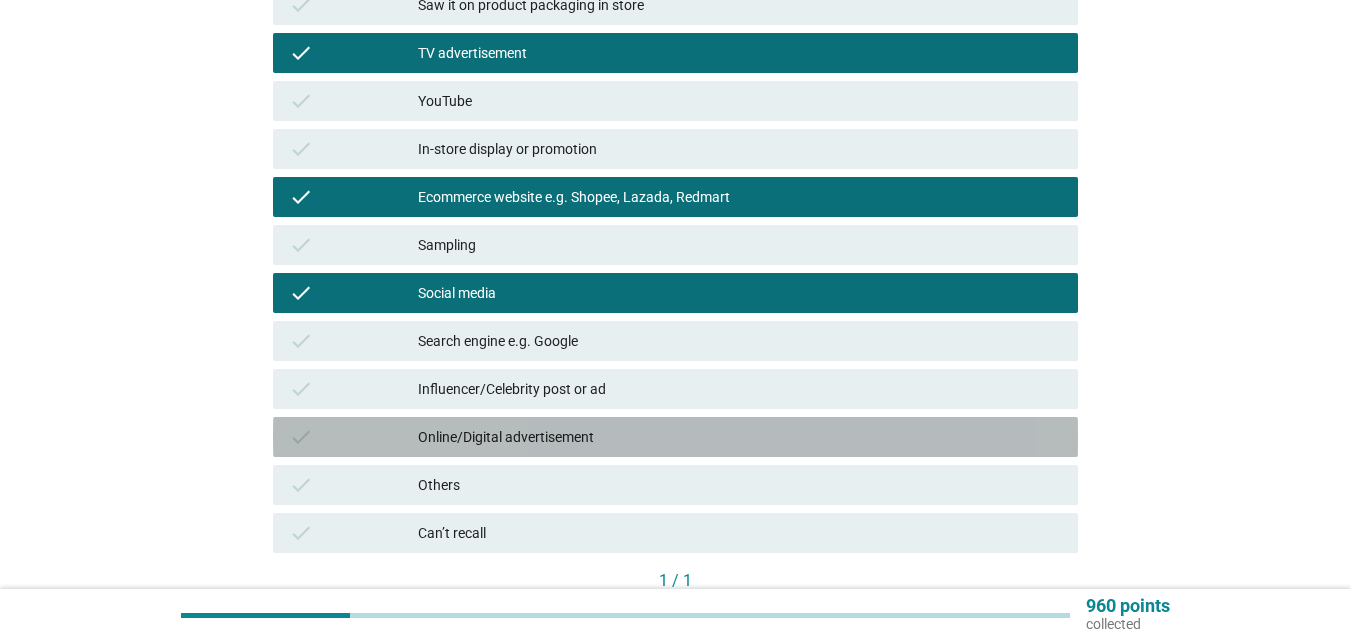 click on "Online/Digital advertisement" at bounding box center (740, 437) 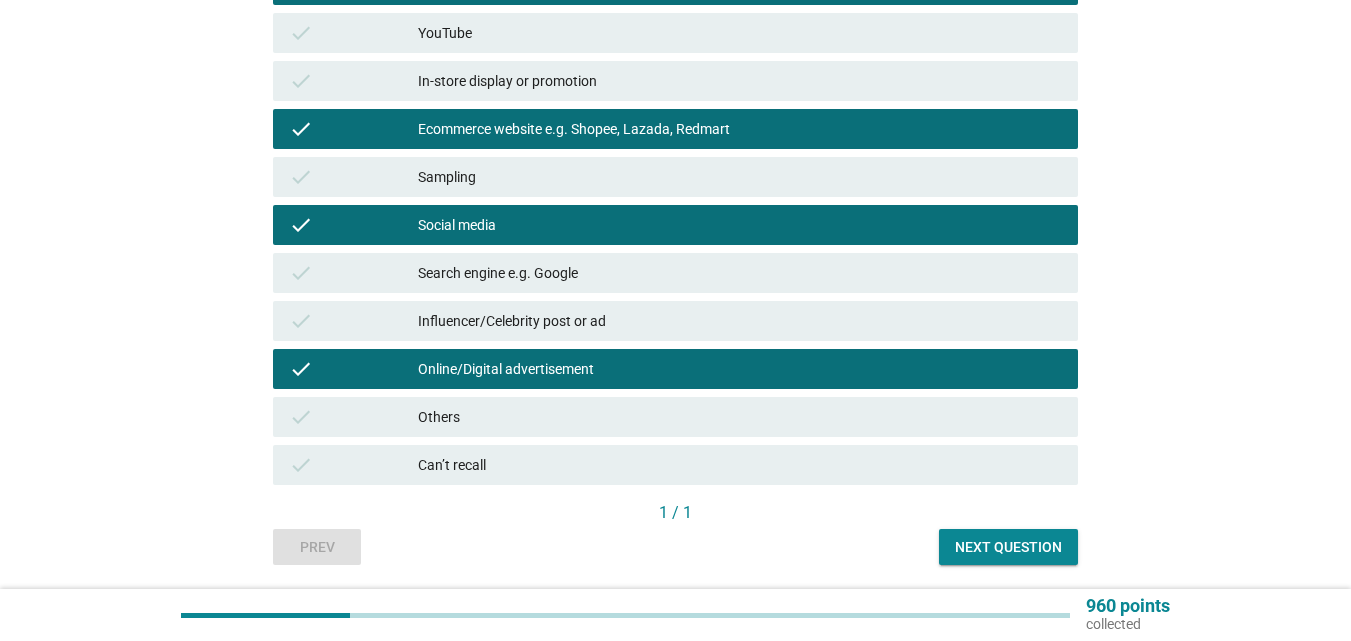 scroll, scrollTop: 500, scrollLeft: 0, axis: vertical 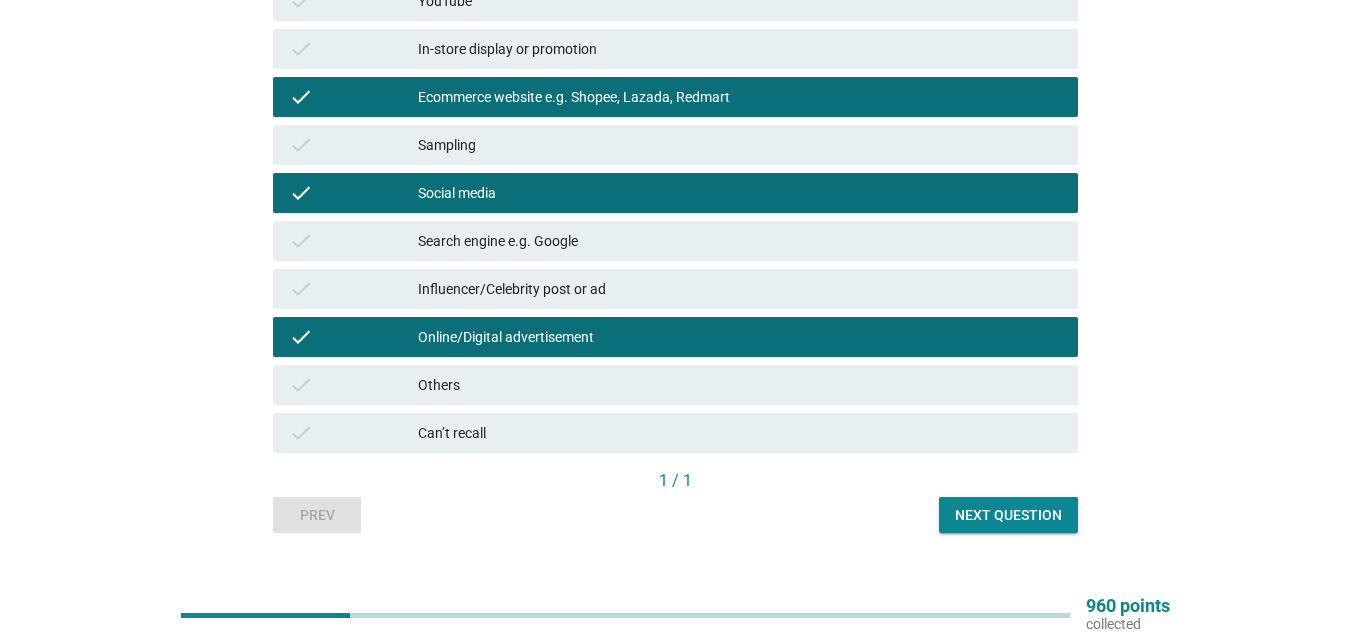click on "Next question" at bounding box center [1008, 515] 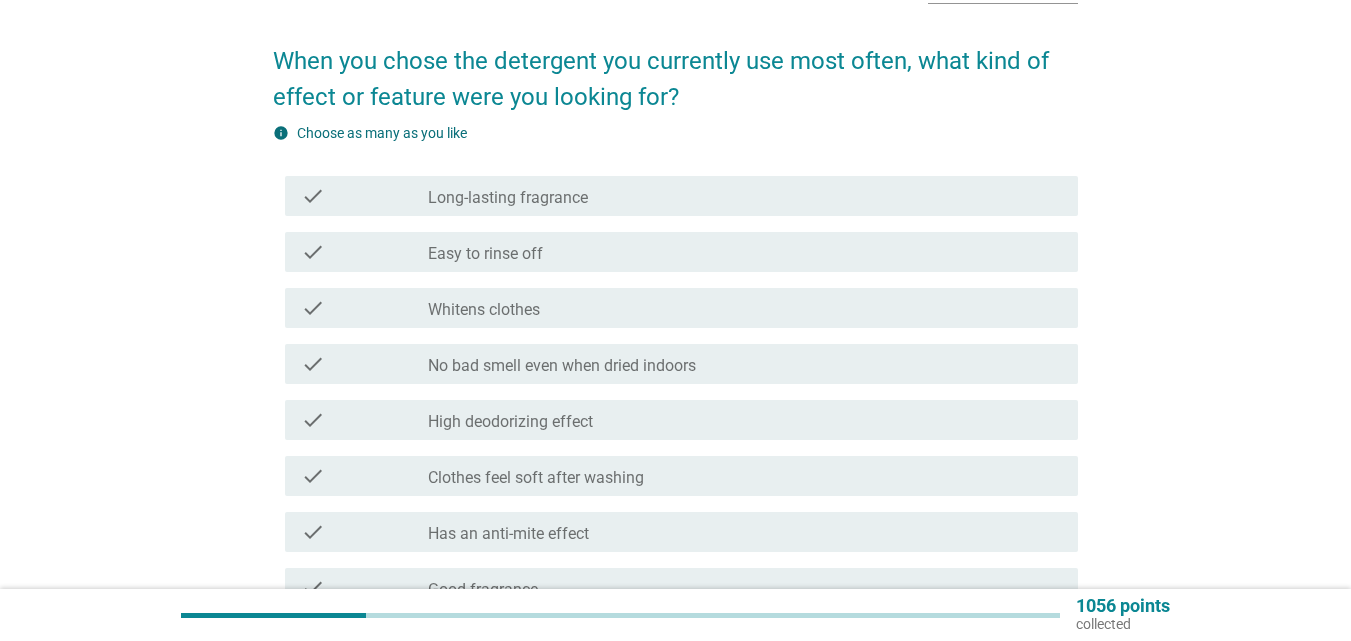 scroll, scrollTop: 100, scrollLeft: 0, axis: vertical 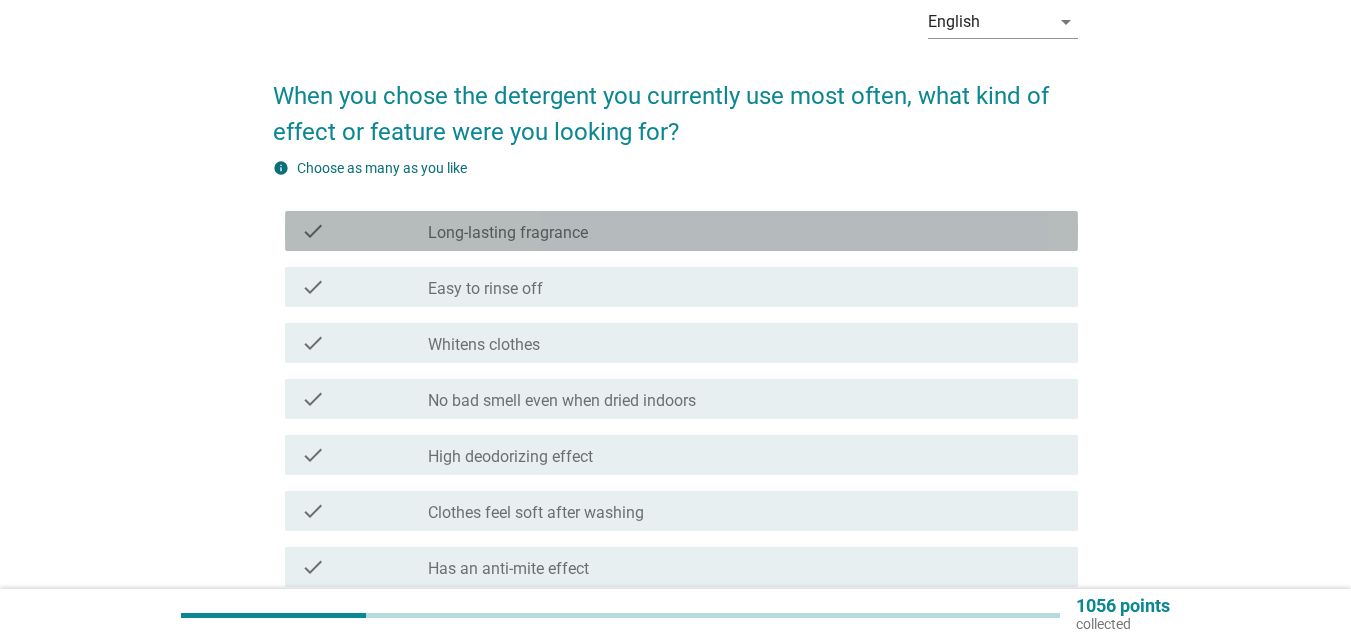 click on "check     check_box_outline_blank Long-lasting fragrance" at bounding box center (681, 231) 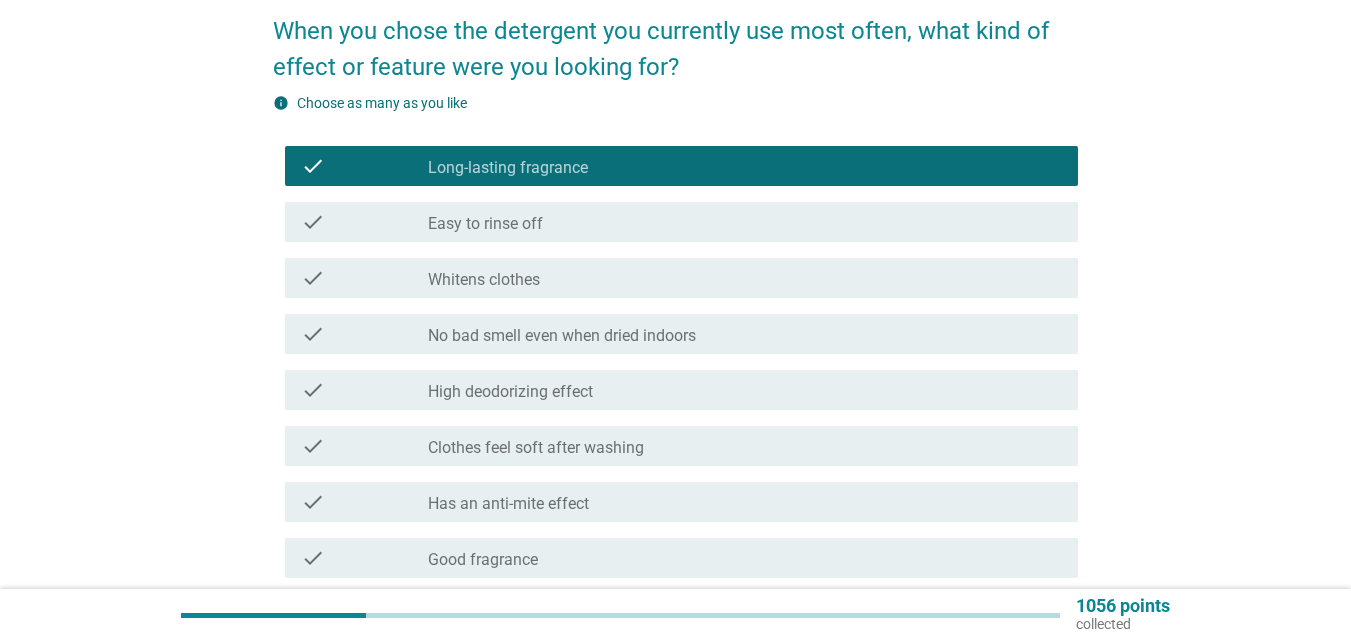 scroll, scrollTop: 200, scrollLeft: 0, axis: vertical 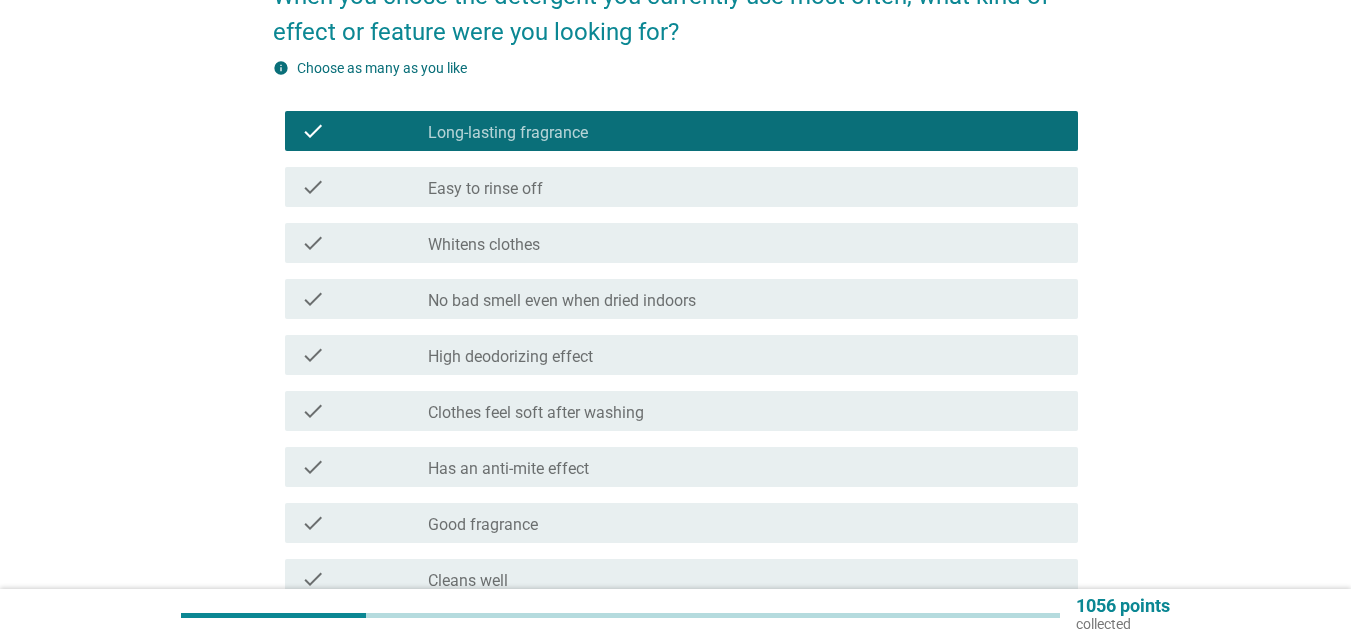 click on "check_box_outline_blank No bad smell even when dried indoors" at bounding box center (745, 299) 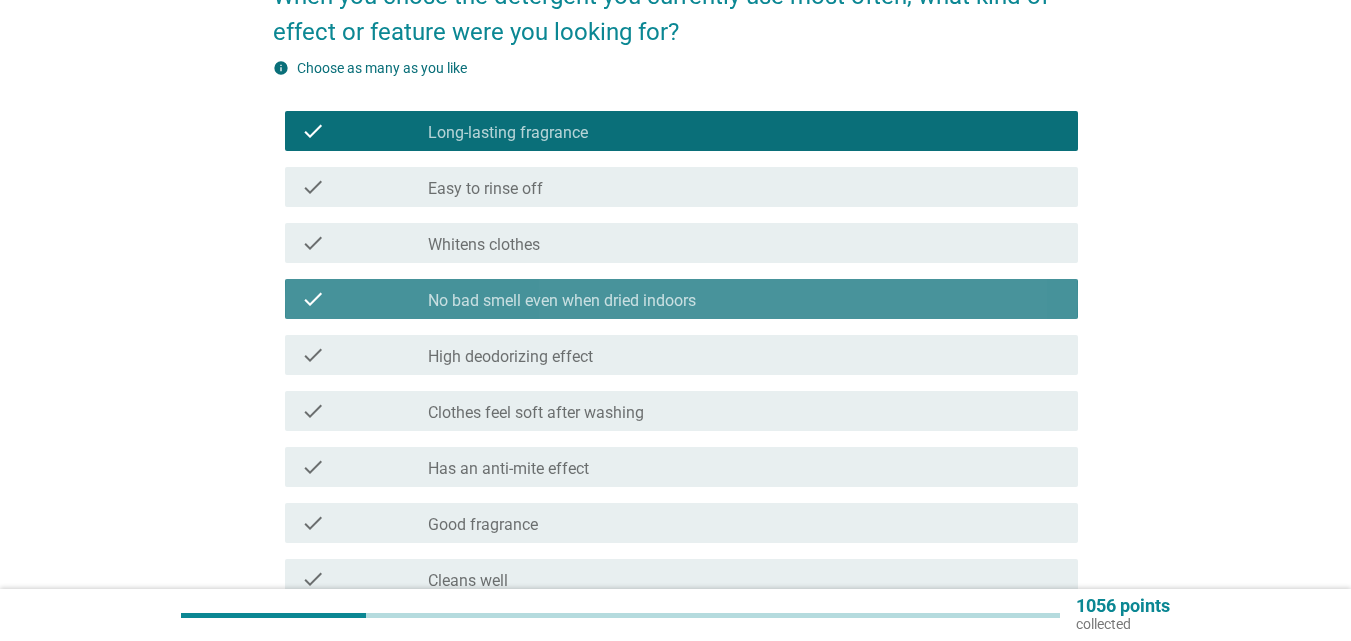 click on "check_box_outline_blank No bad smell even when dried indoors" at bounding box center [745, 299] 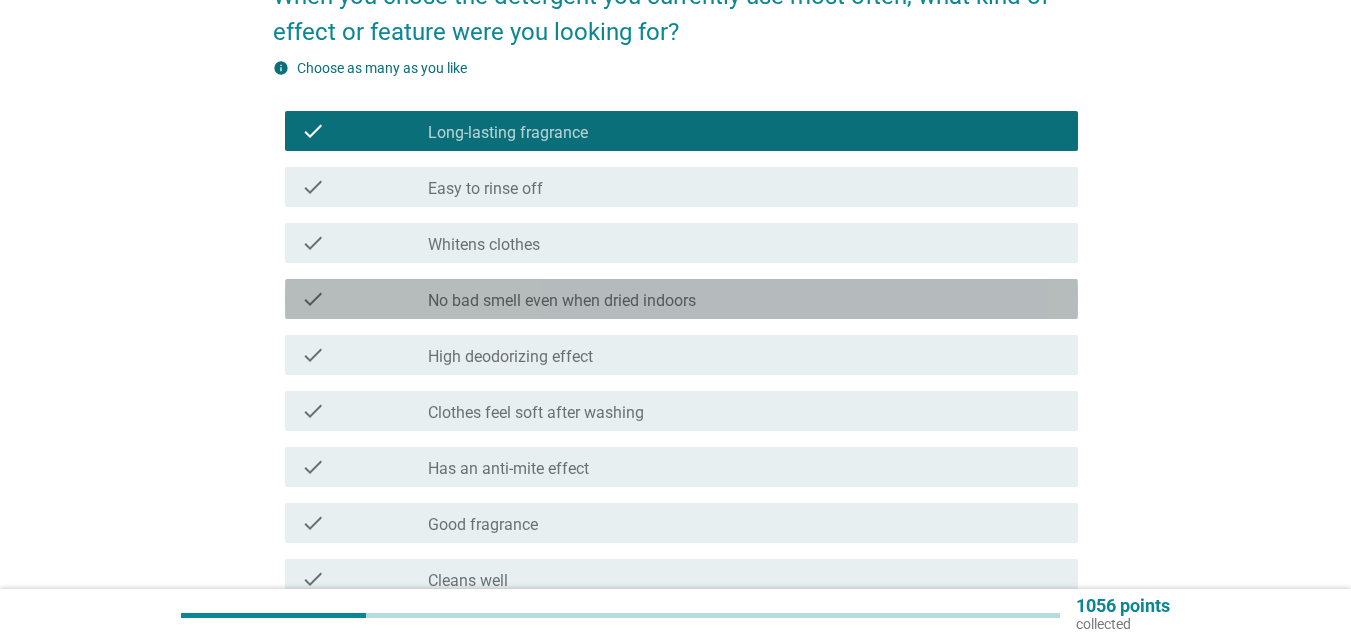 click on "check_box_outline_blank No bad smell even when dried indoors" at bounding box center [745, 299] 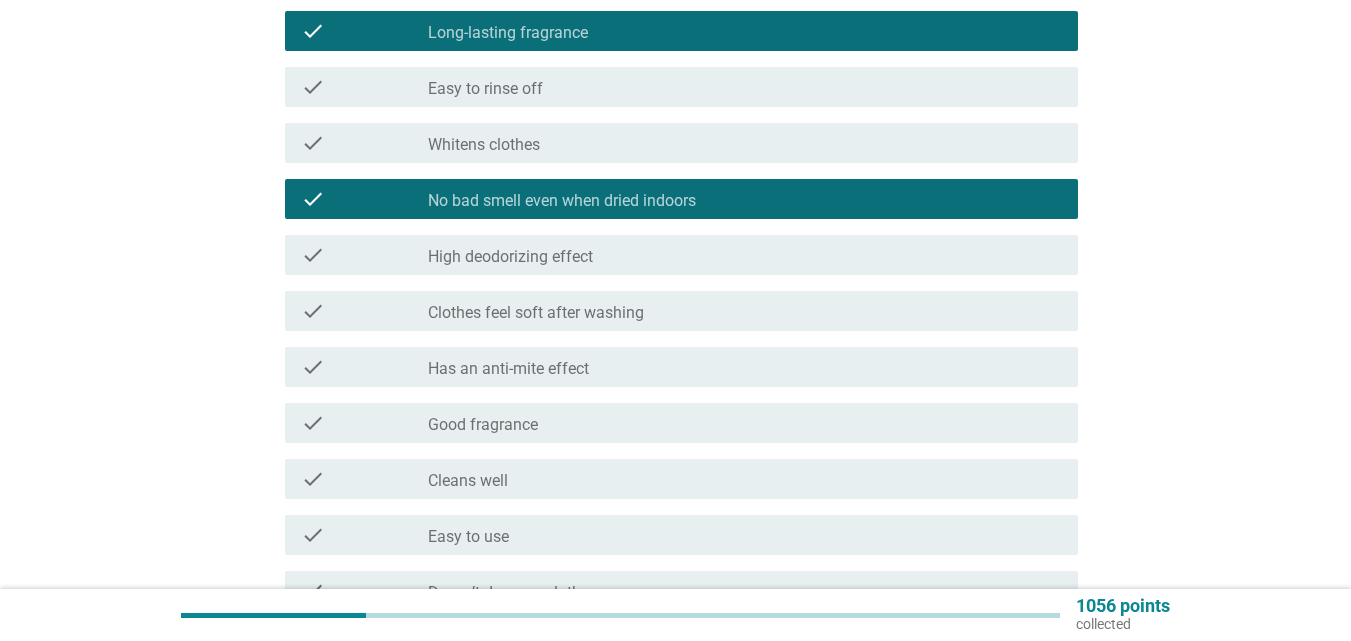 scroll, scrollTop: 400, scrollLeft: 0, axis: vertical 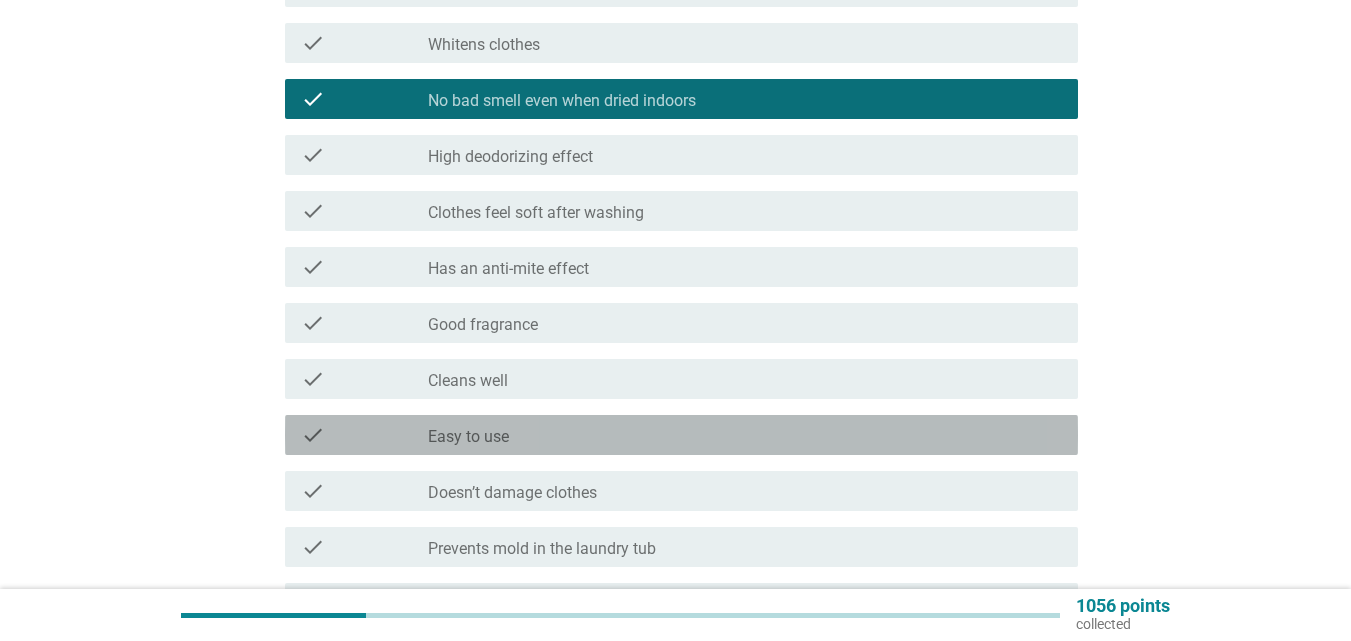 click on "check_box_outline_blank Easy to use" at bounding box center [745, 435] 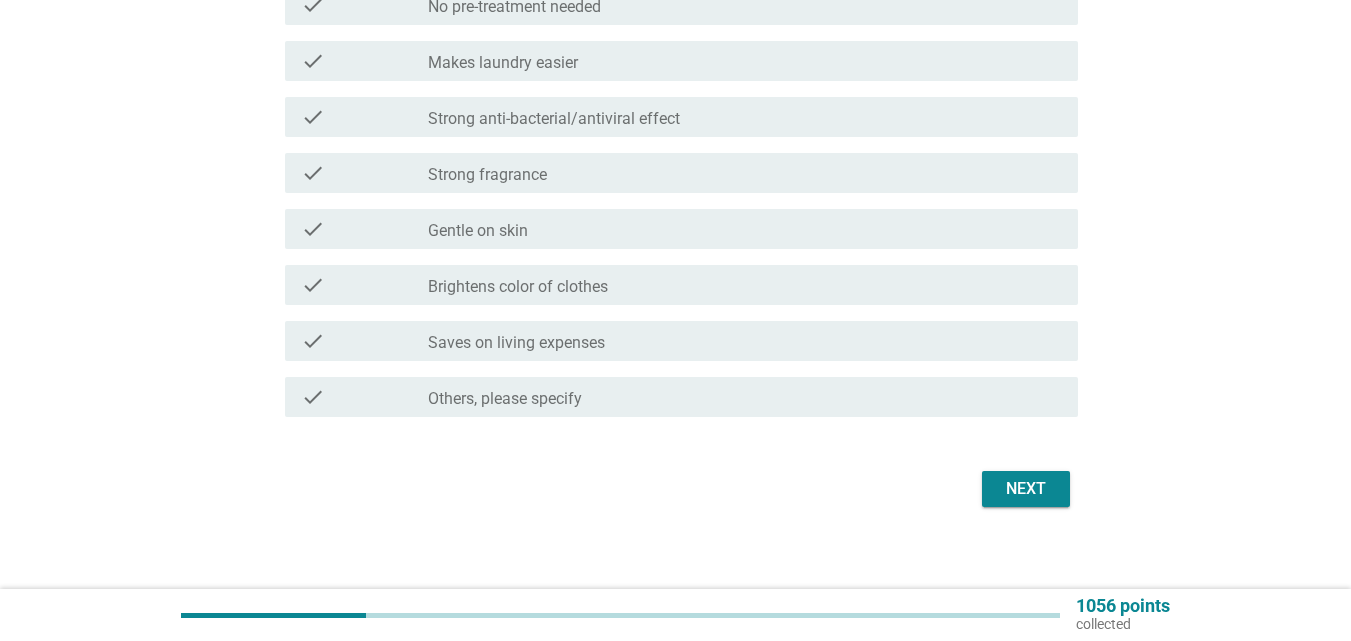 scroll, scrollTop: 1000, scrollLeft: 0, axis: vertical 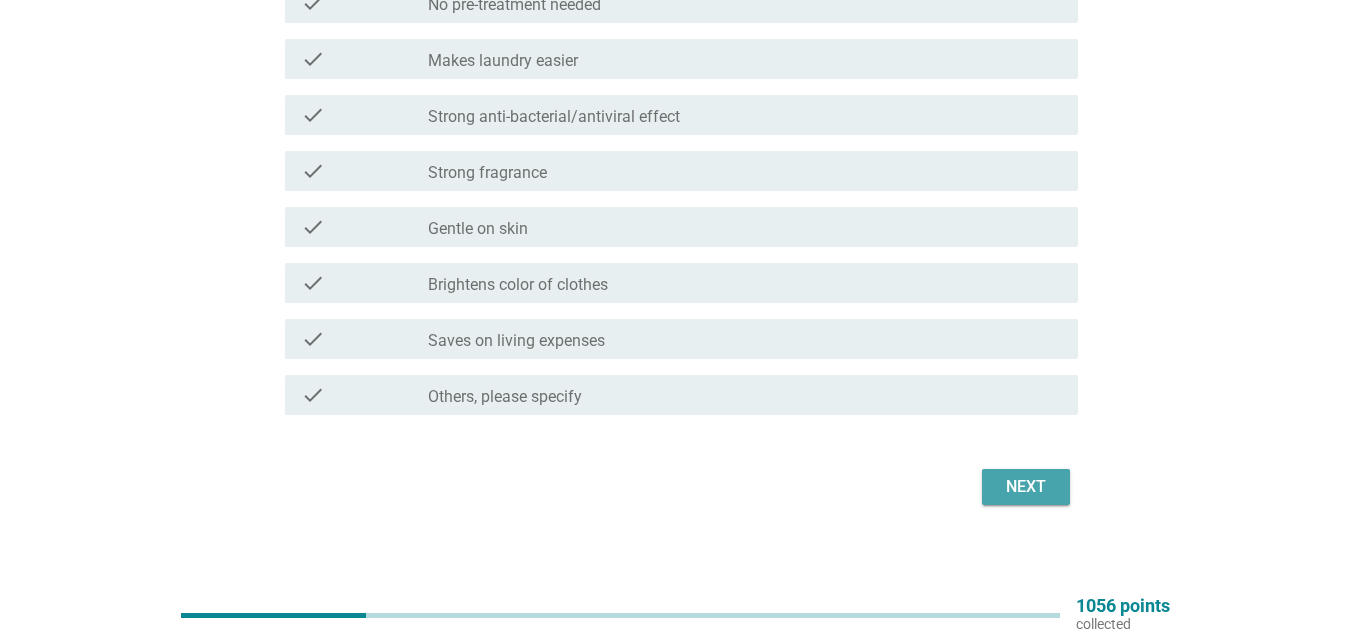 click on "Next" at bounding box center [1026, 487] 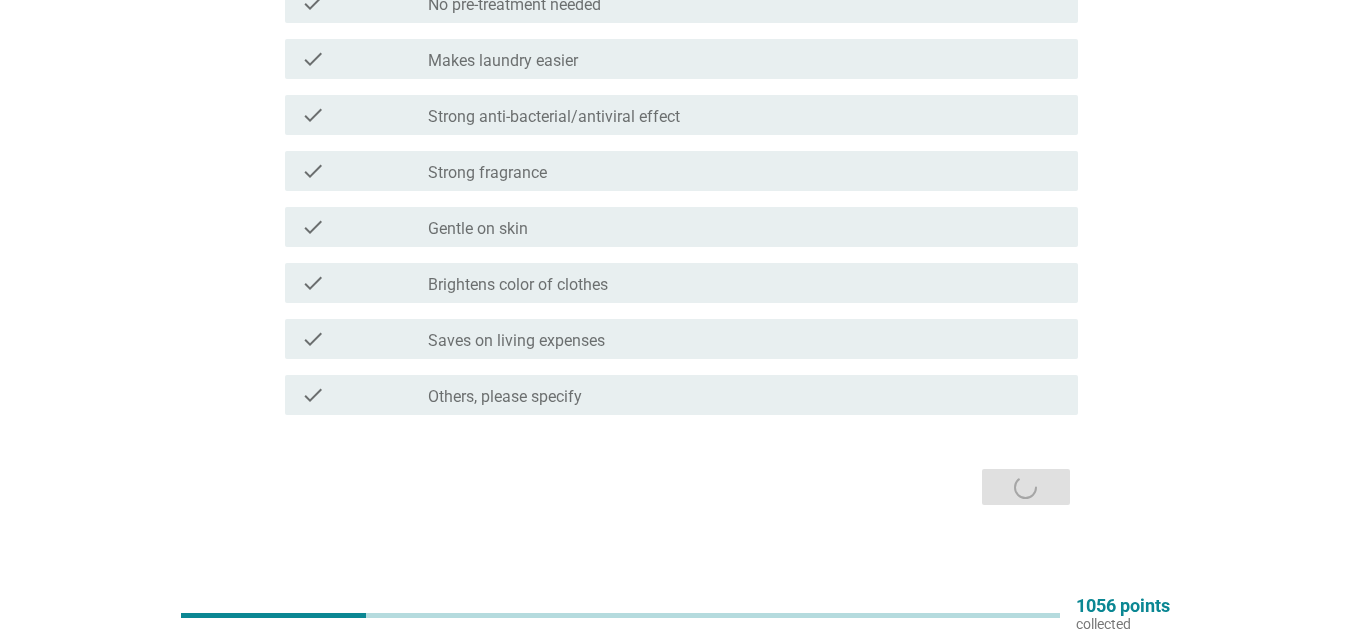 scroll, scrollTop: 0, scrollLeft: 0, axis: both 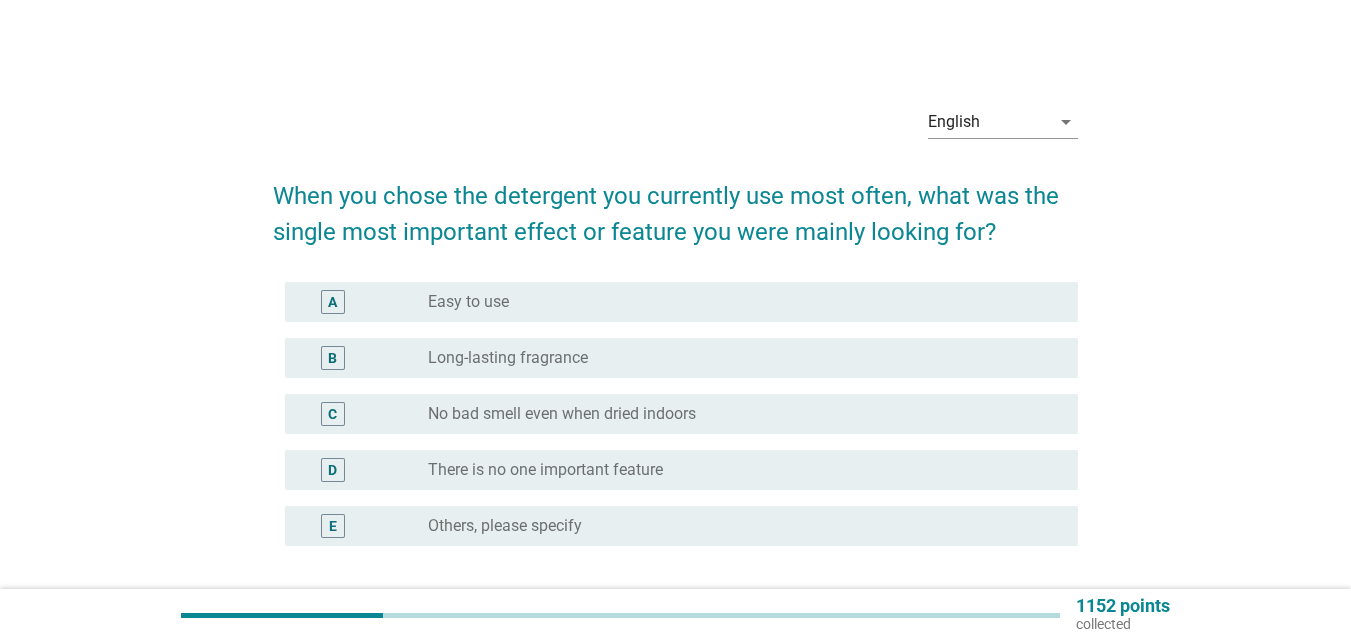 click on "radio_button_unchecked Easy to use" at bounding box center [737, 302] 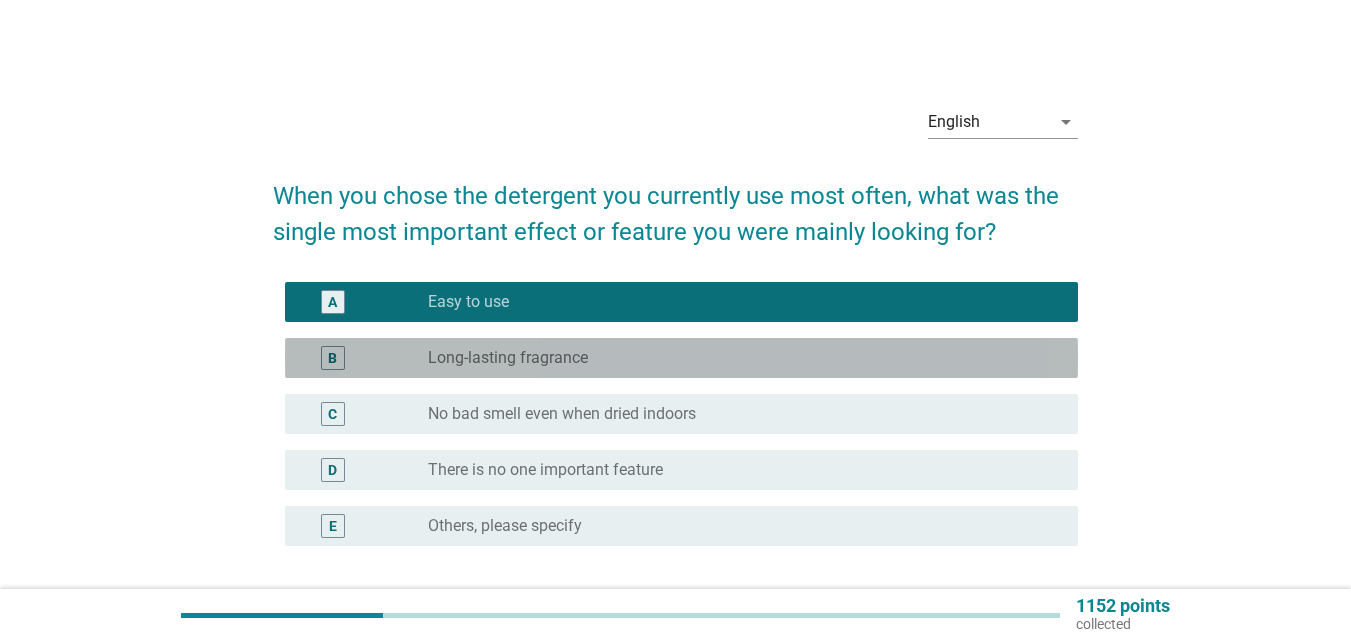 click on "radio_button_unchecked Long-lasting fragrance" at bounding box center [737, 358] 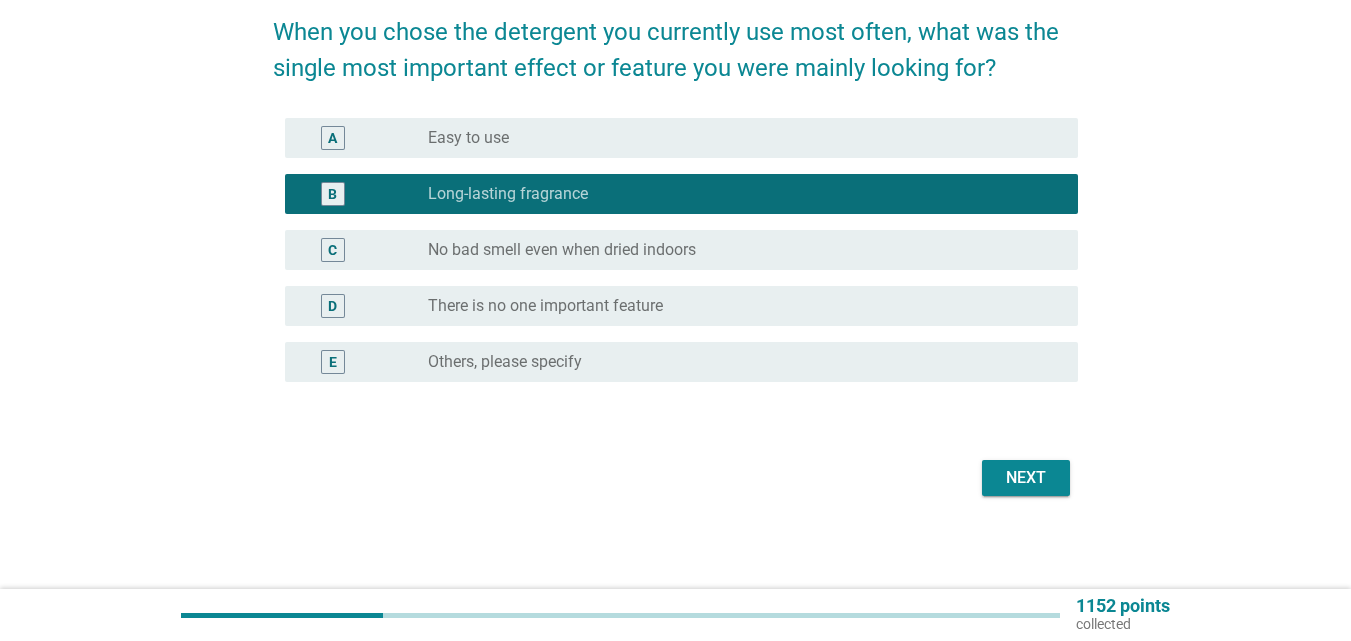 scroll, scrollTop: 167, scrollLeft: 0, axis: vertical 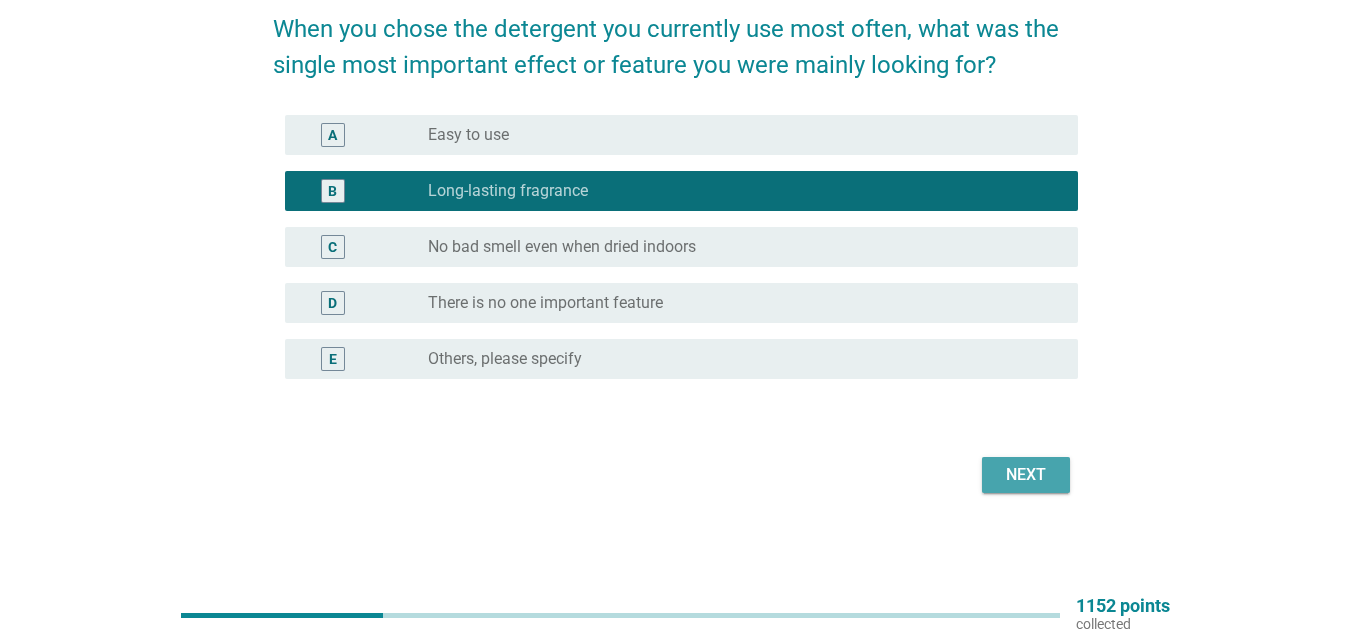 click on "Next" at bounding box center (1026, 475) 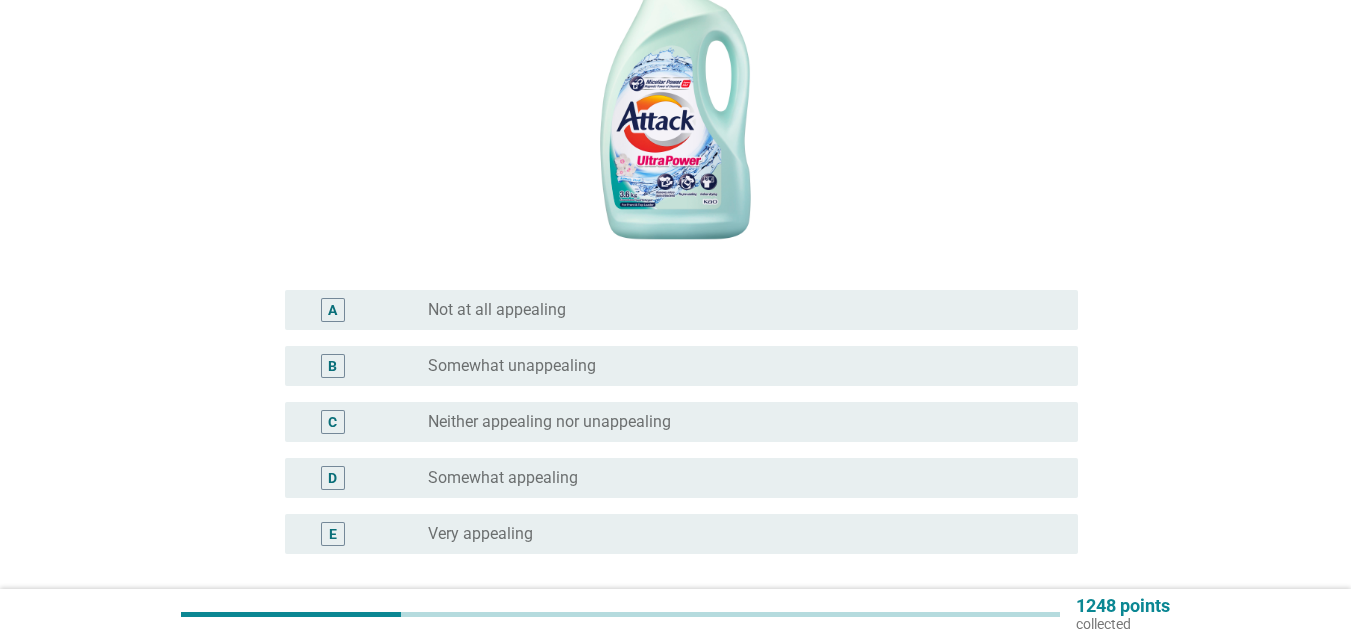 scroll, scrollTop: 400, scrollLeft: 0, axis: vertical 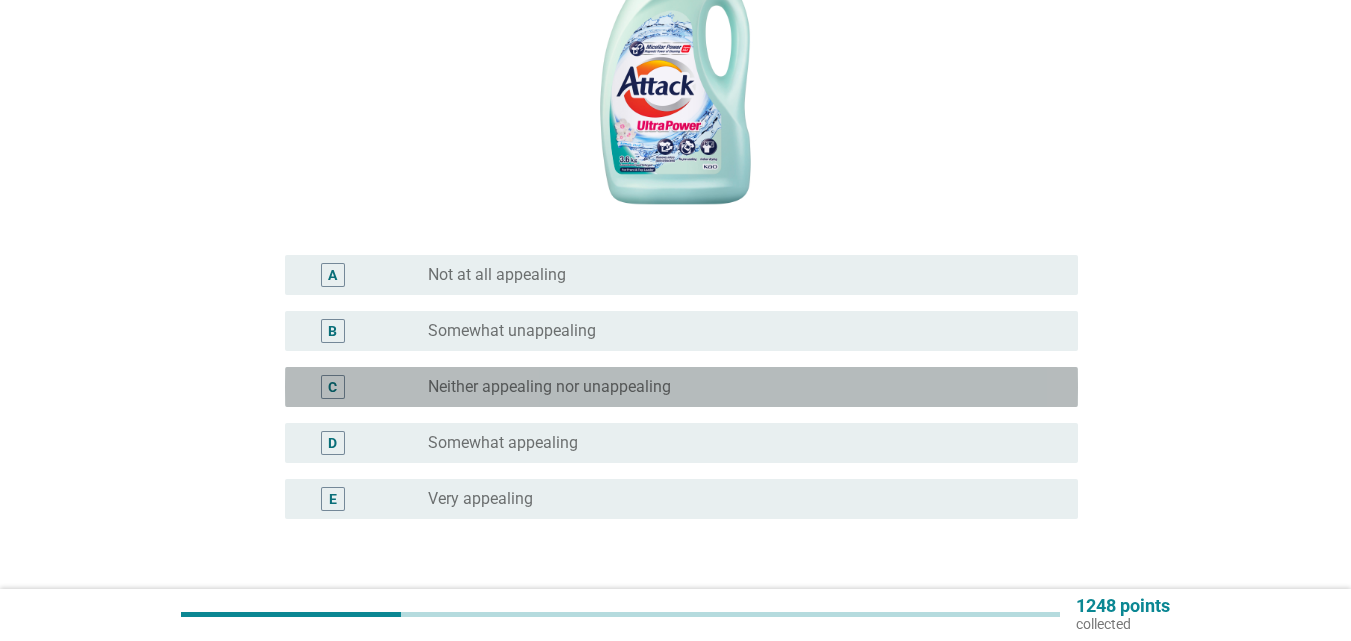click on "radio_button_unchecked Neither appealing nor unappealing" at bounding box center [737, 387] 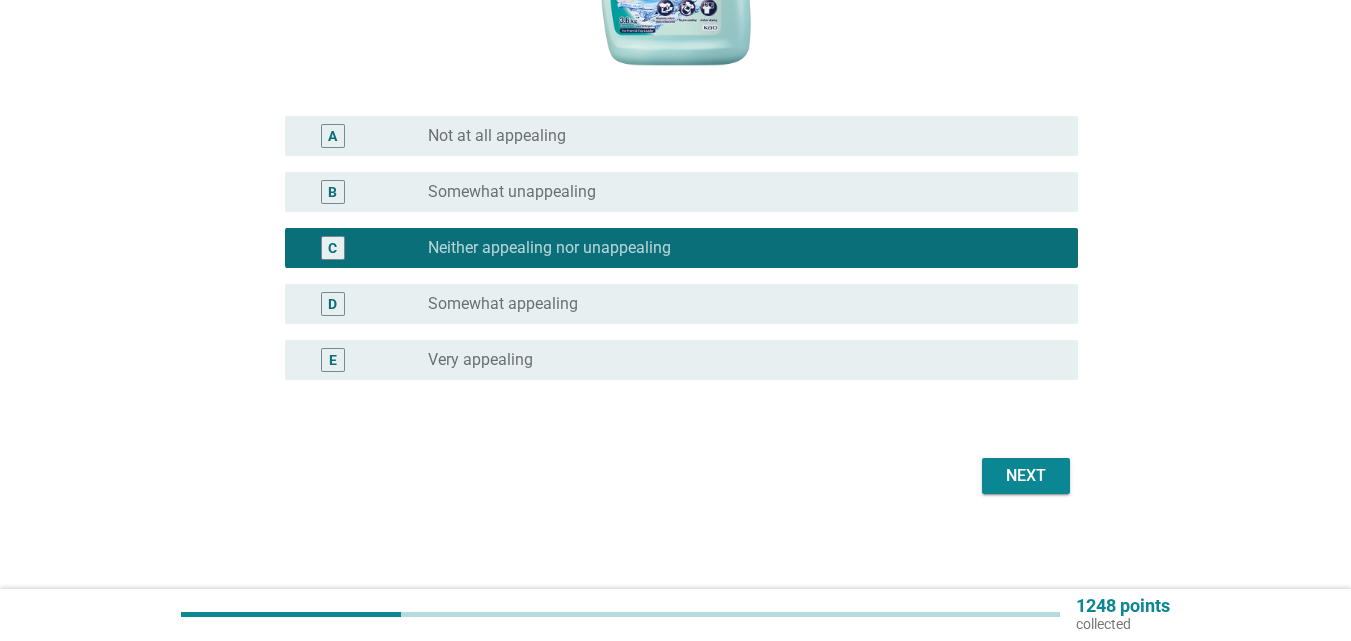 scroll, scrollTop: 540, scrollLeft: 0, axis: vertical 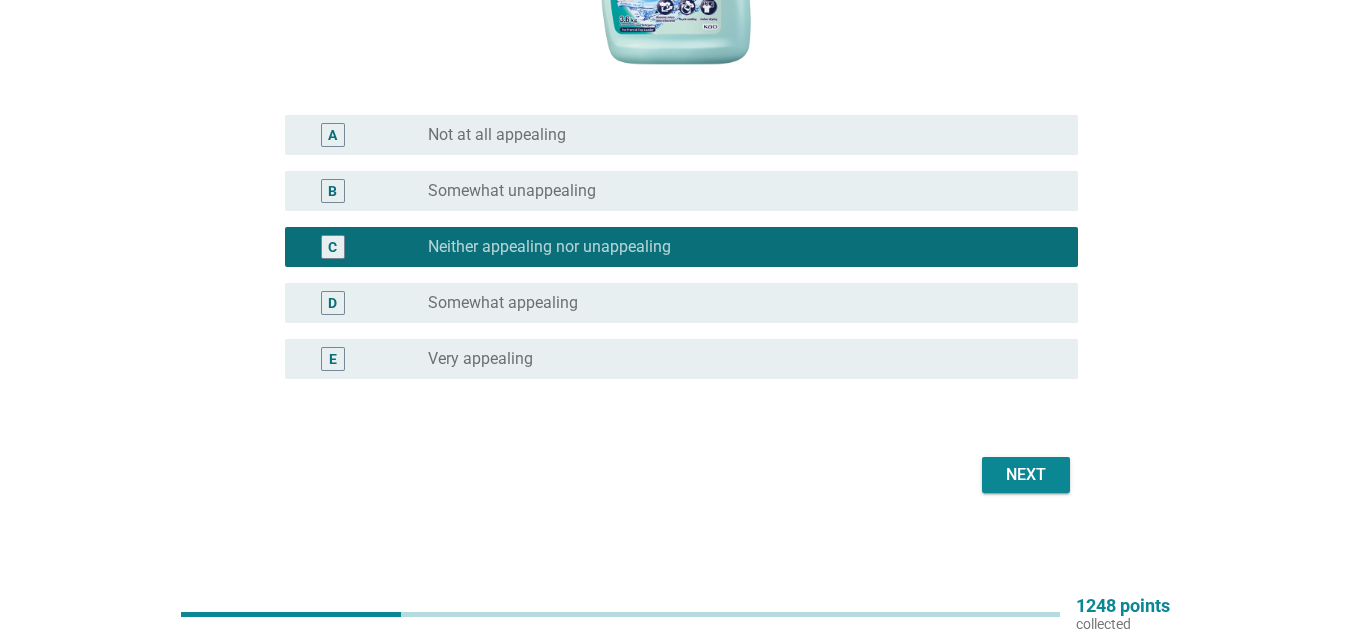 click on "Next" at bounding box center (1026, 475) 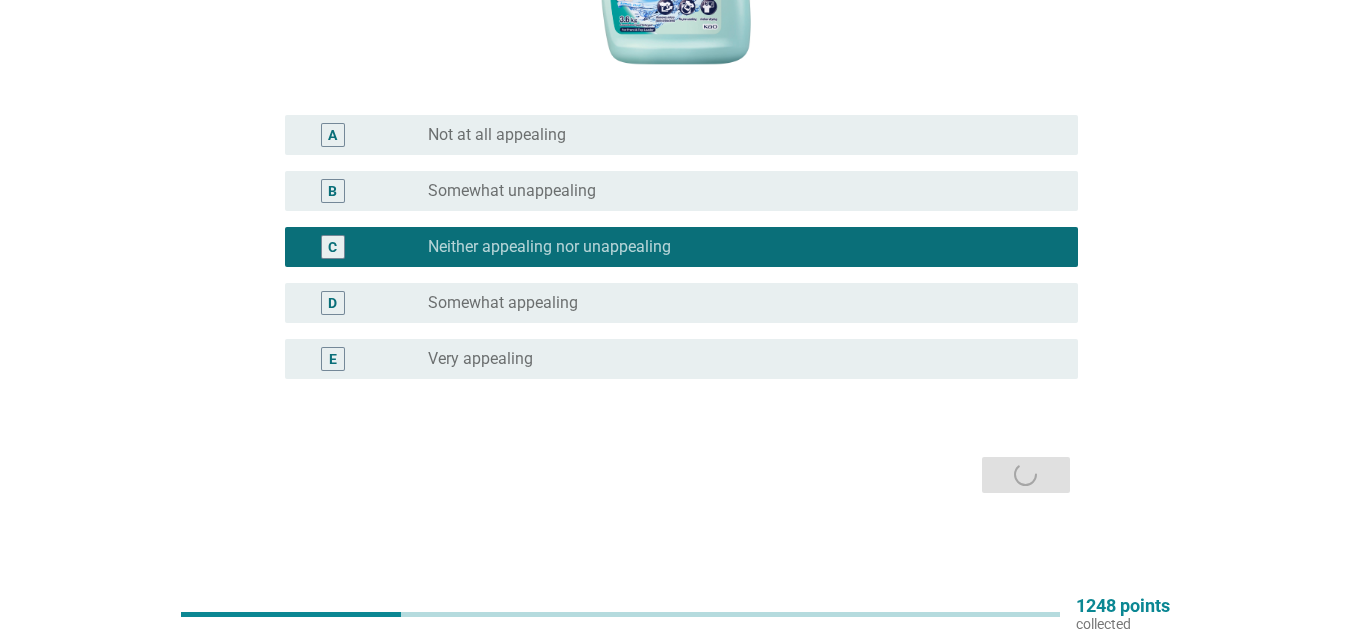 scroll, scrollTop: 0, scrollLeft: 0, axis: both 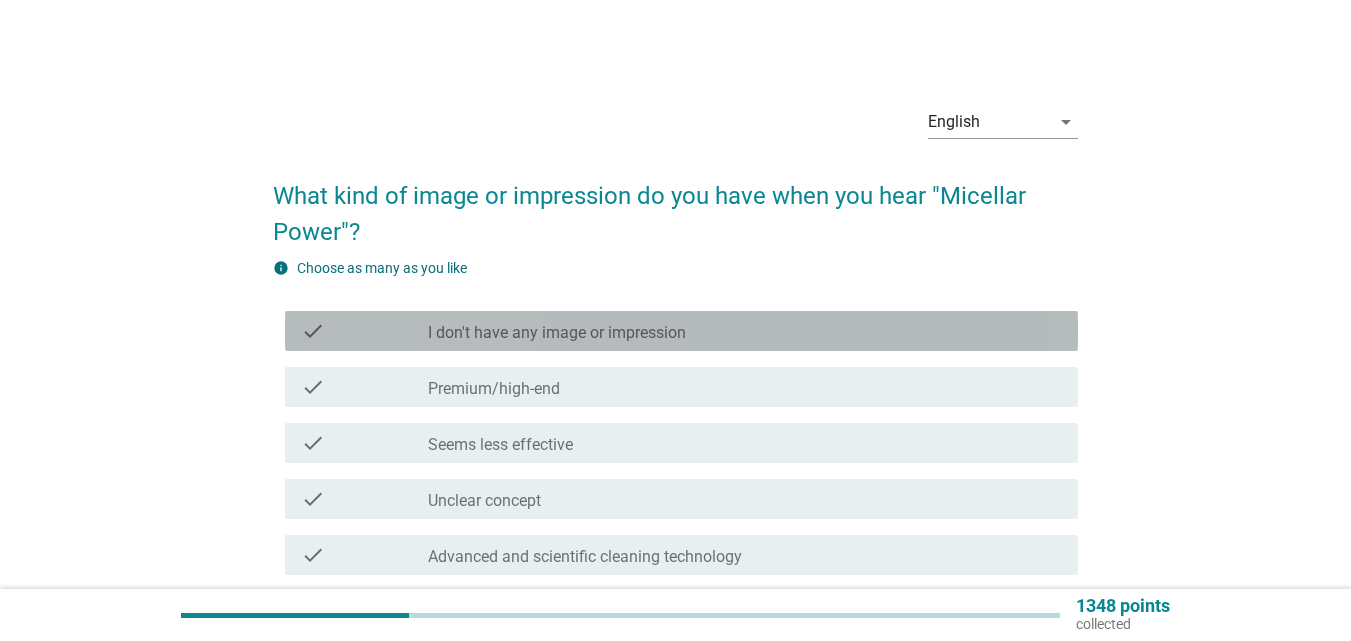 click on "check_box_outline_blank I don't have any image or impression" at bounding box center (745, 331) 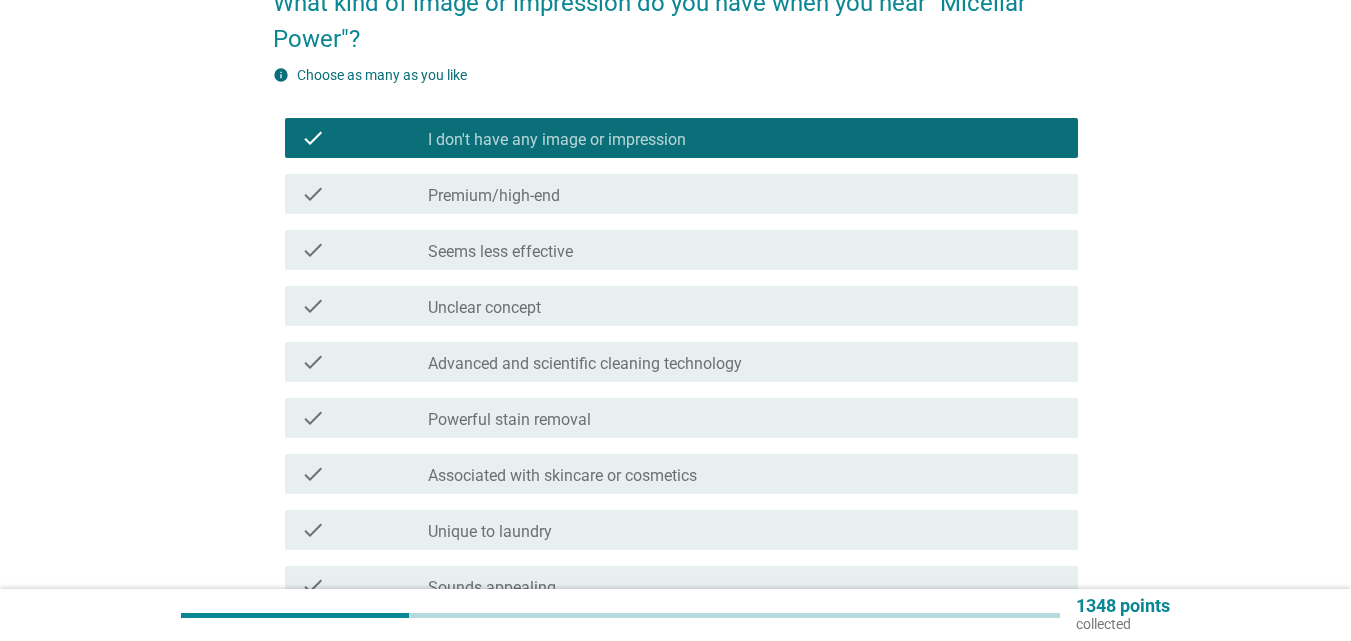 scroll, scrollTop: 200, scrollLeft: 0, axis: vertical 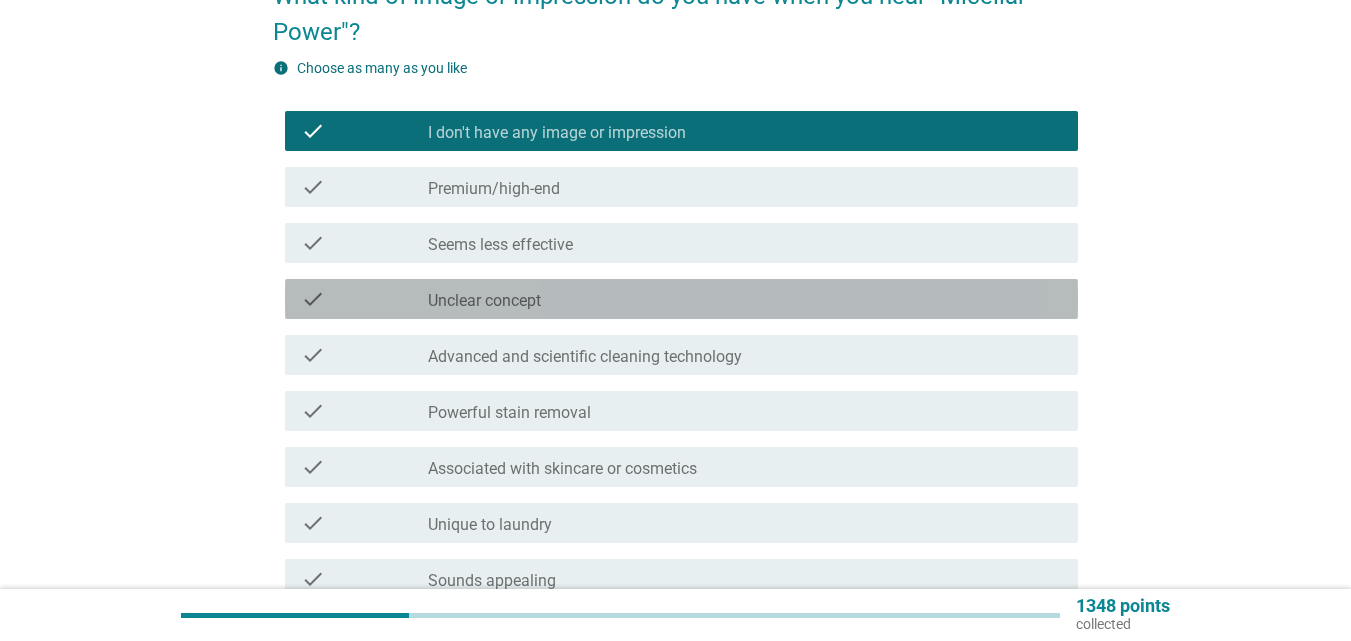 drag, startPoint x: 793, startPoint y: 298, endPoint x: 952, endPoint y: 391, distance: 184.20097 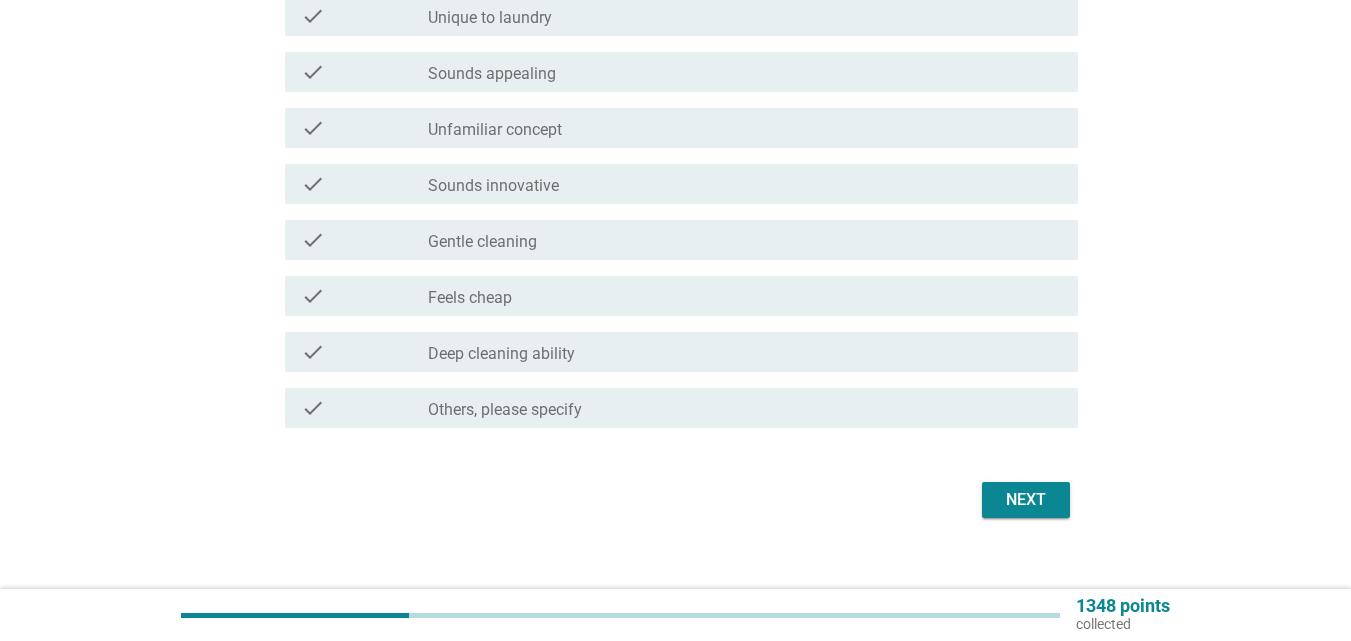 scroll, scrollTop: 732, scrollLeft: 0, axis: vertical 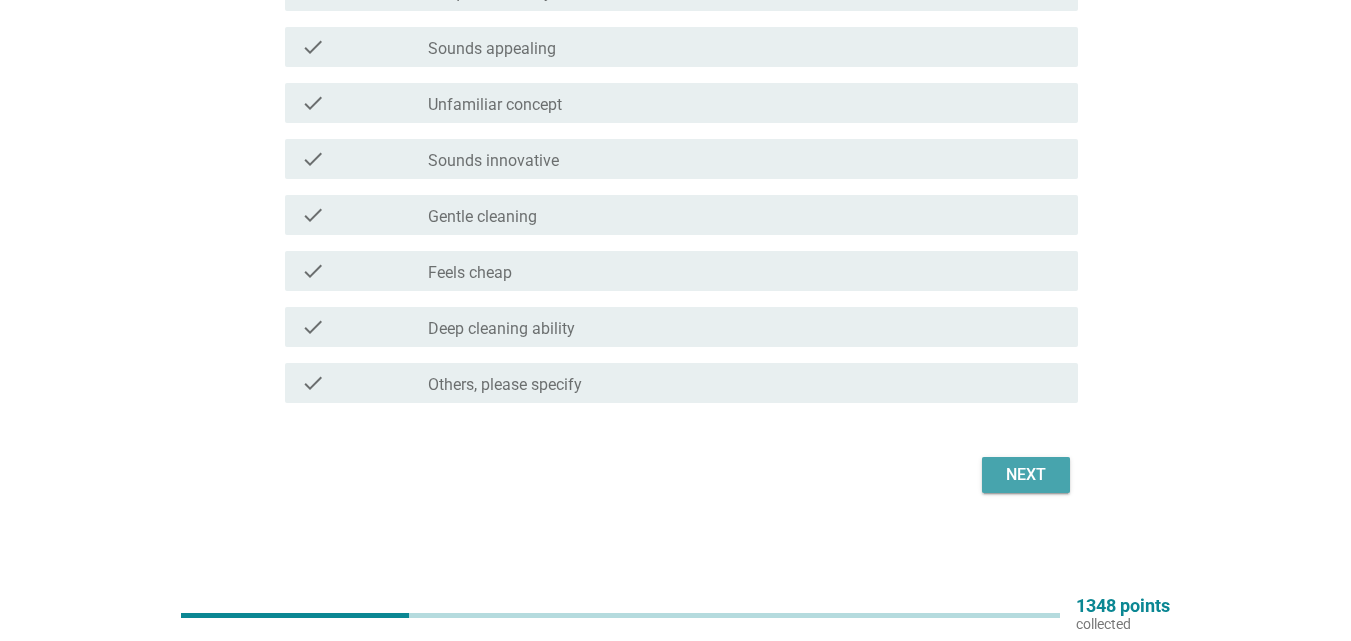 click on "Next" at bounding box center (1026, 475) 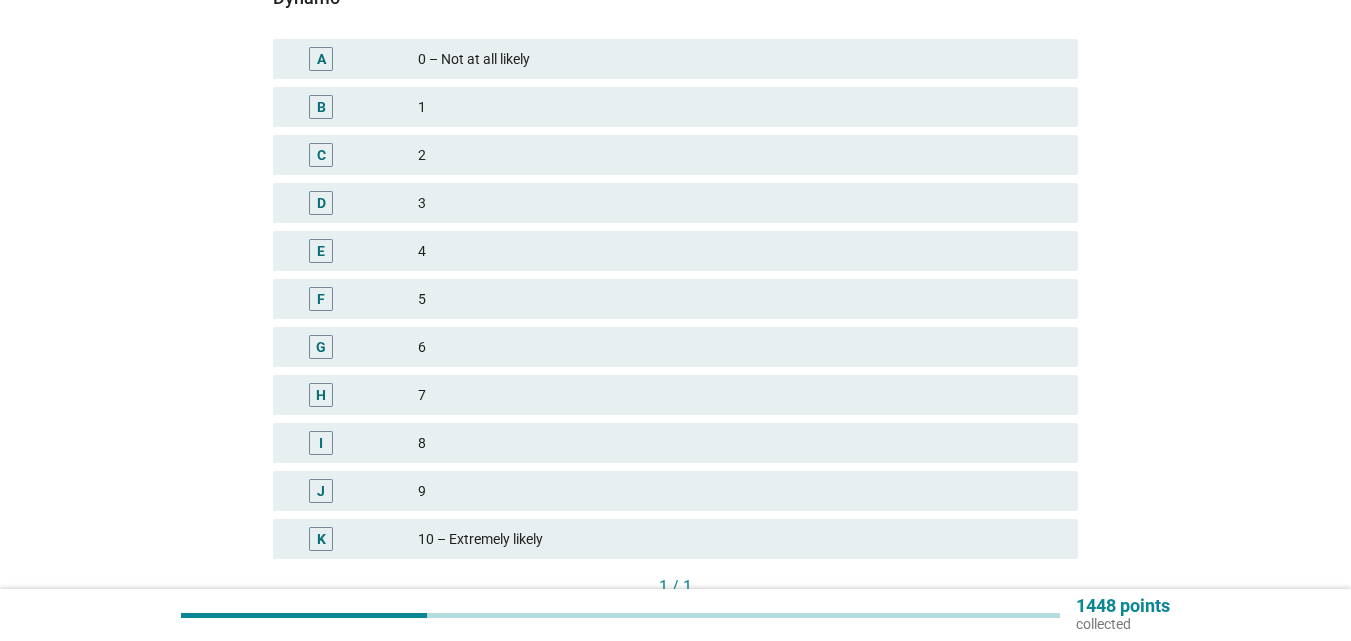 scroll, scrollTop: 300, scrollLeft: 0, axis: vertical 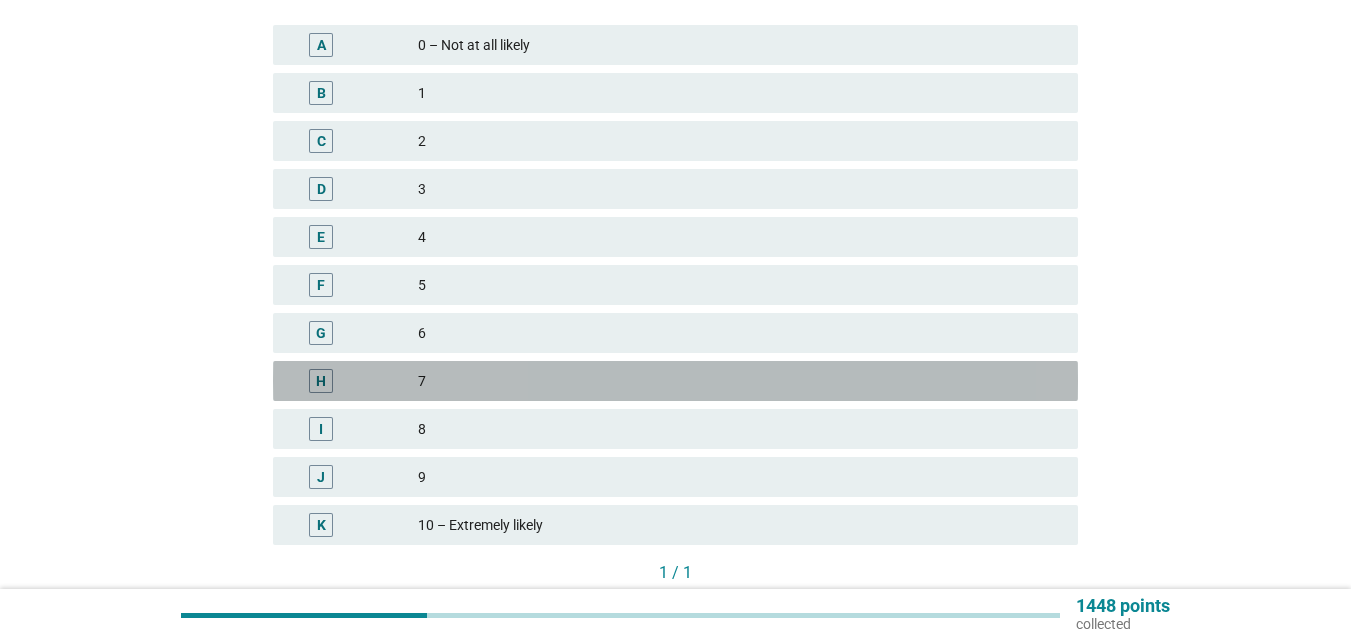 click on "7" at bounding box center [740, 381] 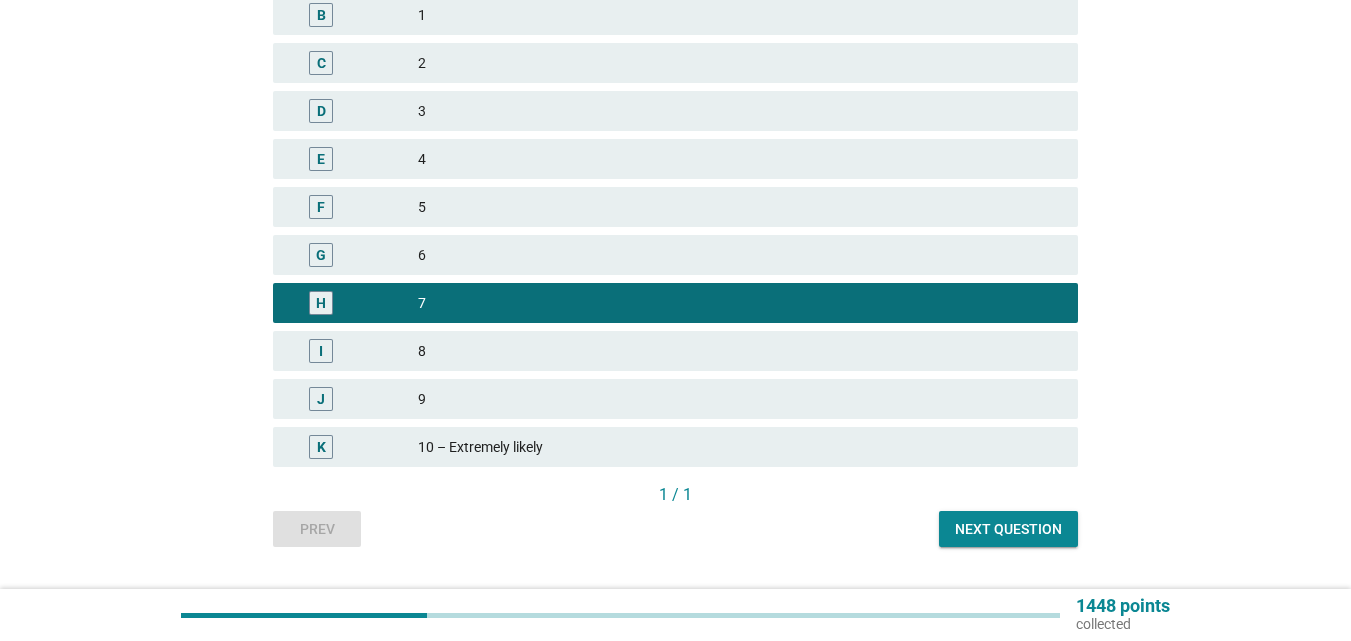 scroll, scrollTop: 400, scrollLeft: 0, axis: vertical 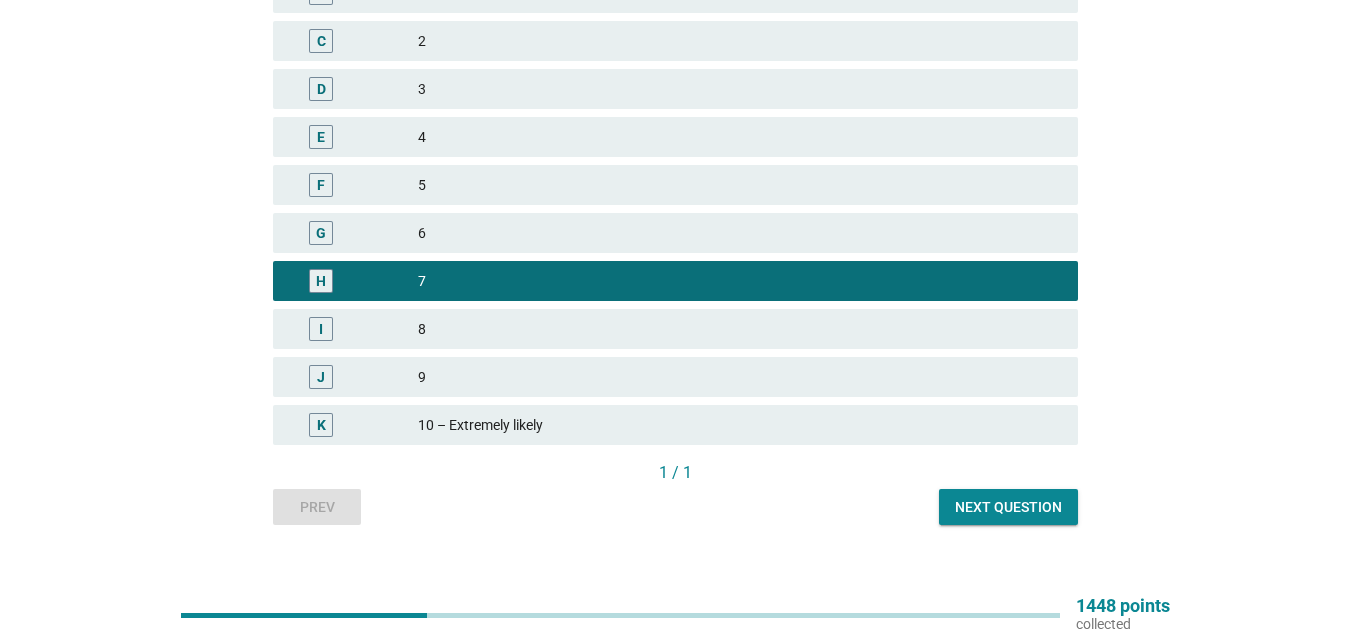 click on "Next question" at bounding box center [1008, 507] 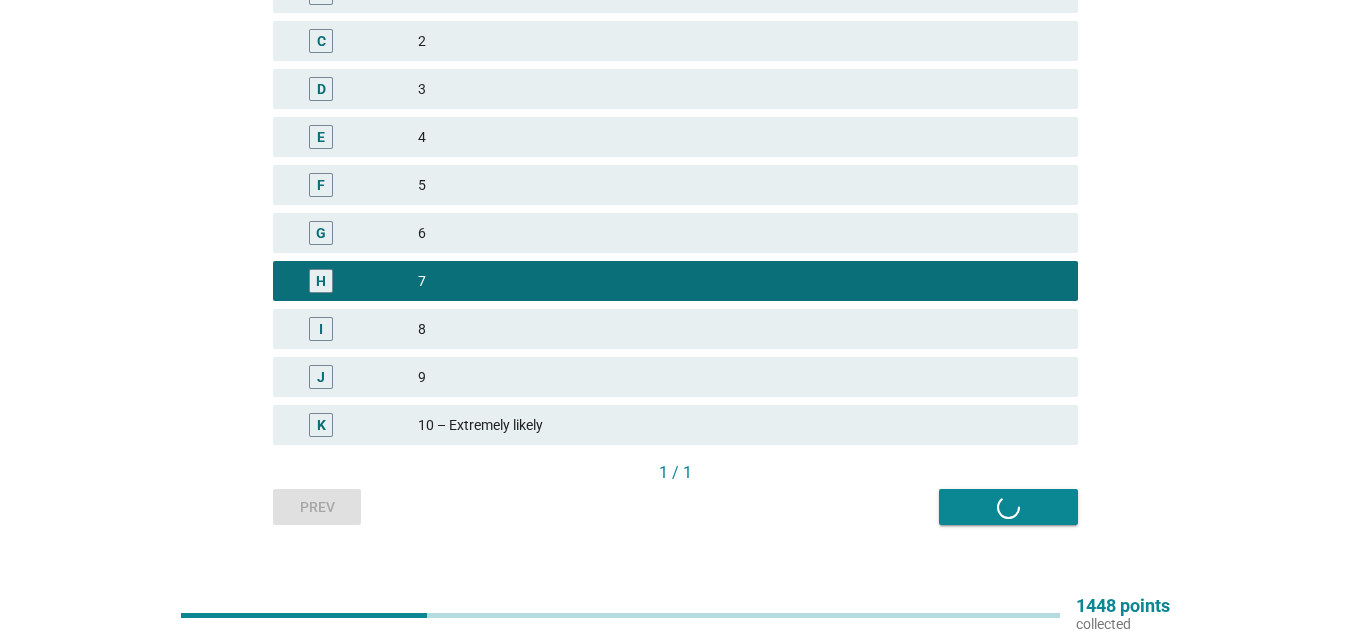 scroll, scrollTop: 0, scrollLeft: 0, axis: both 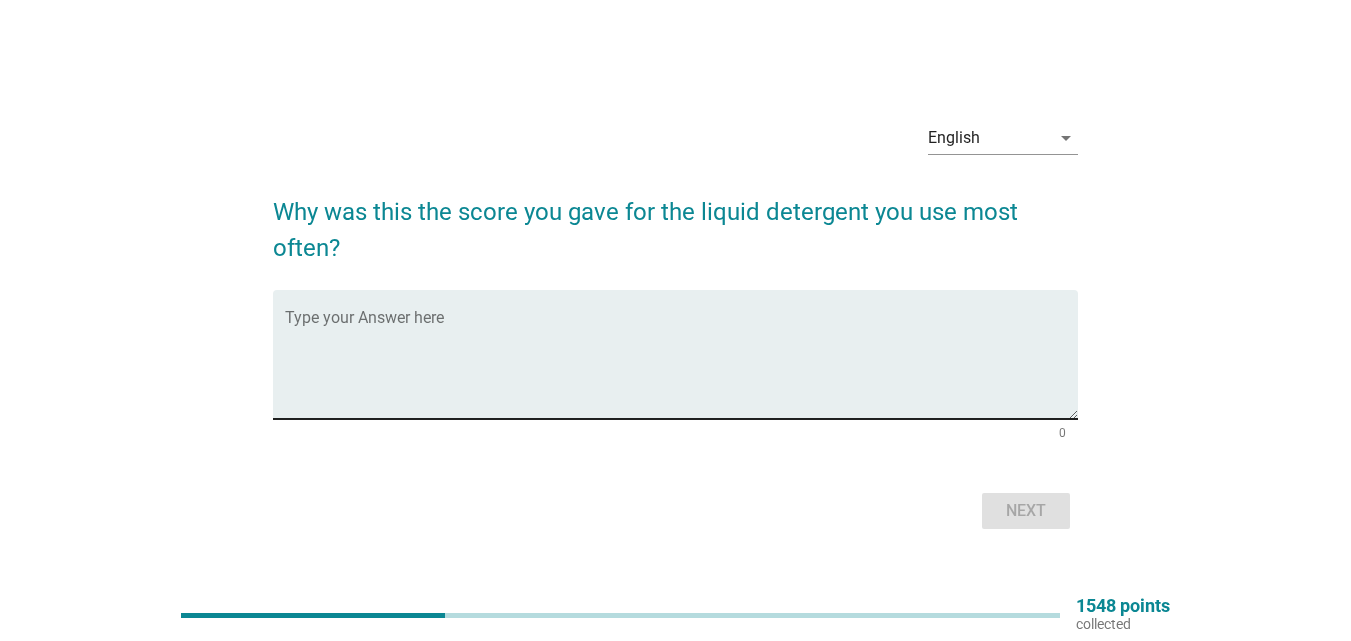 click on "Type your Answer here" at bounding box center (681, 354) 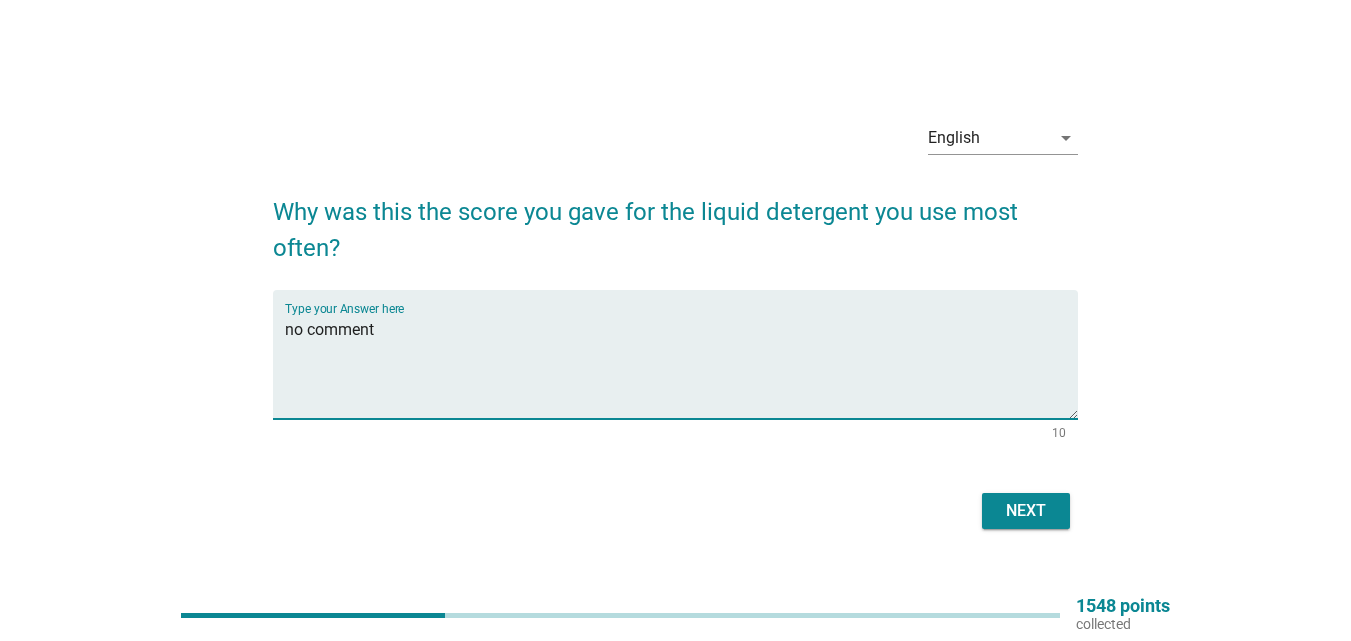 type on "no comment" 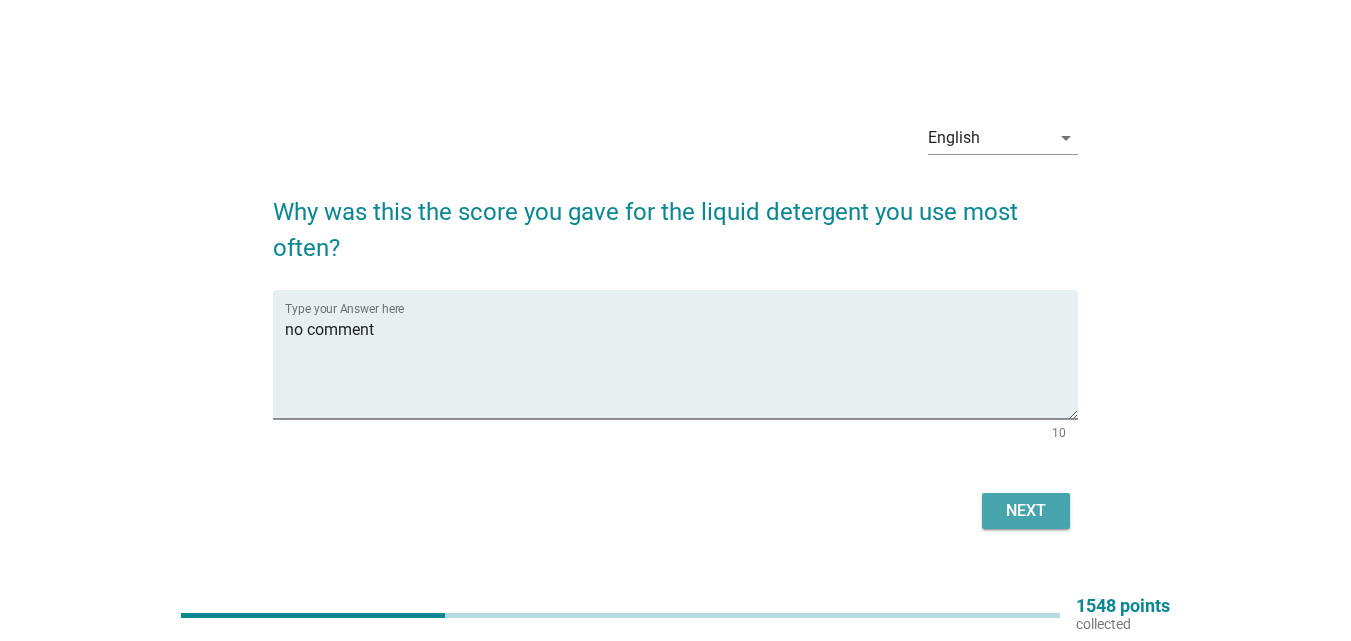 click on "Next" at bounding box center [1026, 511] 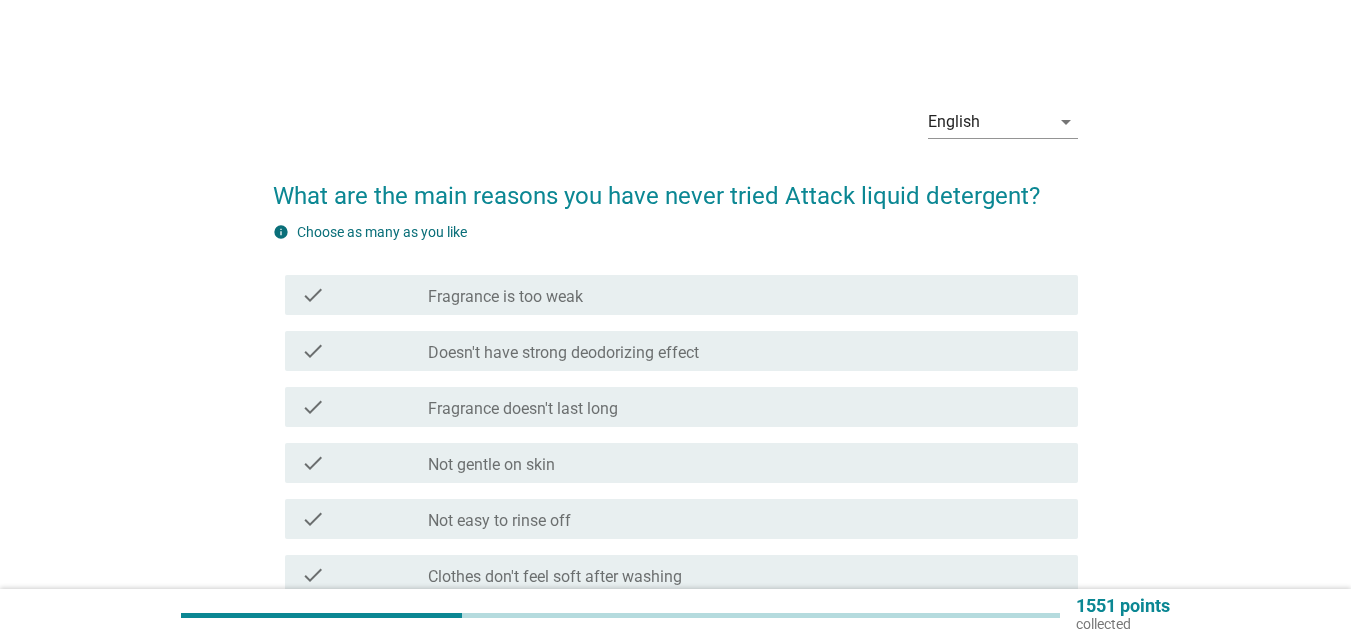 click on "What are the main reasons you have never tried Attack liquid detergent?     info   Choose as many as you like   check     check_box_outline_blank Fragrance is too weak   check     check_box_outline_blank Doesn't have strong deodorizing effect   check     check_box_outline_blank Fragrance doesn't last long   check     check_box_outline_blank Not gentle on skin   check     check_box_outline_blank Not easy to rinse off   check     check_box_outline_blank Clothes don't feel soft after washing   check     check_box_outline_blank Too expensive   check     check_box_outline_blank Clothes smell bad when dried indoors   check     check_box_outline_blank Doesn't brighten the color of clothes   check     check_box_outline_blank Damages clothes   check     check_box_outline_blank Doesn't clean well enough   check     check_box_outline_blank Doesn't have anti-mite effect   check     check_box_outline_blank Doesn't whiten clothes   check     check_box_outline_blank Doesn't have antibacterial/antiviral effect   check" at bounding box center [675, 844] 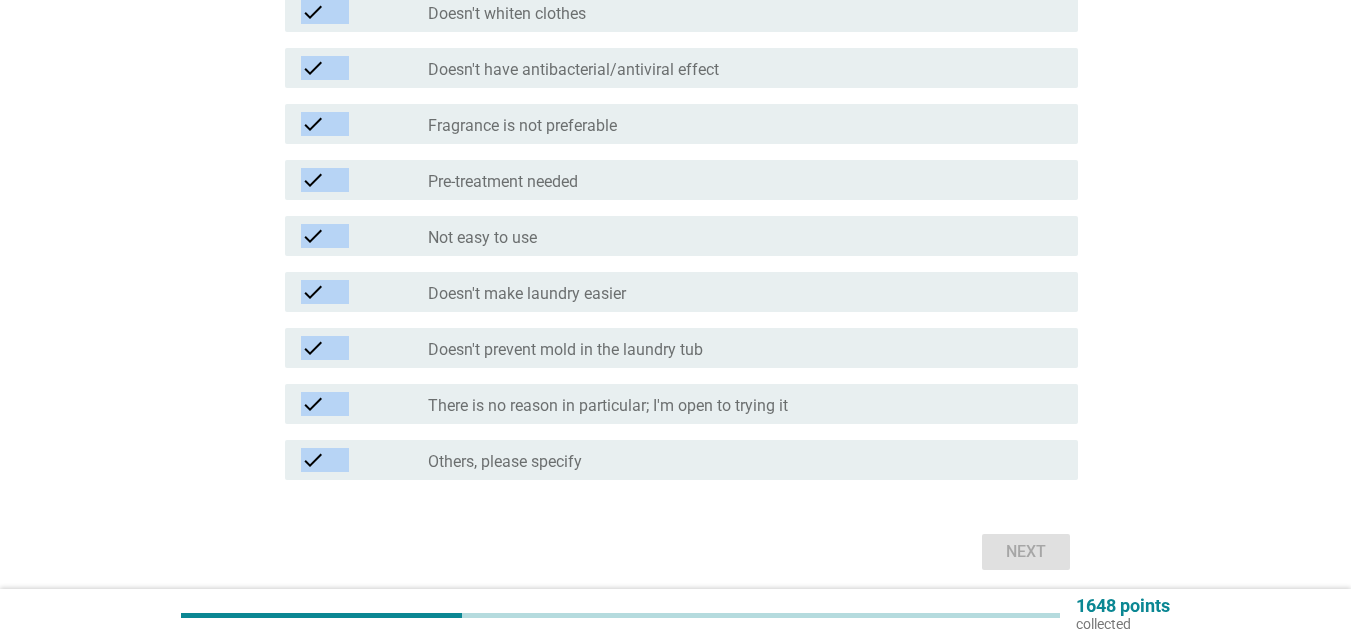scroll, scrollTop: 1000, scrollLeft: 0, axis: vertical 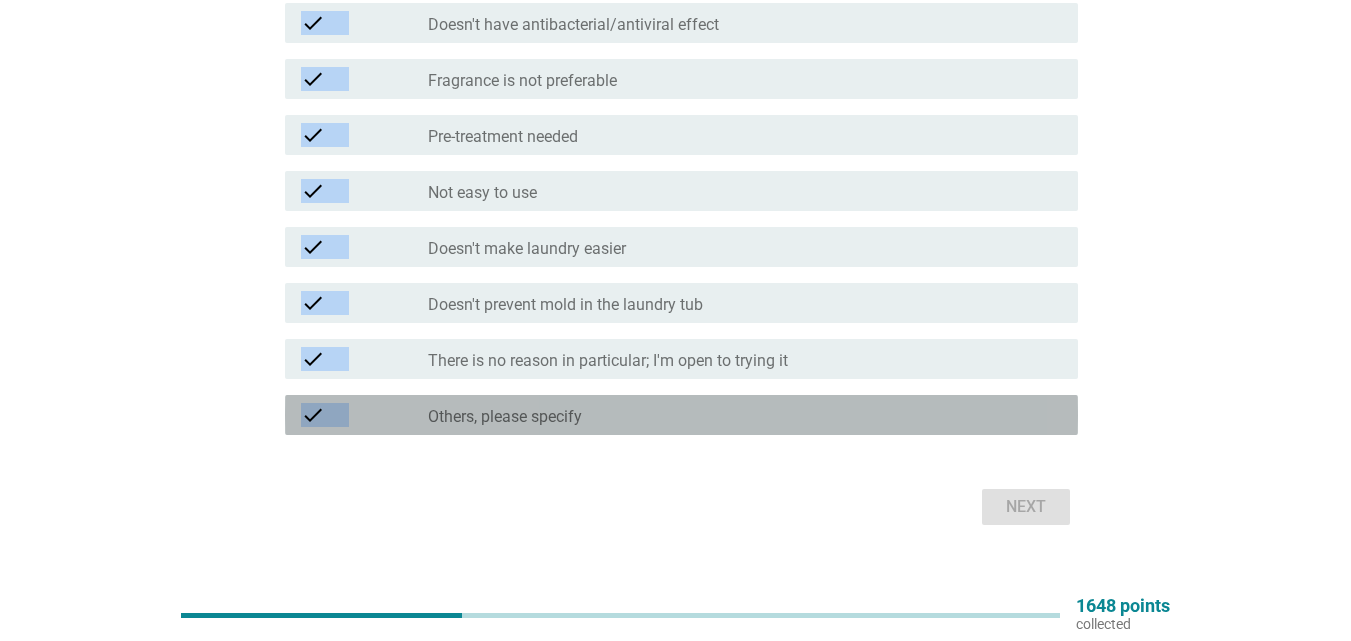 click on "check_box_outline_blank Others, please specify" at bounding box center [745, 415] 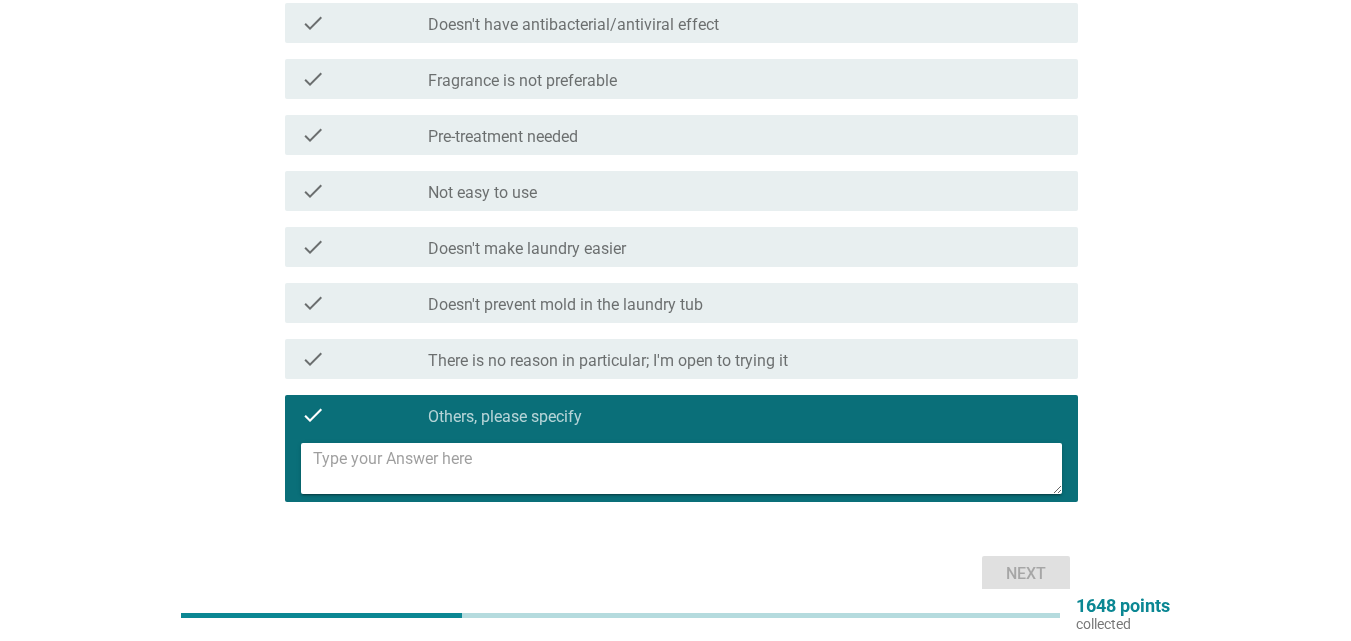 click at bounding box center (687, 468) 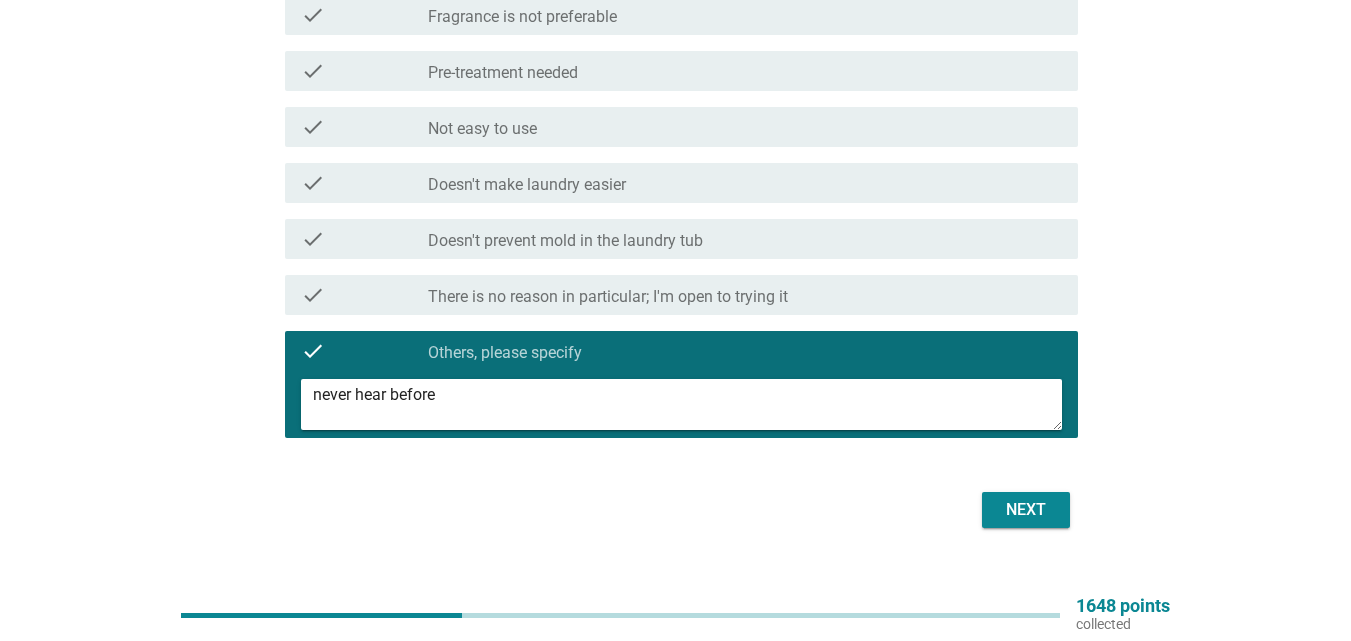 scroll, scrollTop: 1099, scrollLeft: 0, axis: vertical 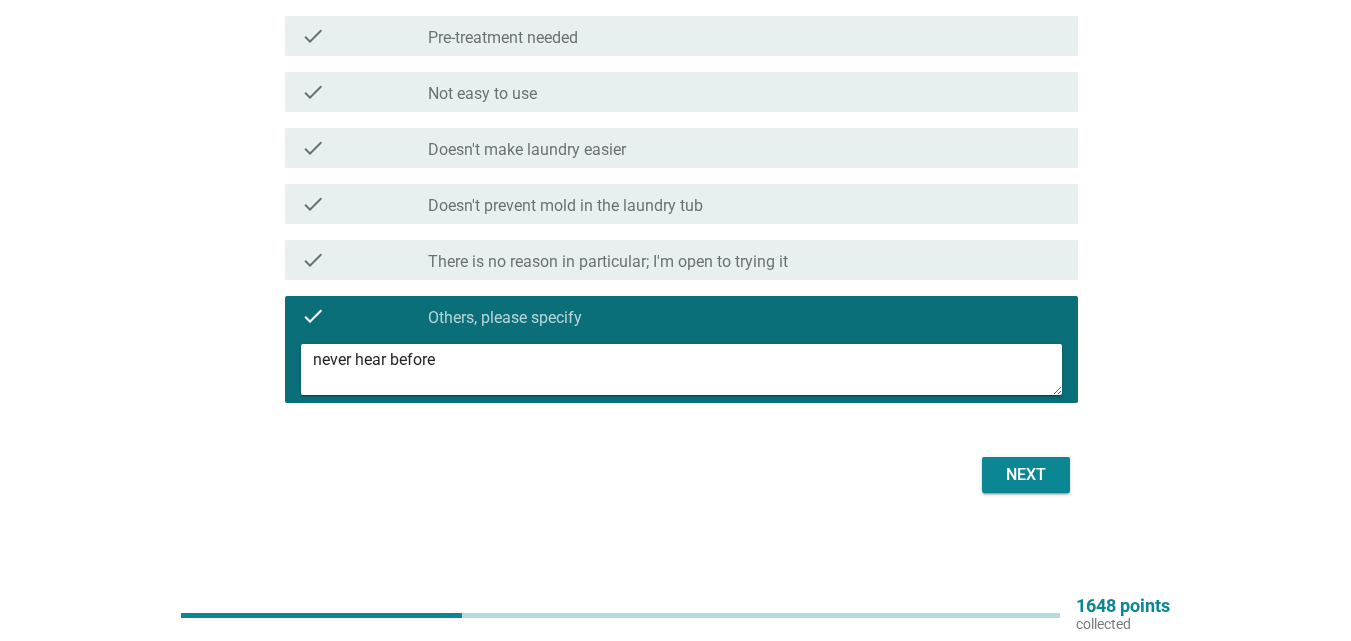 type on "never hear before" 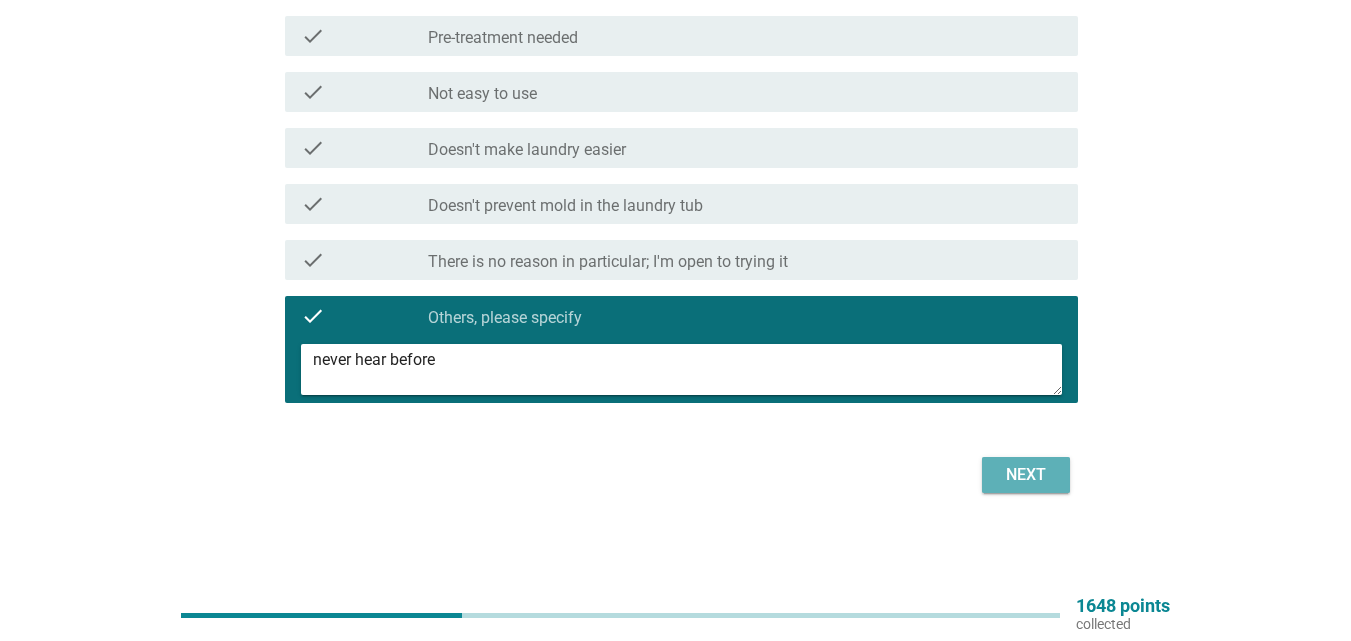 drag, startPoint x: 1044, startPoint y: 463, endPoint x: 1060, endPoint y: 458, distance: 16.763054 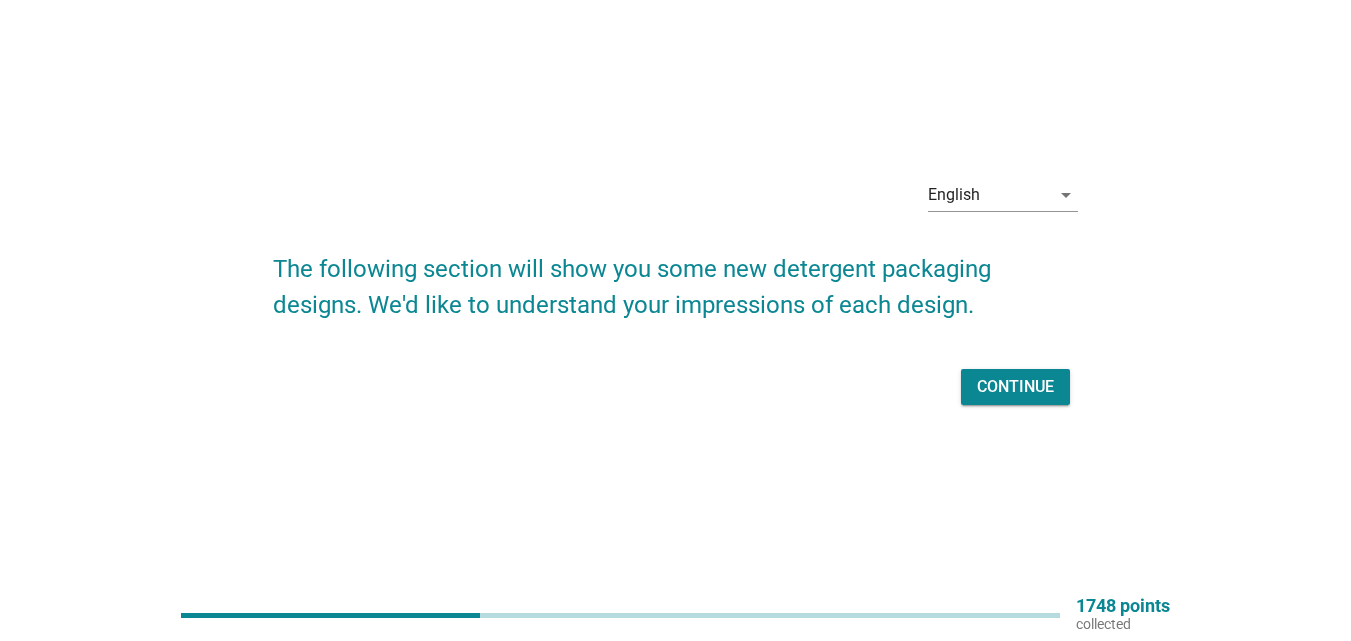 scroll, scrollTop: 52, scrollLeft: 0, axis: vertical 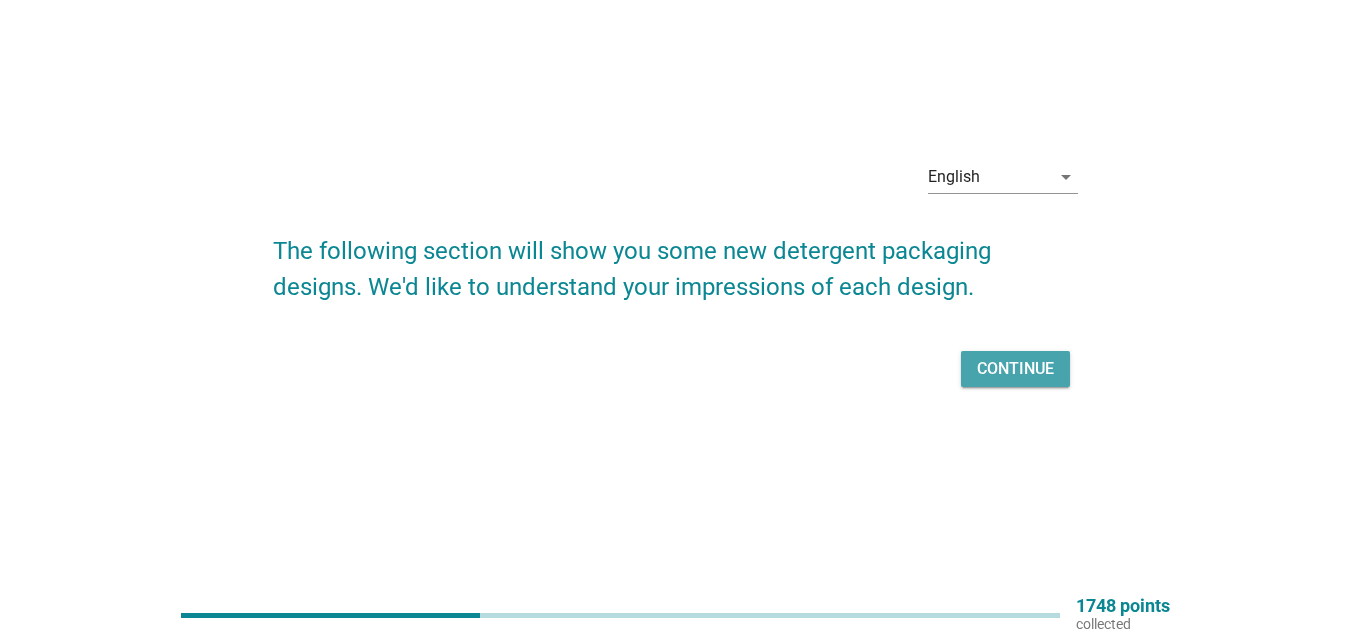 click on "Continue" at bounding box center (1015, 369) 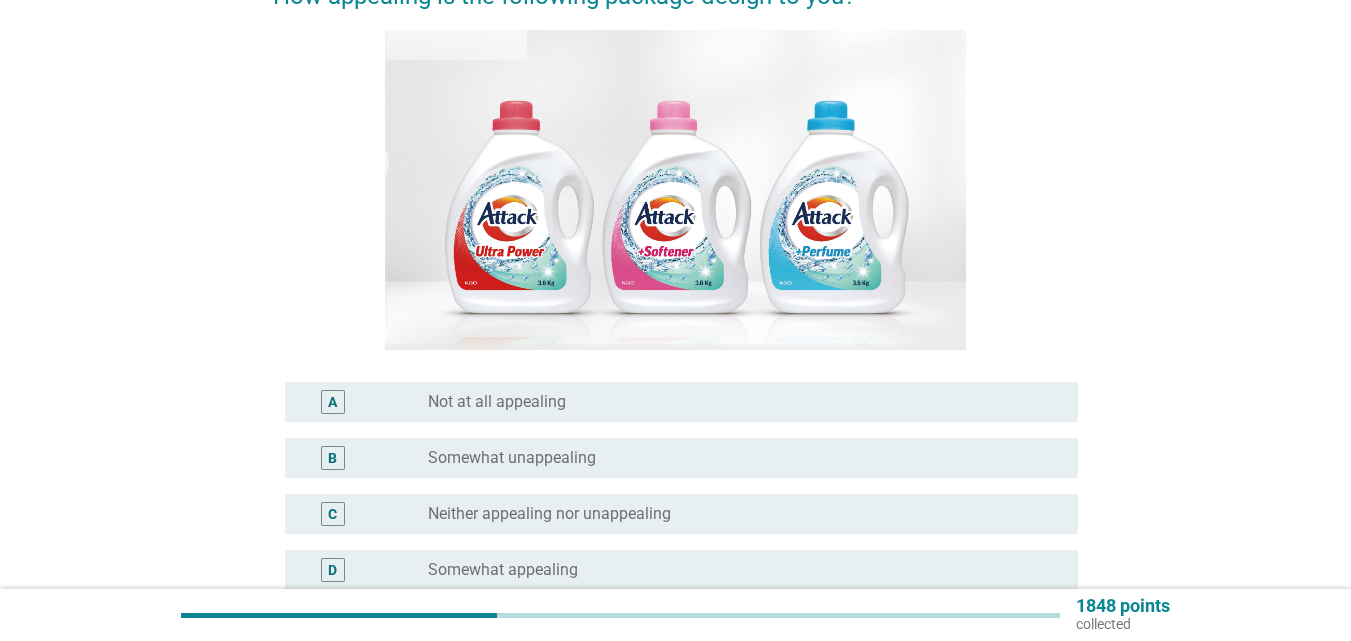 scroll, scrollTop: 300, scrollLeft: 0, axis: vertical 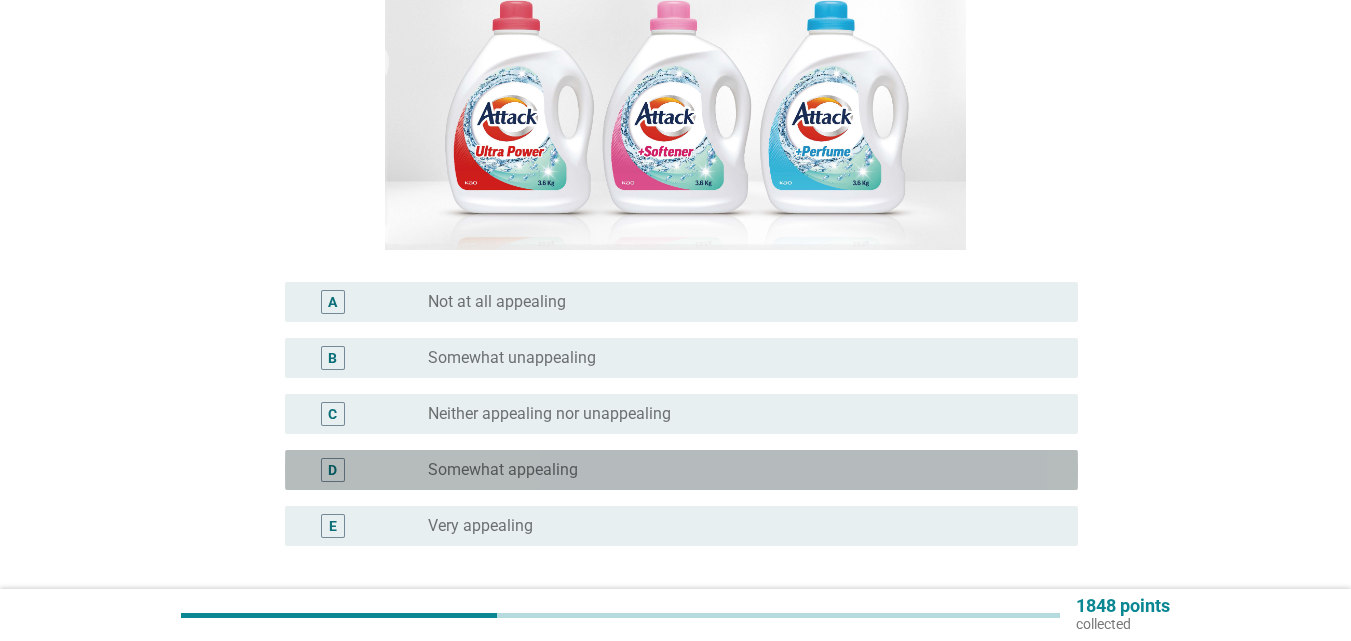 click on "radio_button_unchecked Somewhat appealing" at bounding box center (745, 470) 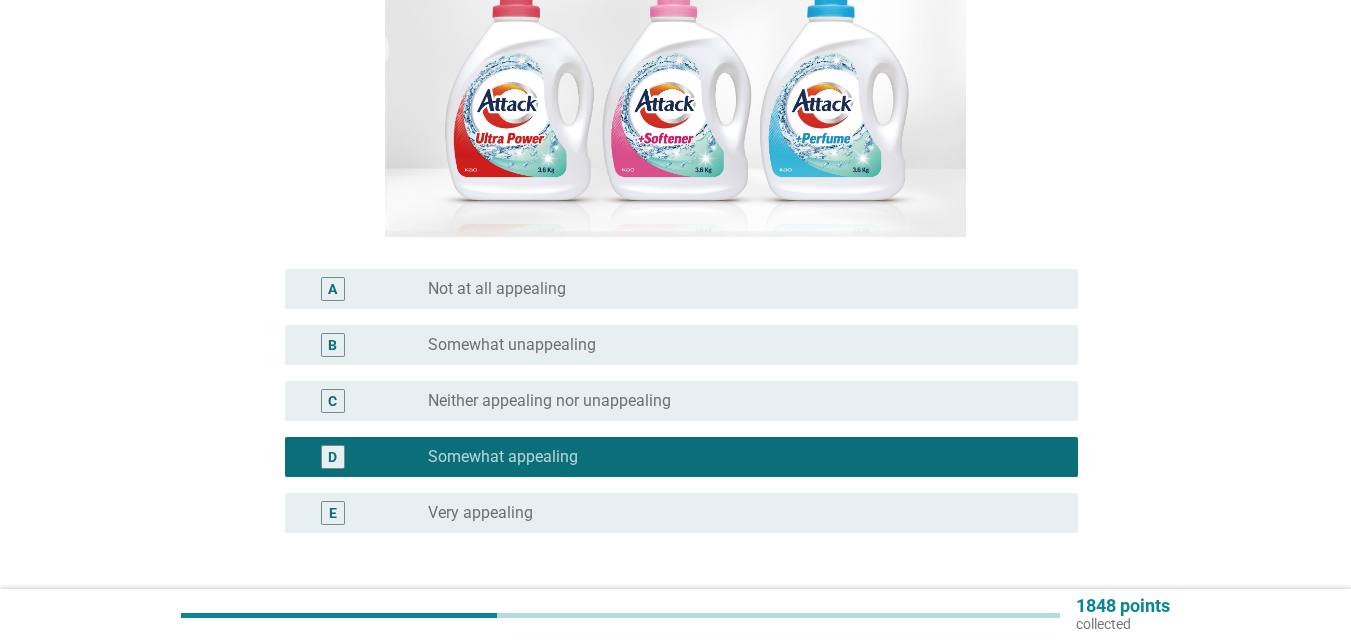 scroll, scrollTop: 467, scrollLeft: 0, axis: vertical 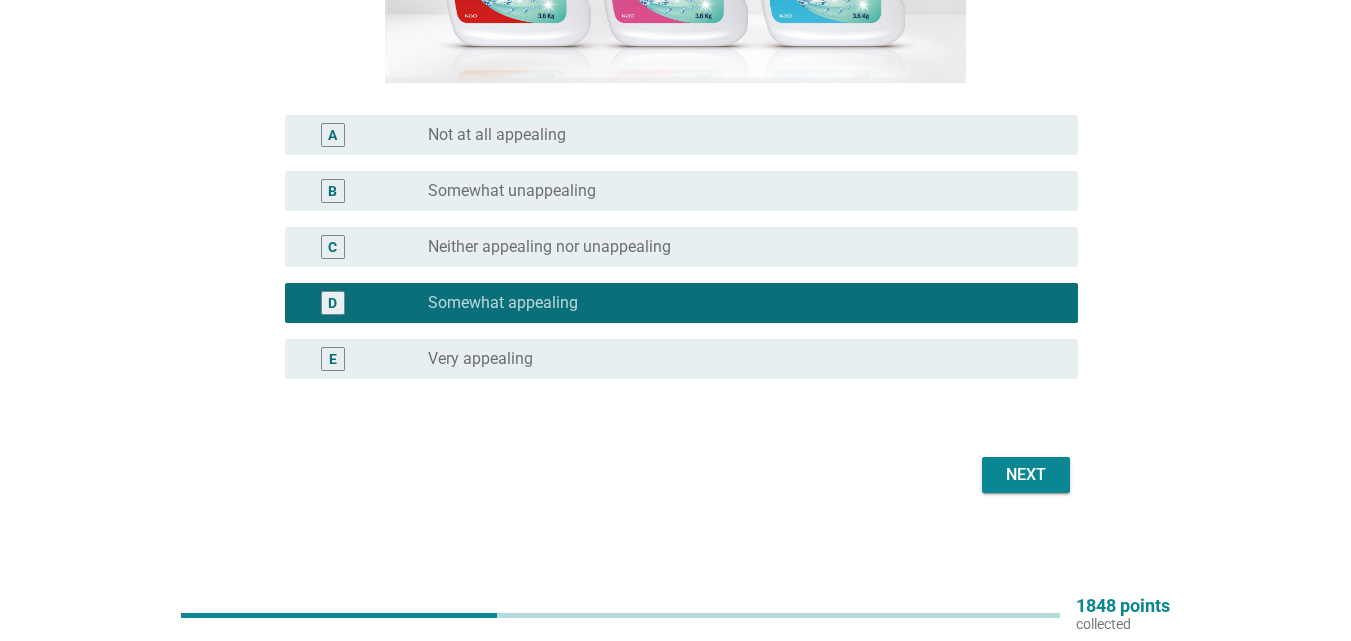 click on "Next" at bounding box center [1026, 475] 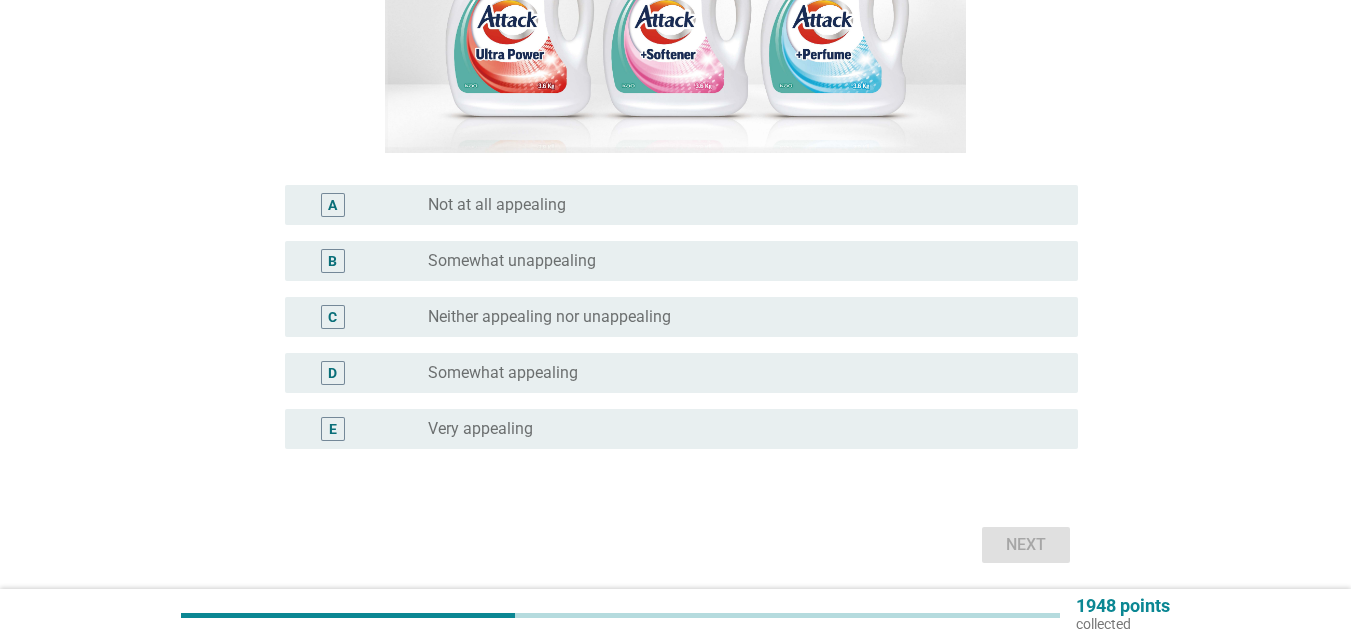 scroll, scrollTop: 400, scrollLeft: 0, axis: vertical 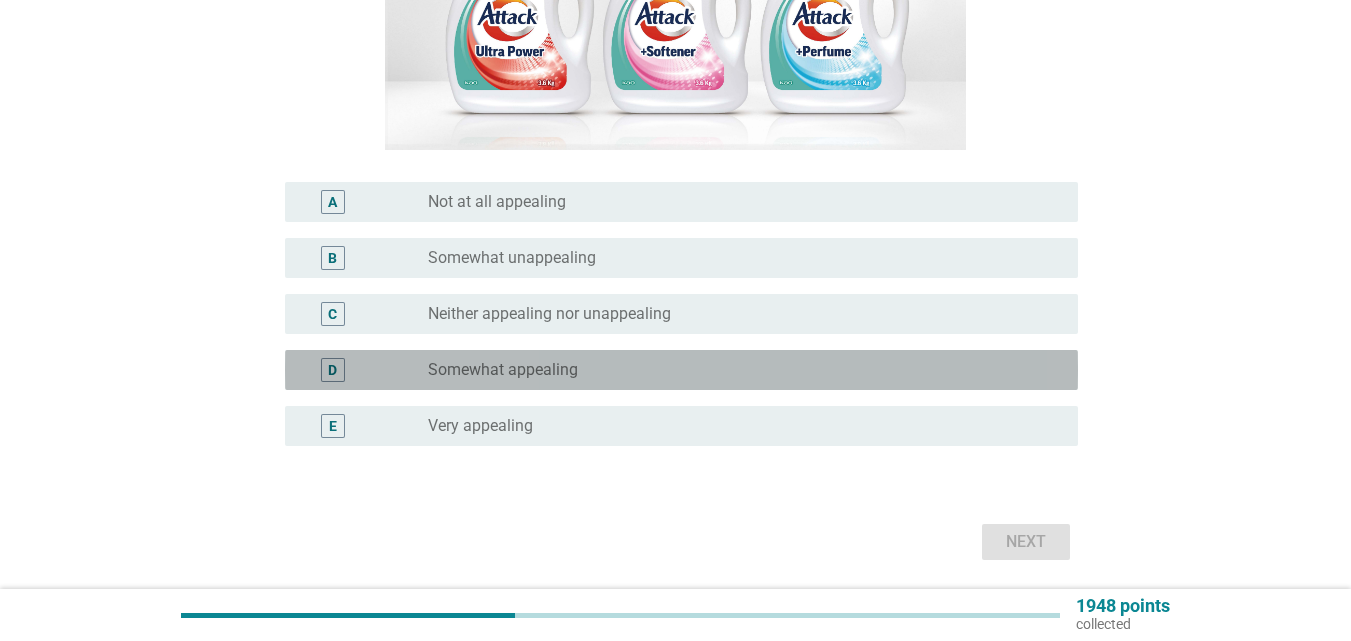 click on "radio_button_unchecked Somewhat appealing" at bounding box center [737, 370] 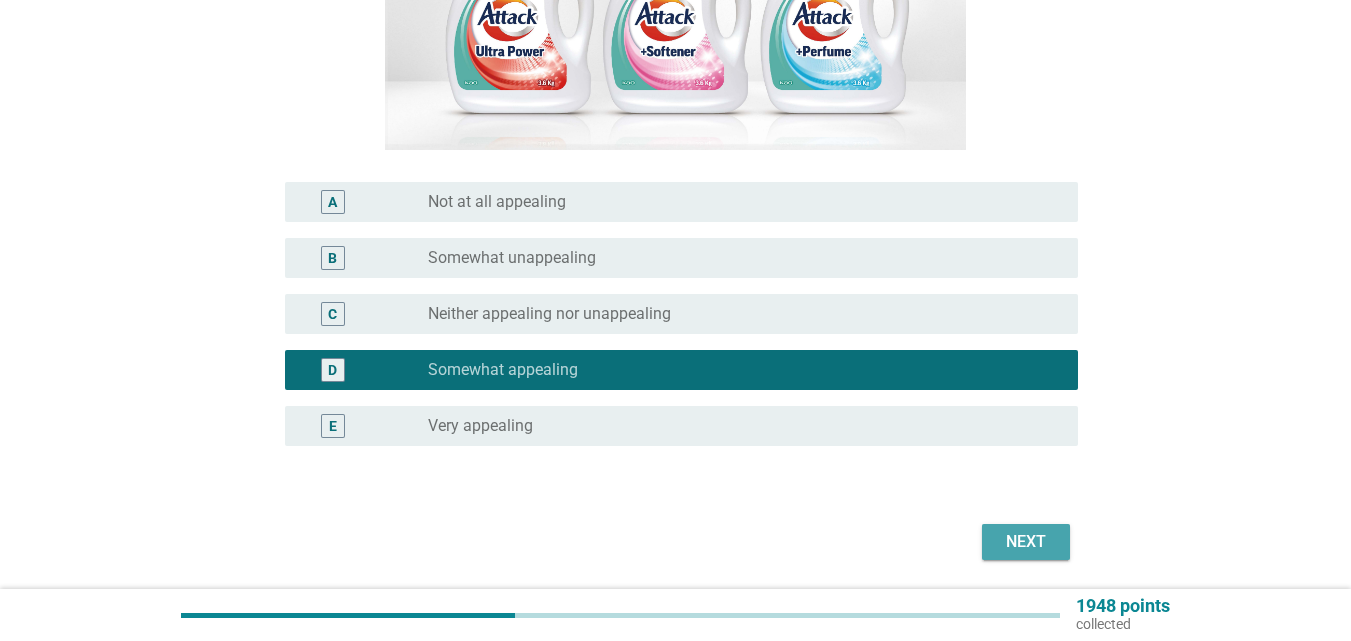 click on "Next" at bounding box center (1026, 542) 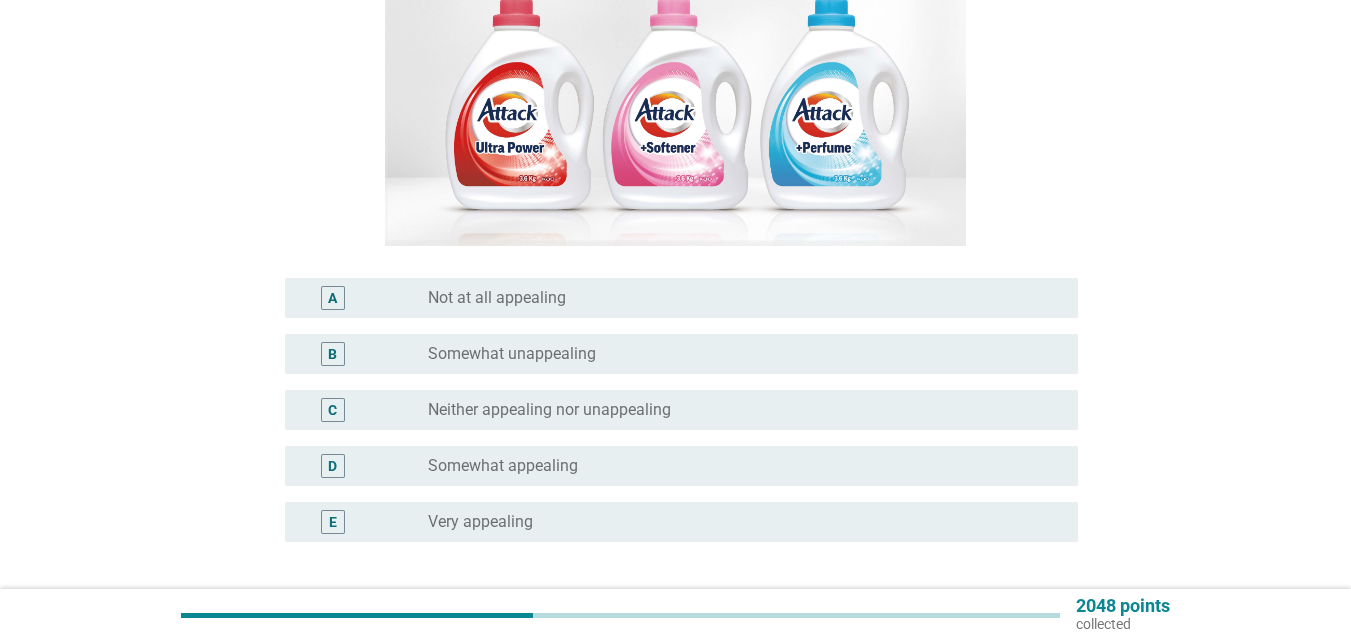 scroll, scrollTop: 400, scrollLeft: 0, axis: vertical 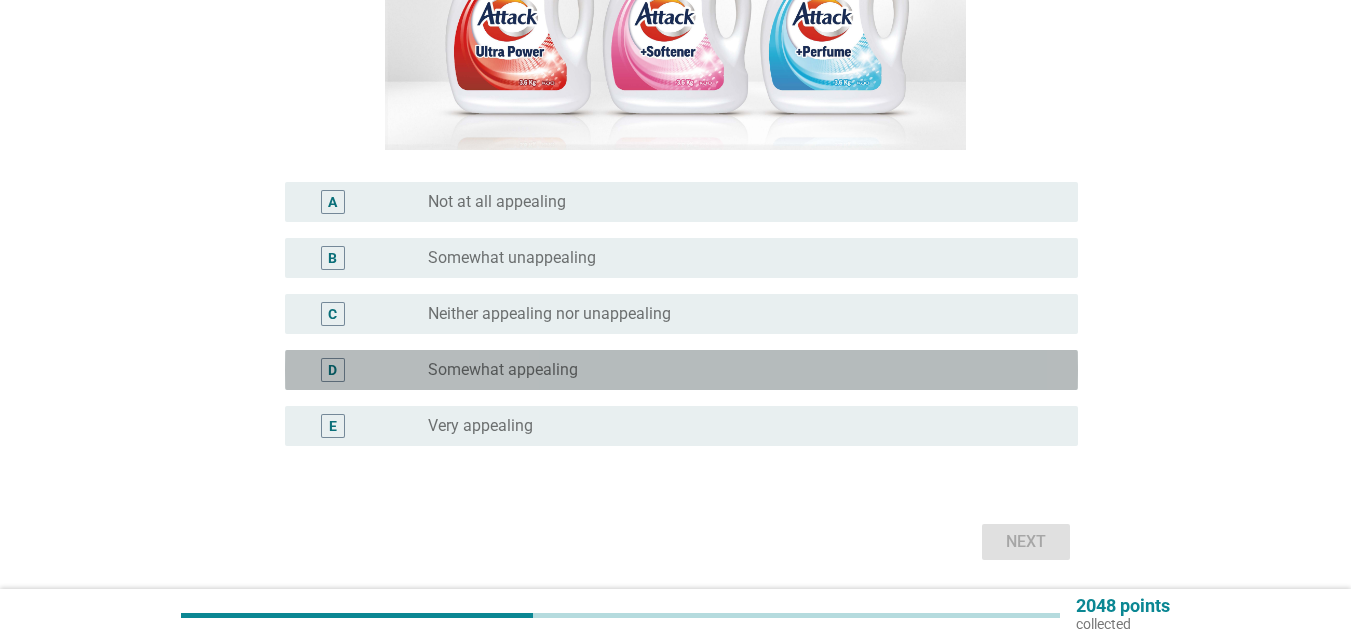drag, startPoint x: 678, startPoint y: 369, endPoint x: 976, endPoint y: 550, distance: 348.6617 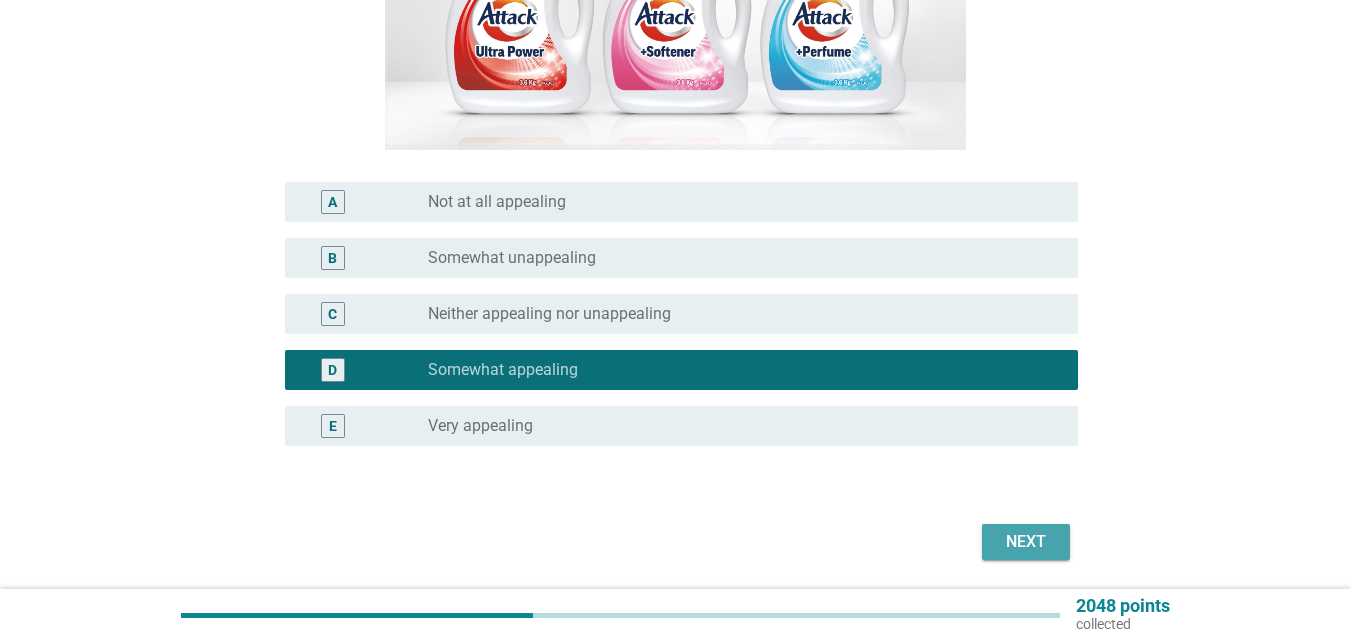 click on "Next" at bounding box center (1026, 542) 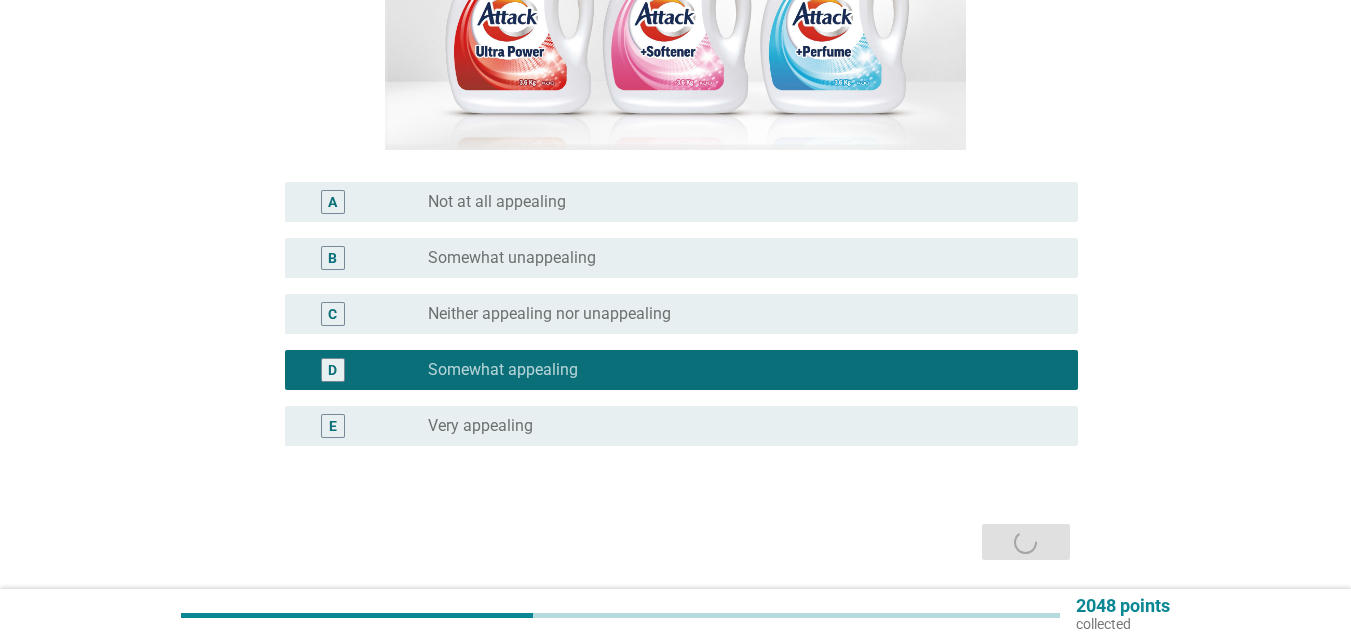 click on "Next" at bounding box center [675, 542] 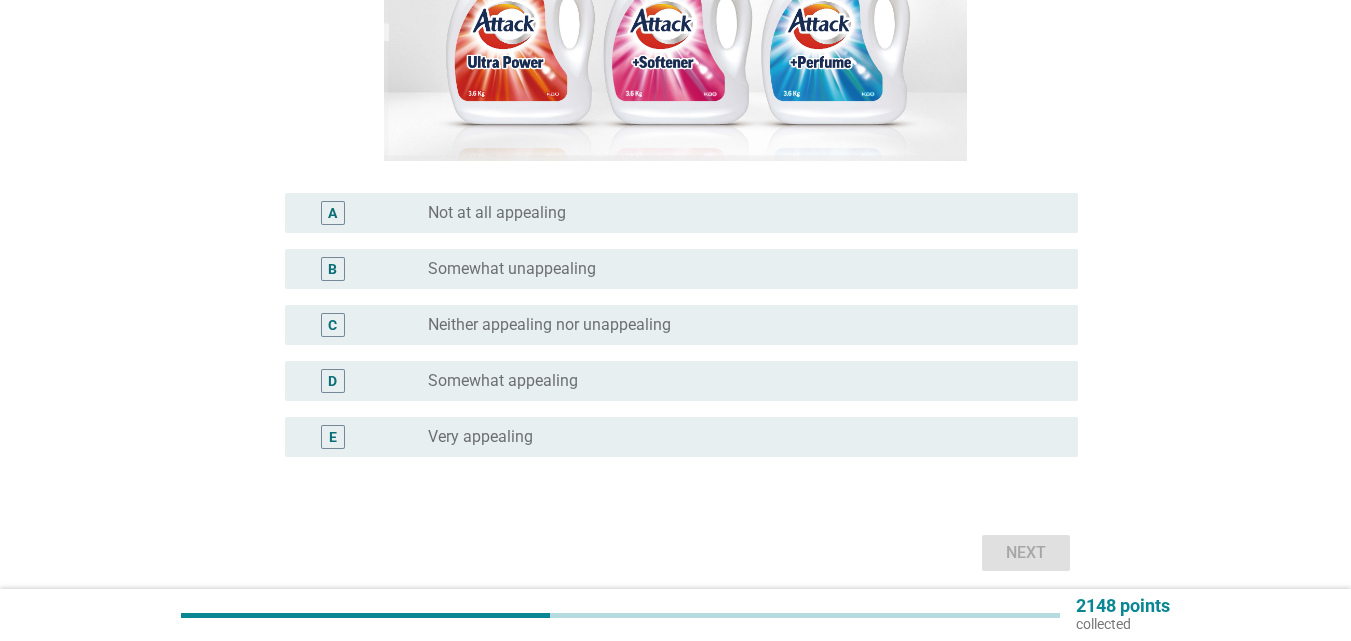 scroll, scrollTop: 400, scrollLeft: 0, axis: vertical 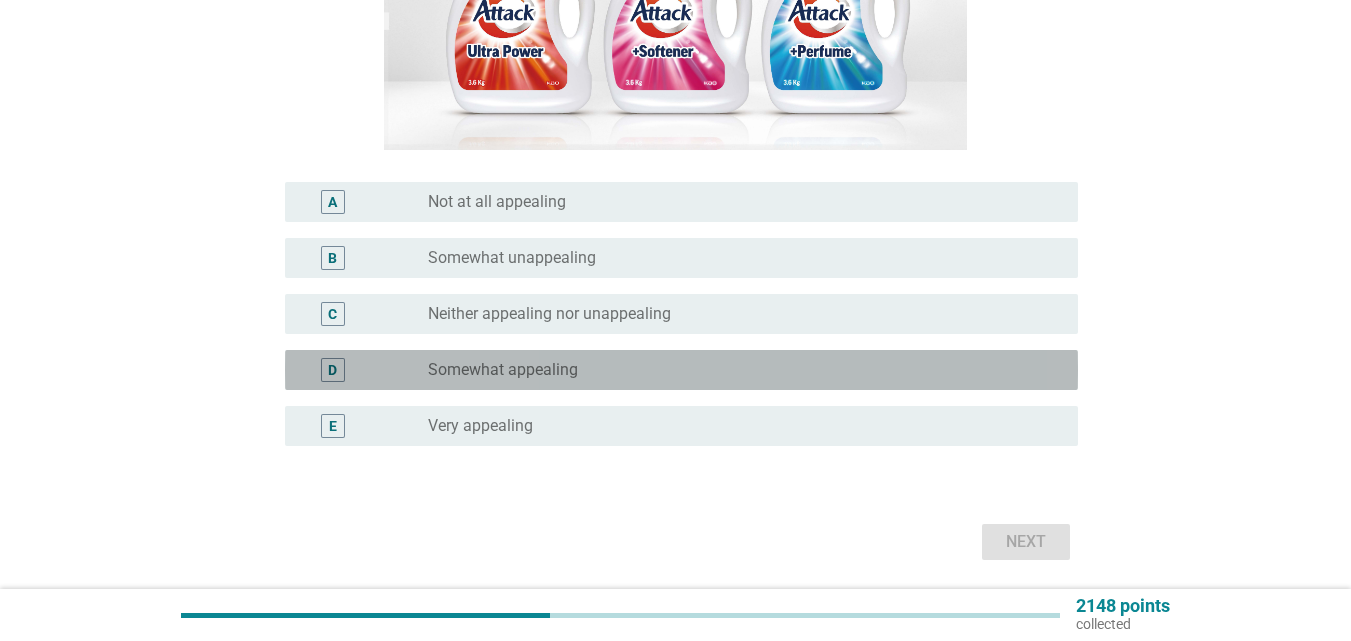 click on "radio_button_unchecked Somewhat appealing" at bounding box center (737, 370) 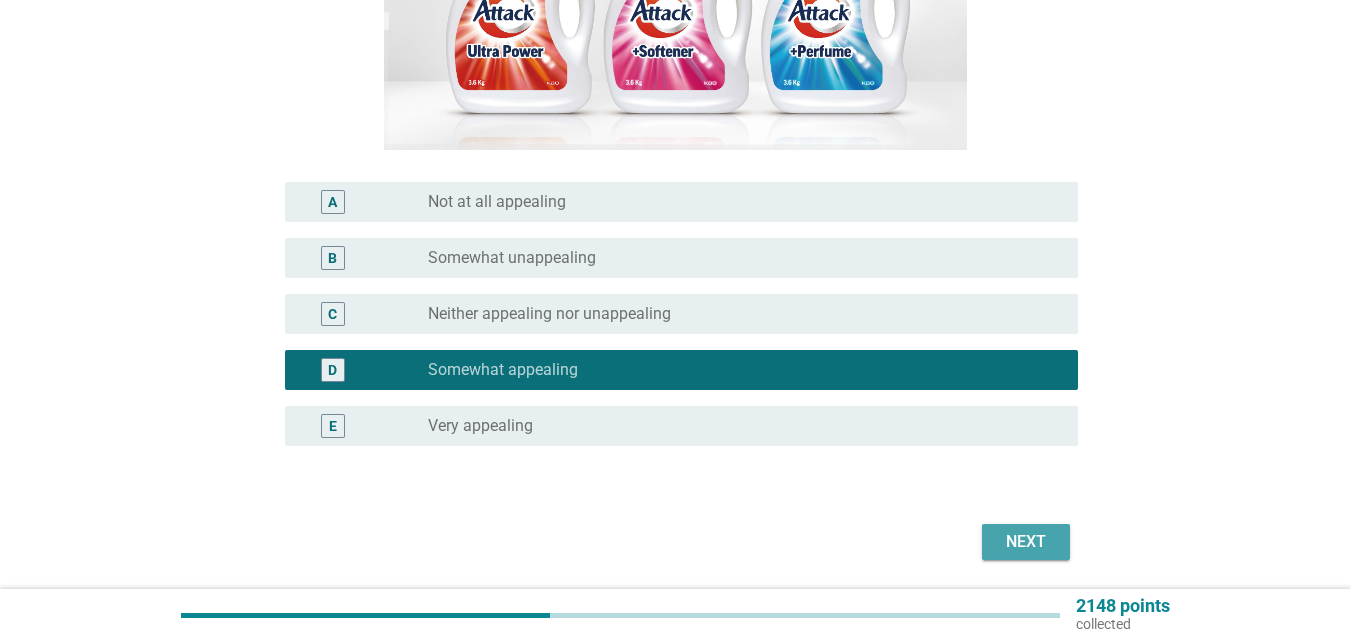 click on "Next" at bounding box center [1026, 542] 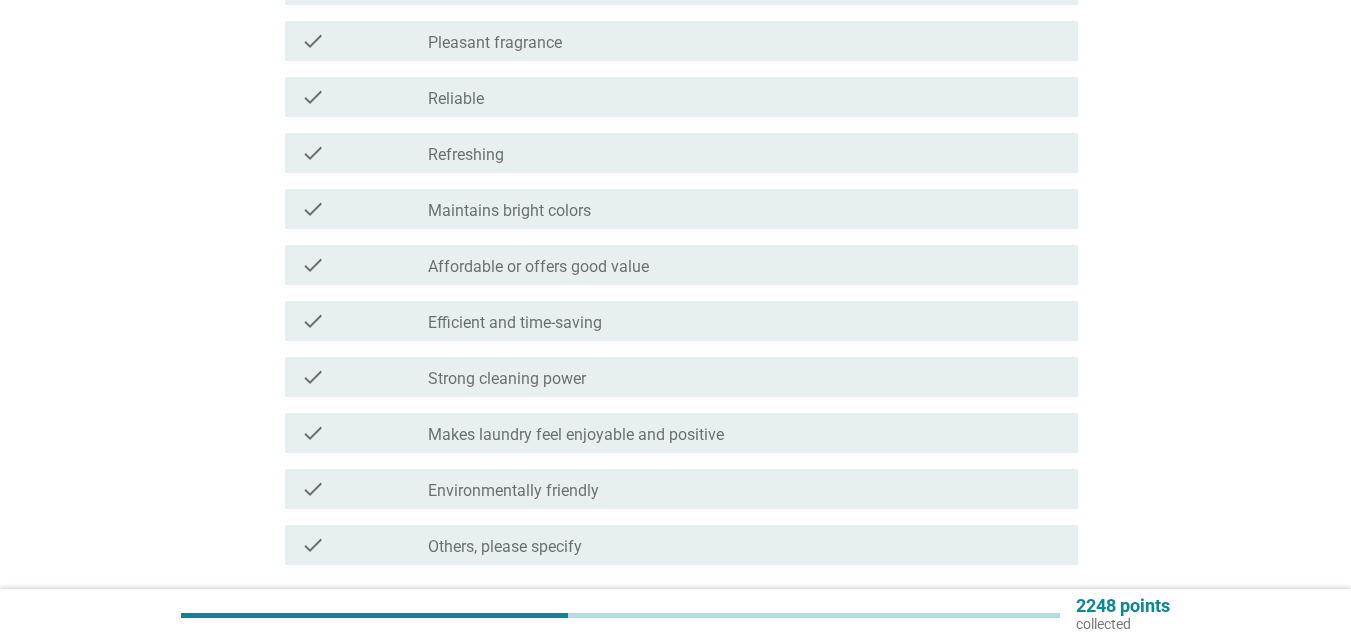 scroll, scrollTop: 1400, scrollLeft: 0, axis: vertical 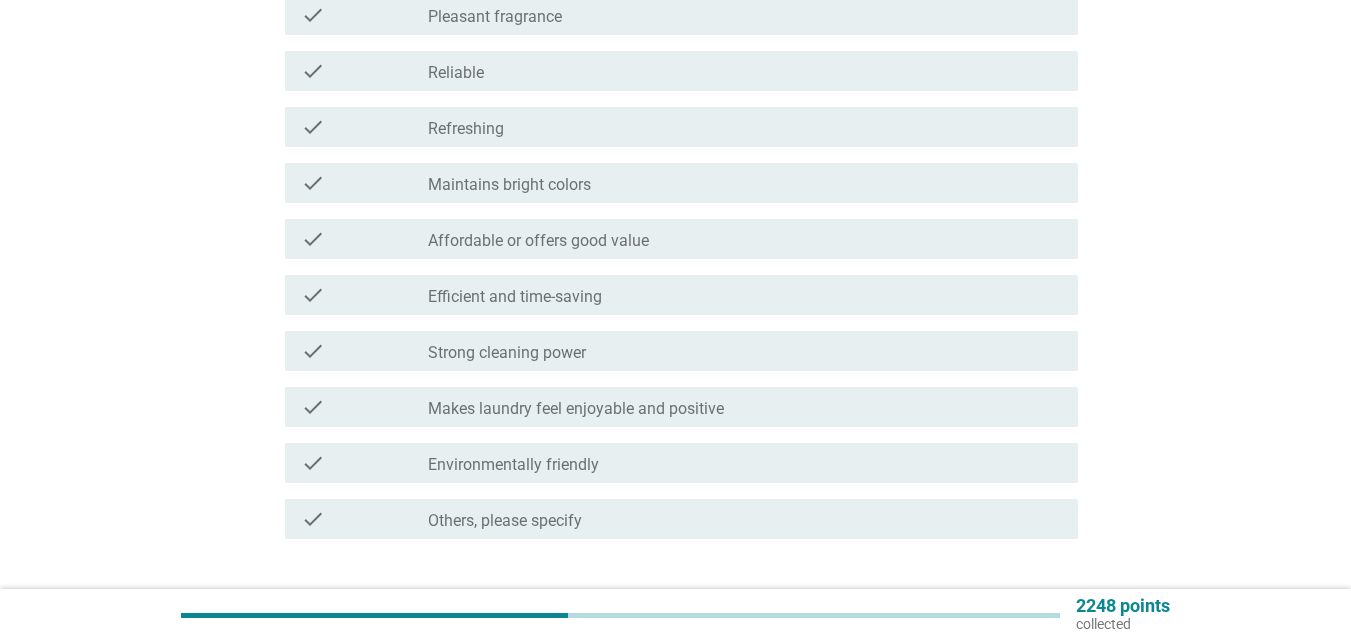click on "check_box_outline_blank Others, please specify" at bounding box center (745, 519) 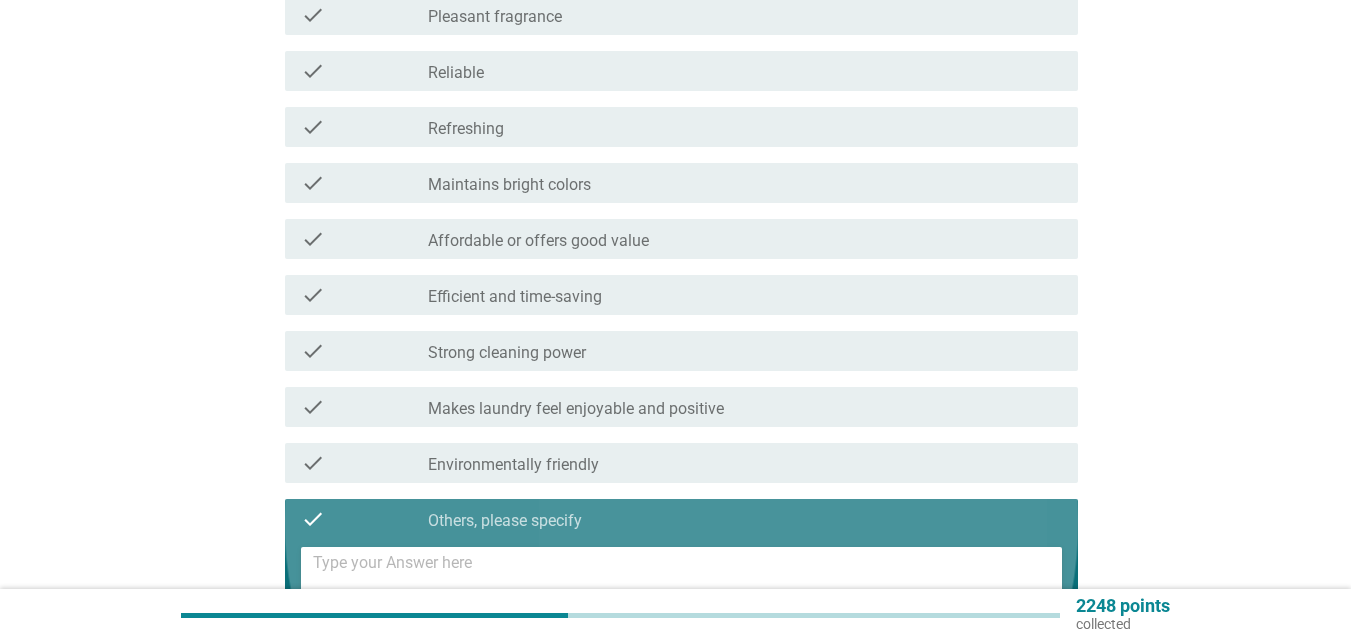 click on "check_box_outline_blank Others, please specify" at bounding box center (745, 519) 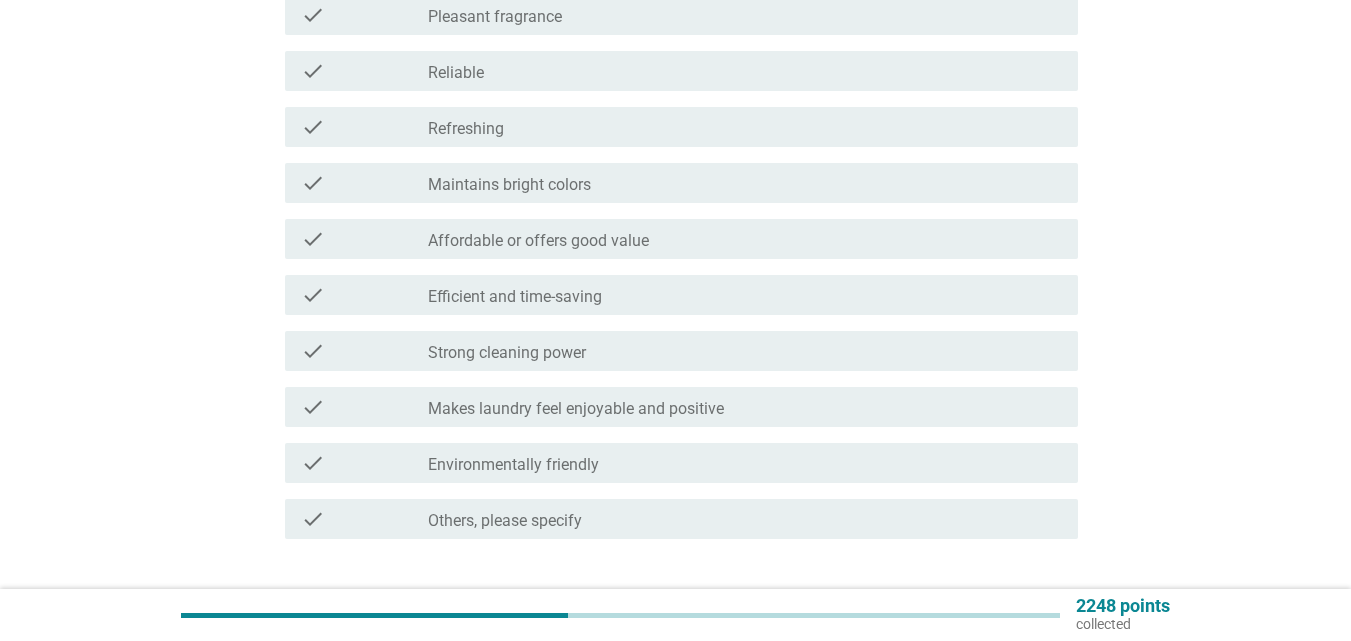 click on "check     check_box_outline_blank Others, please specify" at bounding box center [675, 519] 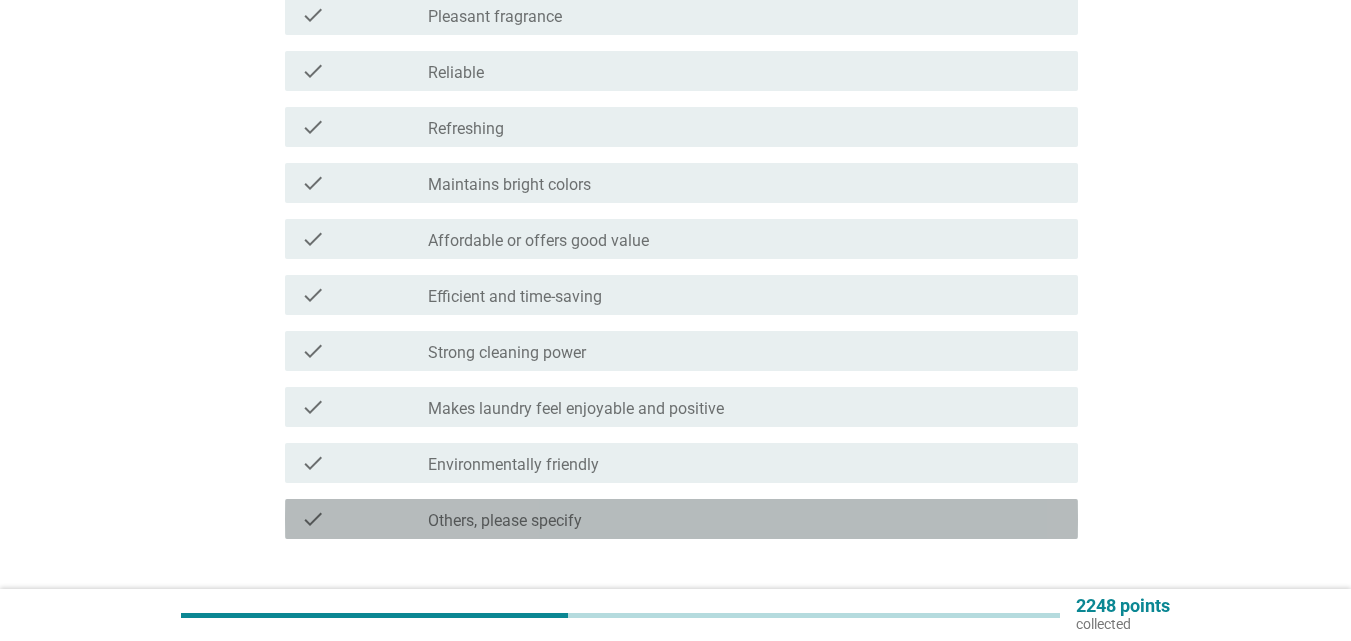 click on "check_box_outline_blank Others, please specify" at bounding box center [745, 519] 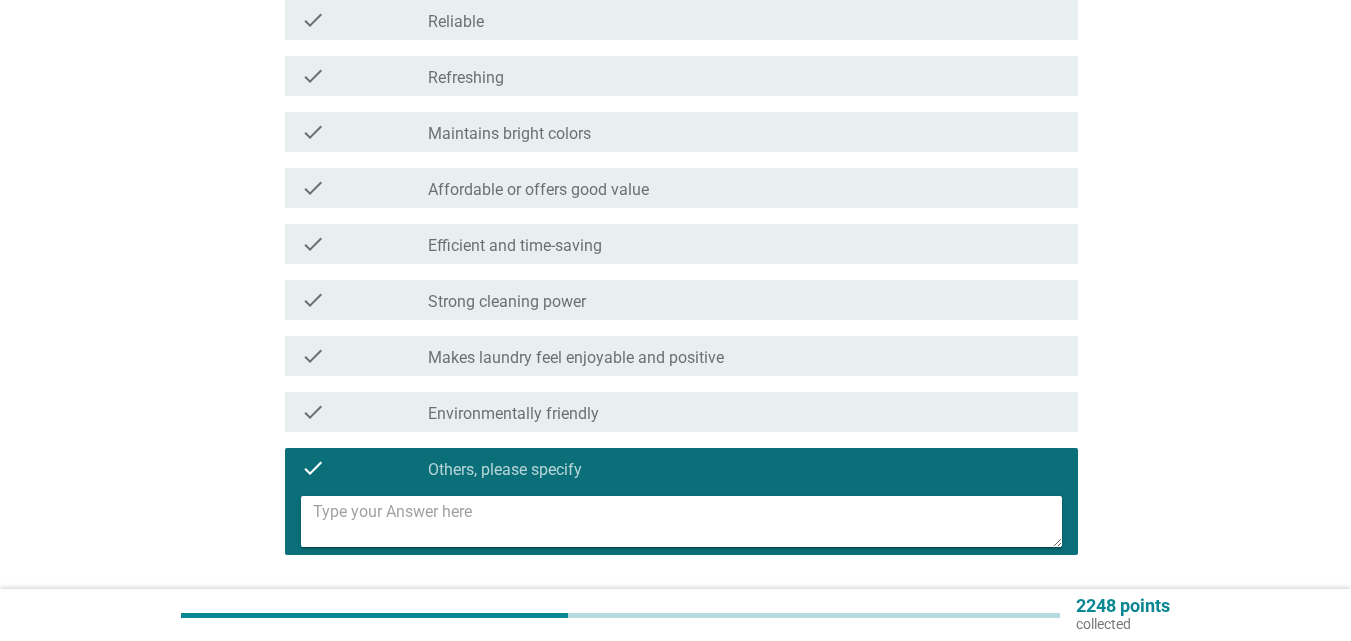 scroll, scrollTop: 1500, scrollLeft: 0, axis: vertical 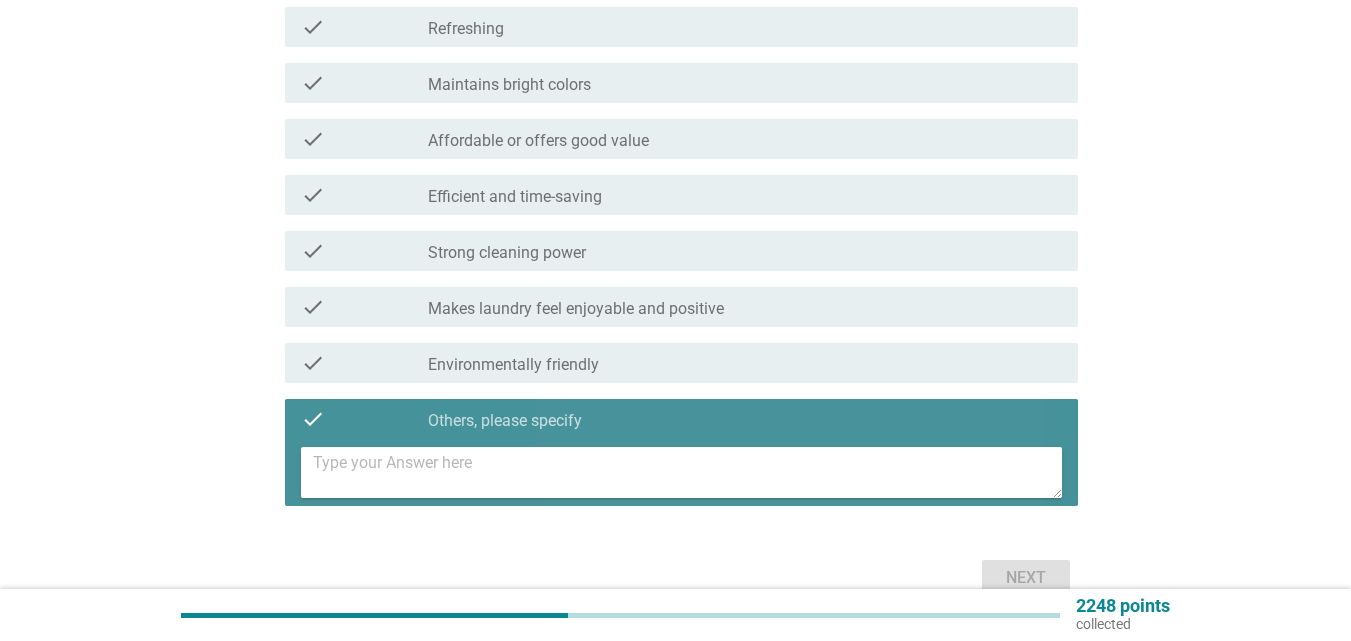 click at bounding box center (687, 472) 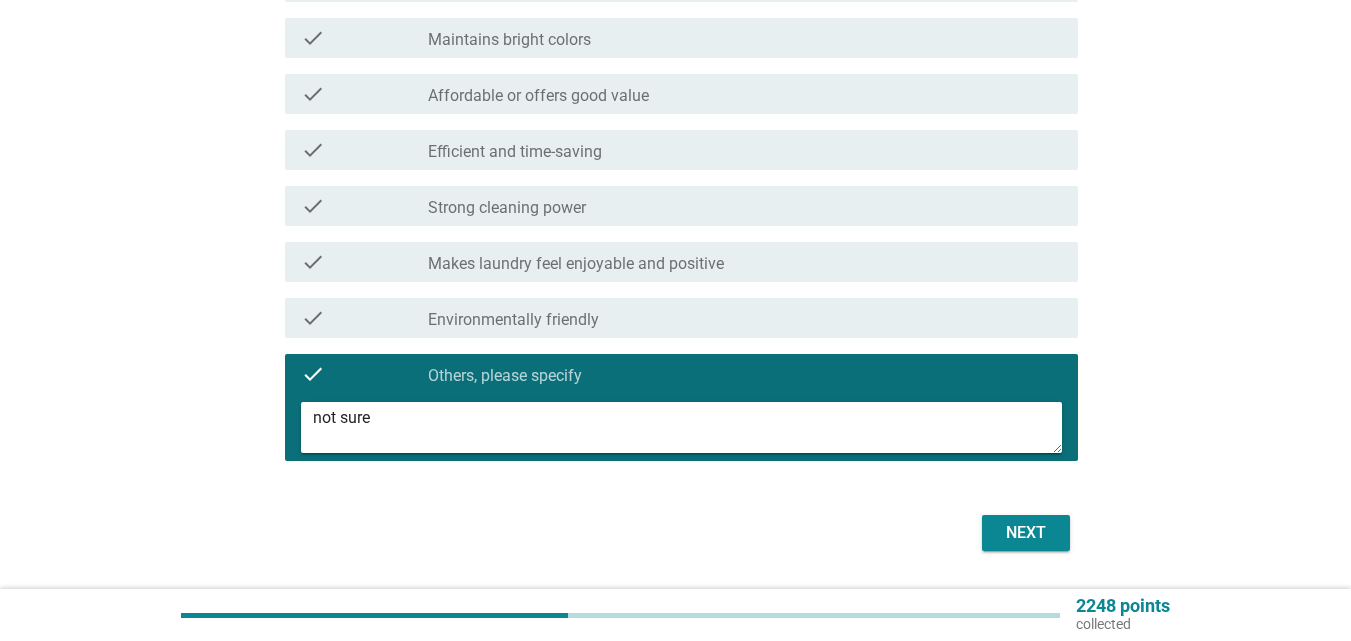 scroll, scrollTop: 1603, scrollLeft: 0, axis: vertical 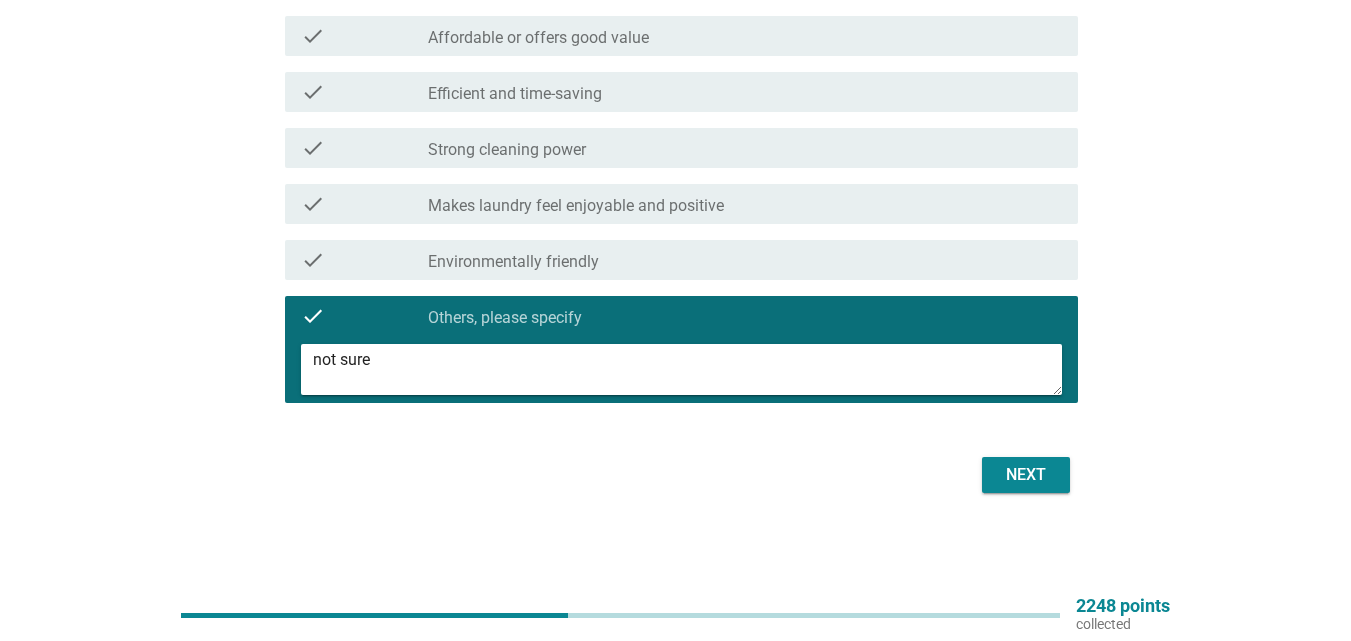 type on "not sure" 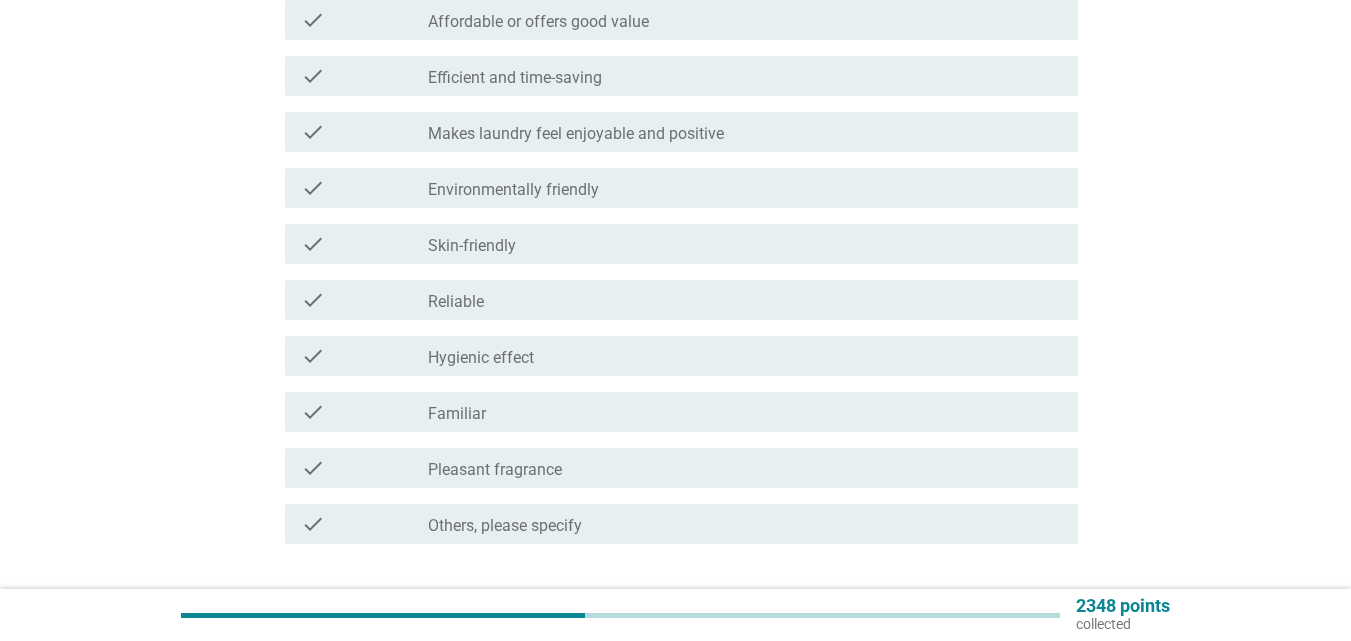 scroll, scrollTop: 1536, scrollLeft: 0, axis: vertical 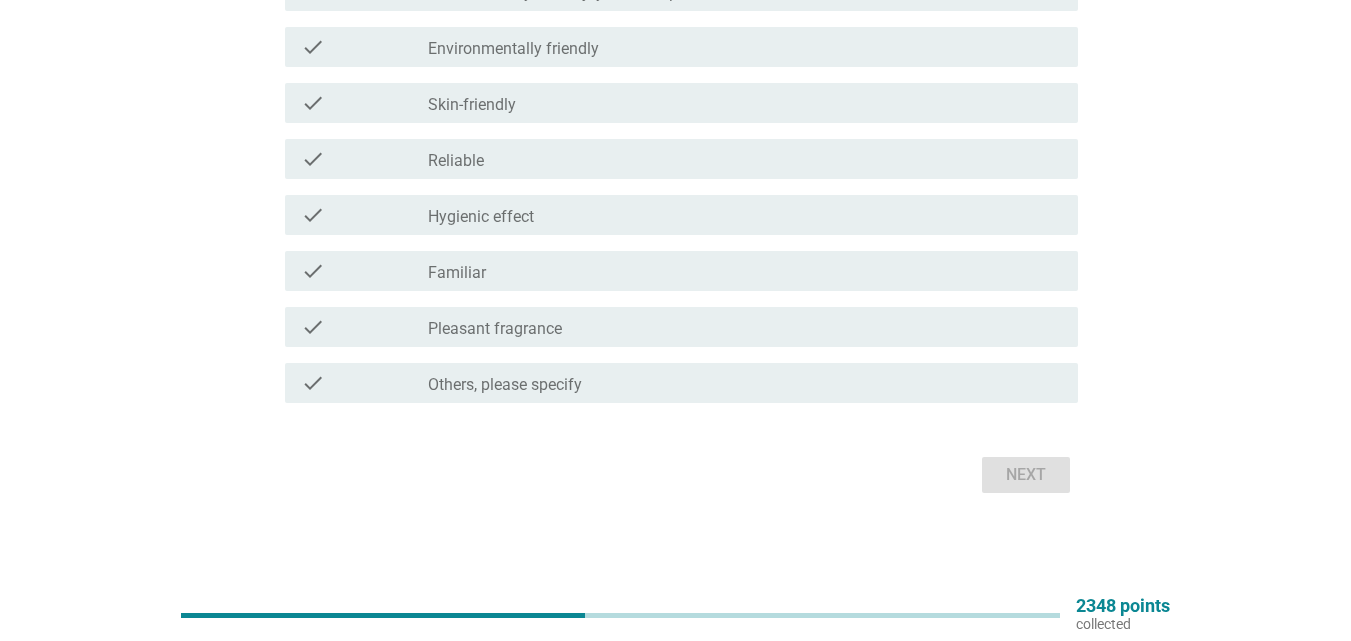 click on "check_box_outline_blank Others, please specify" at bounding box center (745, 383) 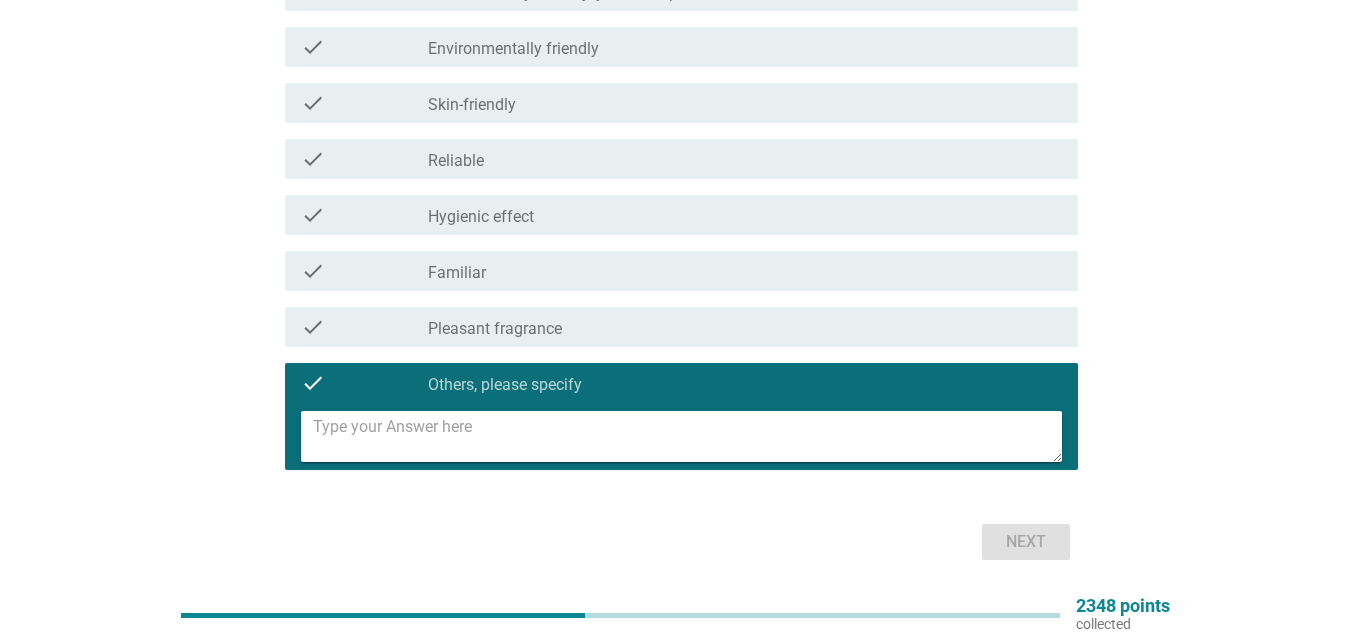 click at bounding box center [687, 436] 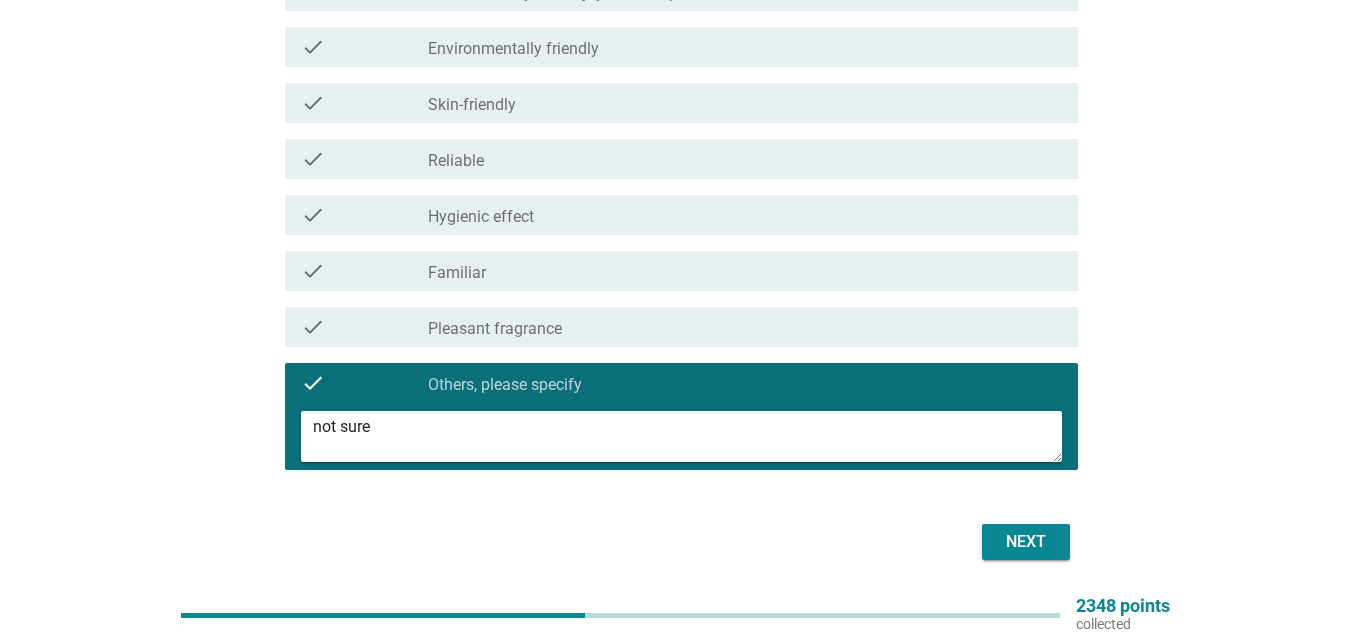 type on "not sure" 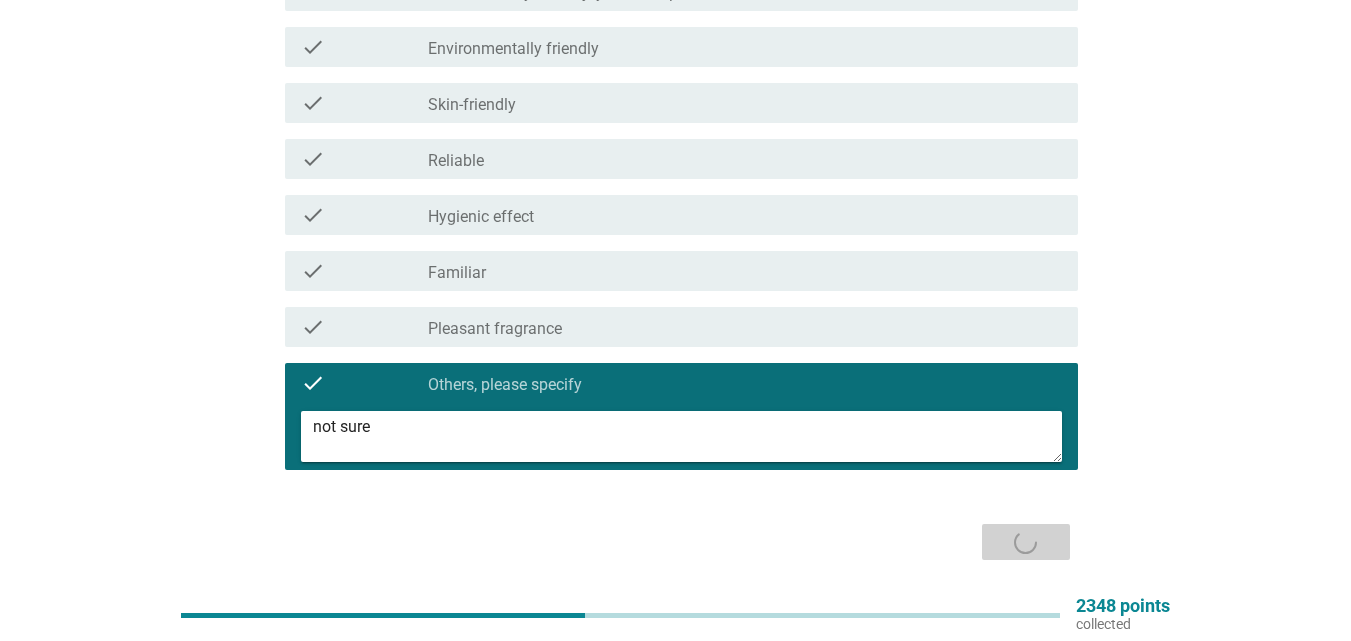 click on "Next" at bounding box center (675, 542) 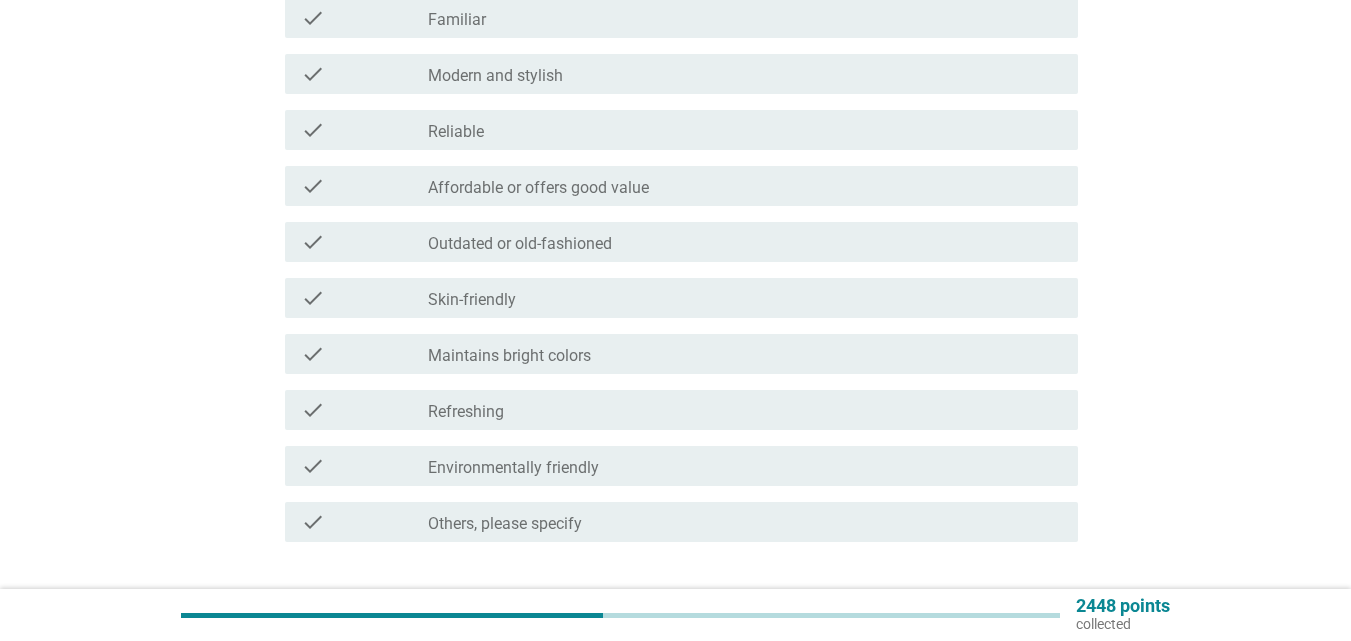 scroll, scrollTop: 1536, scrollLeft: 0, axis: vertical 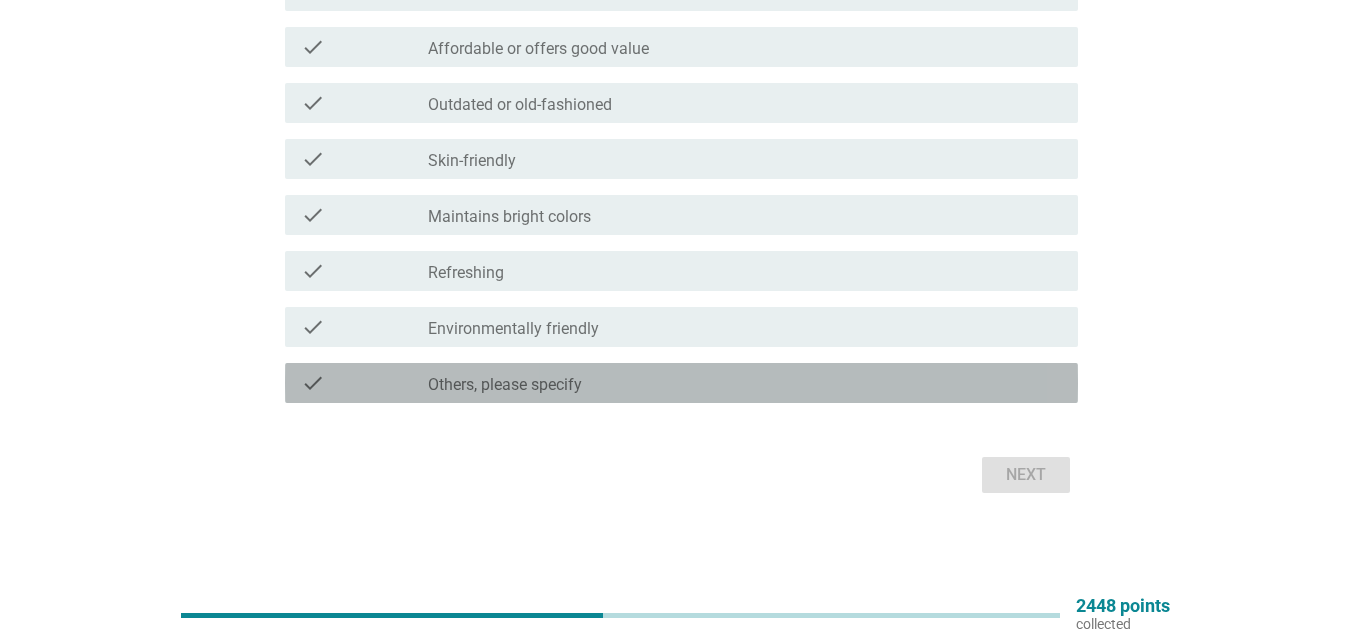 click on "check_box_outline_blank Others, please specify" at bounding box center [745, 383] 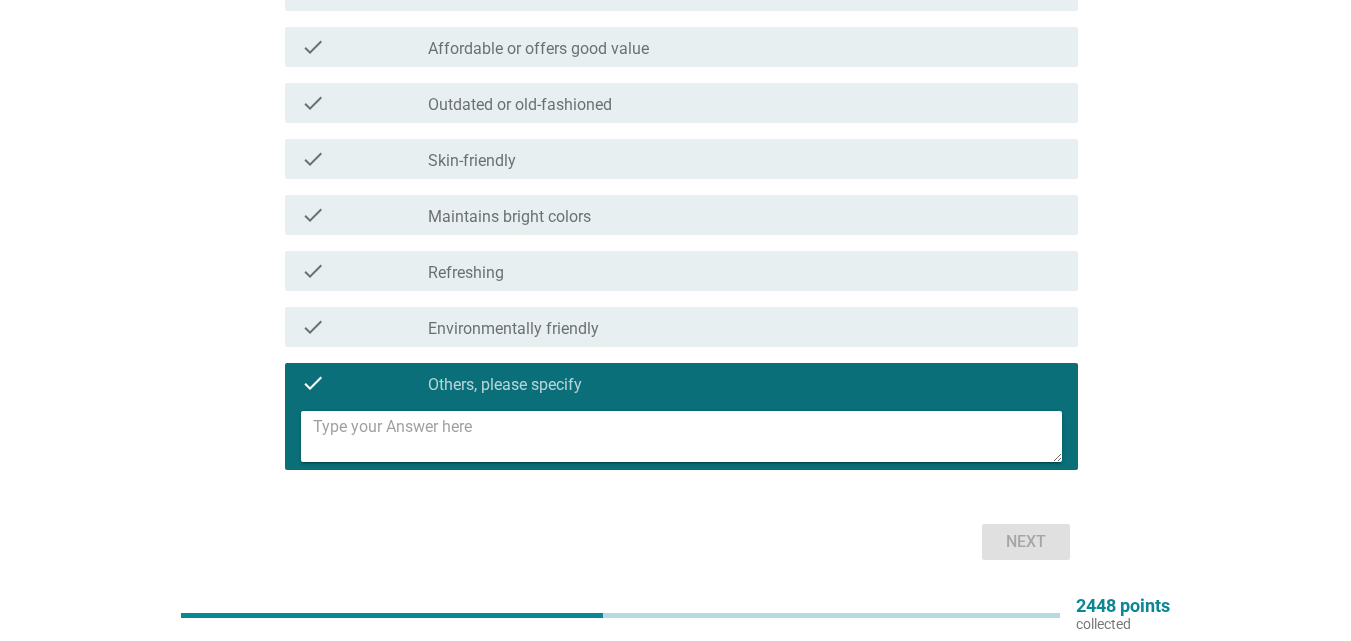click at bounding box center [687, 436] 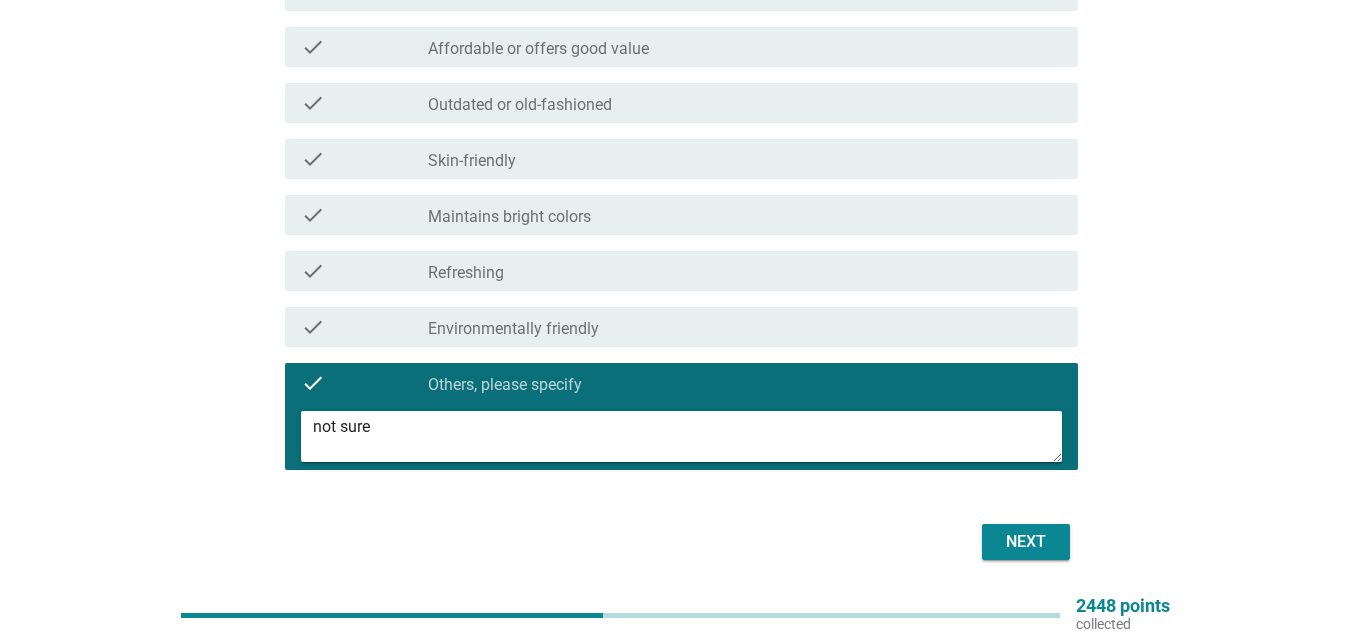 type on "not sure" 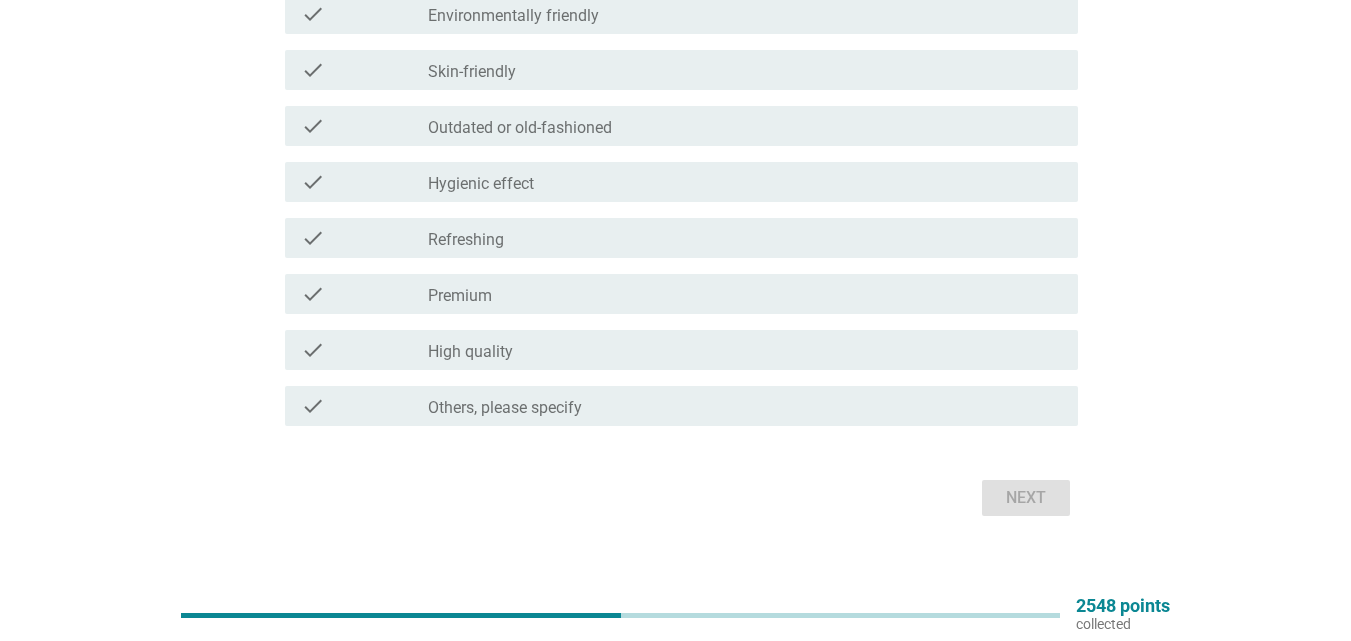 scroll, scrollTop: 1536, scrollLeft: 0, axis: vertical 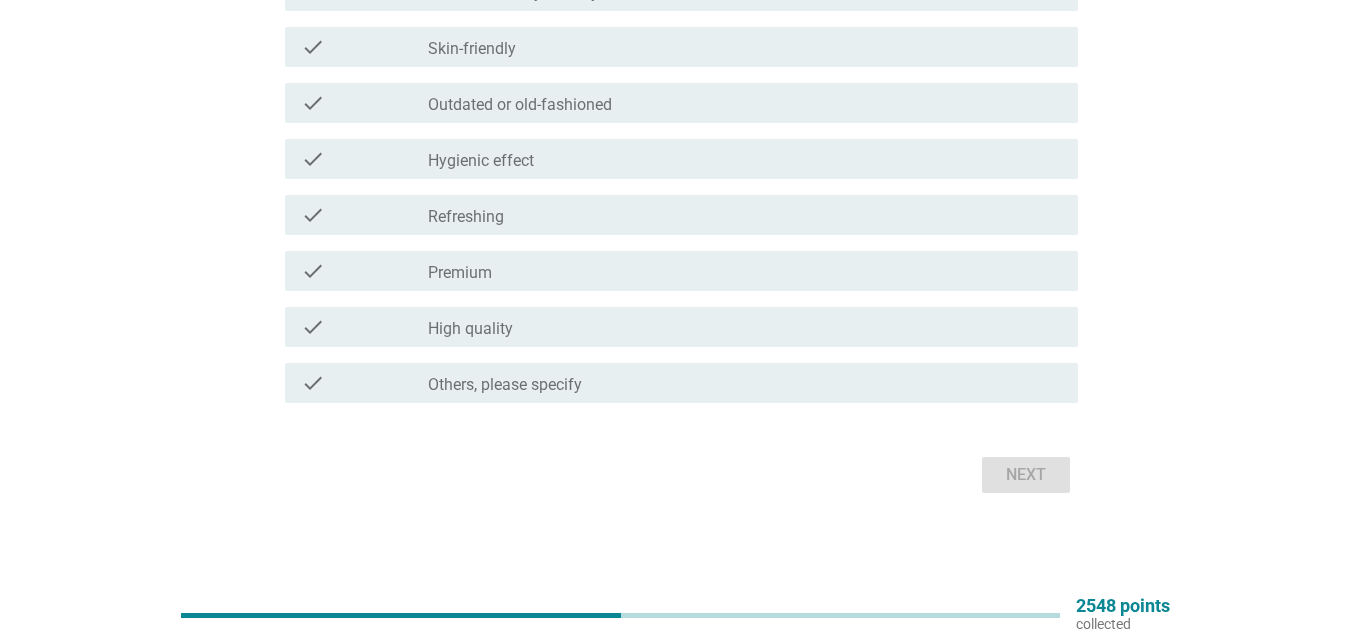 click on "Others, please specify" at bounding box center [505, 385] 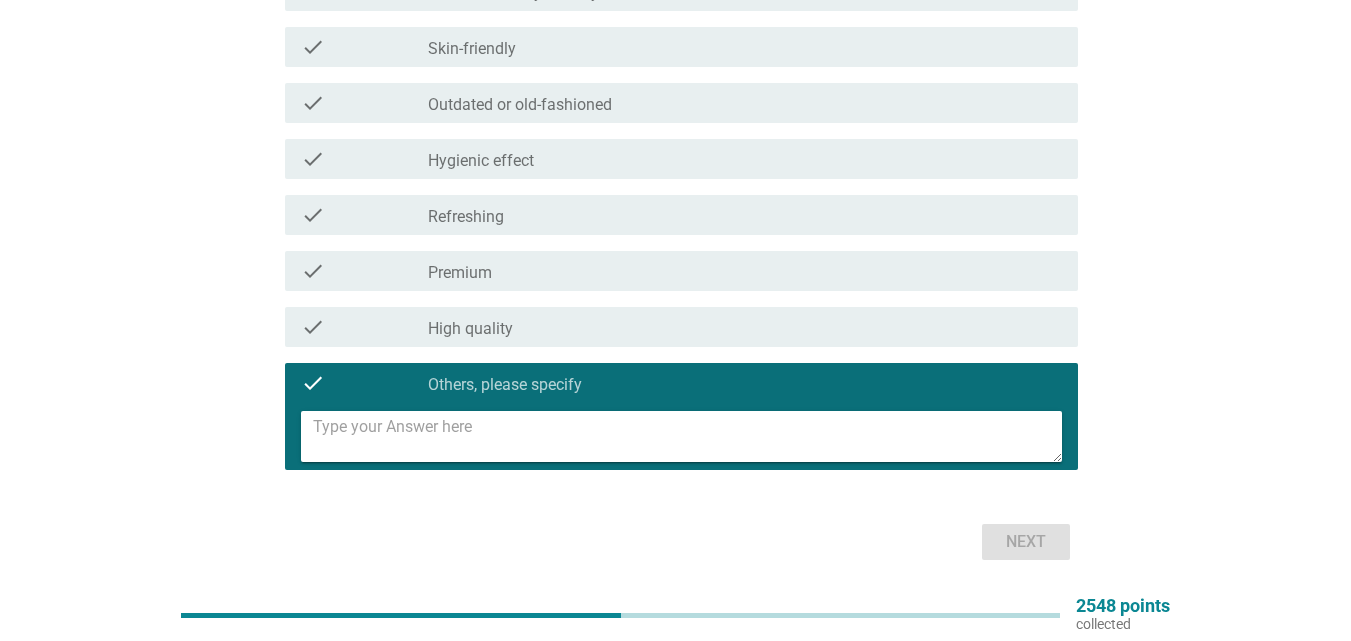 click at bounding box center (687, 436) 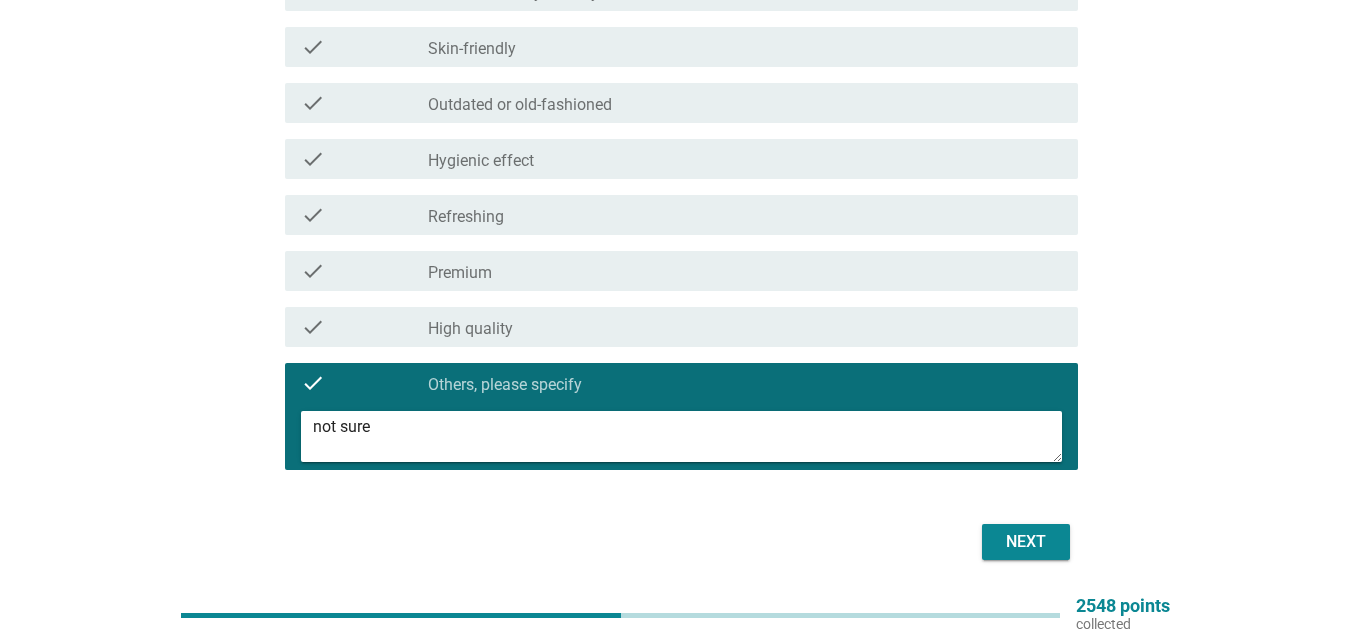 type on "not sure" 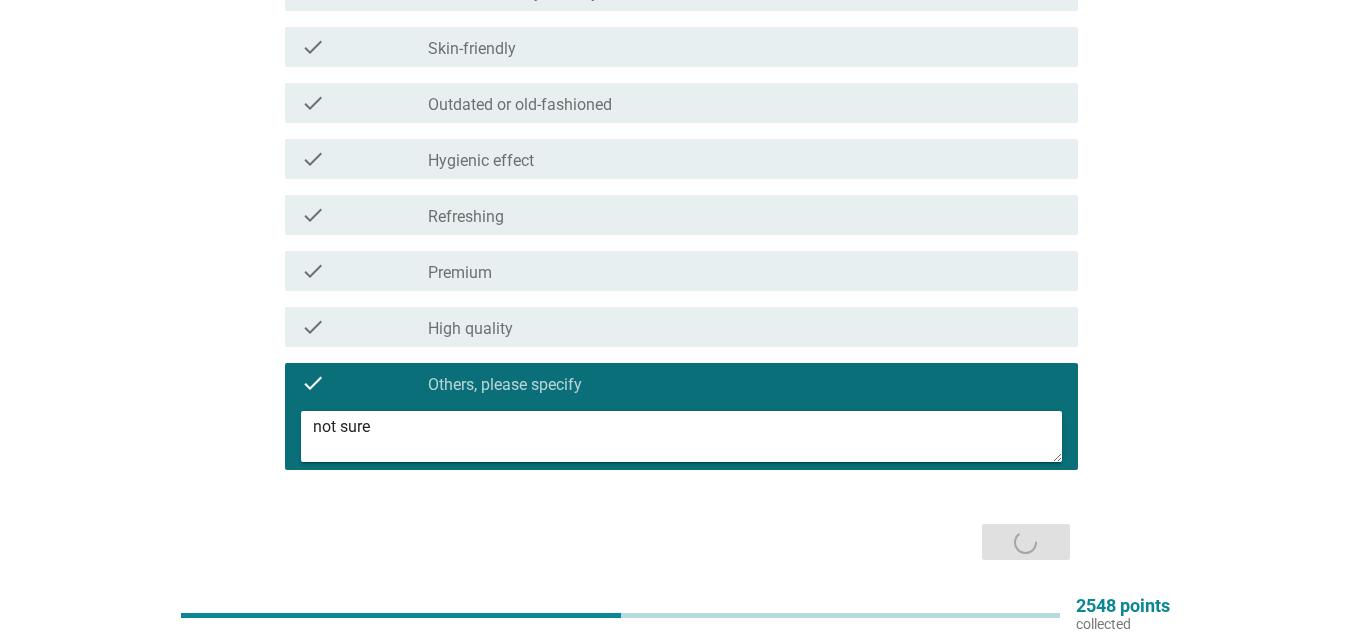 click on "Next" at bounding box center (675, 542) 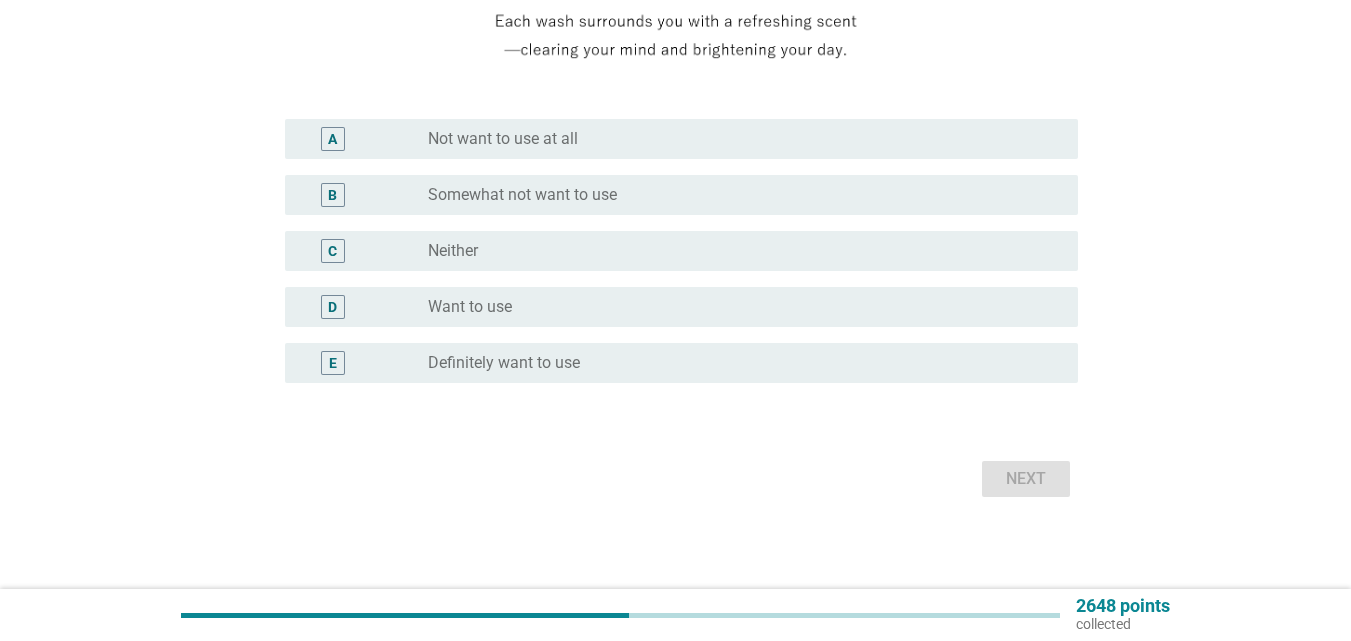 scroll, scrollTop: 500, scrollLeft: 0, axis: vertical 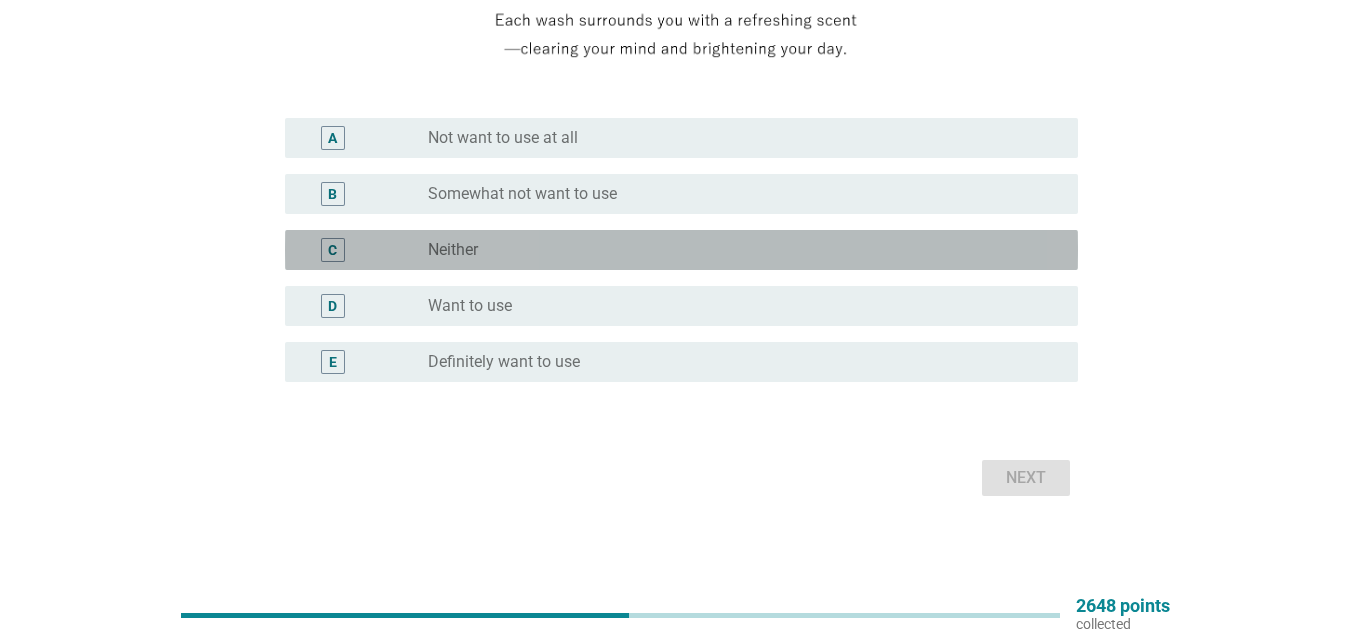 click on "radio_button_unchecked Neither" at bounding box center [737, 250] 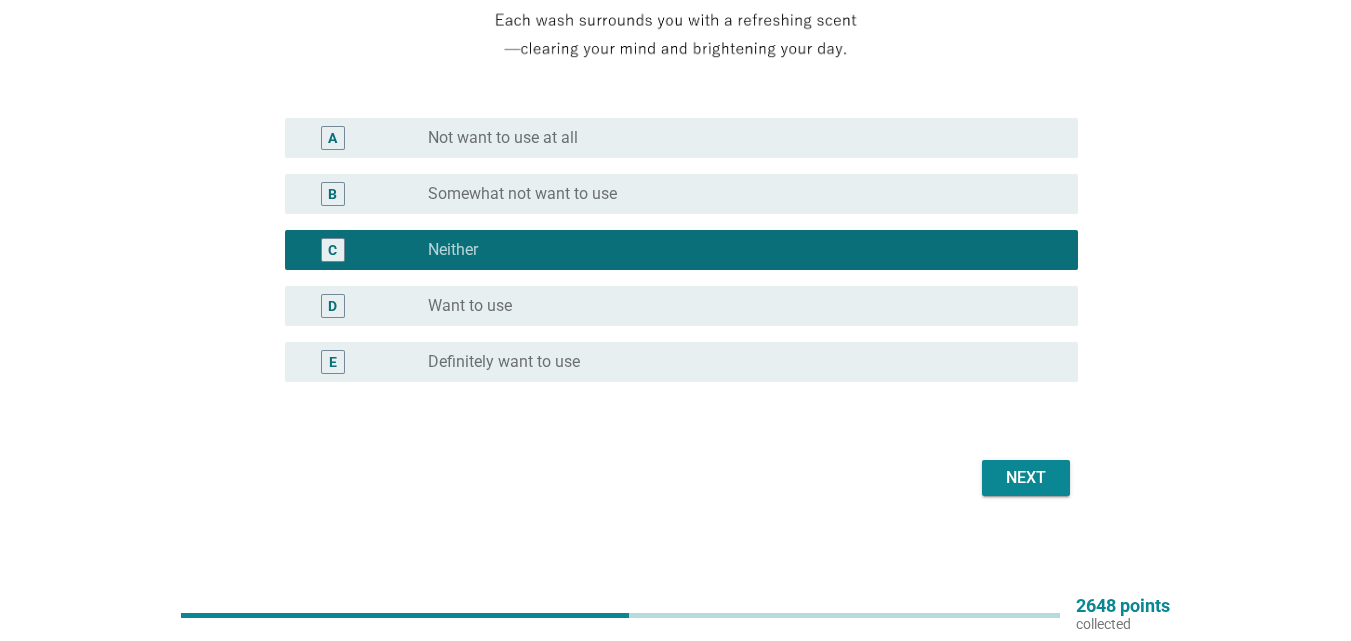 click on "Next" at bounding box center [1026, 478] 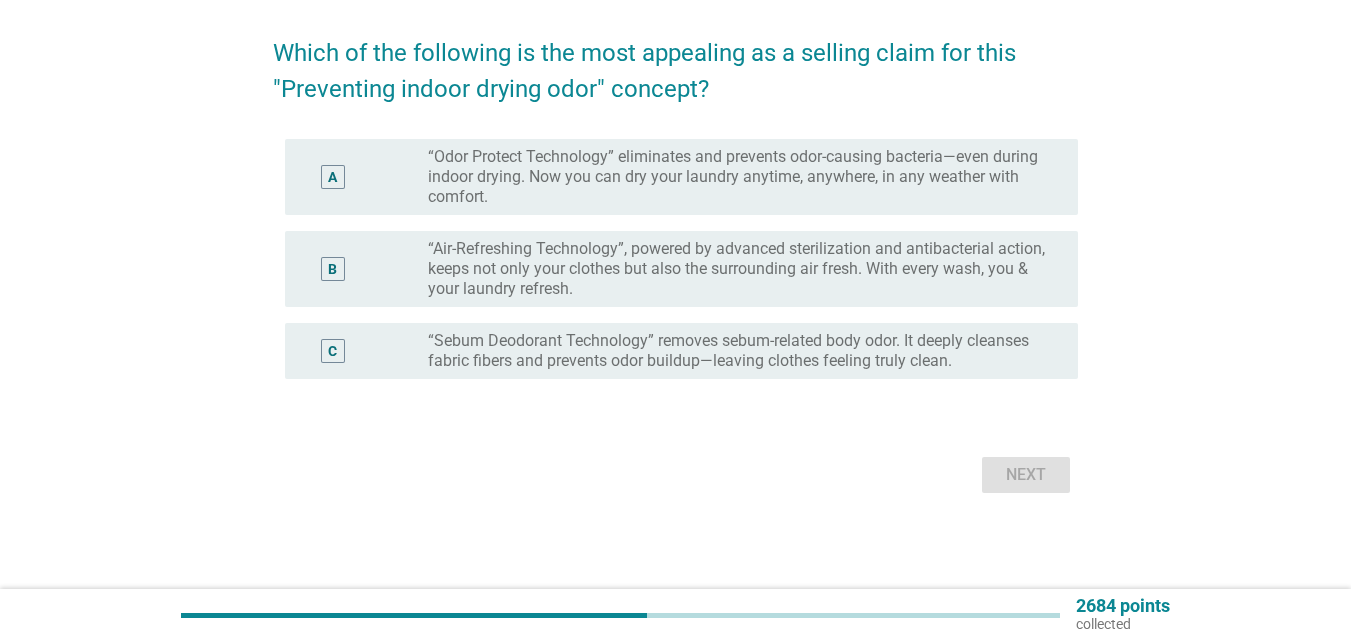 scroll, scrollTop: 0, scrollLeft: 0, axis: both 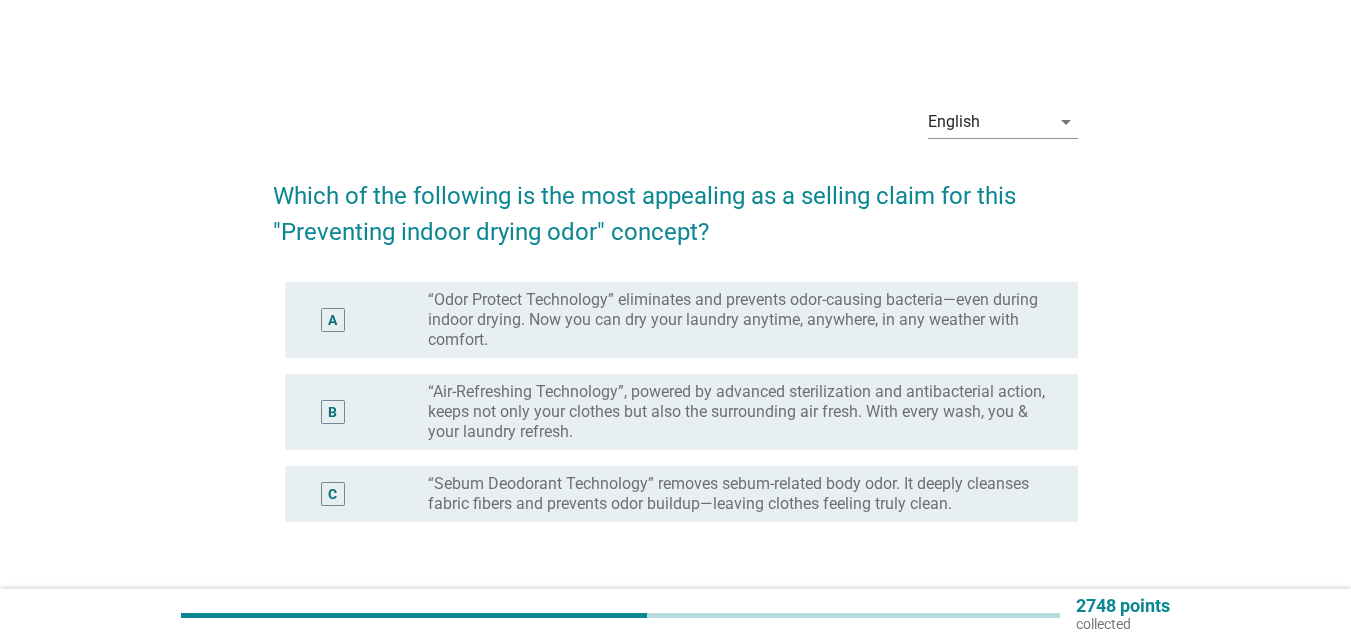 click on "“Air-Refreshing Technology”, powered by advanced sterilization and antibacterial action, keeps not only your clothes but also the surrounding air fresh. With every wash, you & your laundry refresh." at bounding box center (737, 412) 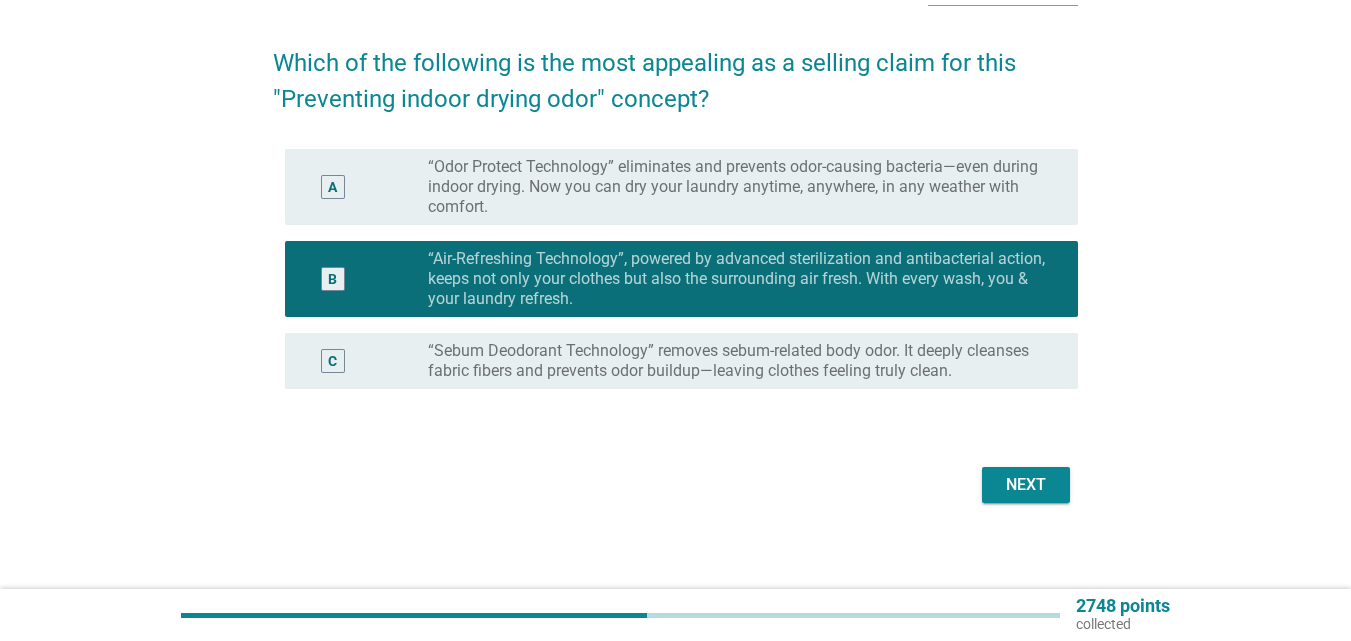 scroll, scrollTop: 143, scrollLeft: 0, axis: vertical 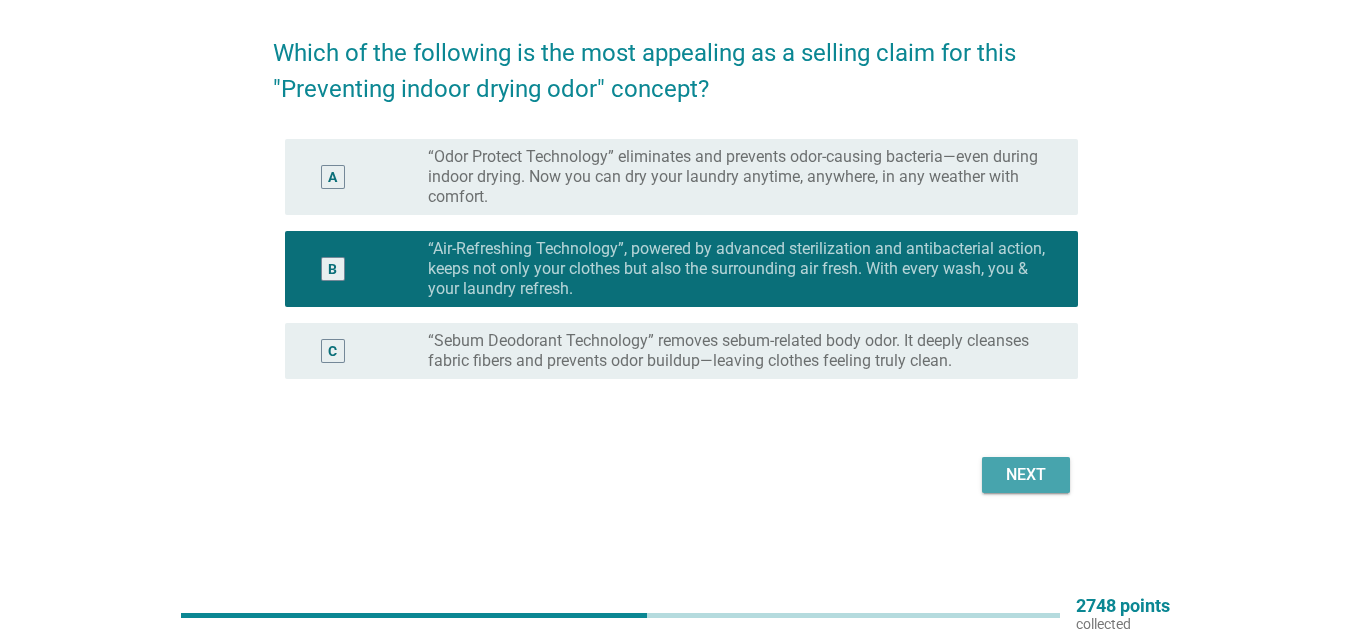 click on "Next" at bounding box center (1026, 475) 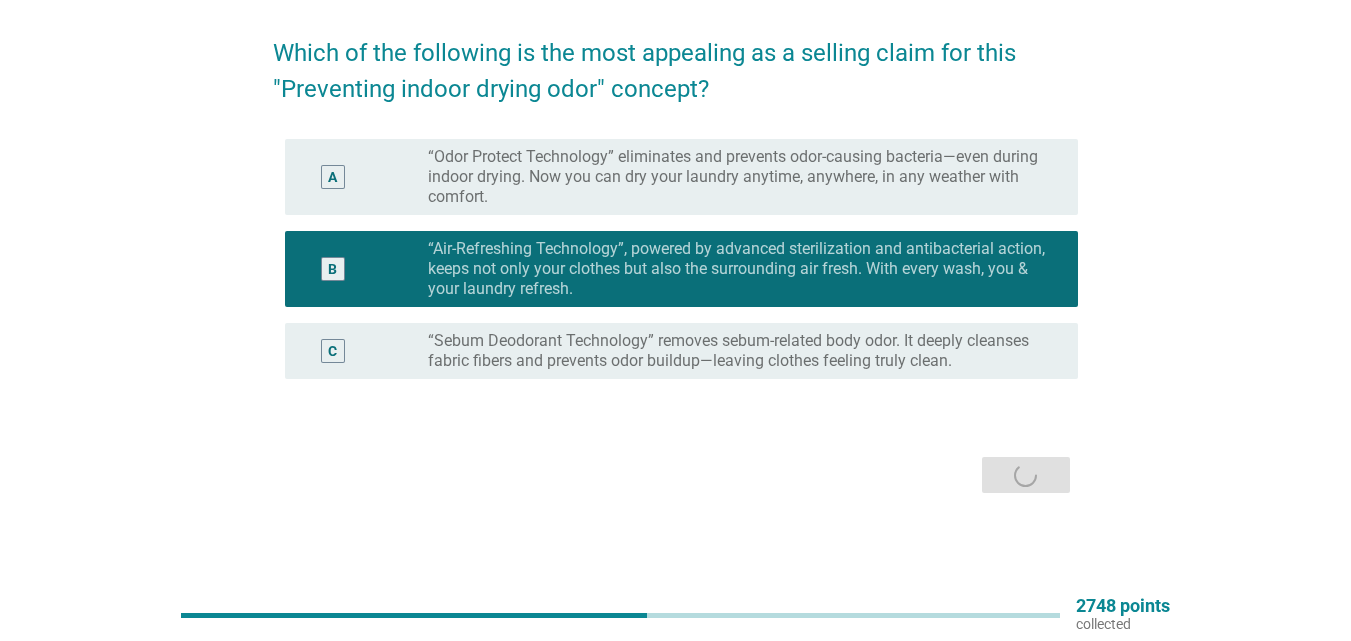 click on "Next" at bounding box center (675, 475) 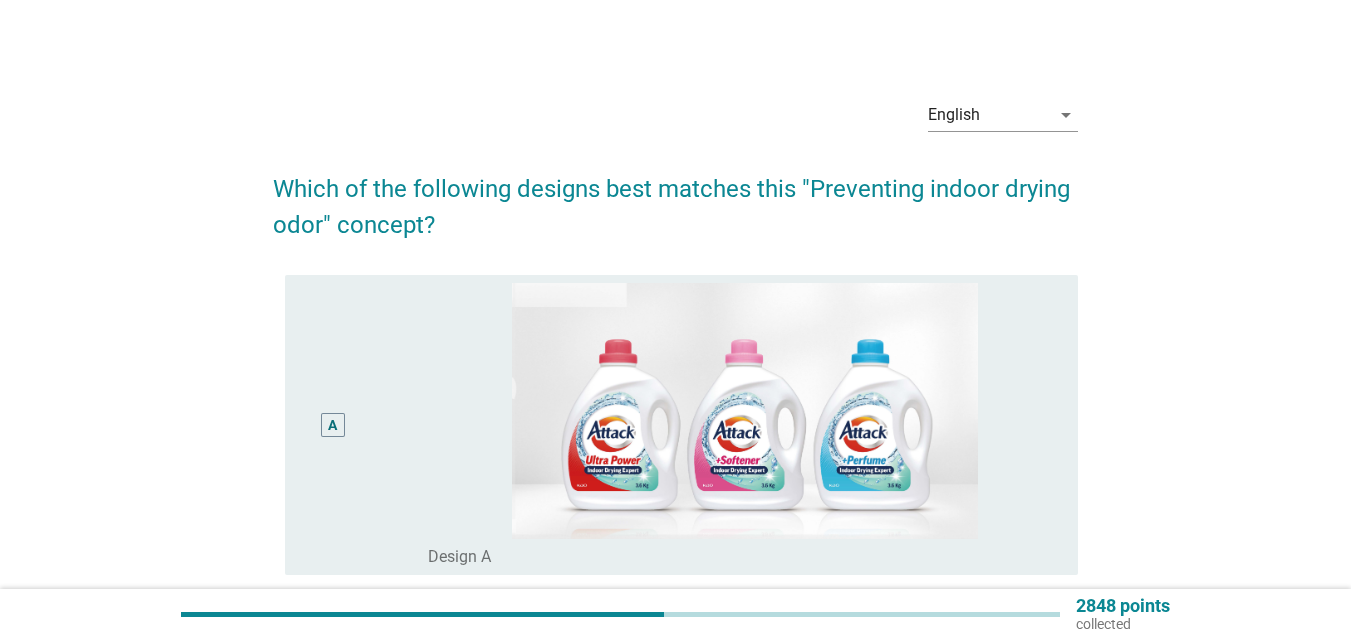 scroll, scrollTop: 0, scrollLeft: 0, axis: both 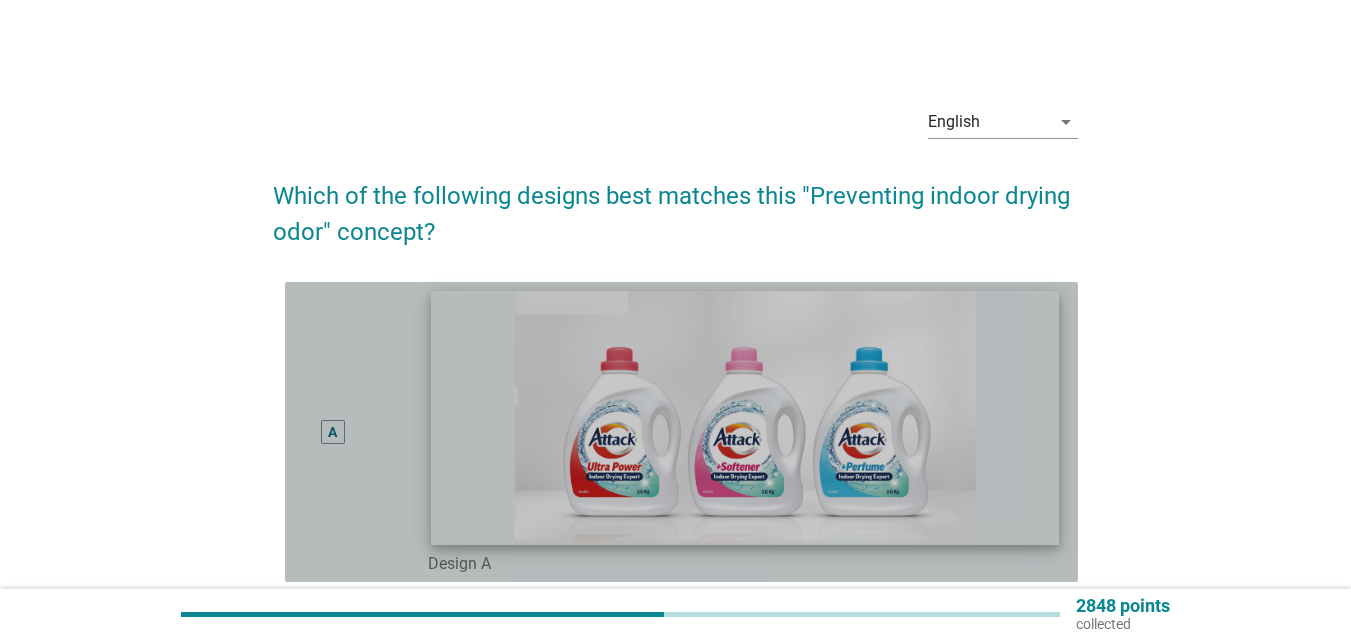 click at bounding box center (745, 418) 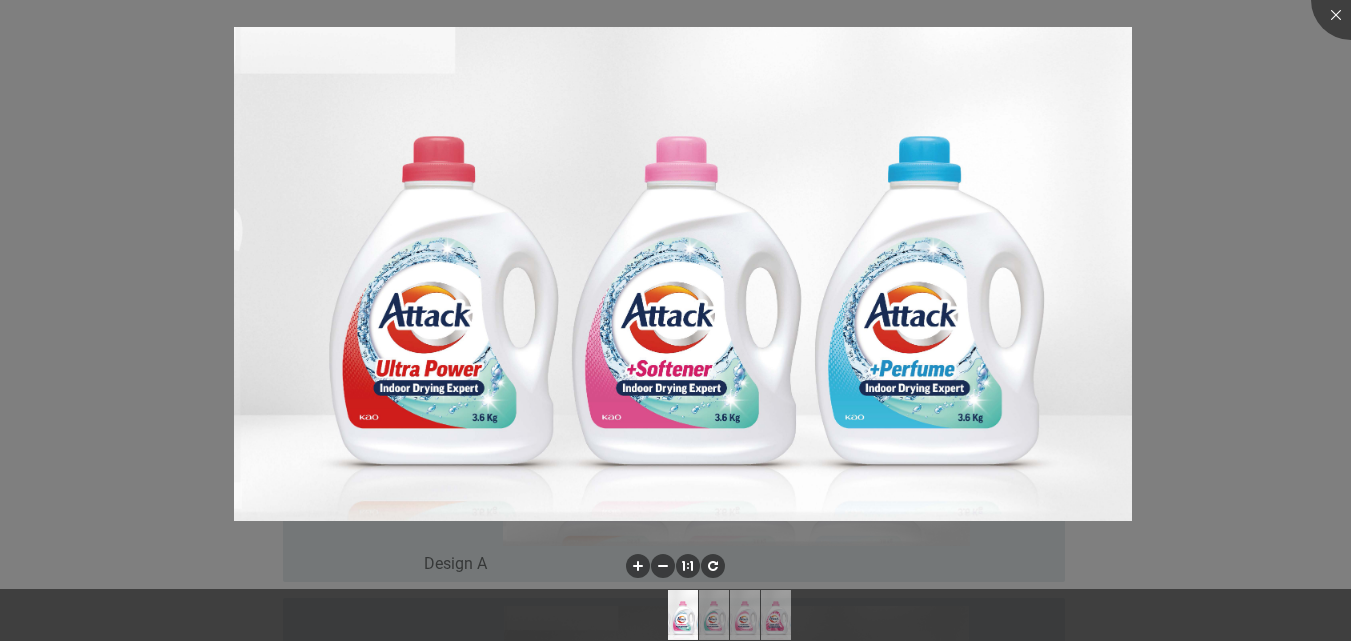 scroll, scrollTop: 560, scrollLeft: 0, axis: vertical 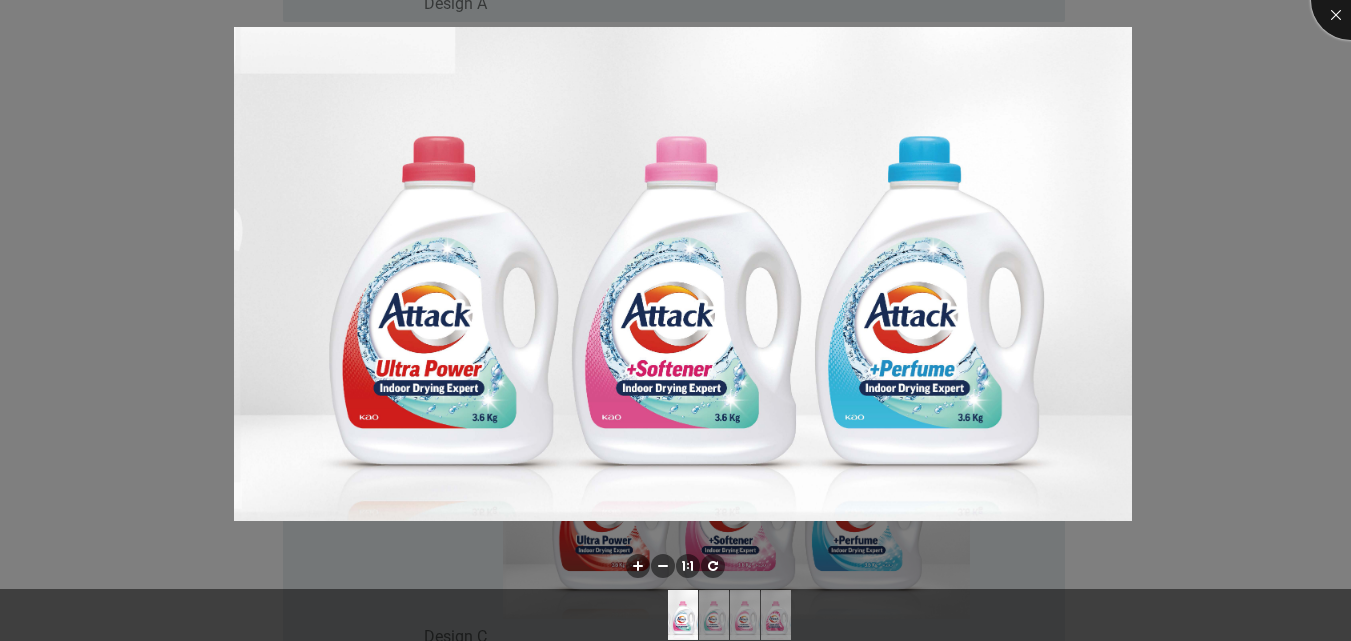 click at bounding box center (1351, 0) 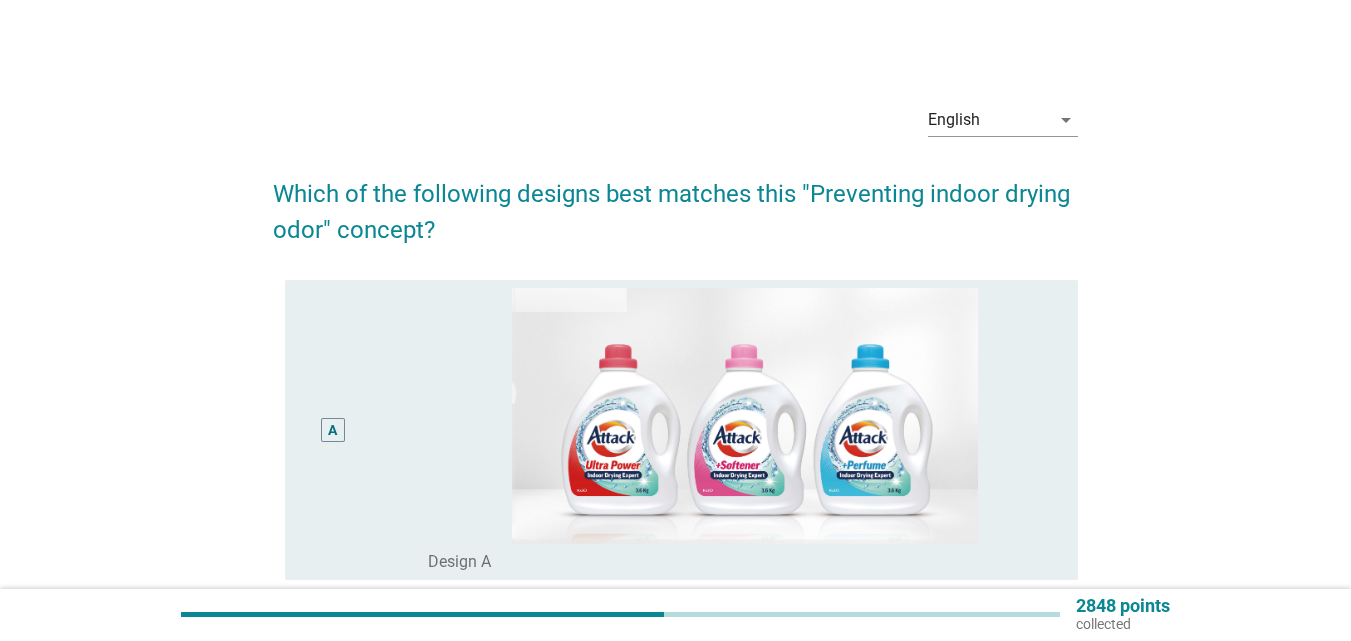 scroll, scrollTop: 0, scrollLeft: 0, axis: both 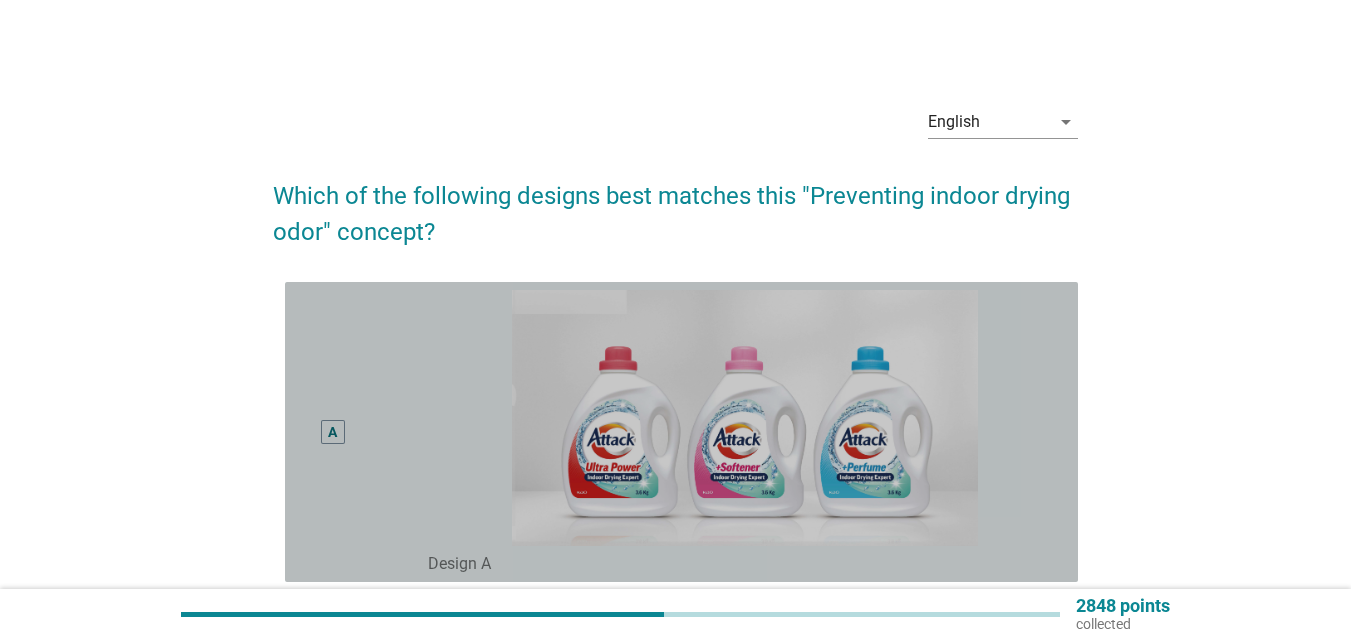 click on "A" at bounding box center (332, 432) 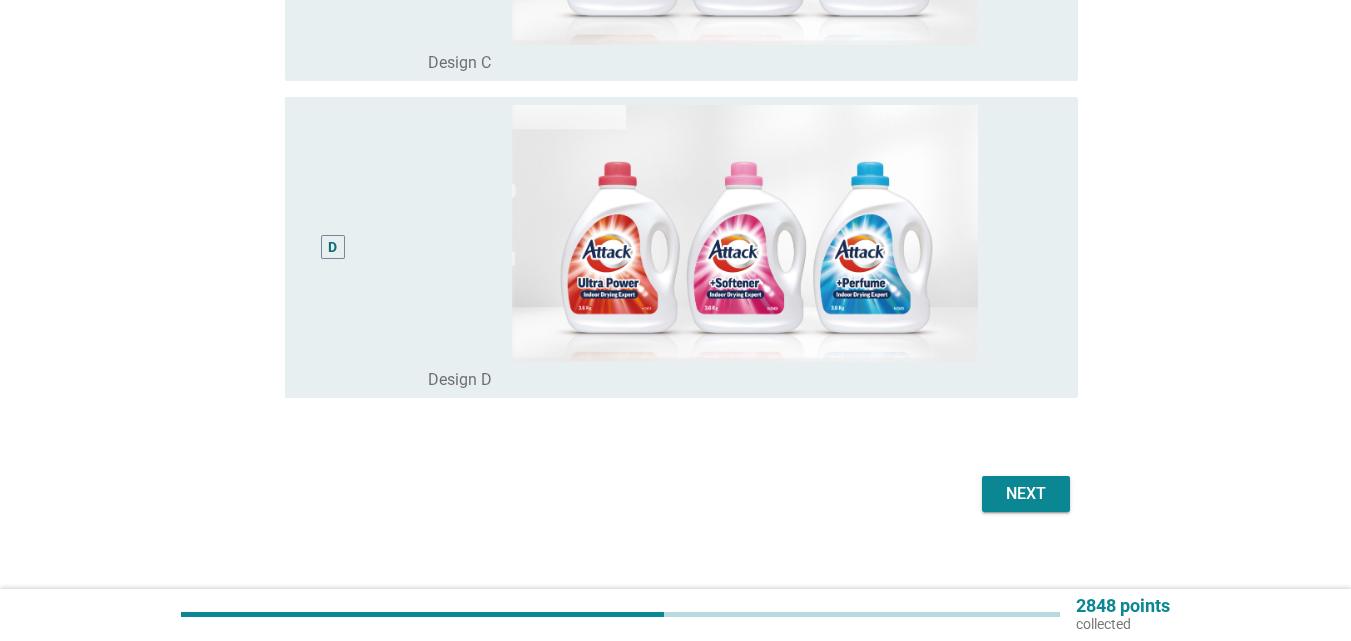 scroll, scrollTop: 1153, scrollLeft: 0, axis: vertical 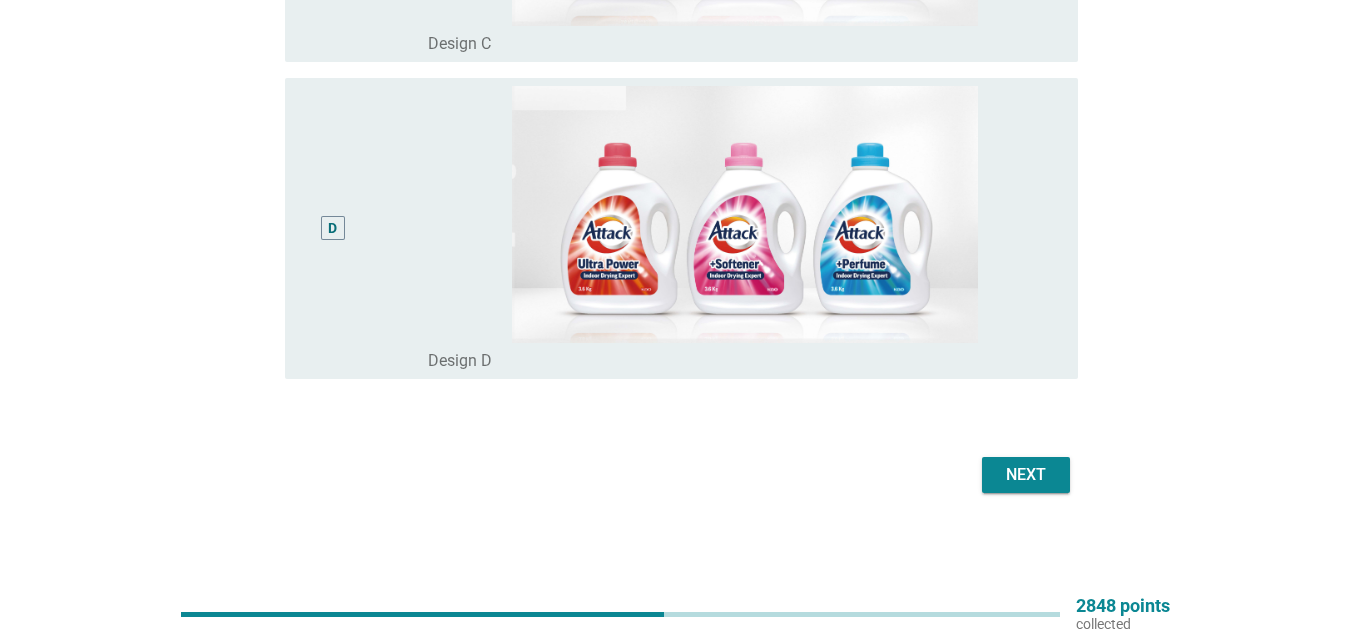 click on "Next" at bounding box center [1026, 475] 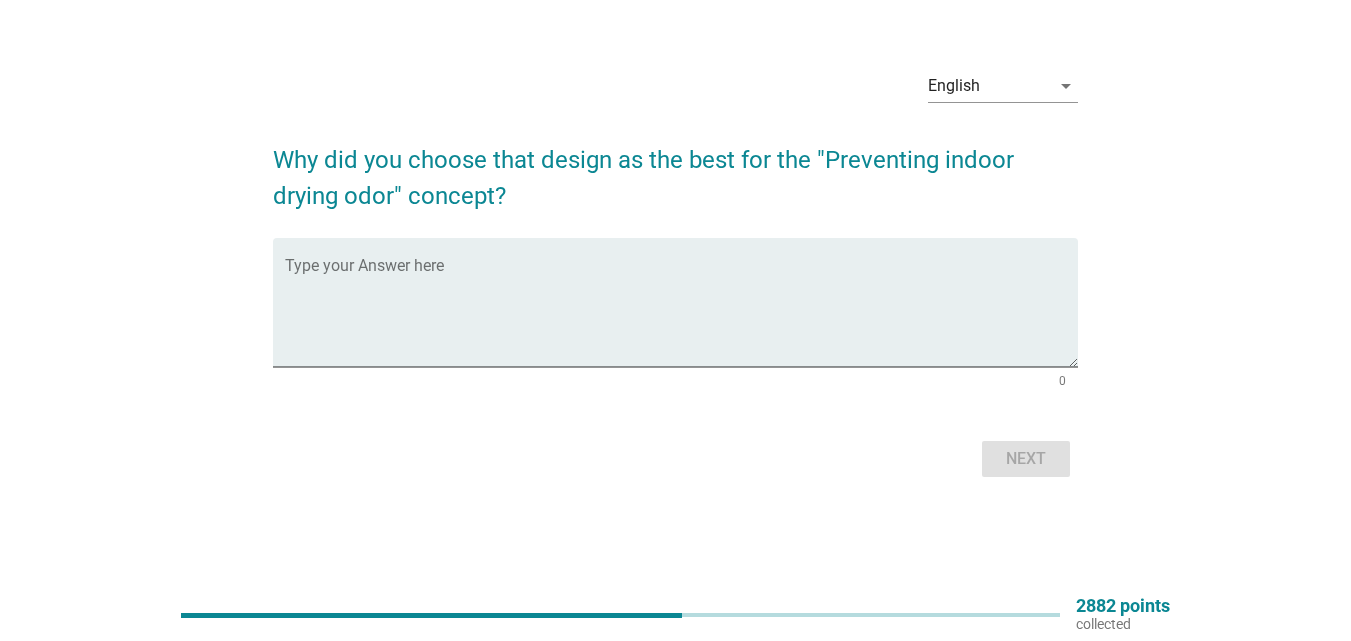 scroll, scrollTop: 0, scrollLeft: 0, axis: both 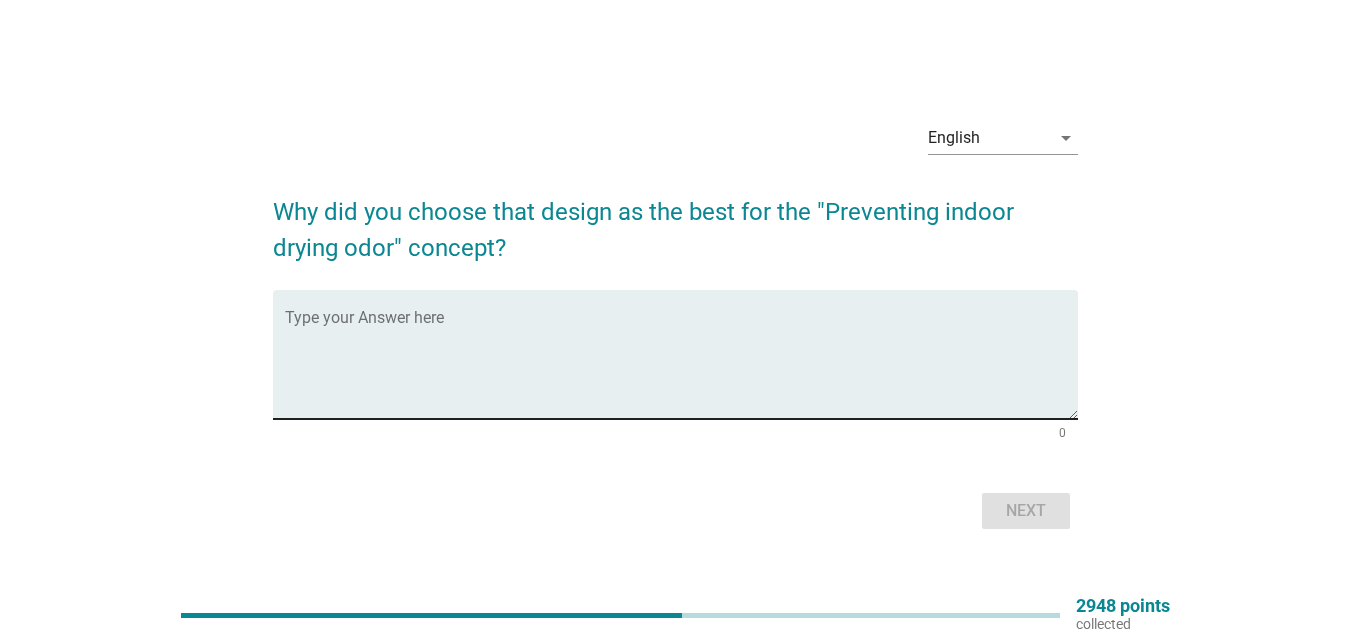 click on "Type your Answer here" at bounding box center (681, 354) 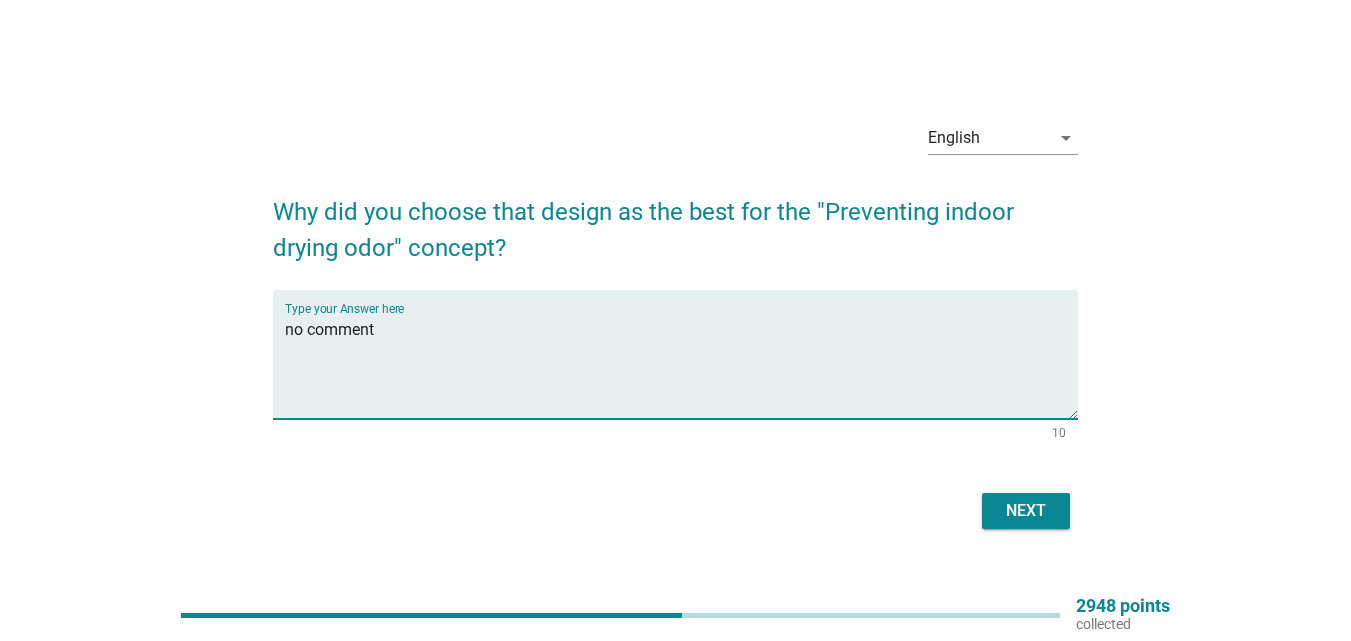 type on "no comment" 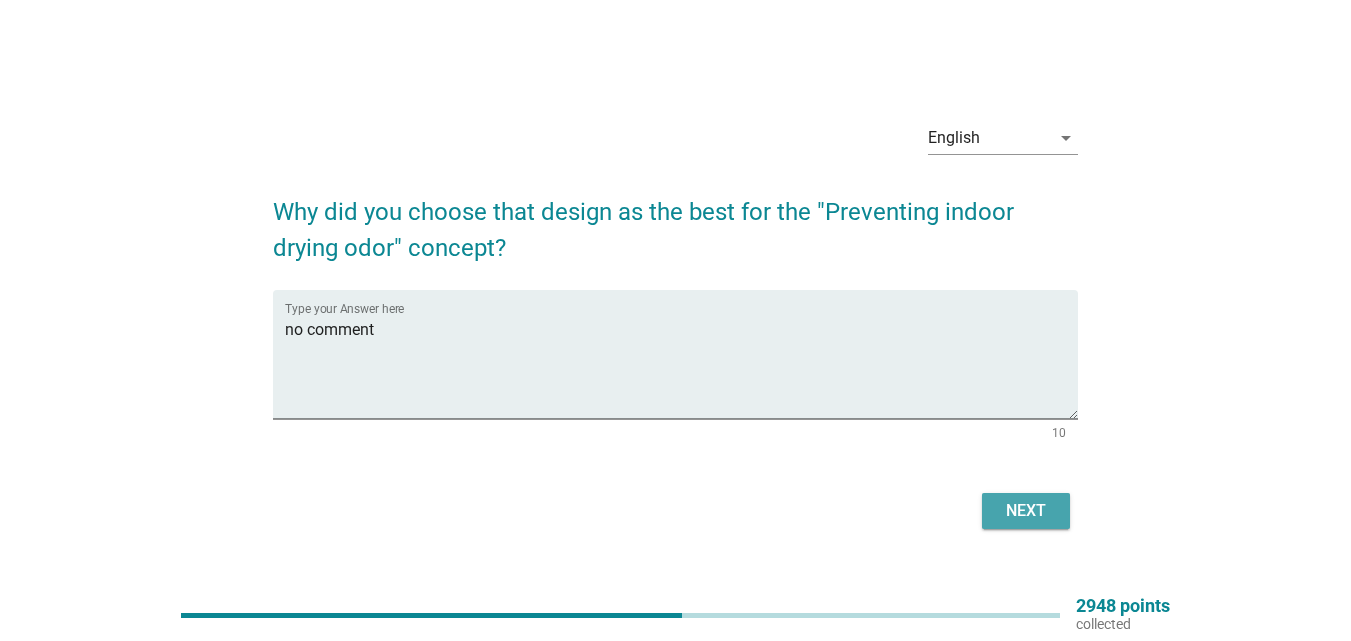 click on "Next" at bounding box center (1026, 511) 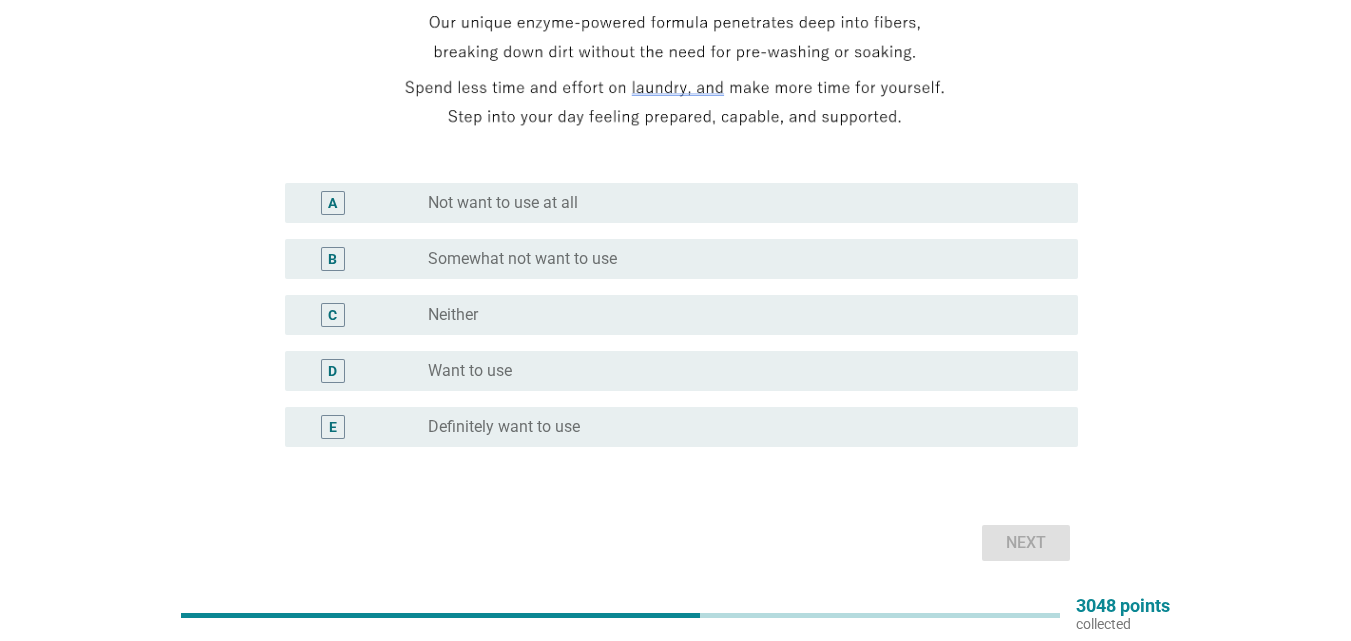 scroll, scrollTop: 400, scrollLeft: 0, axis: vertical 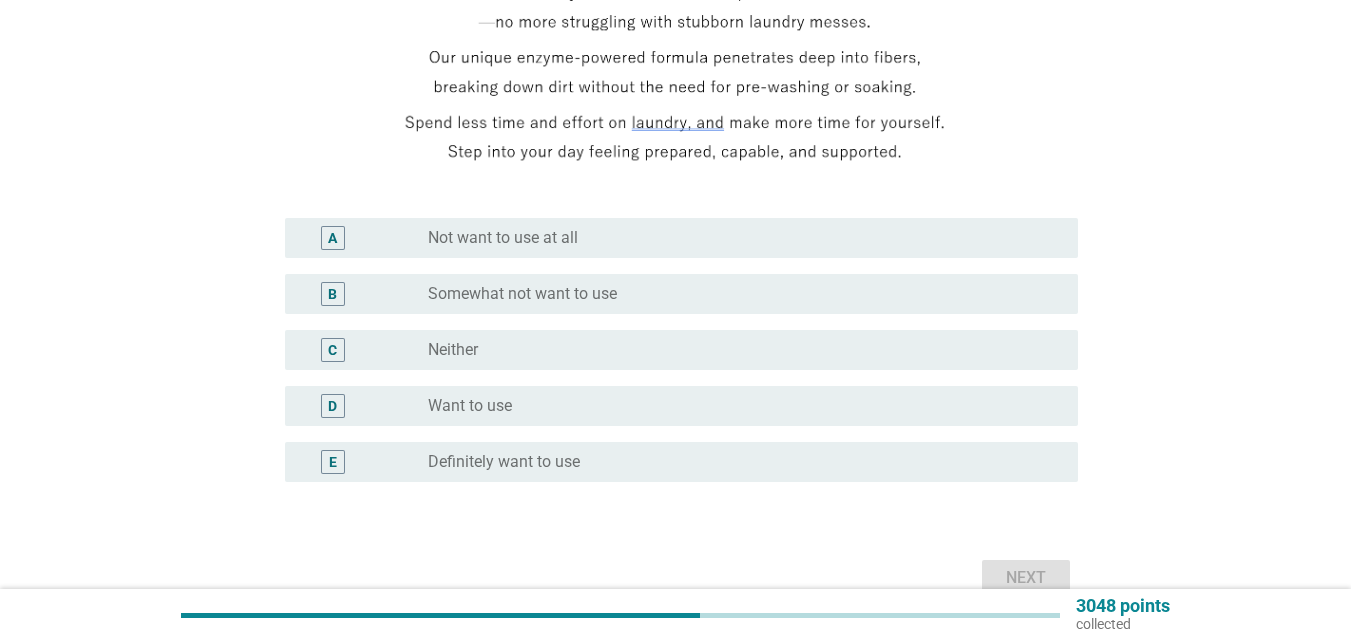 click on "radio_button_unchecked Neither" at bounding box center (745, 350) 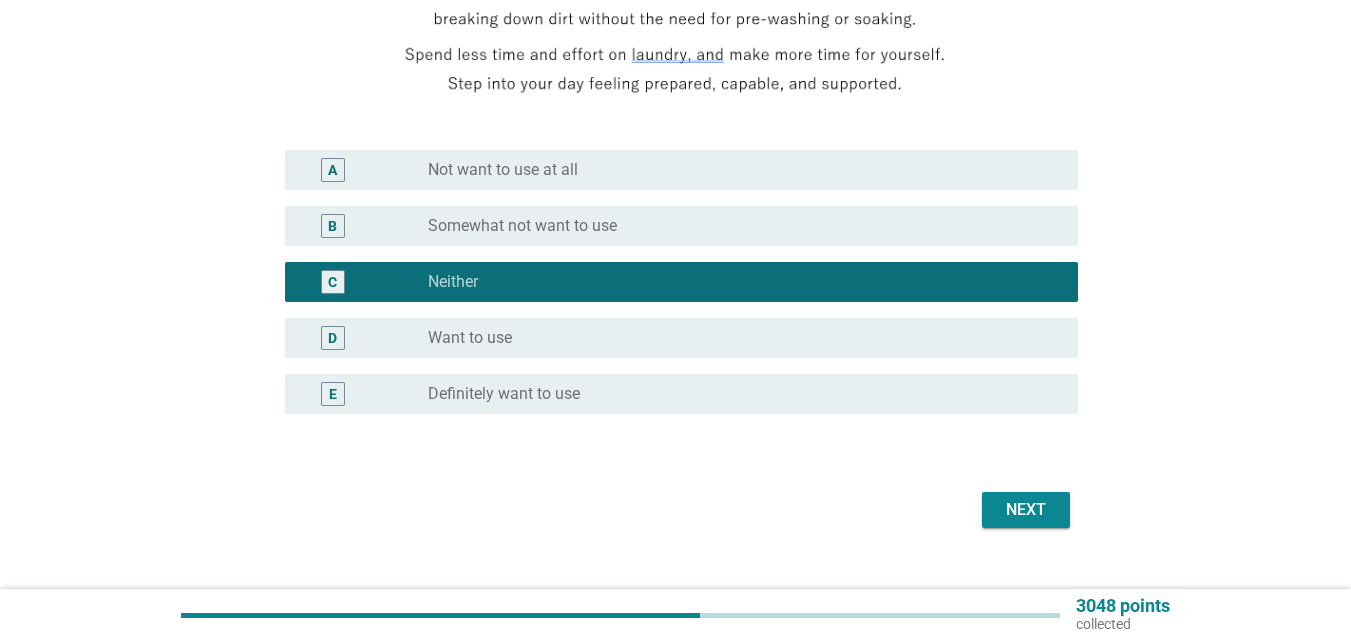 scroll, scrollTop: 503, scrollLeft: 0, axis: vertical 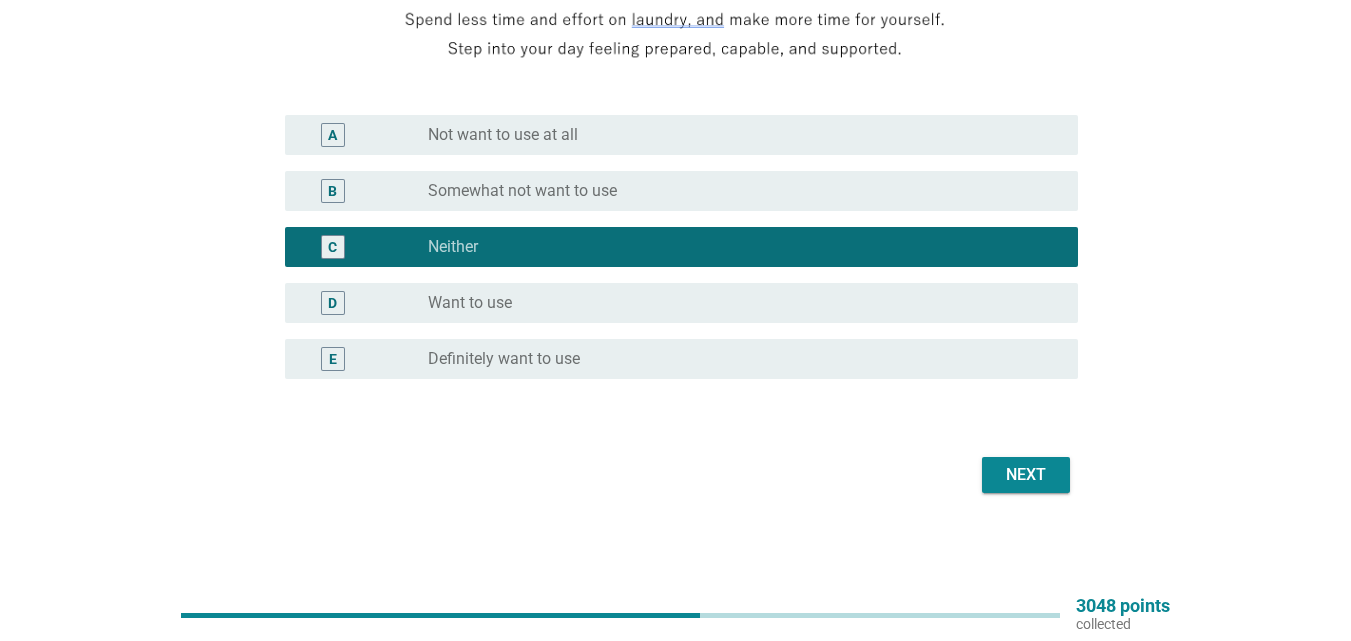 click on "Next" at bounding box center (1026, 475) 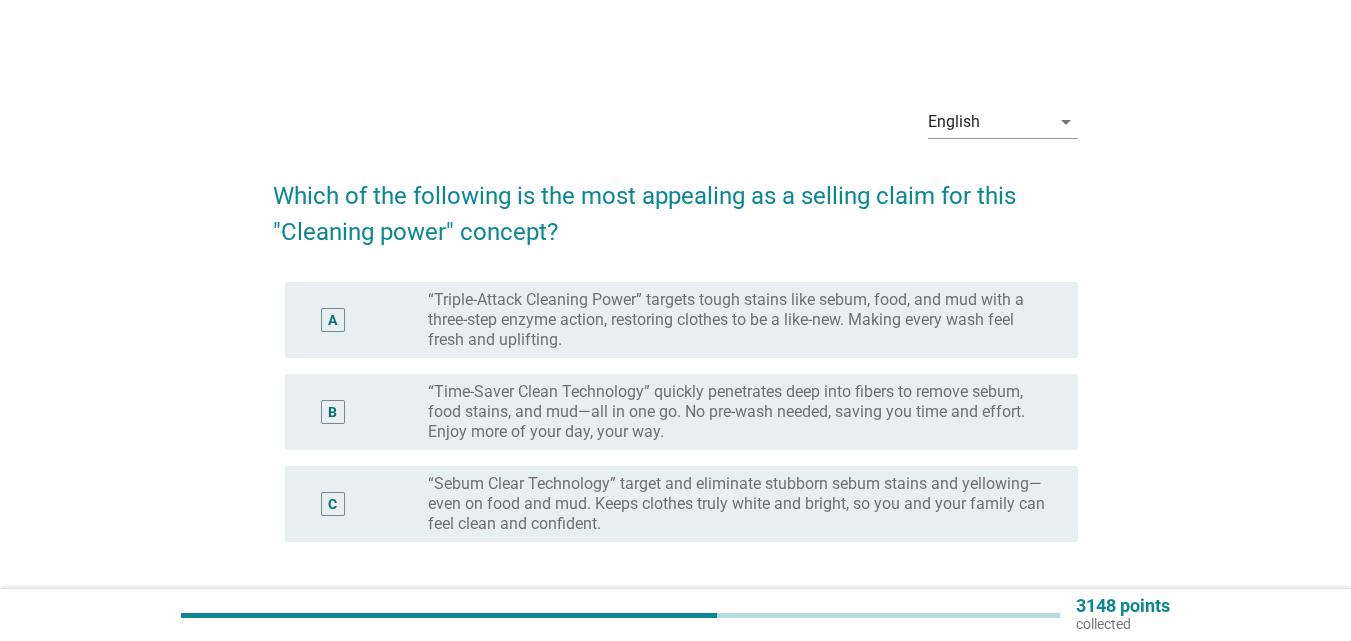 scroll, scrollTop: 100, scrollLeft: 0, axis: vertical 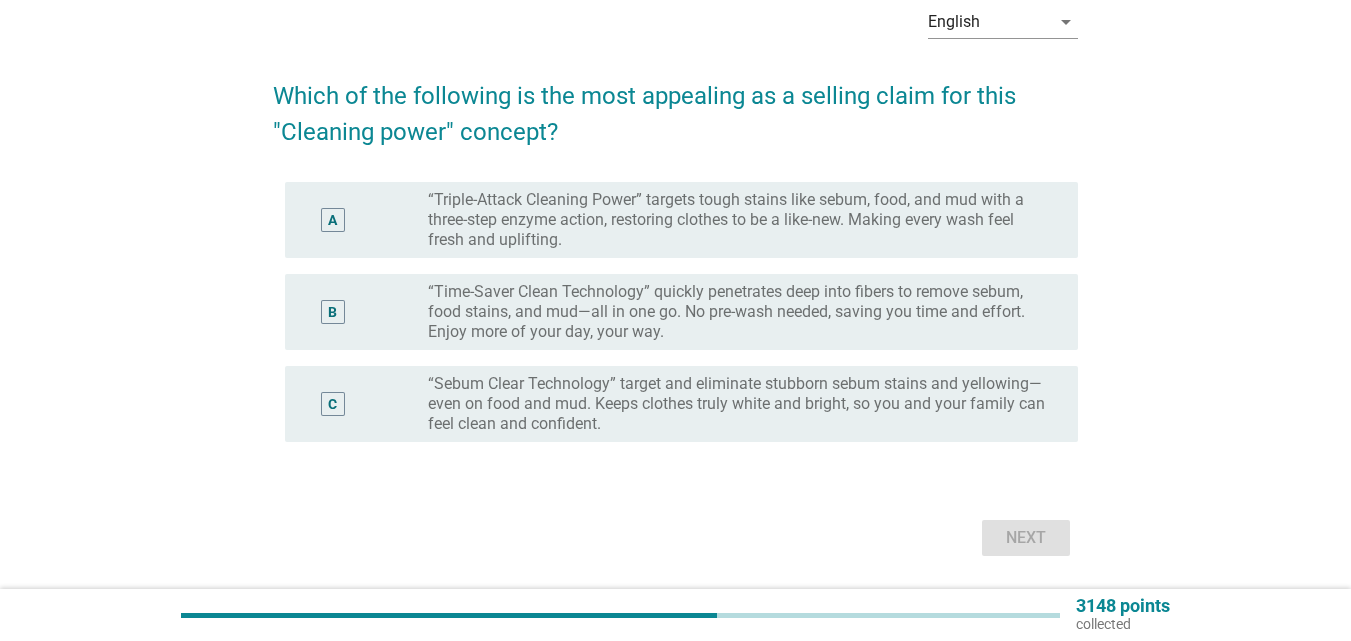 click on "“Time-Saver Clean Technology” quickly penetrates deep into fibers to remove sebum, food stains, and mud—all in one go. No pre-wash needed, saving you time and effort. Enjoy more of your day, your way." at bounding box center (737, 312) 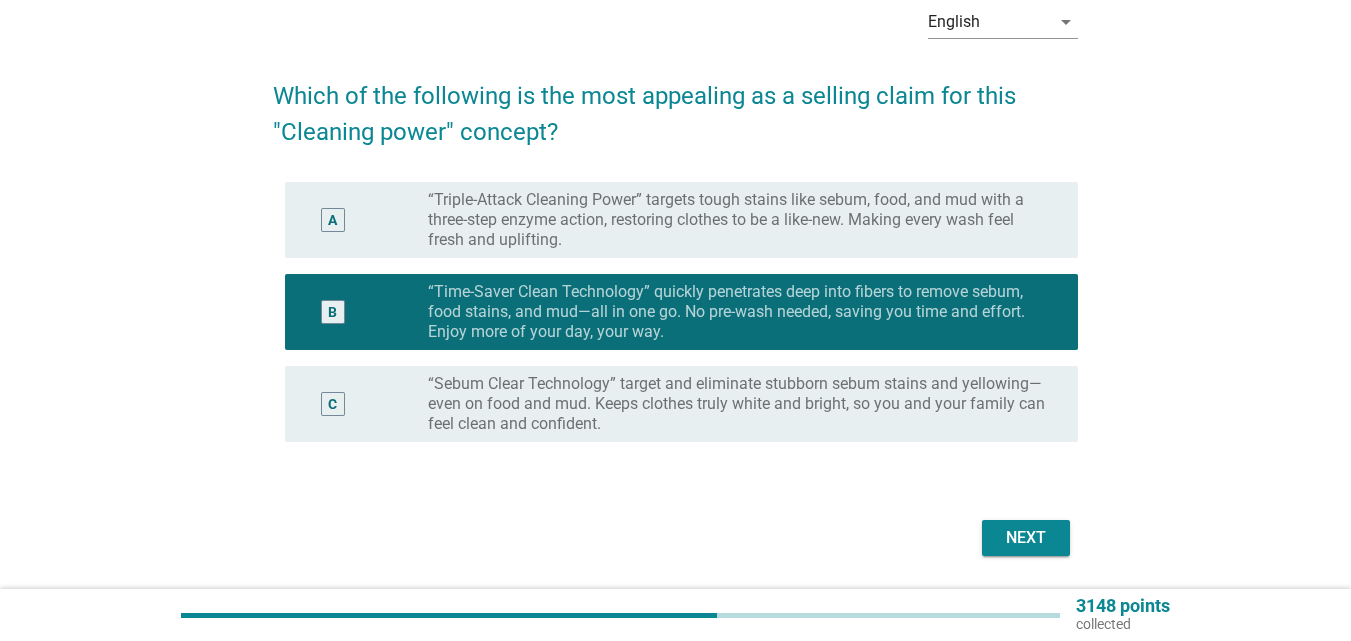 click on "Next" at bounding box center [1026, 538] 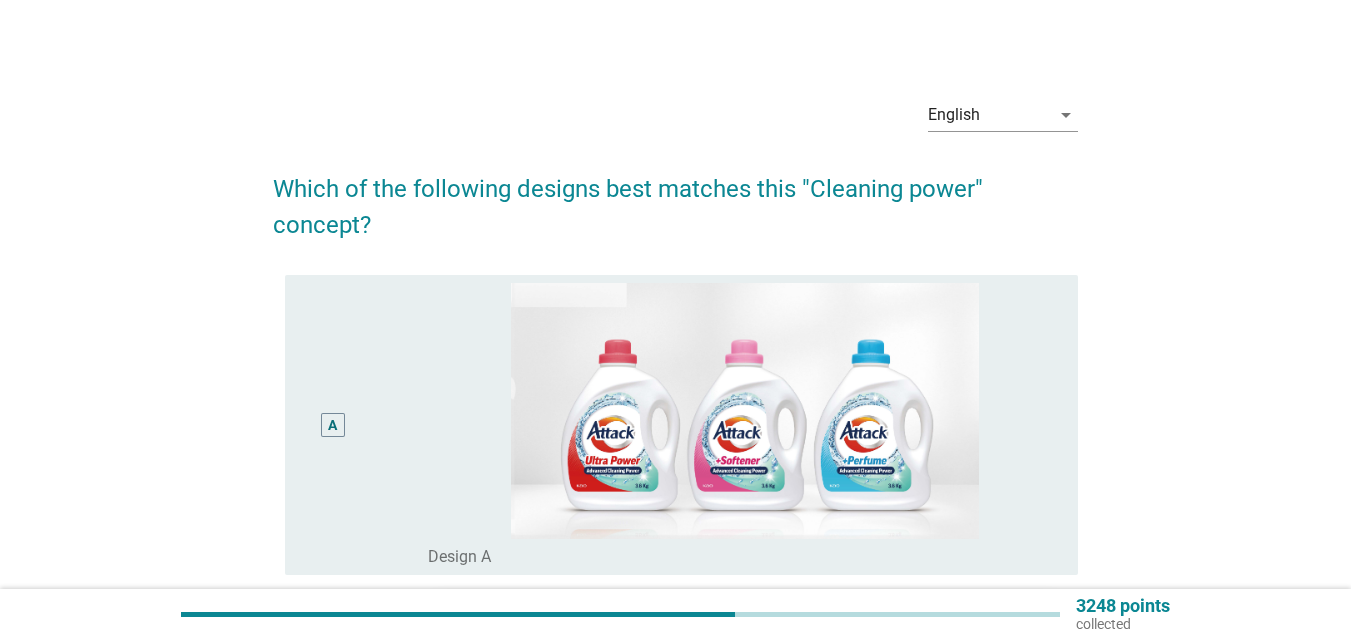 scroll, scrollTop: 0, scrollLeft: 0, axis: both 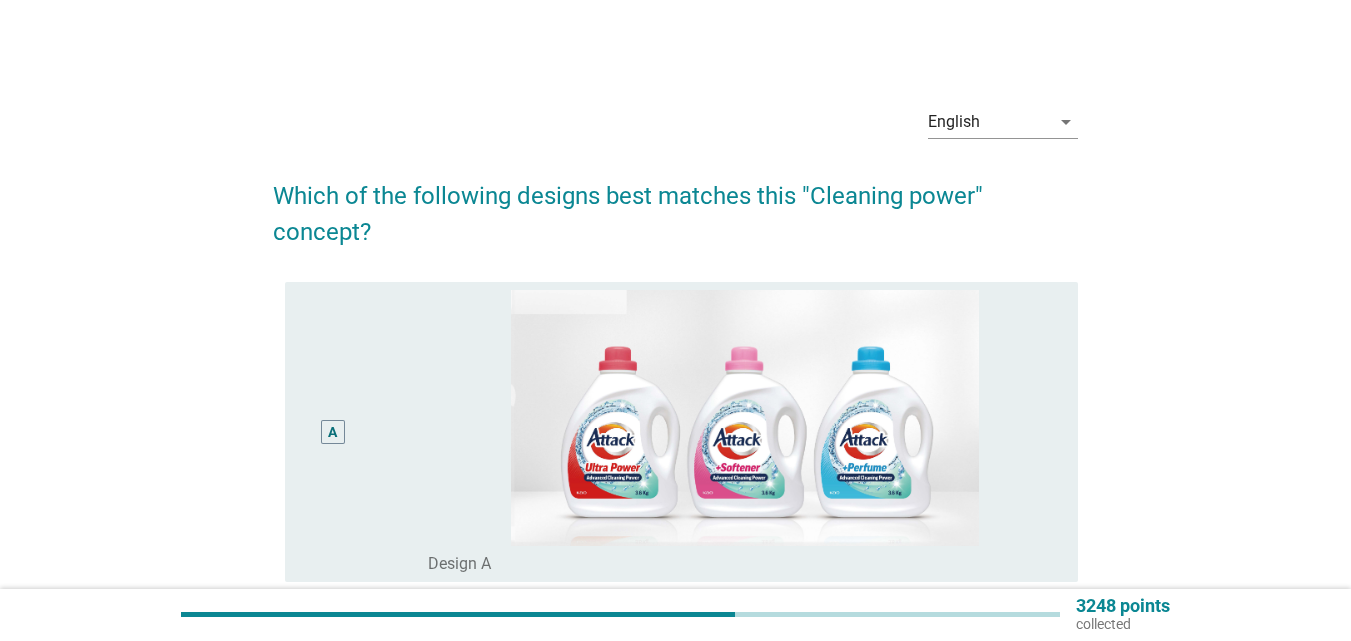 click on "A" at bounding box center [332, 432] 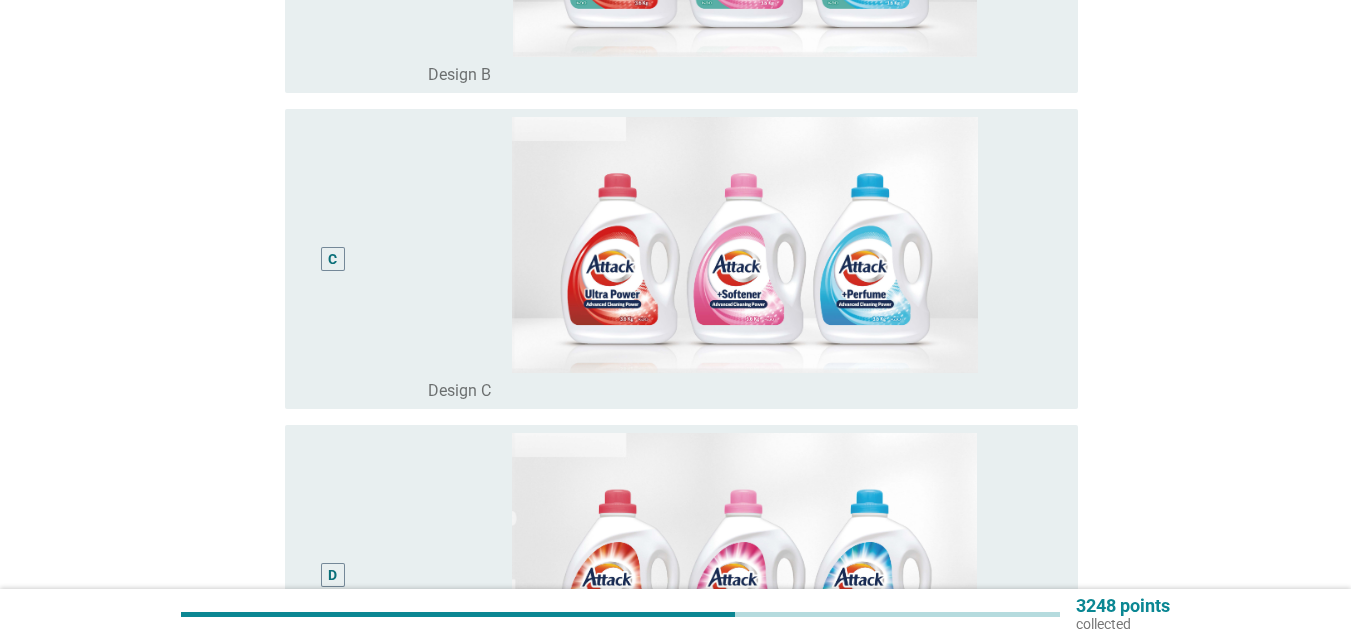 scroll, scrollTop: 1153, scrollLeft: 0, axis: vertical 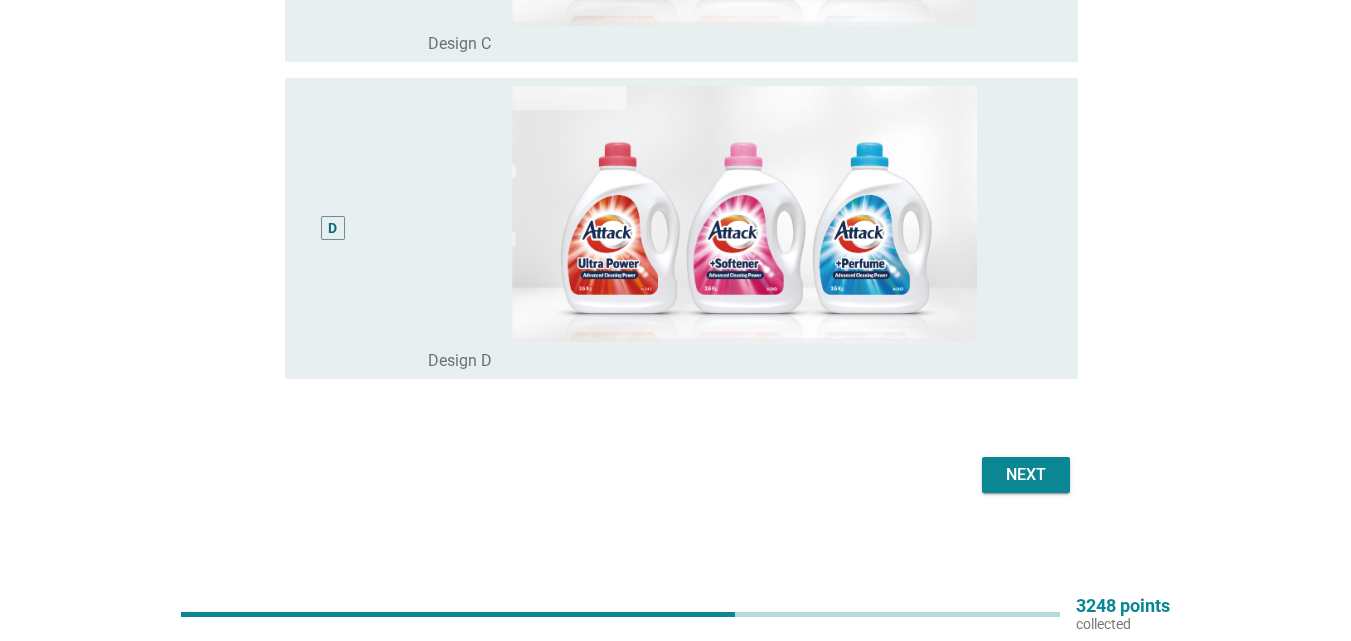 click on "Next" at bounding box center [1026, 475] 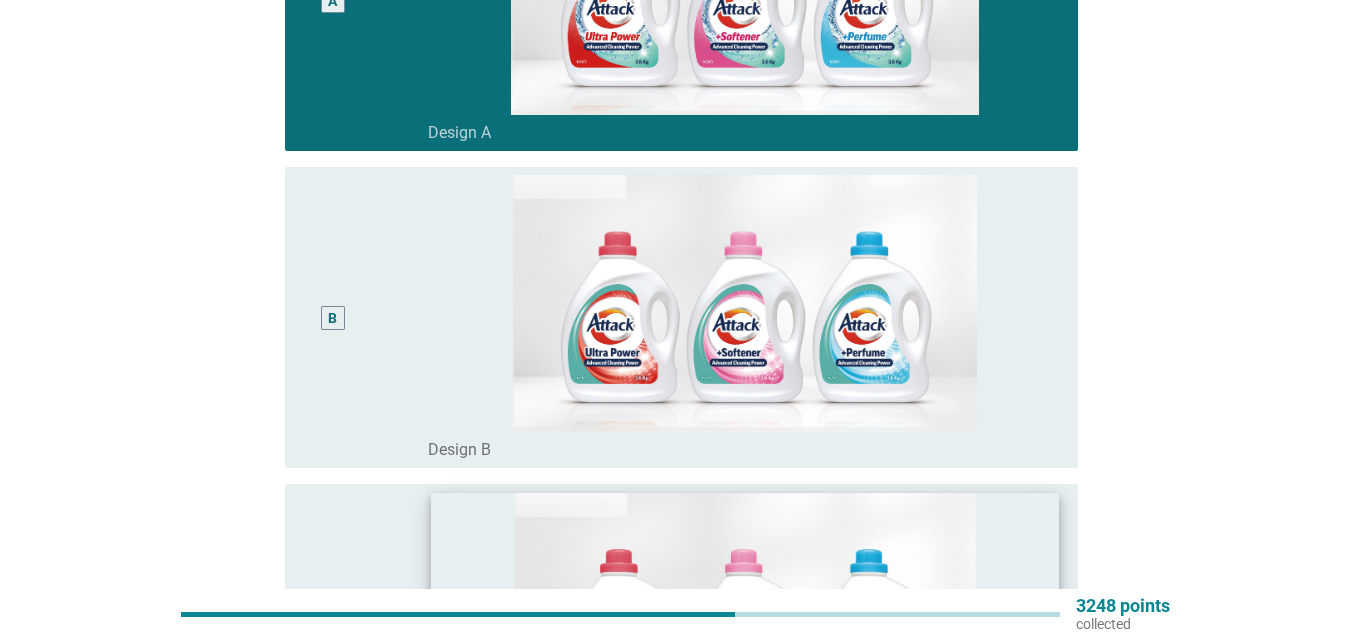scroll, scrollTop: 191, scrollLeft: 0, axis: vertical 